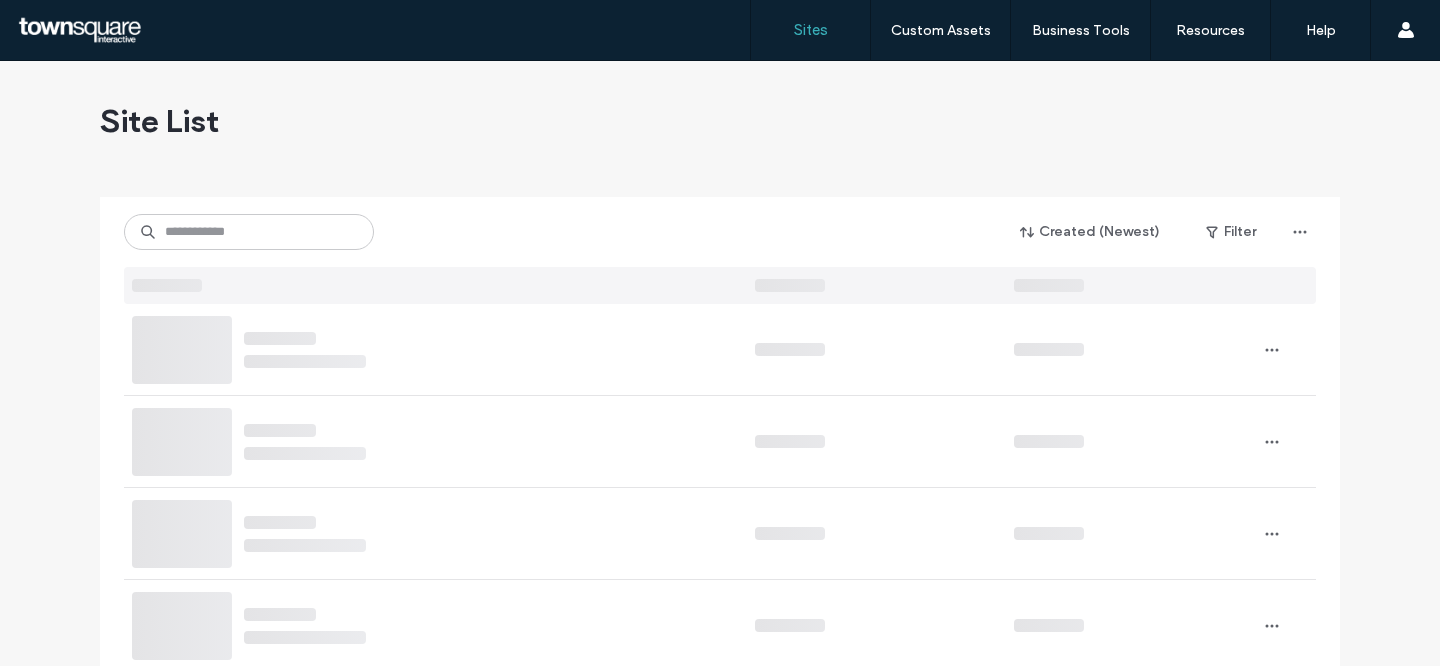 scroll, scrollTop: 0, scrollLeft: 0, axis: both 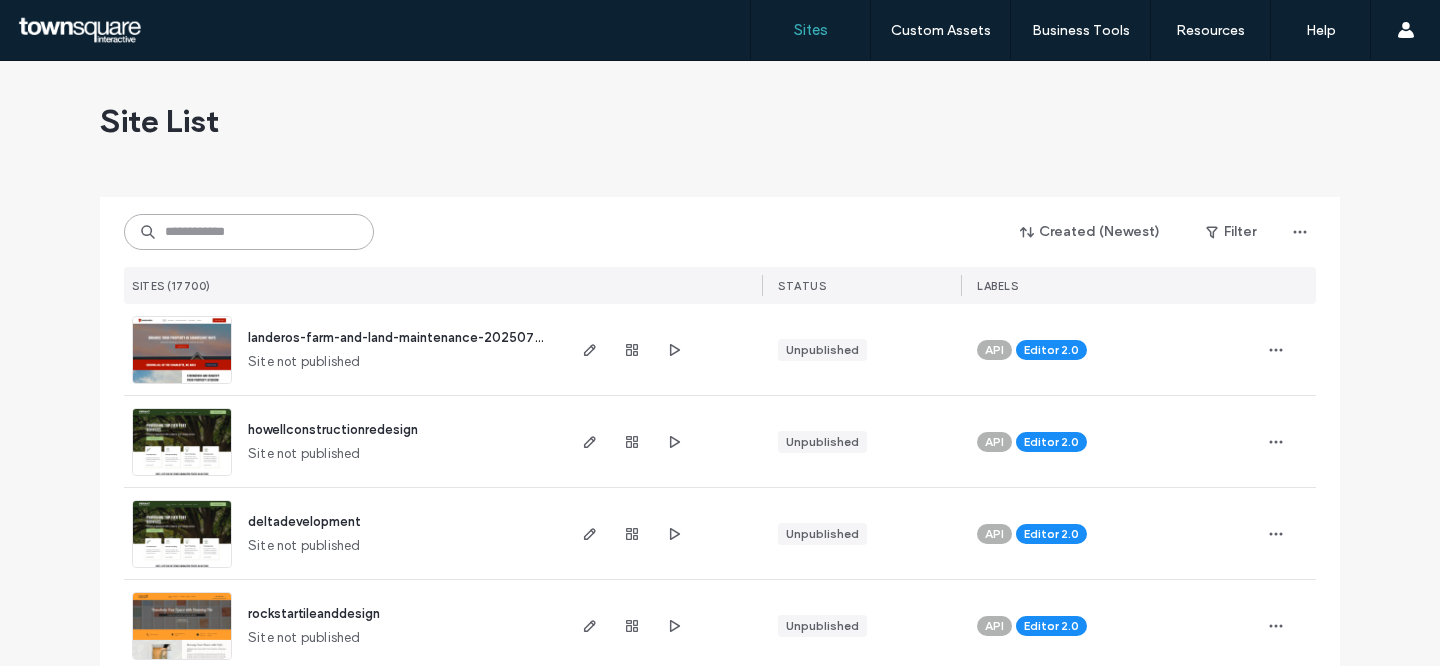 click at bounding box center [249, 232] 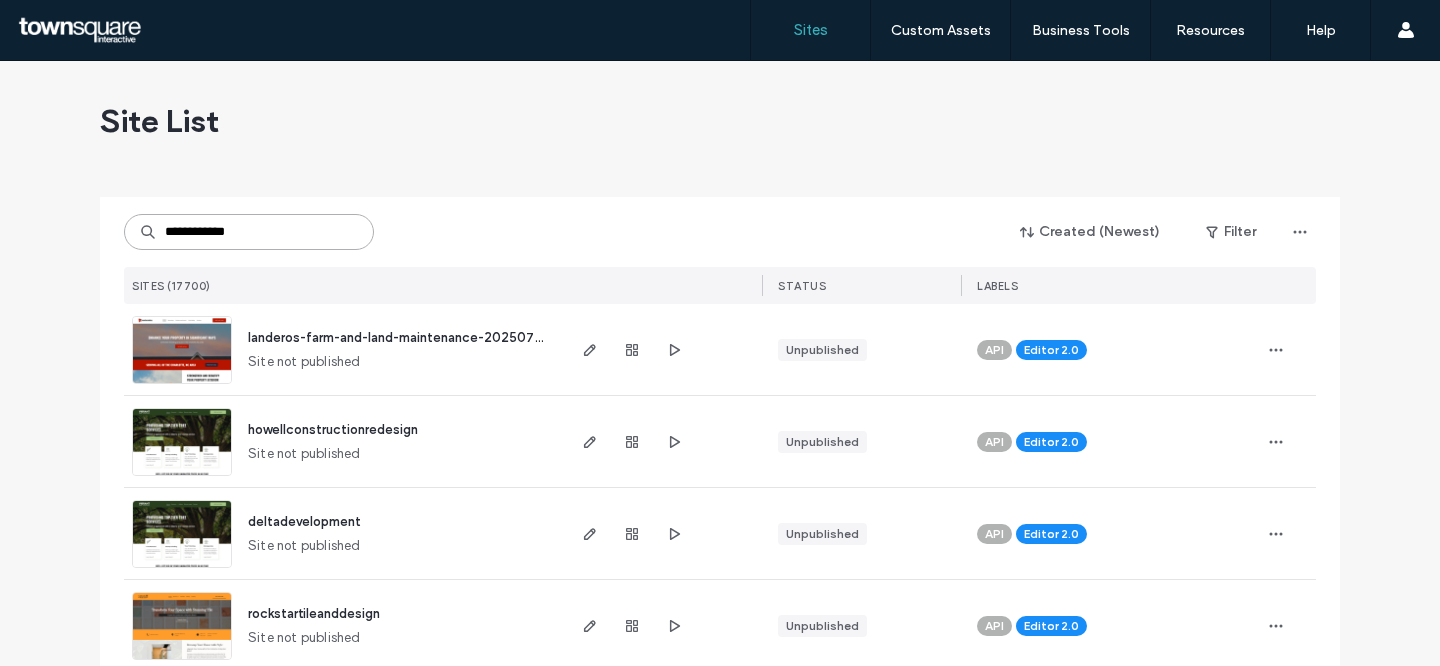 type on "**********" 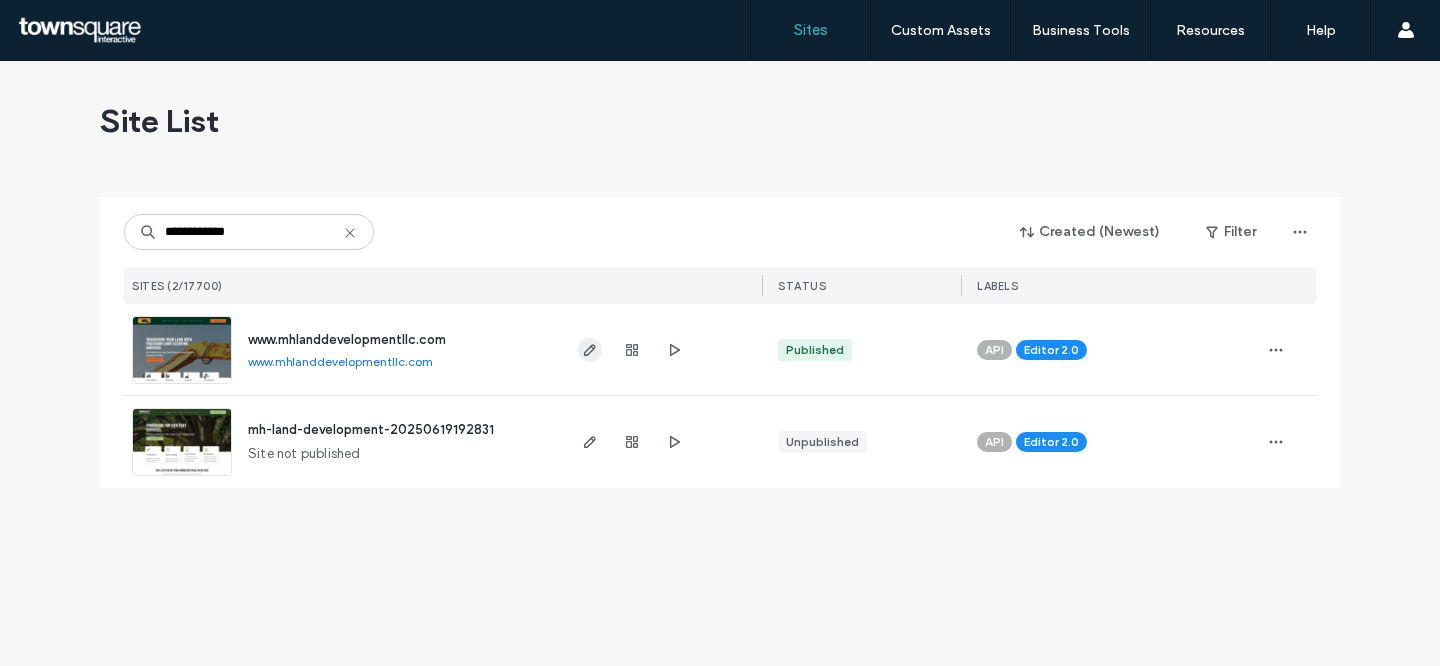 click 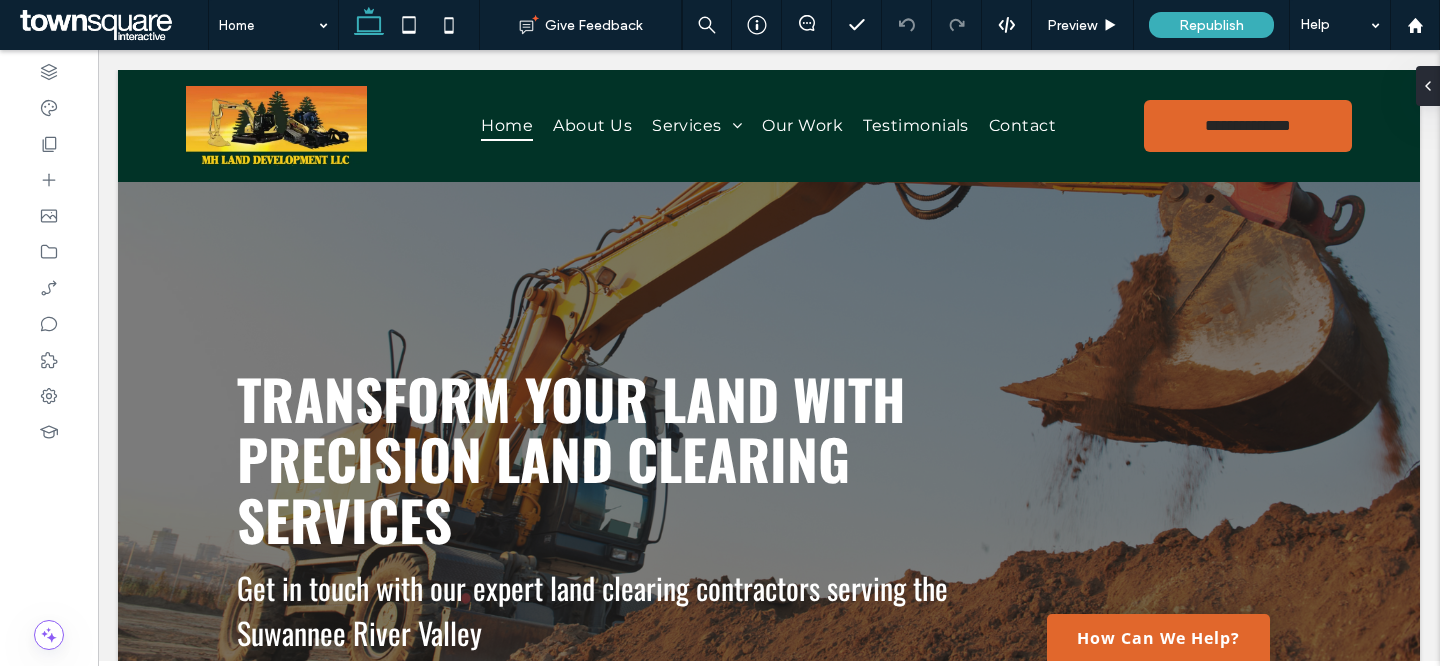 scroll, scrollTop: 0, scrollLeft: 0, axis: both 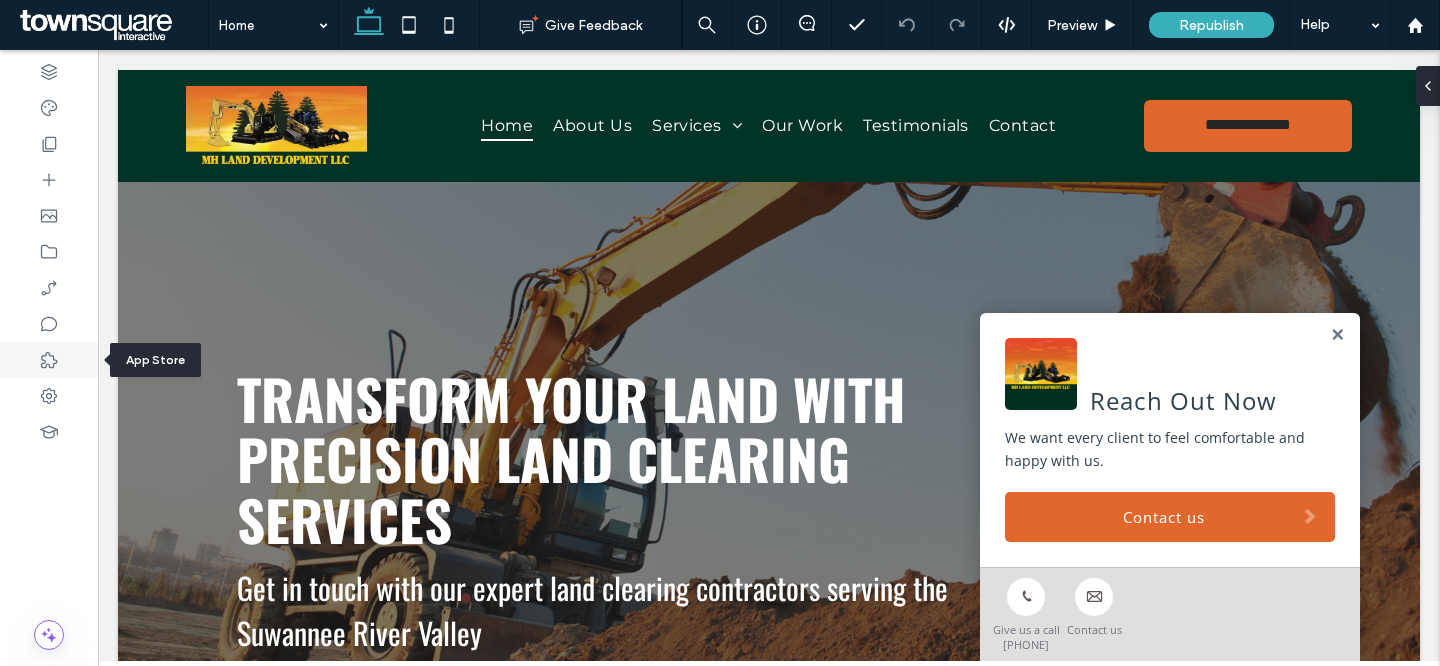 click 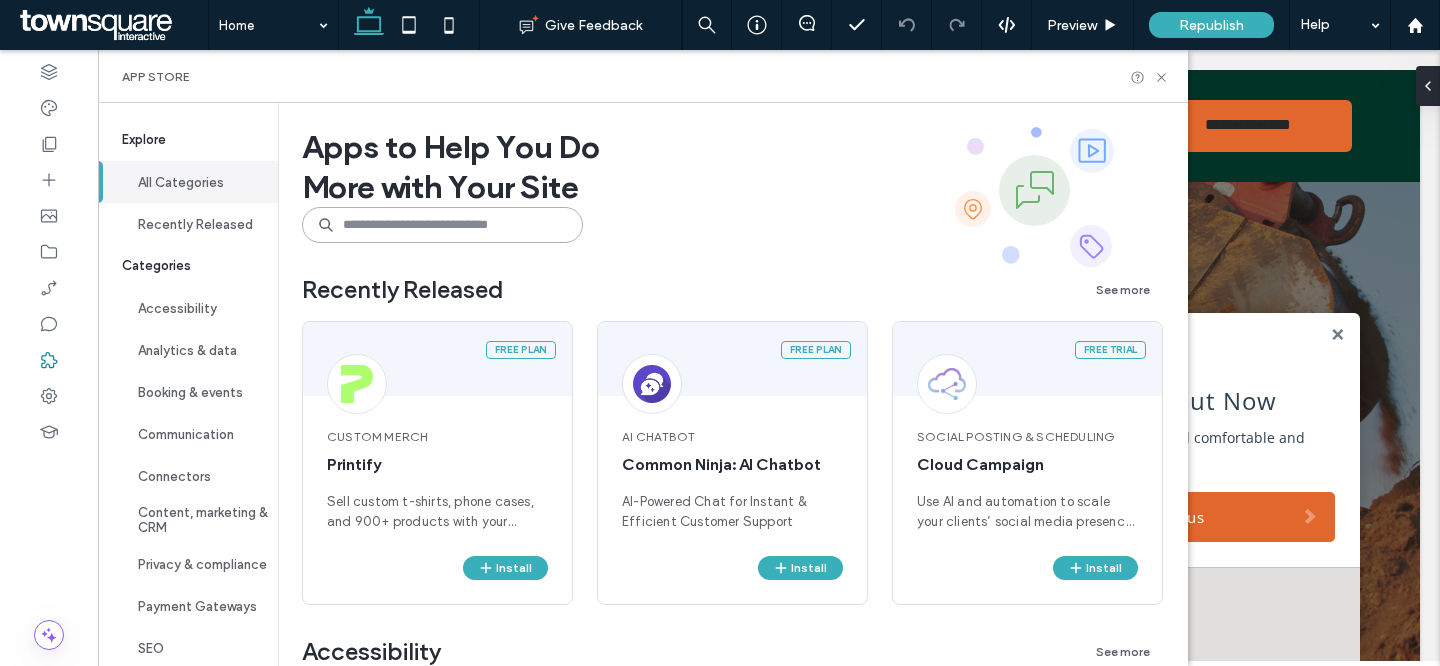 click at bounding box center (442, 225) 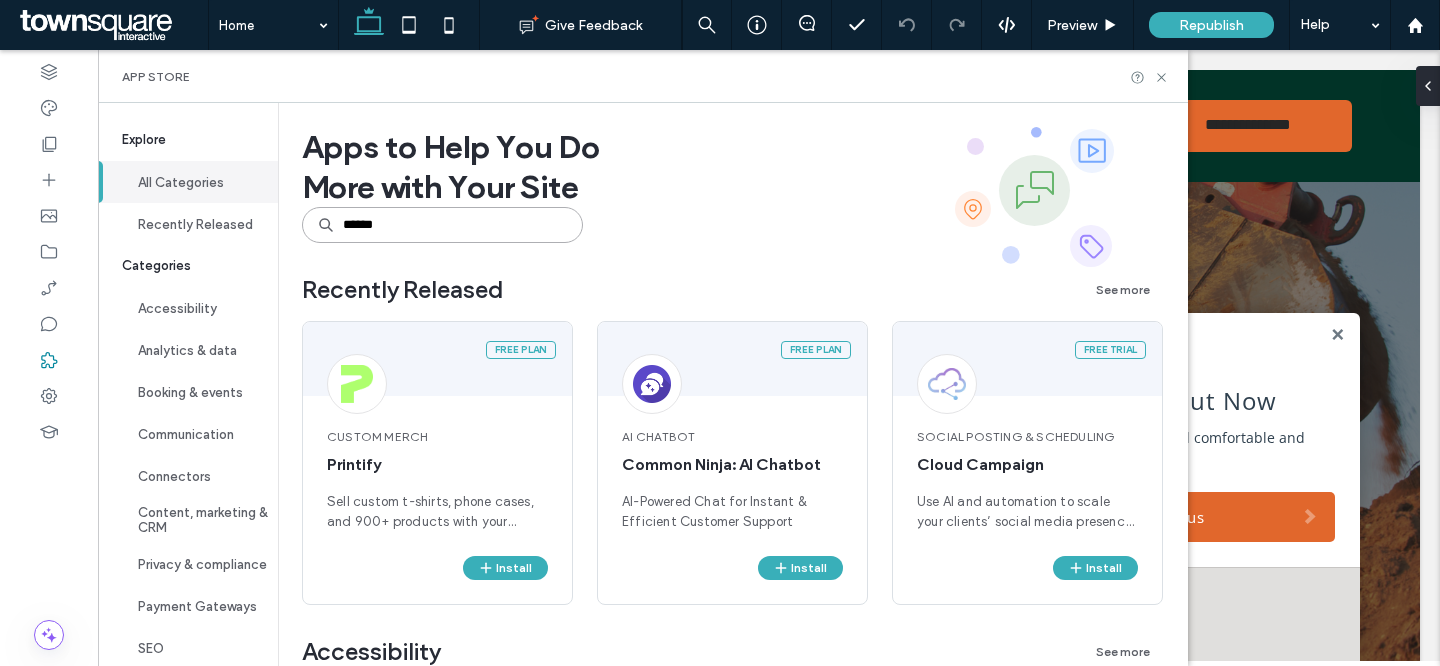 type on "******" 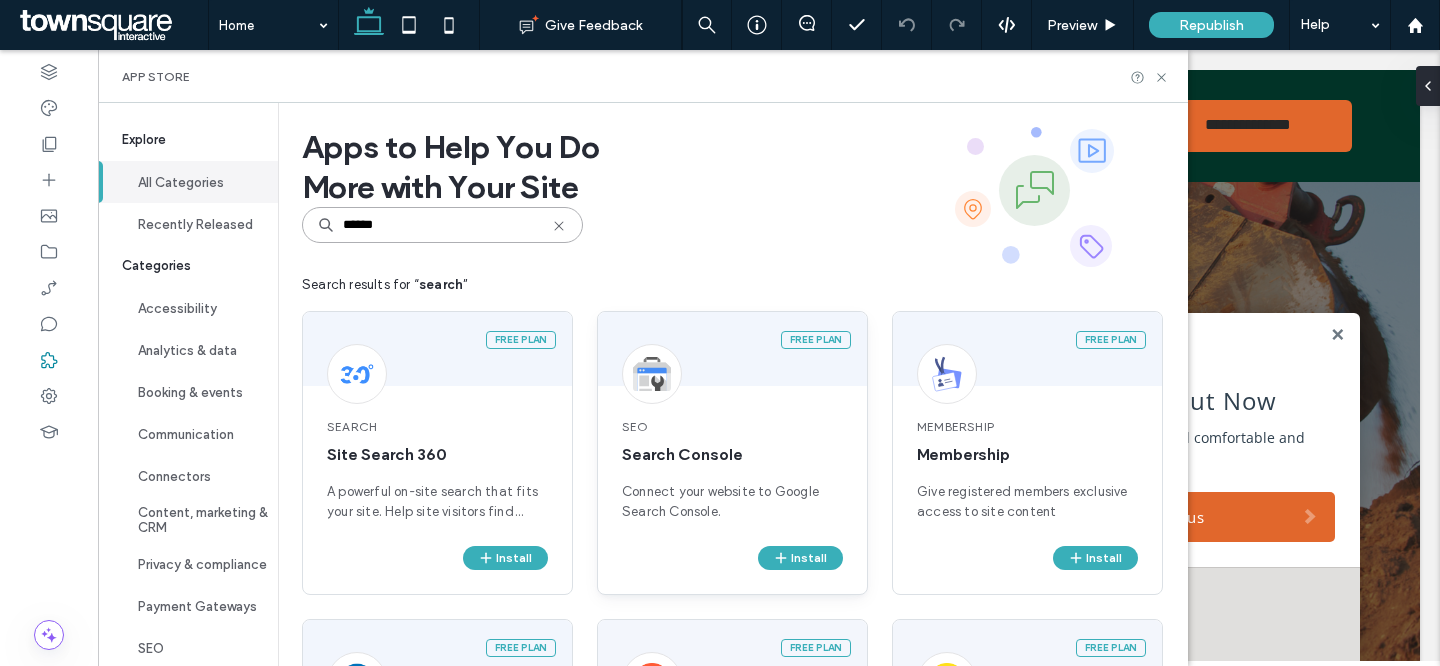 scroll, scrollTop: 128, scrollLeft: 0, axis: vertical 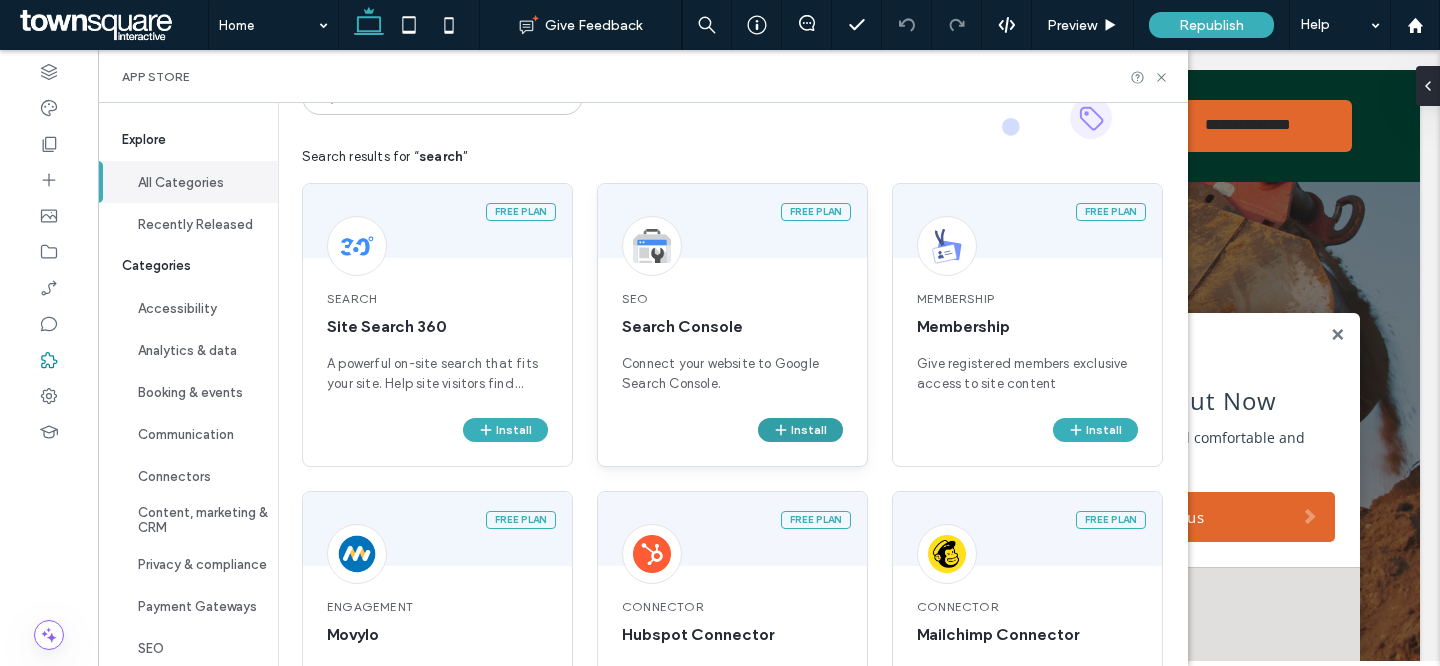 click on "Install" at bounding box center [800, 430] 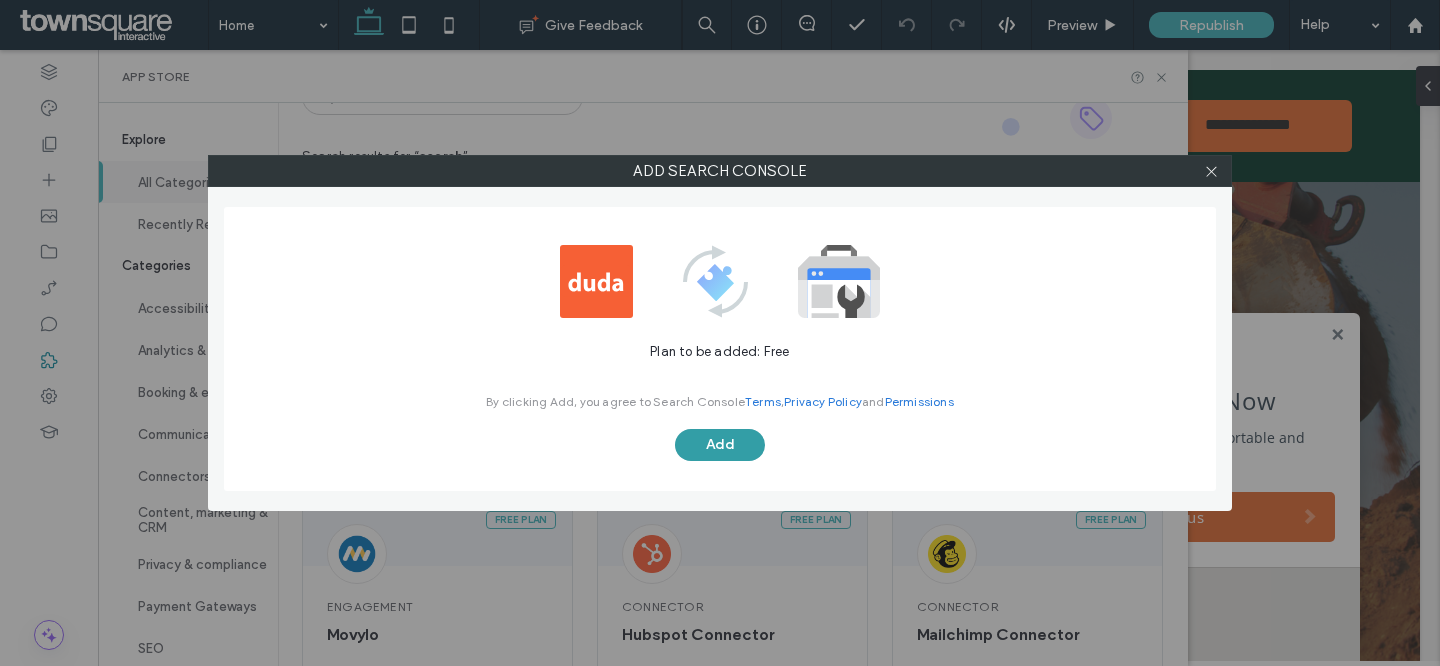 click on "Add" at bounding box center [720, 445] 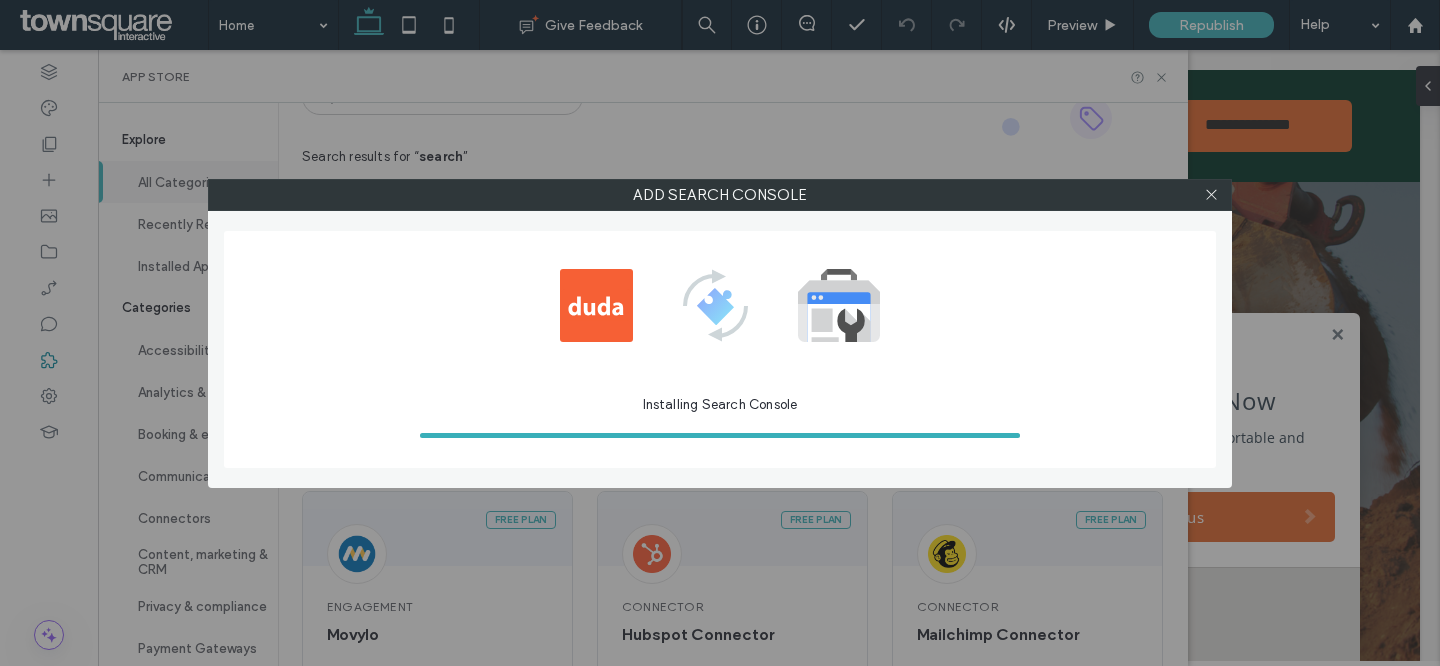 scroll, scrollTop: 0, scrollLeft: 0, axis: both 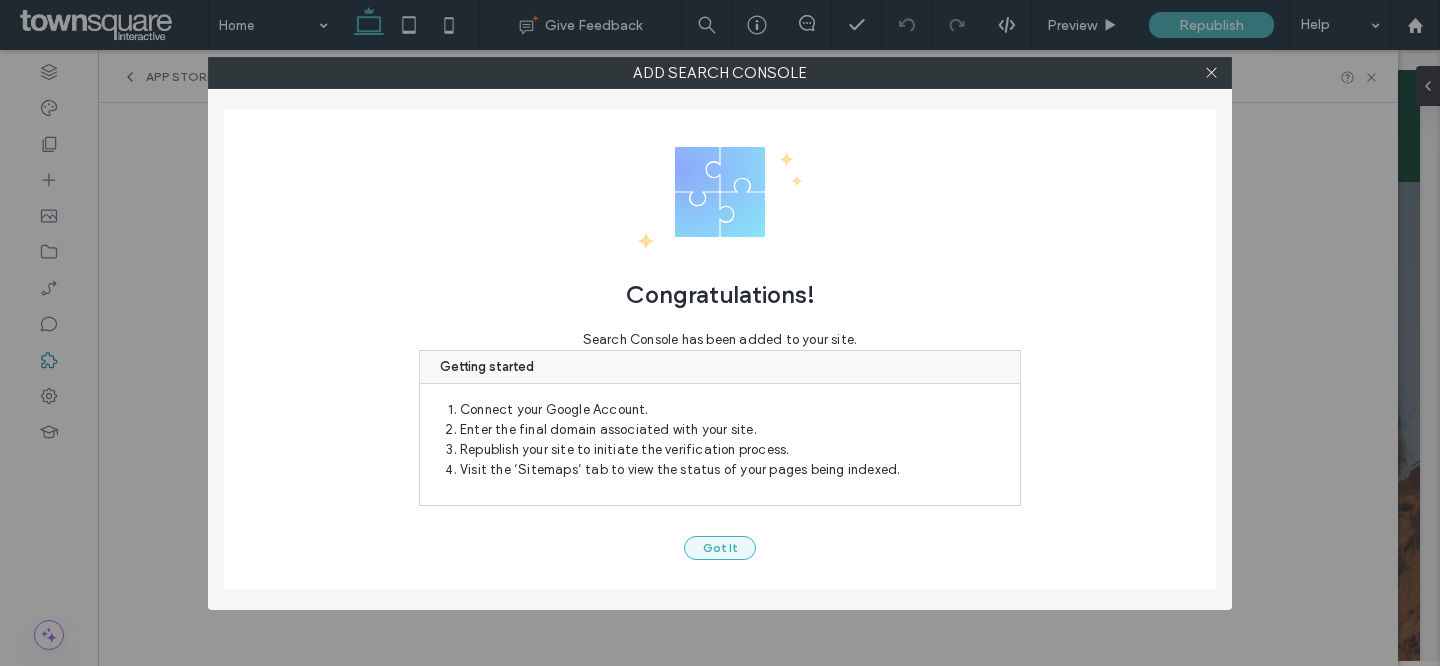 click on "Got It" at bounding box center (720, 548) 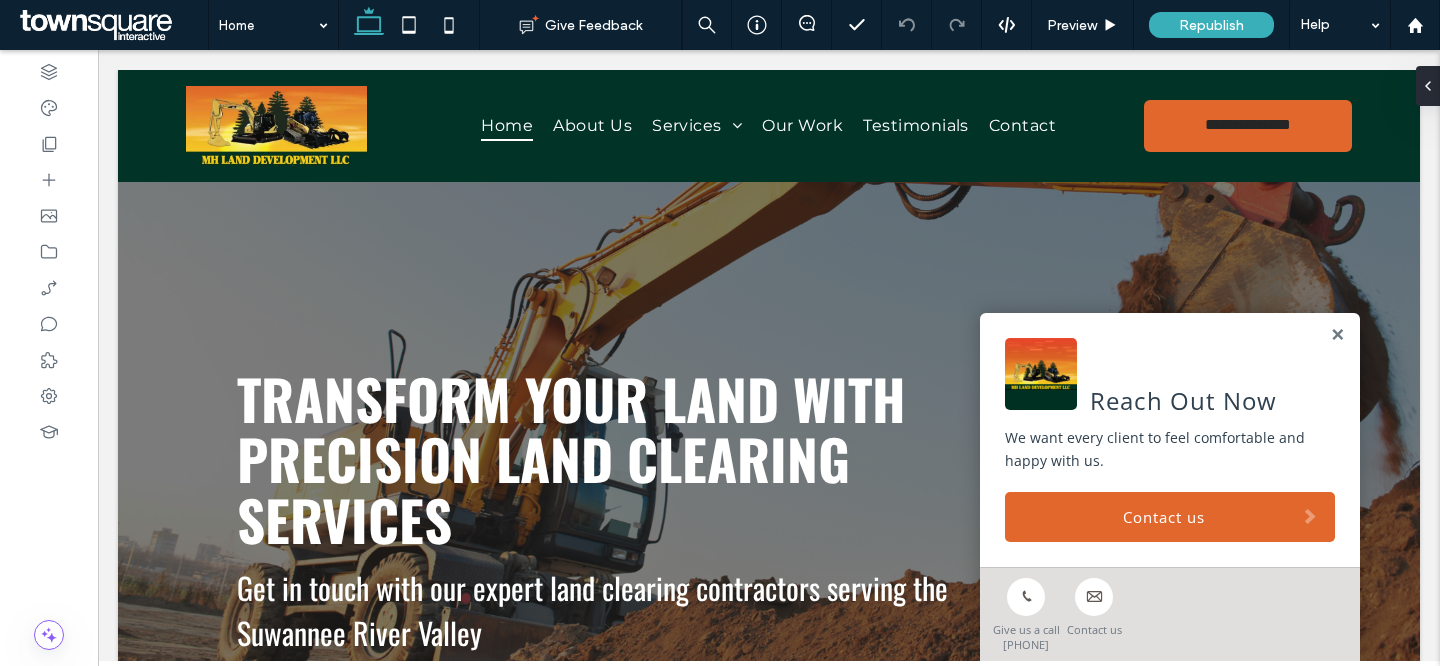 scroll, scrollTop: 0, scrollLeft: 0, axis: both 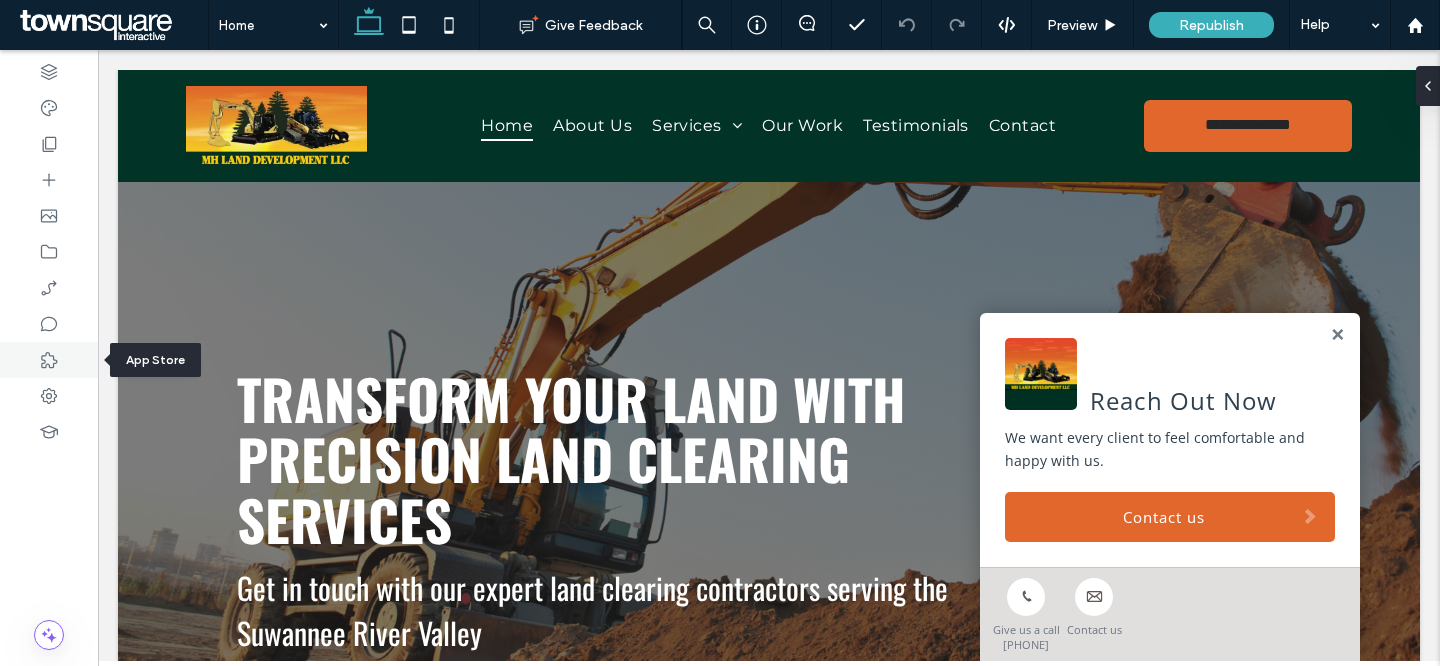 click 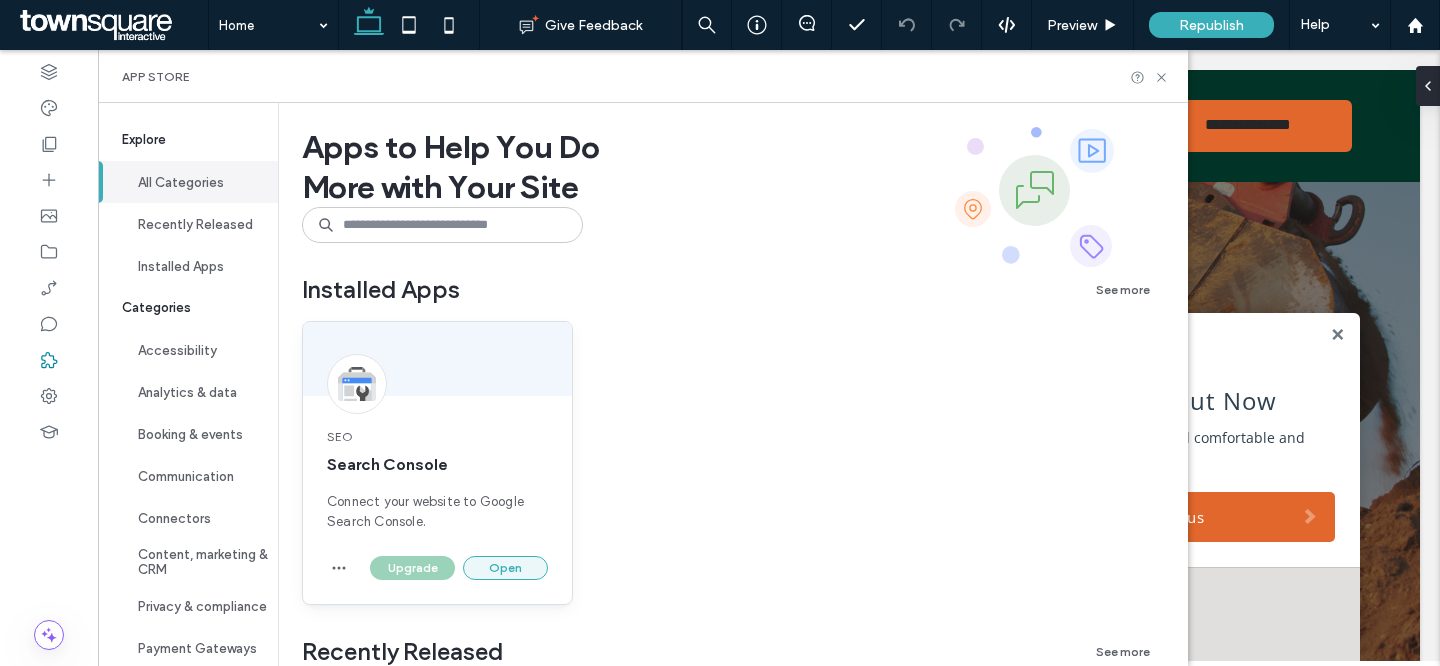 click on "Open" at bounding box center [505, 568] 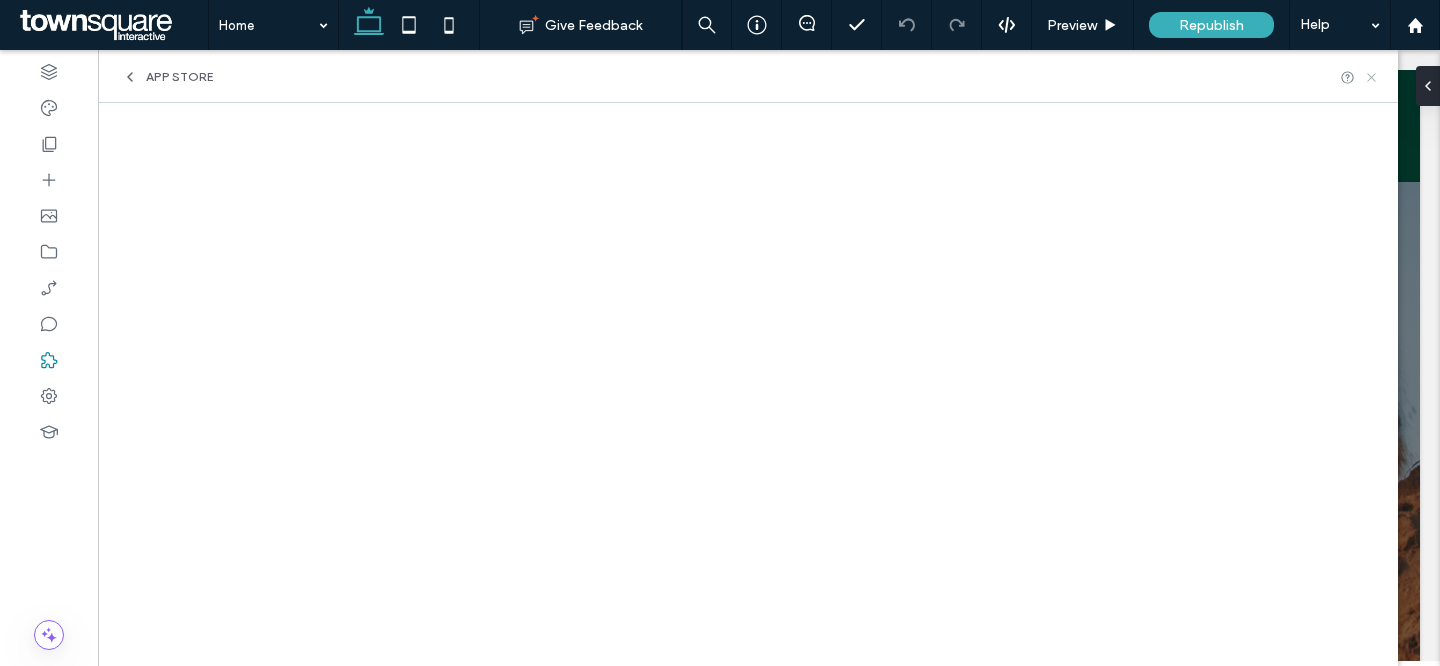 click 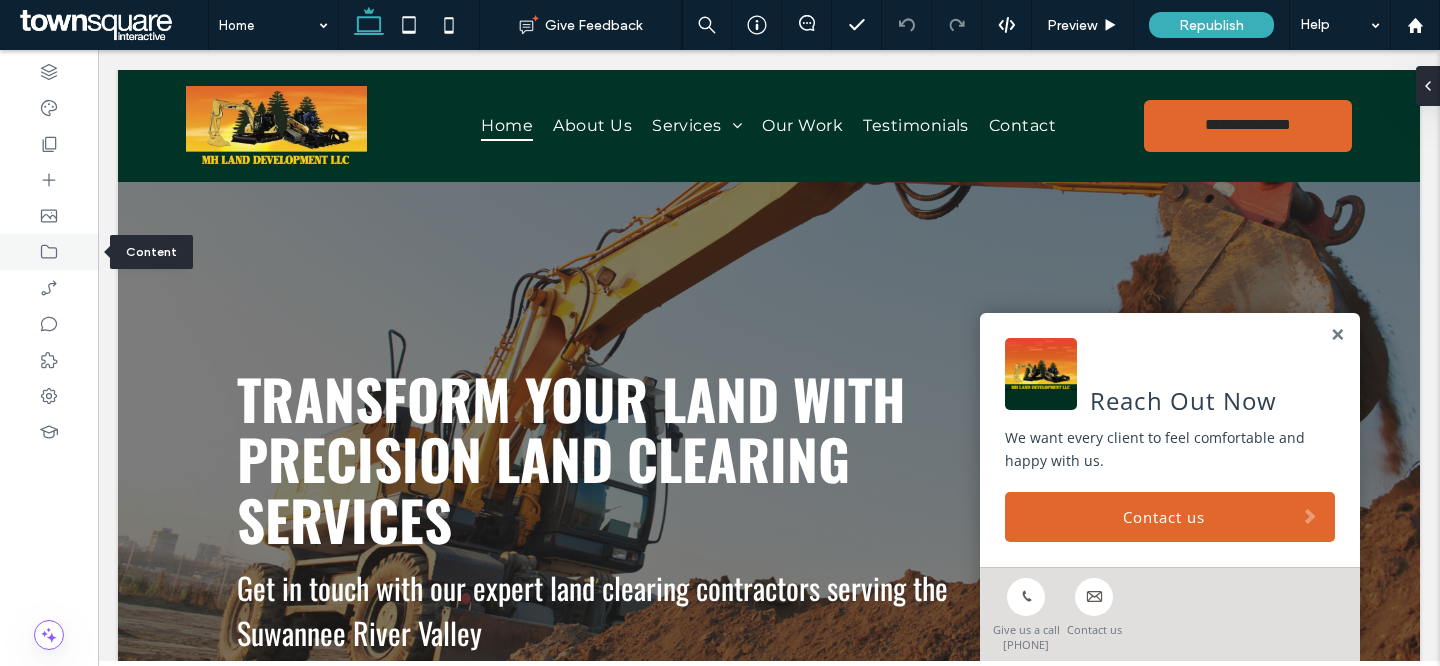 click at bounding box center (49, 252) 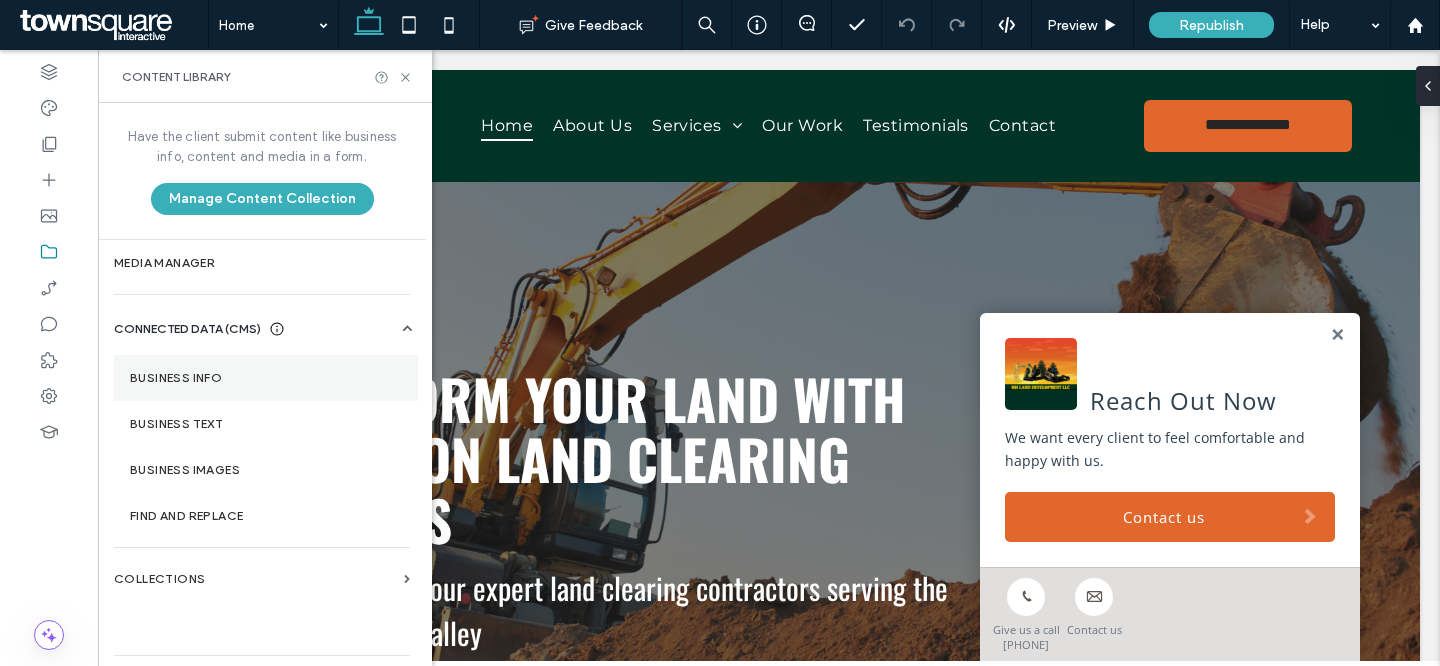 click on "Business Info" at bounding box center [266, 378] 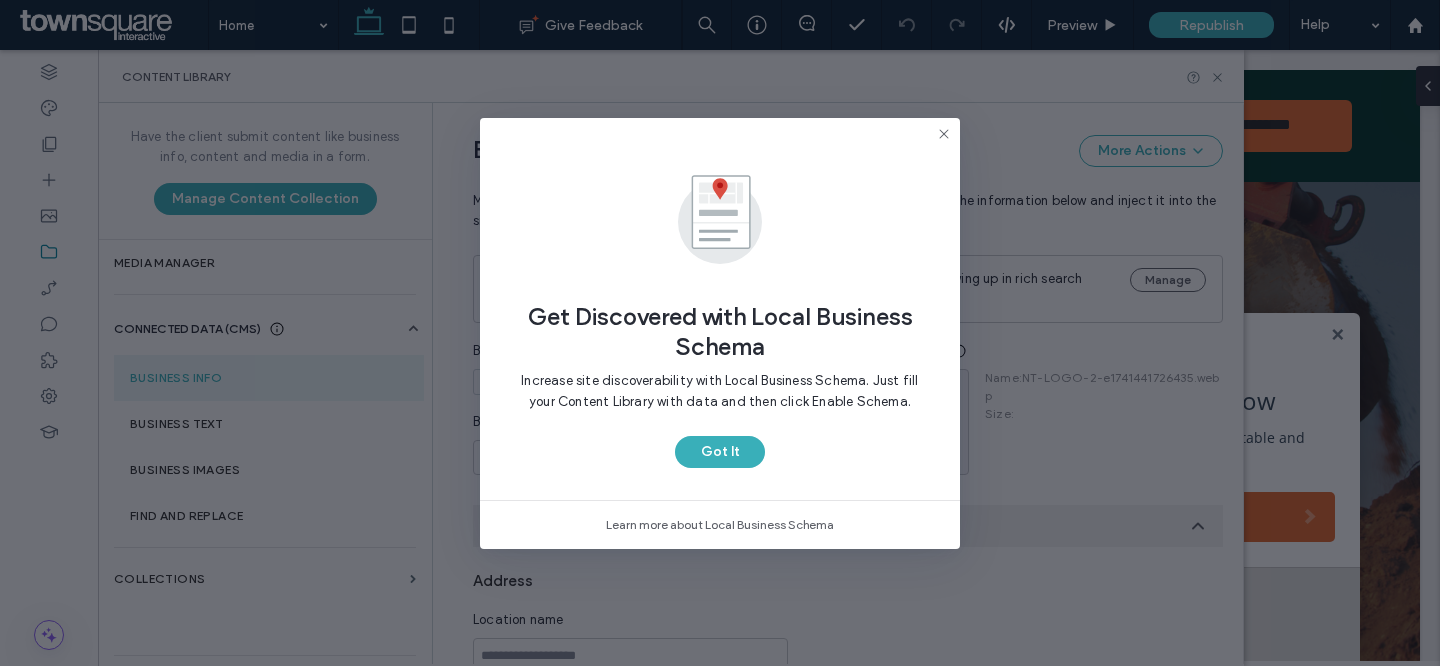 scroll, scrollTop: 0, scrollLeft: 1, axis: horizontal 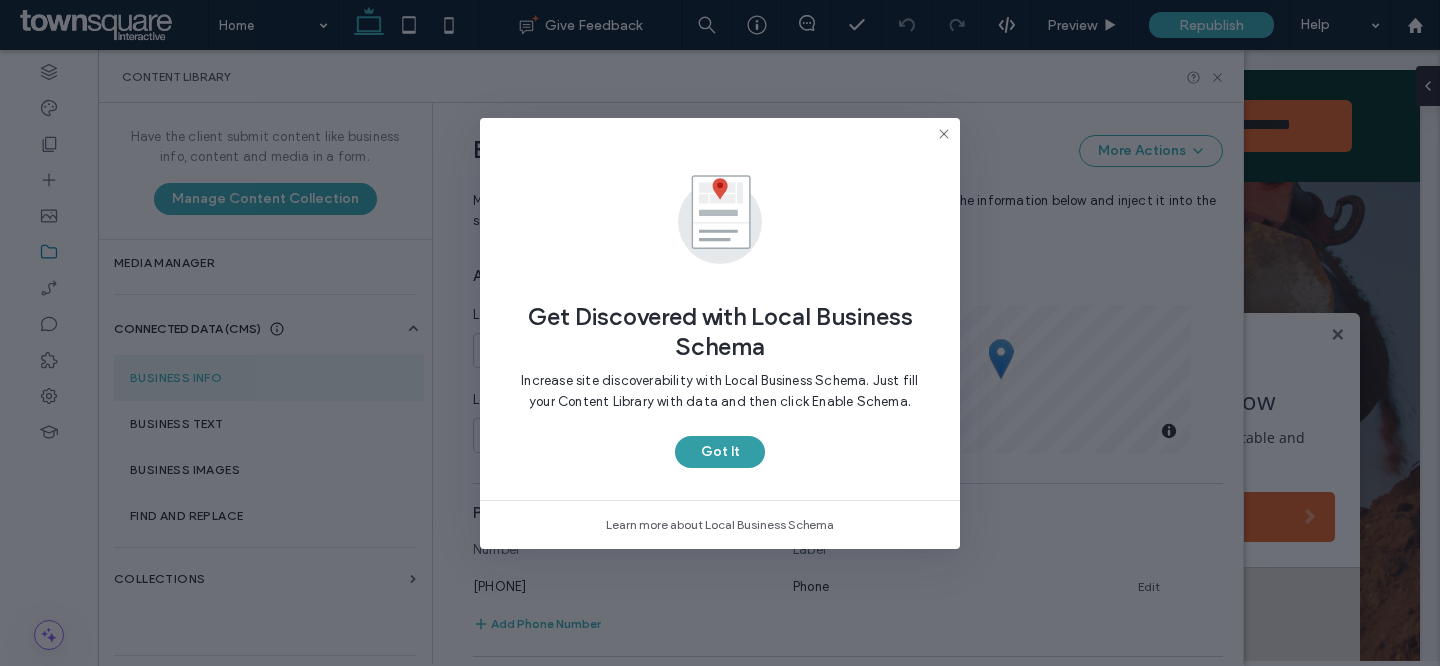click on "Got It" at bounding box center (720, 452) 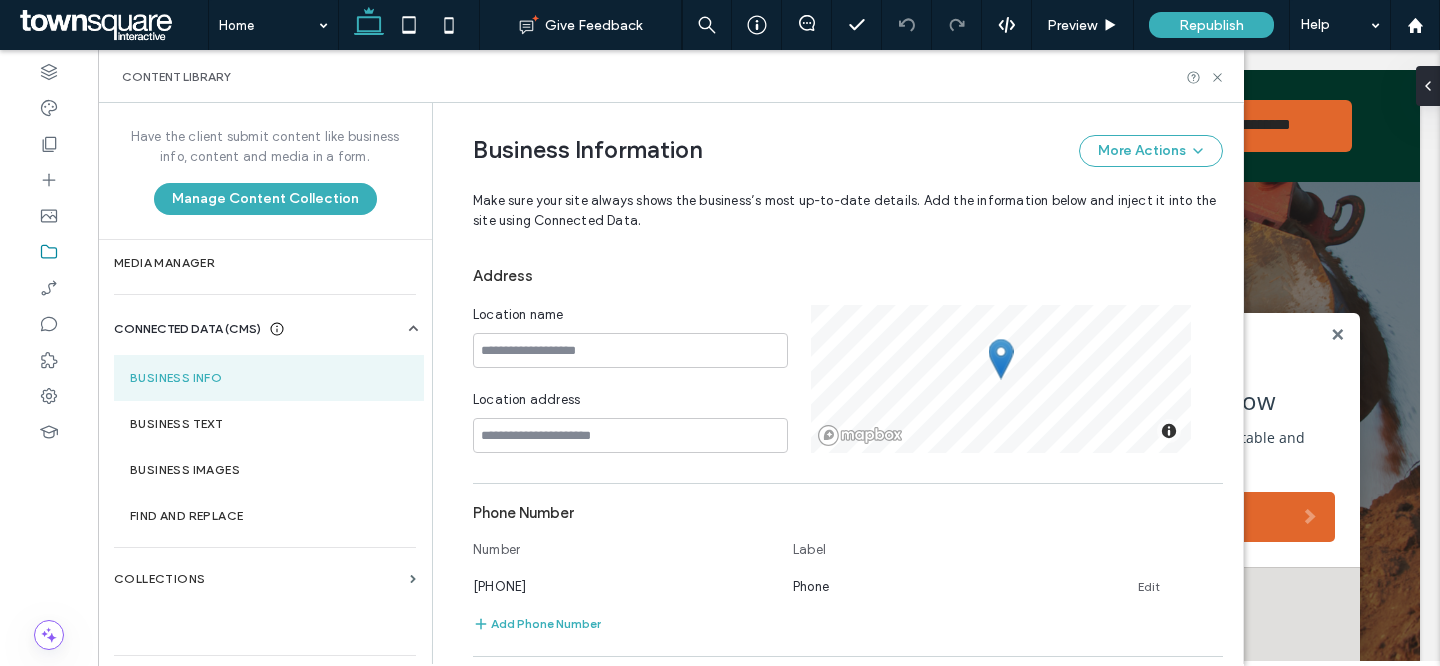 scroll, scrollTop: 0, scrollLeft: 0, axis: both 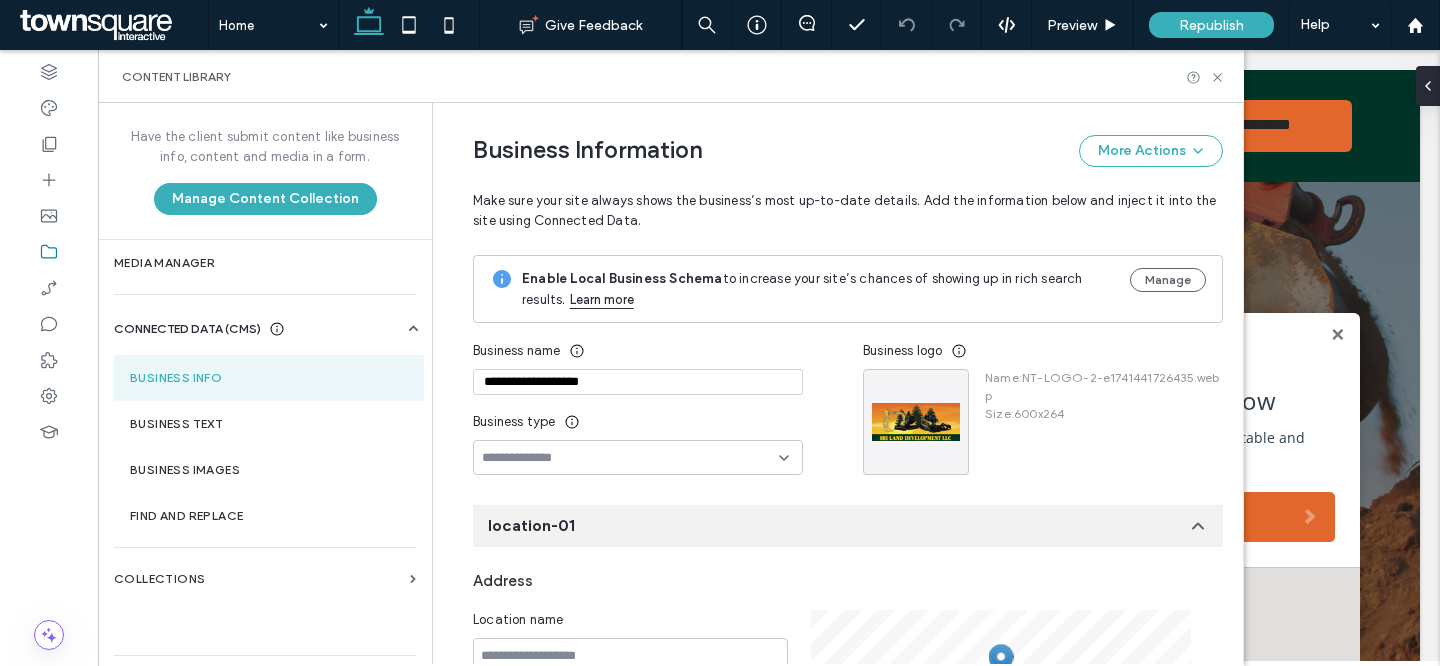 click on "Business type" at bounding box center [638, 422] 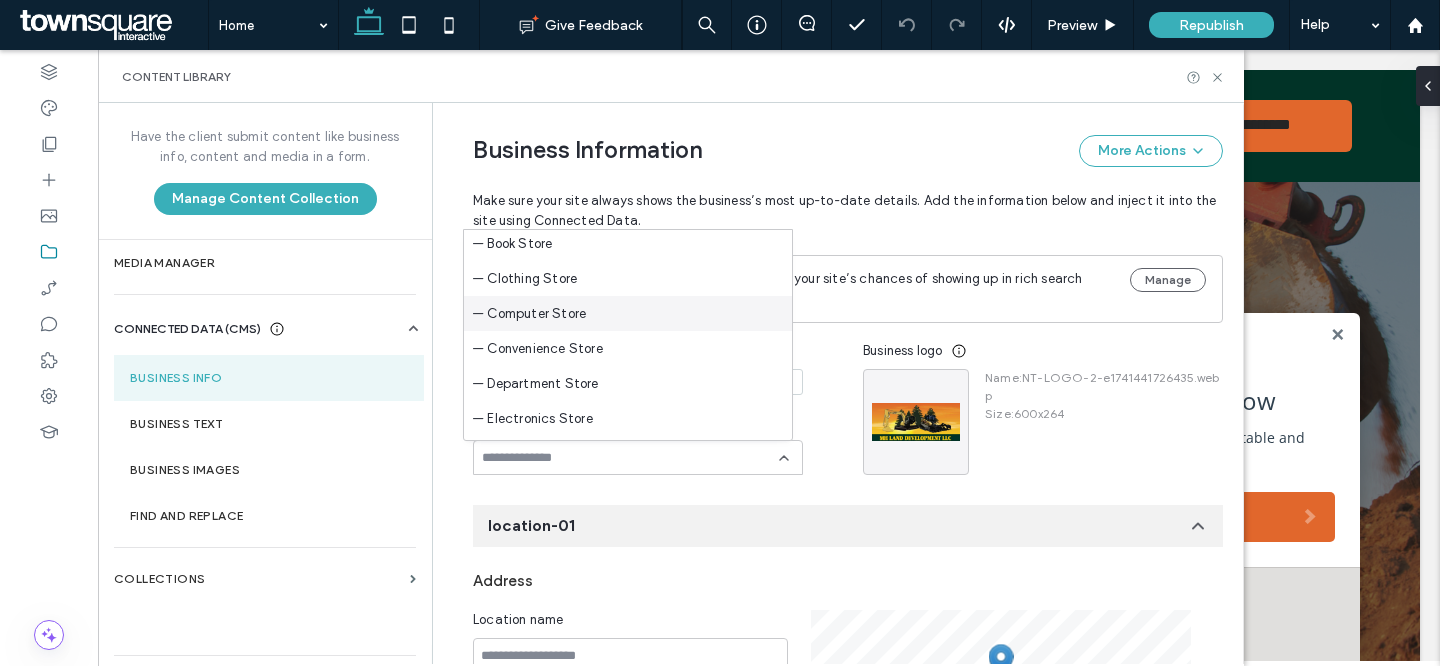 scroll, scrollTop: 4900, scrollLeft: 0, axis: vertical 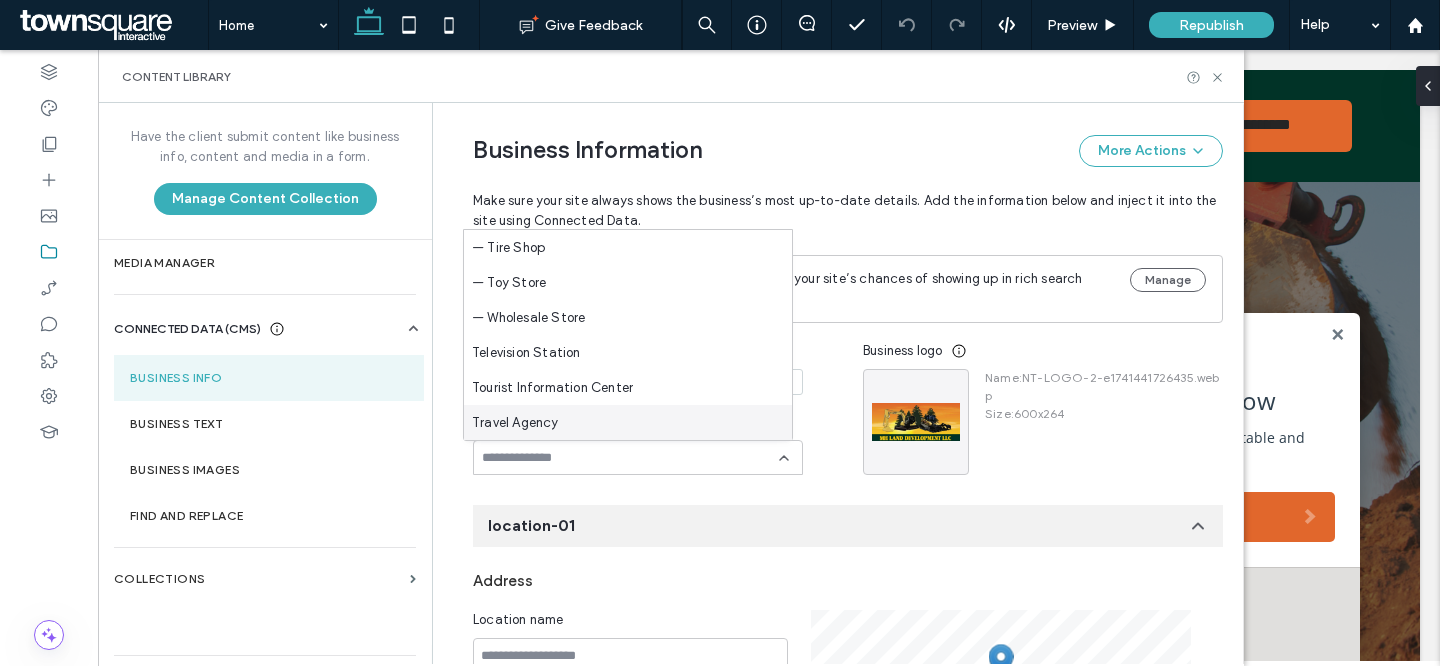click on "location-01" at bounding box center [848, 526] 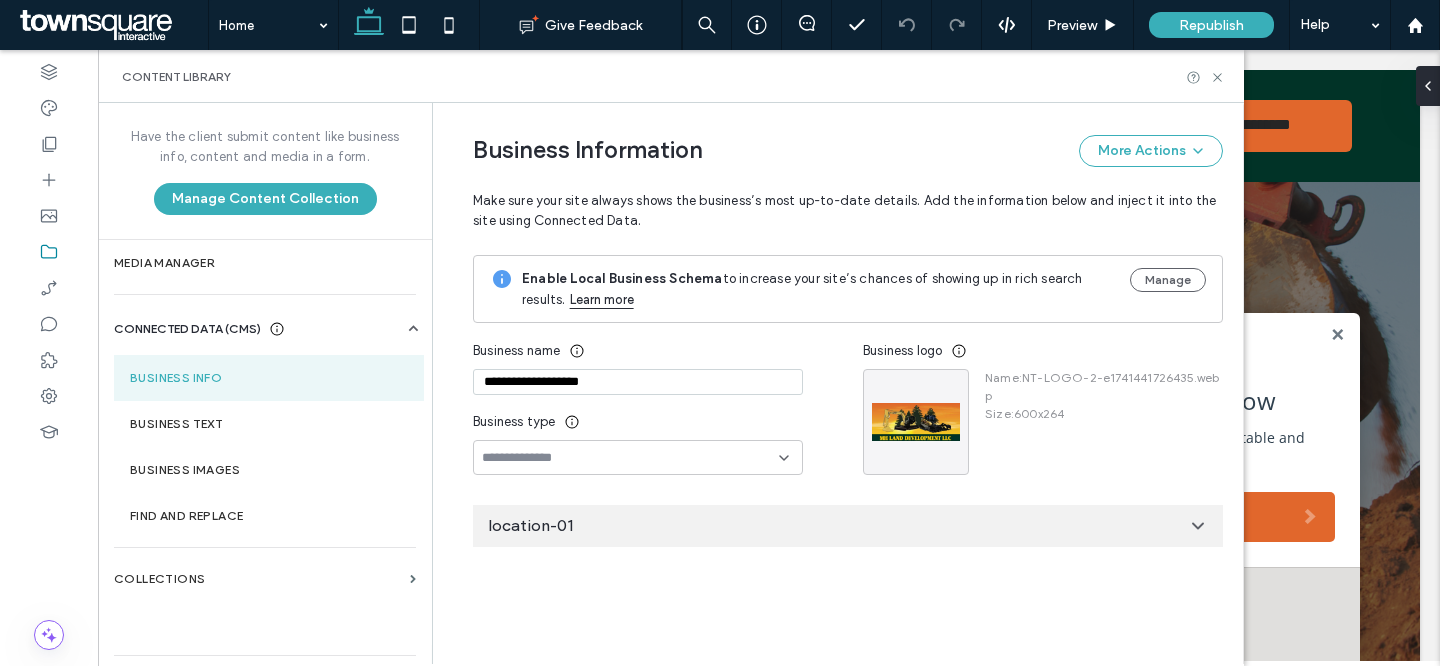 click at bounding box center [630, 458] 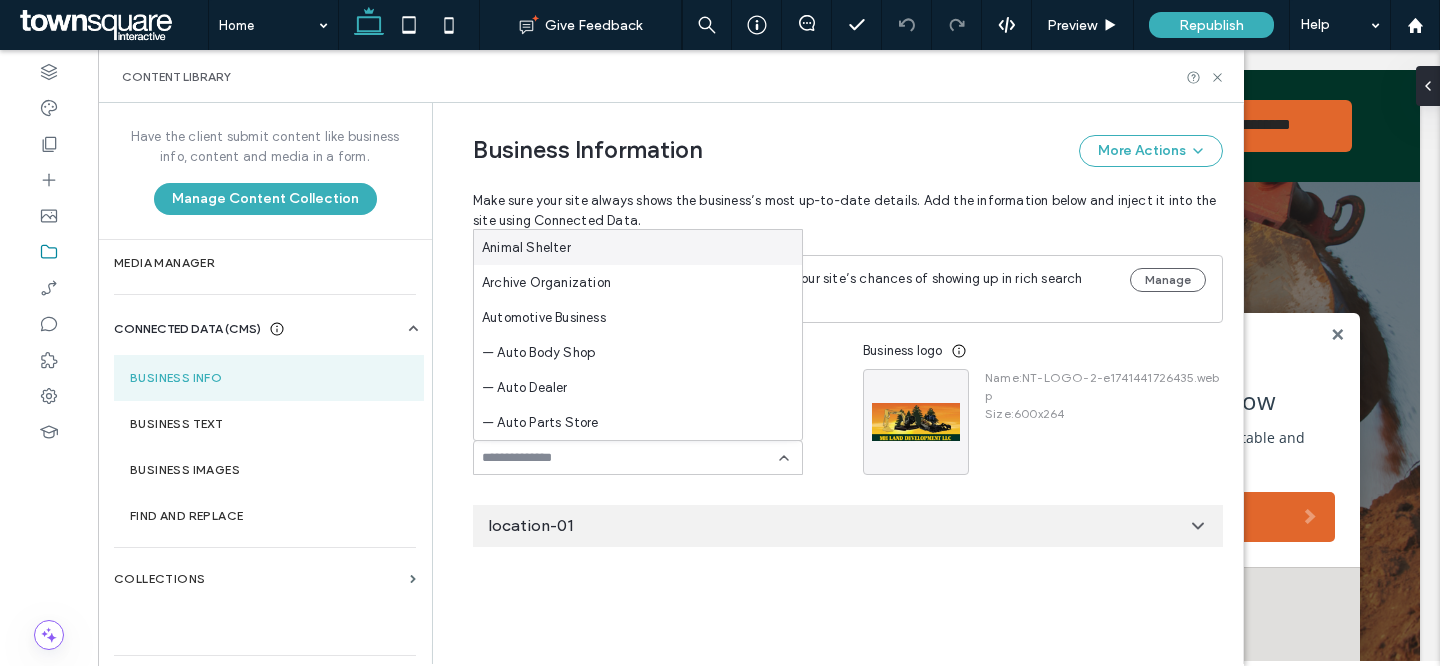 click on "location-01" at bounding box center [848, 526] 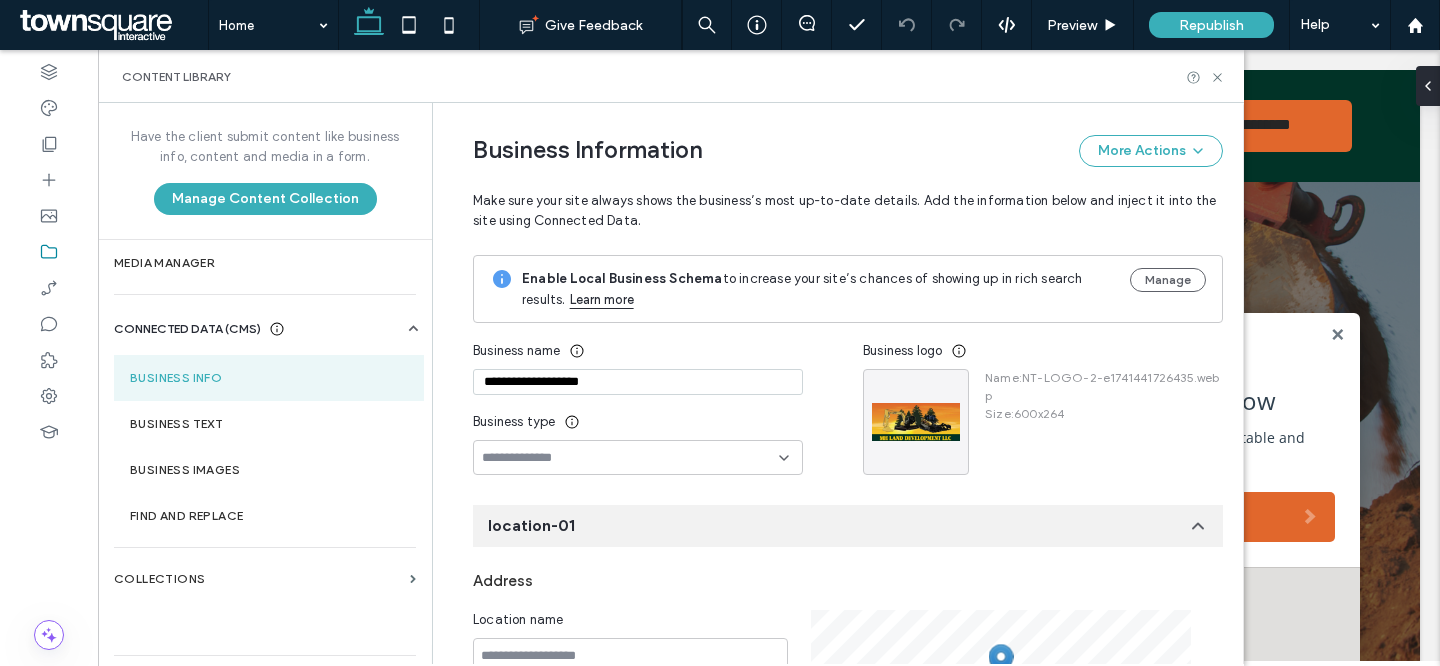 scroll, scrollTop: 0, scrollLeft: 0, axis: both 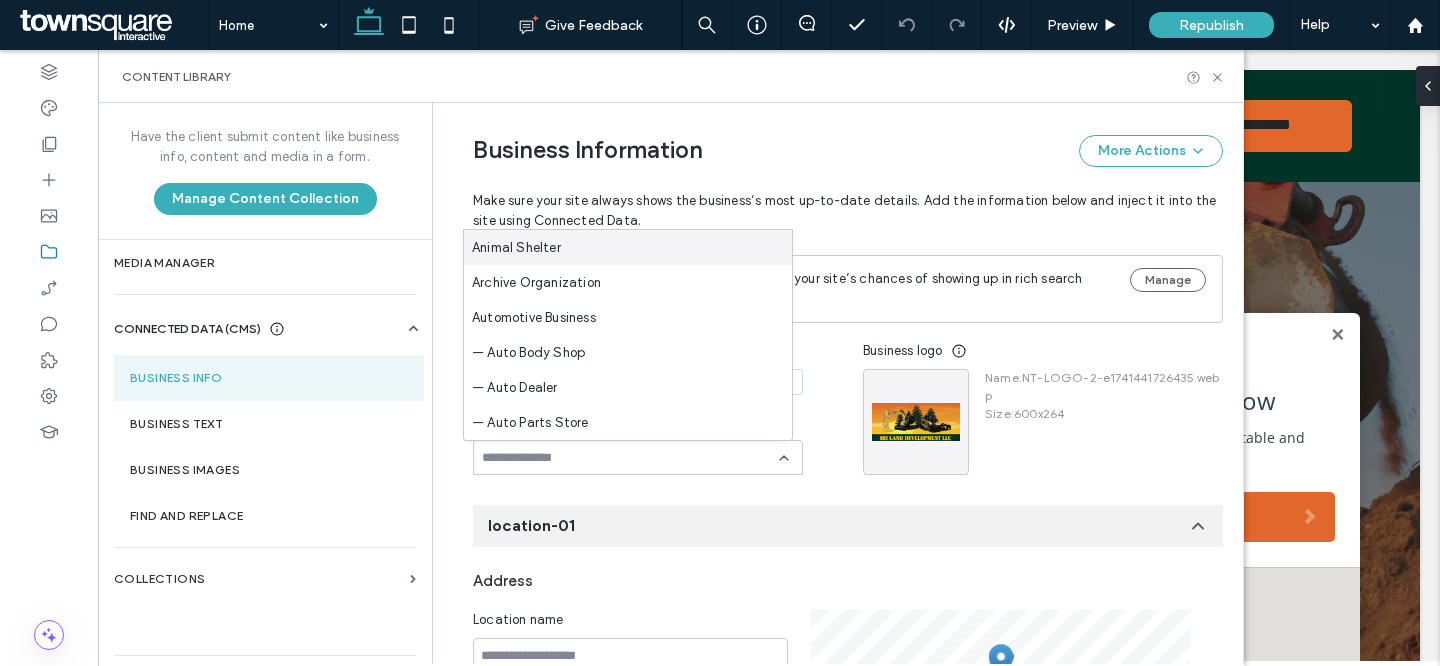 type on "*" 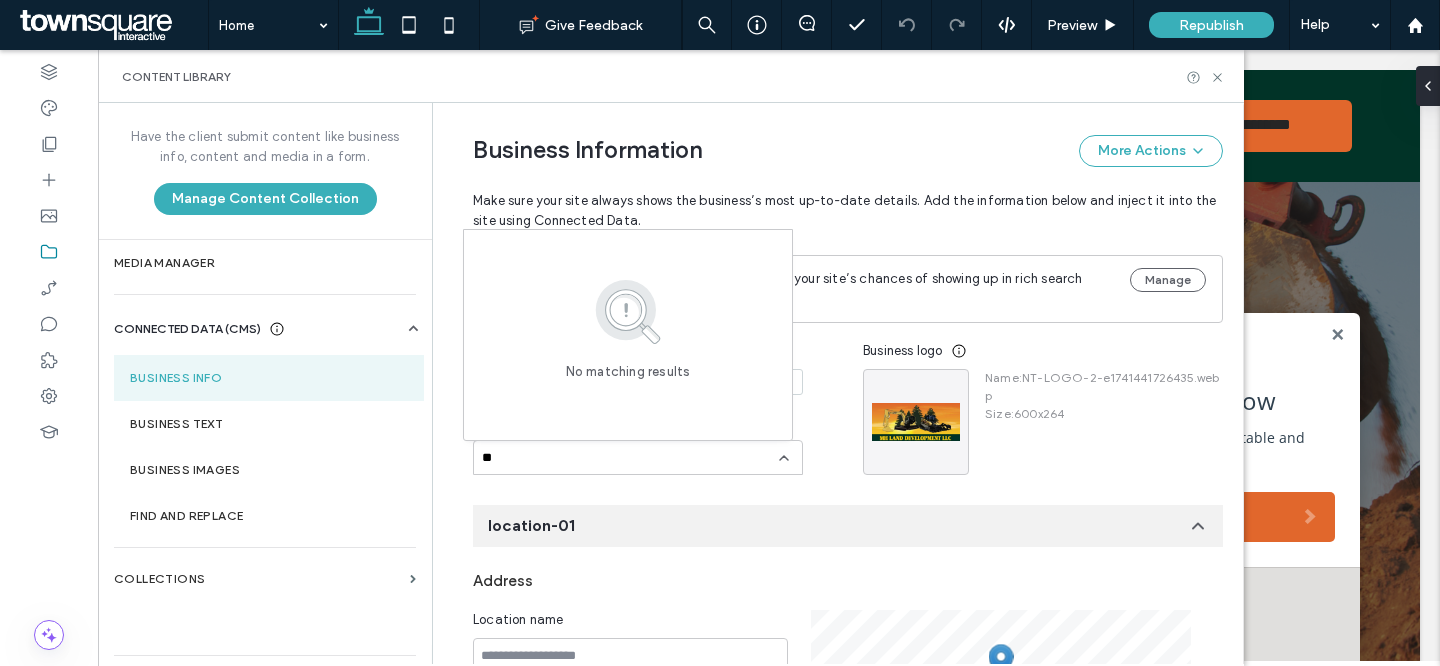 type on "*" 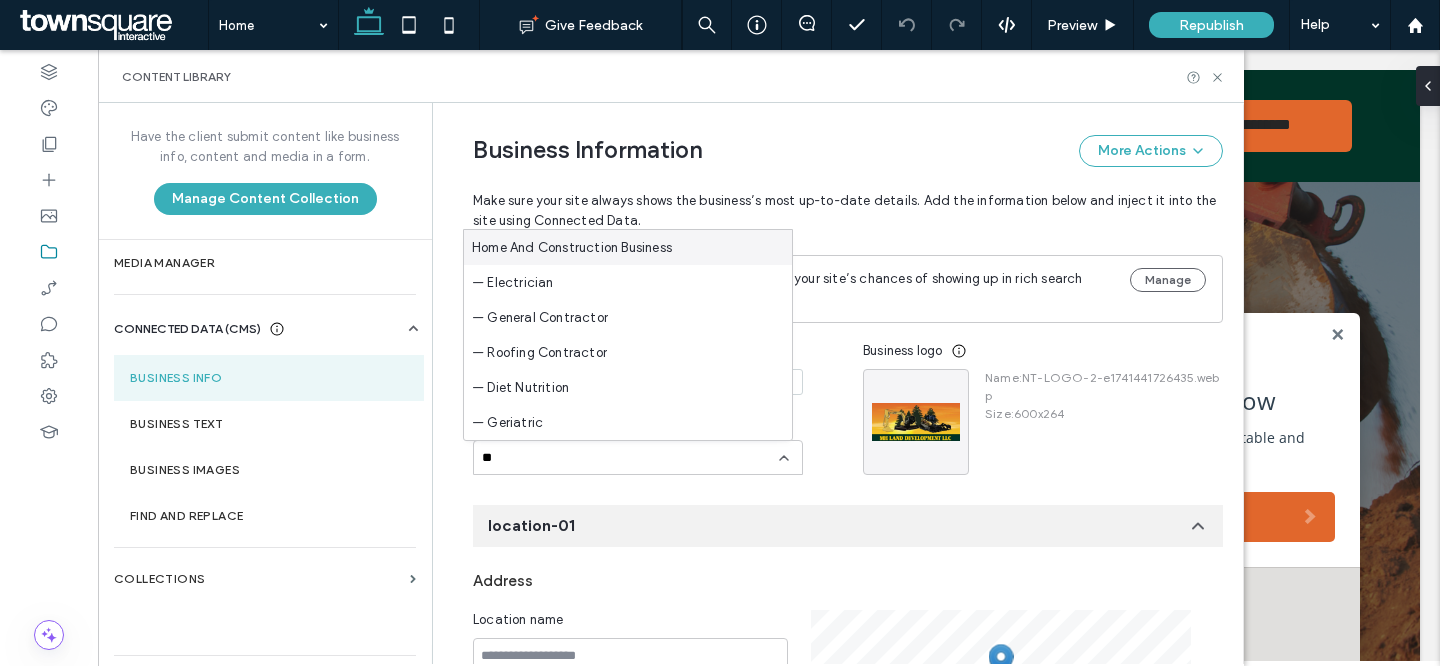 type on "*" 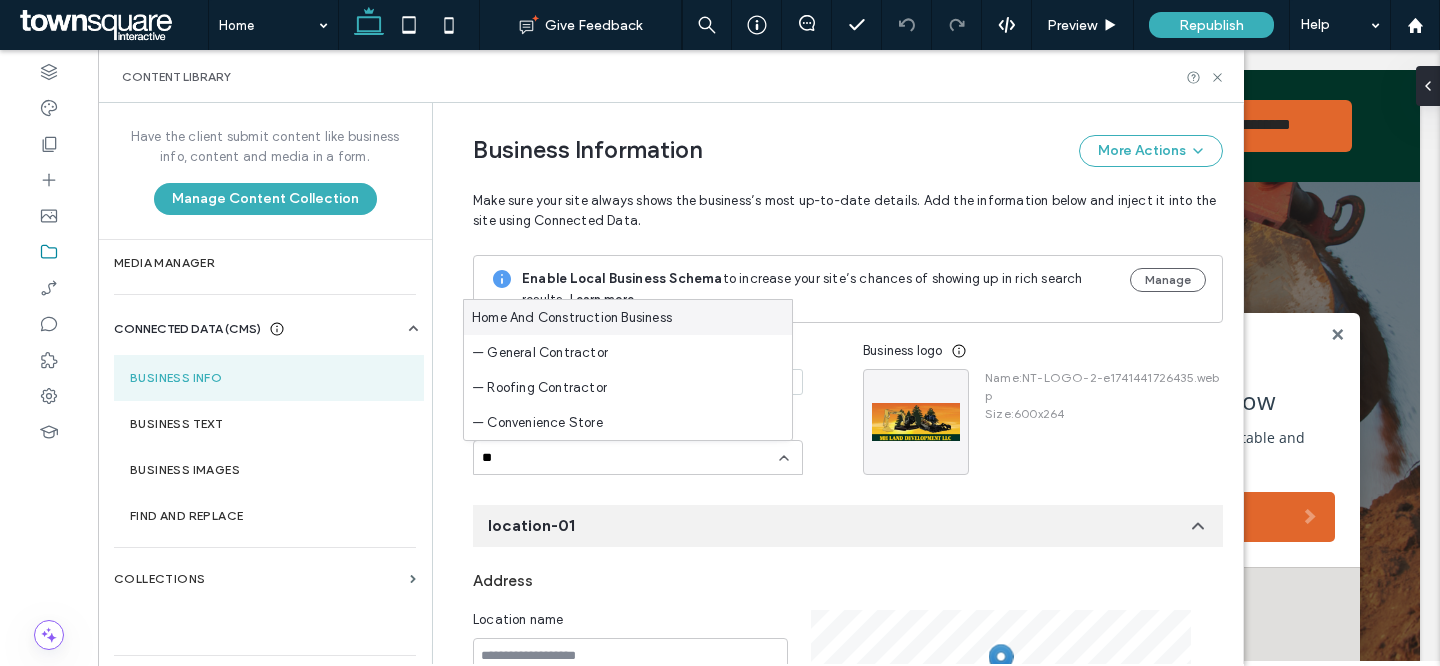 type on "*" 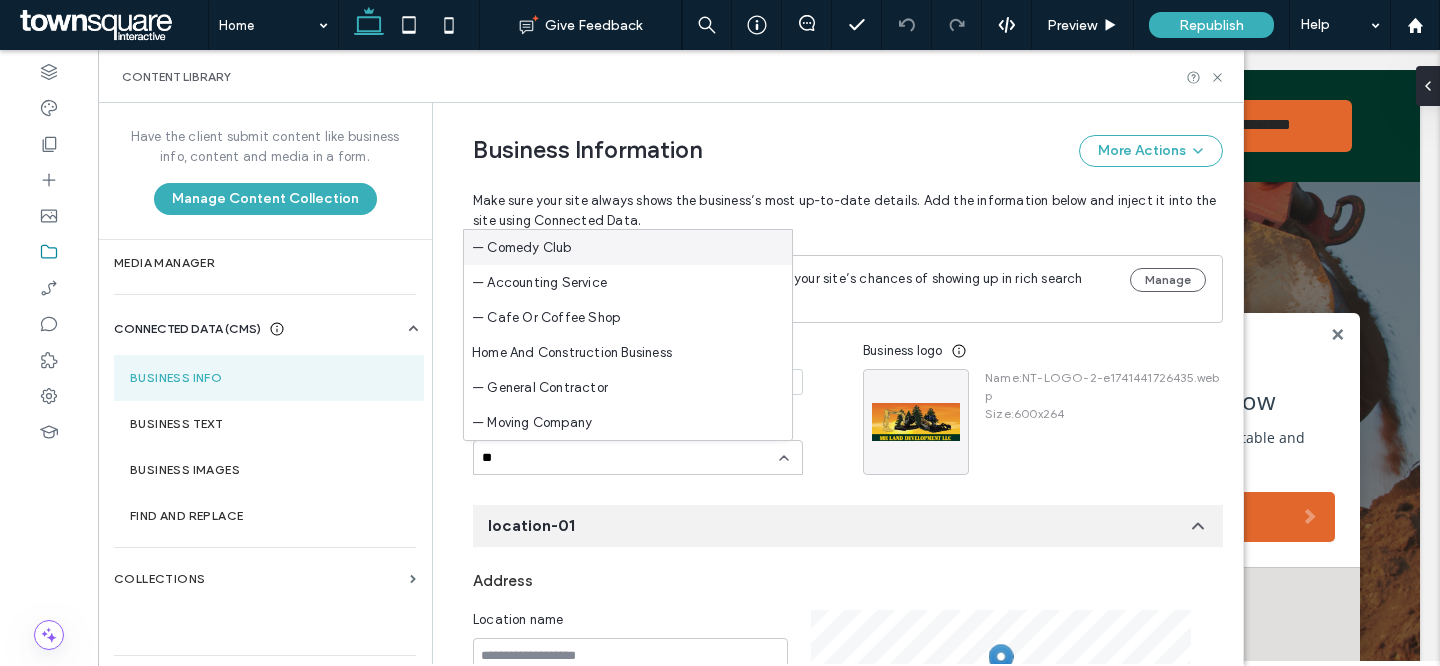 type on "*" 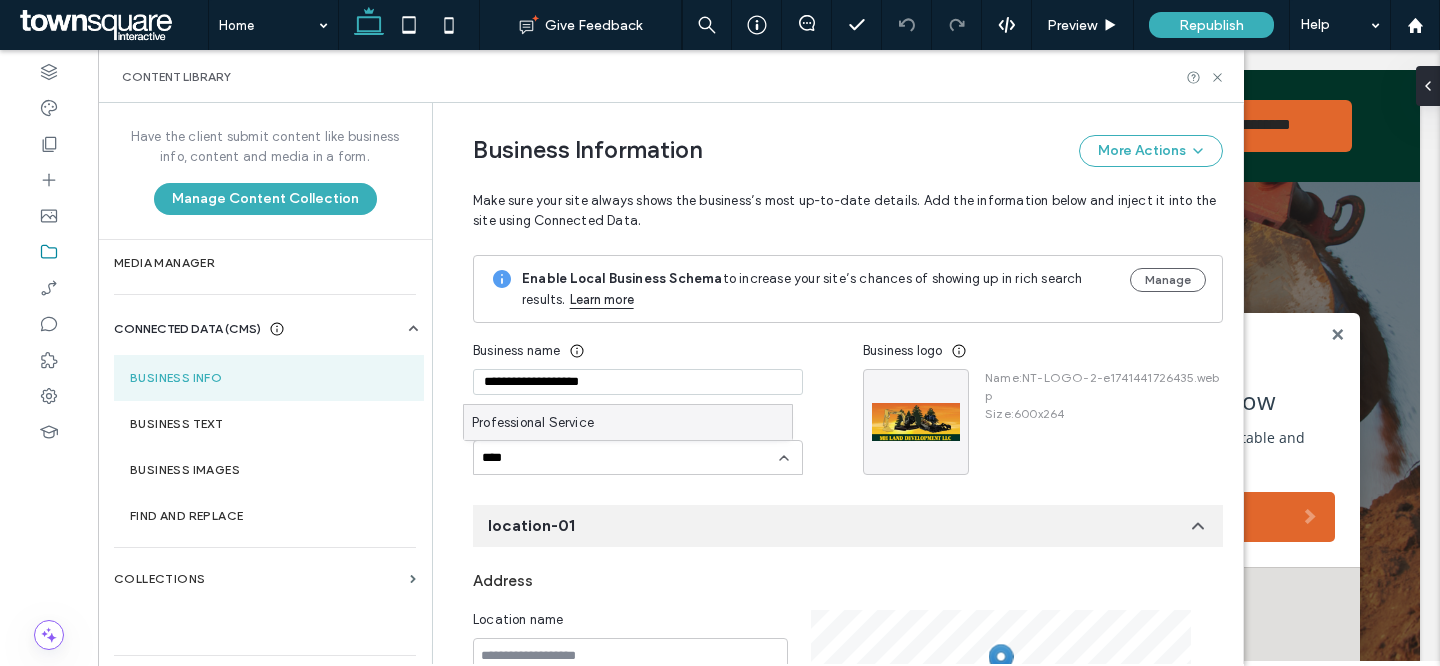 type on "****" 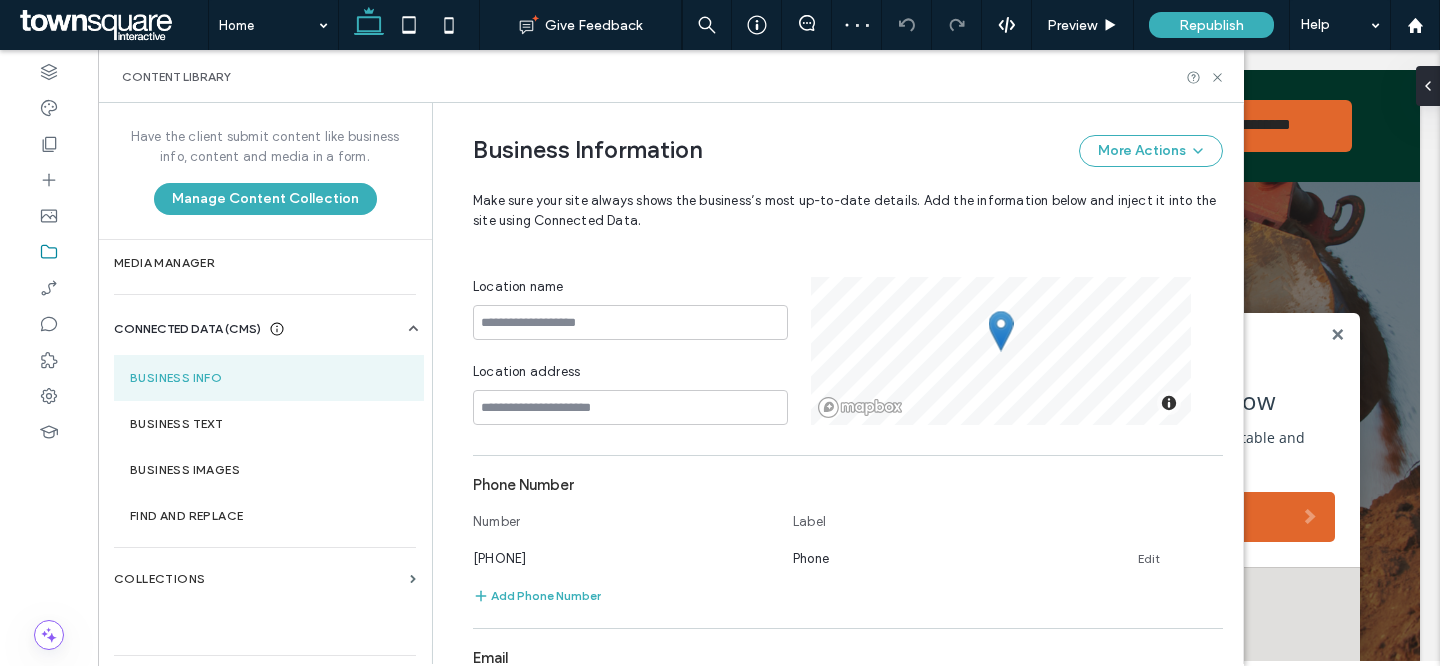 scroll, scrollTop: 40, scrollLeft: 0, axis: vertical 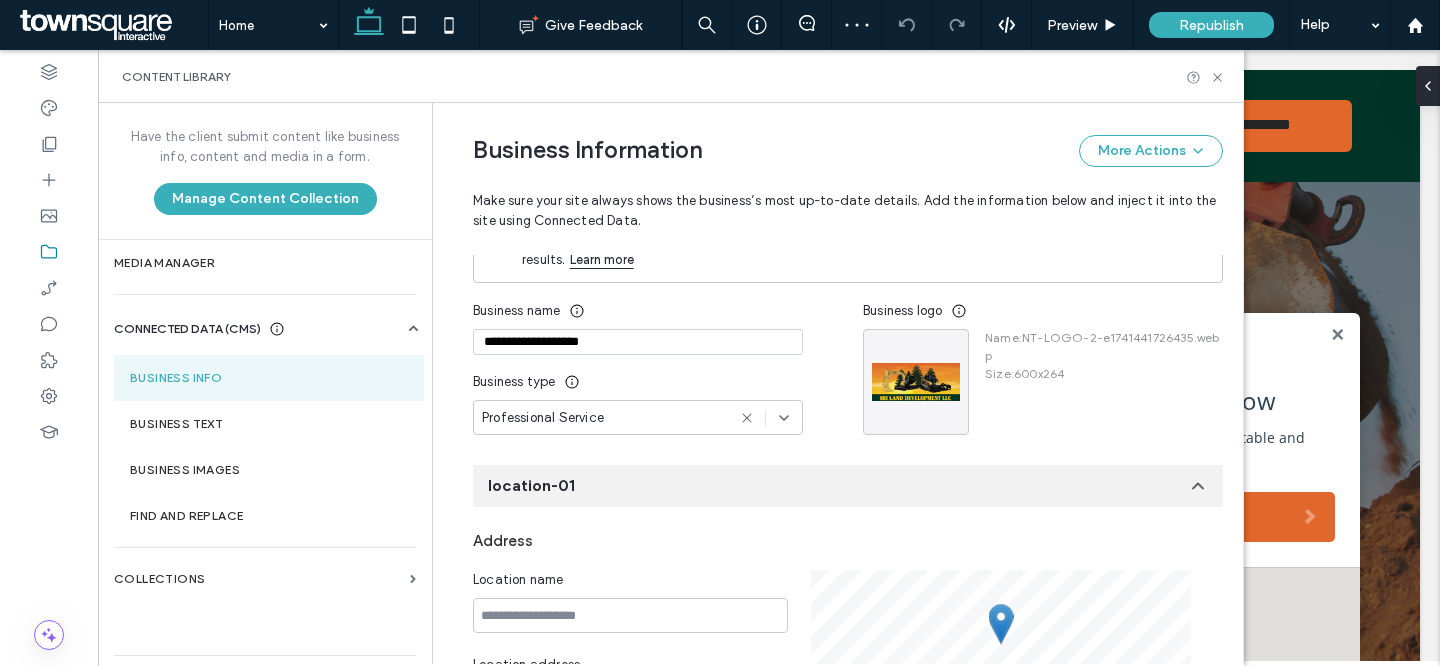 drag, startPoint x: 637, startPoint y: 335, endPoint x: 385, endPoint y: 323, distance: 252.28555 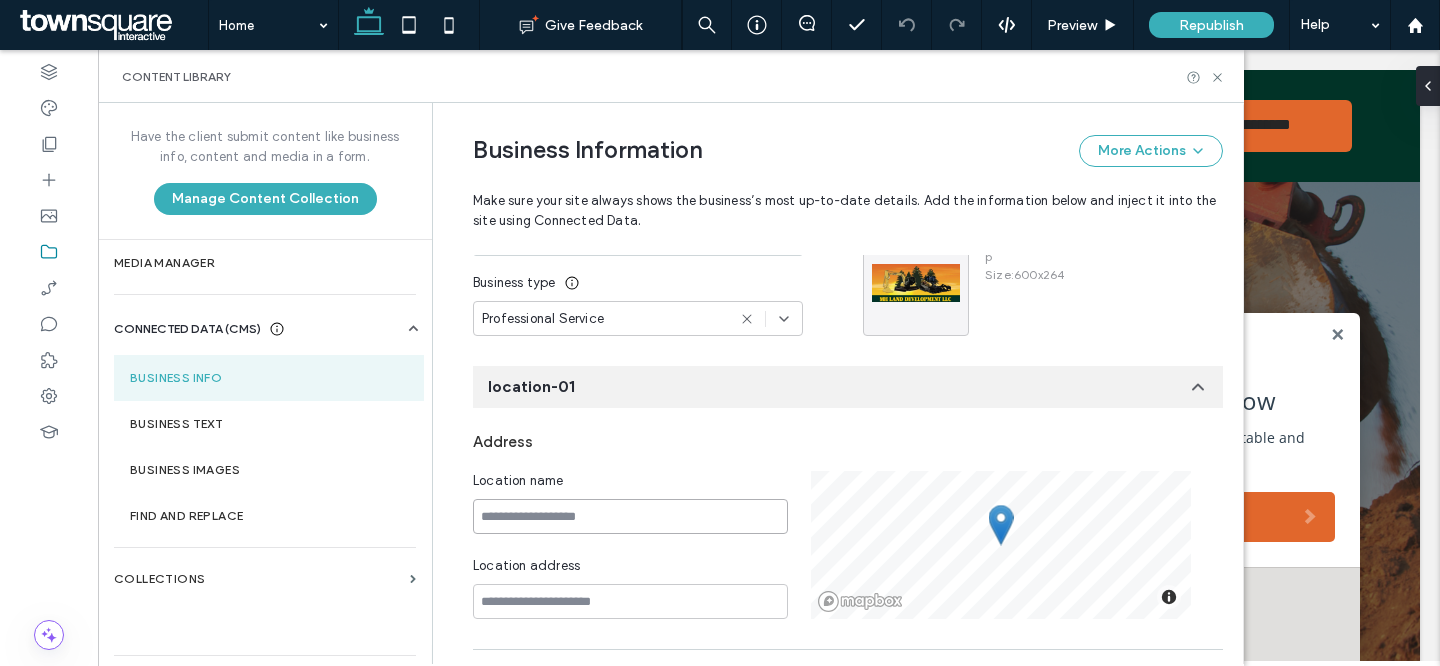 click at bounding box center [630, 516] 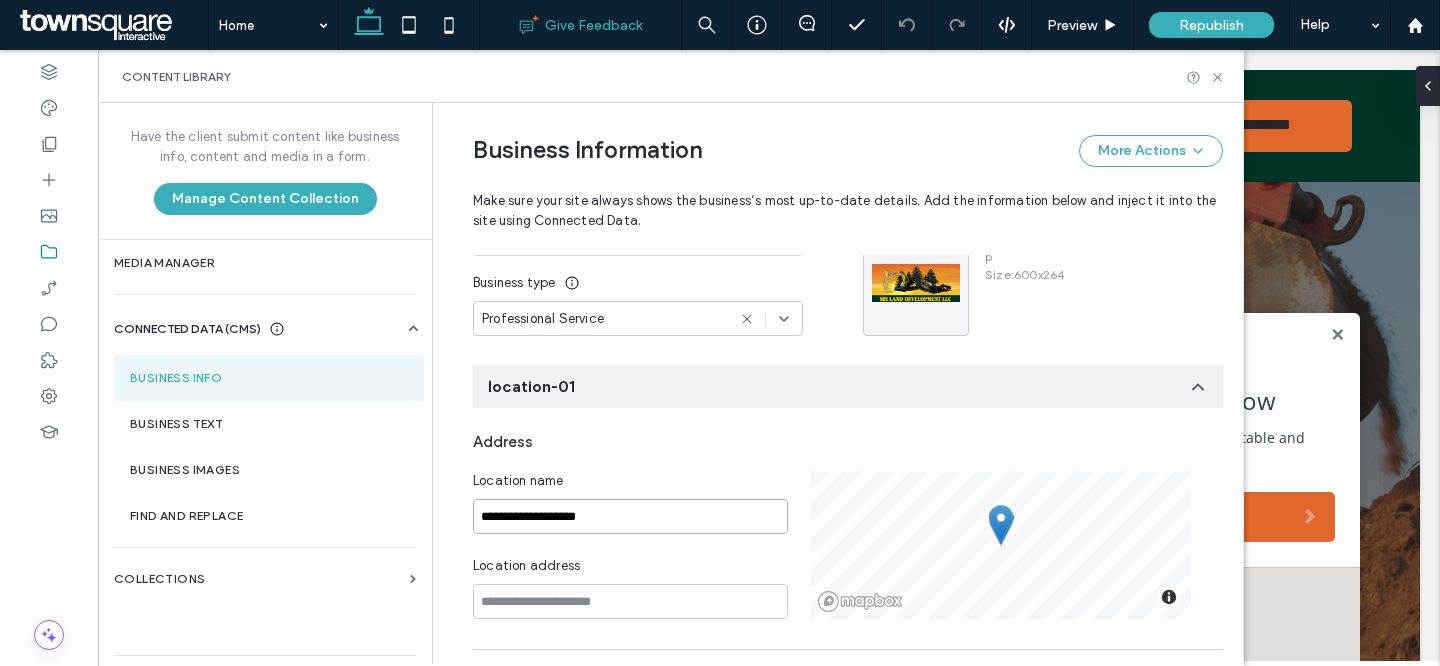 type on "**********" 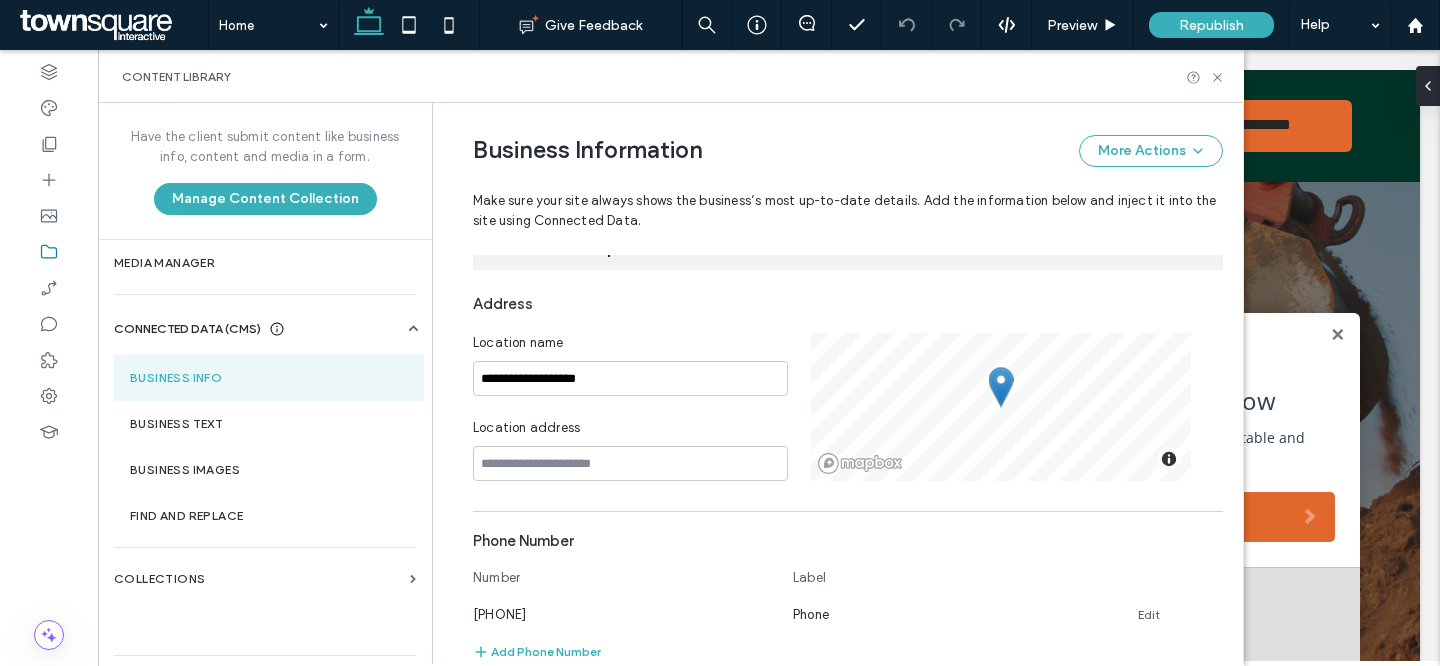 scroll, scrollTop: 305, scrollLeft: 0, axis: vertical 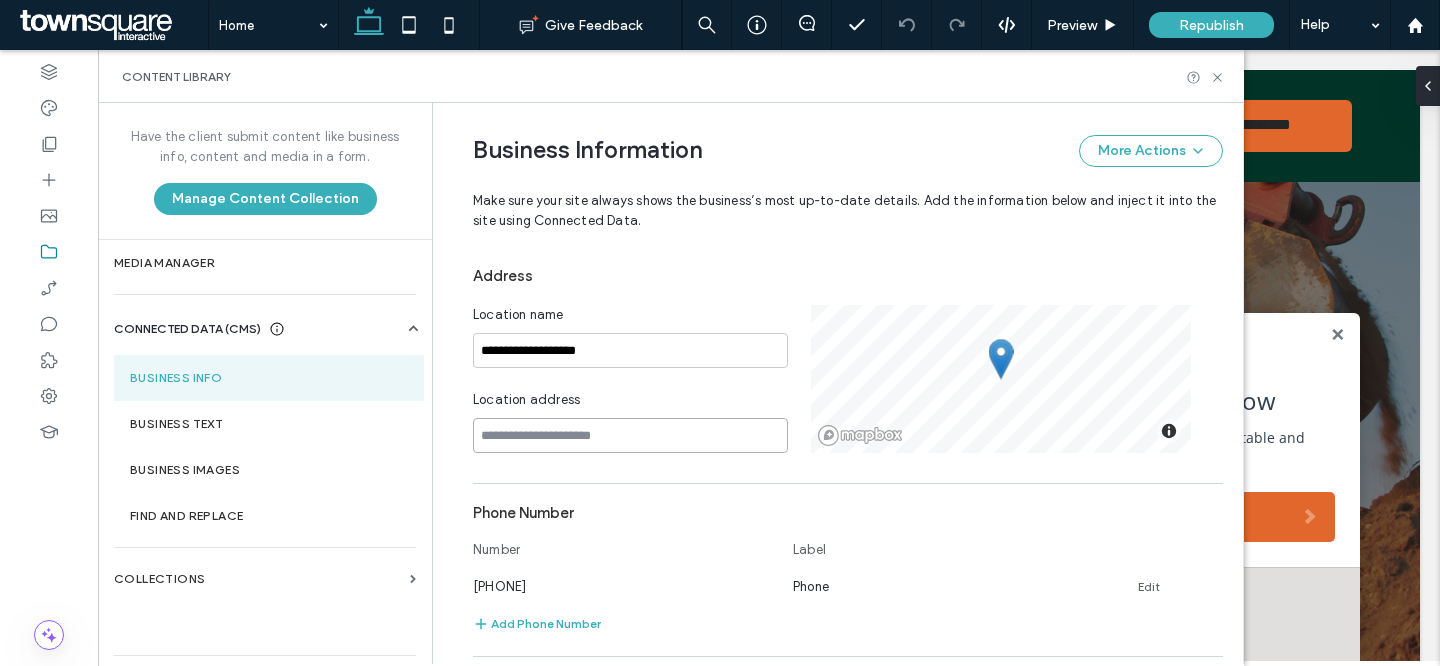 click at bounding box center (630, 435) 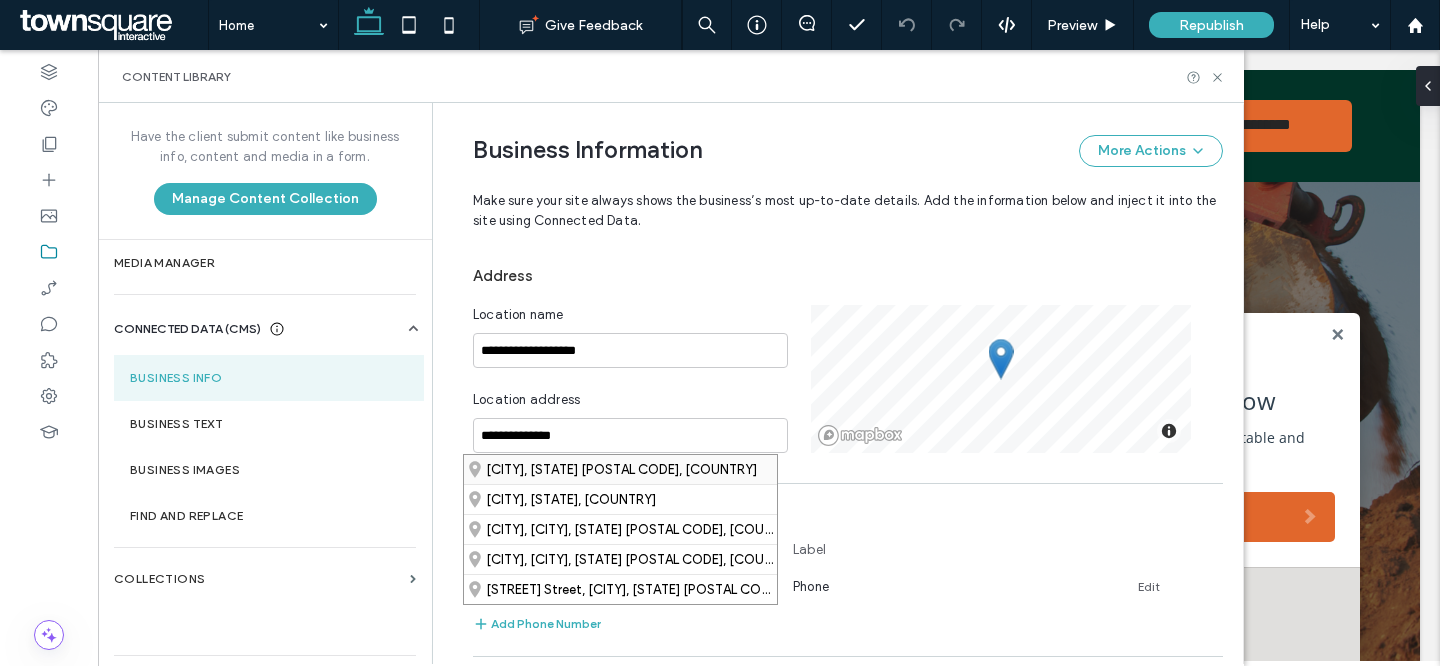 click on "Mayo, Florida 32066, United States" at bounding box center [620, 469] 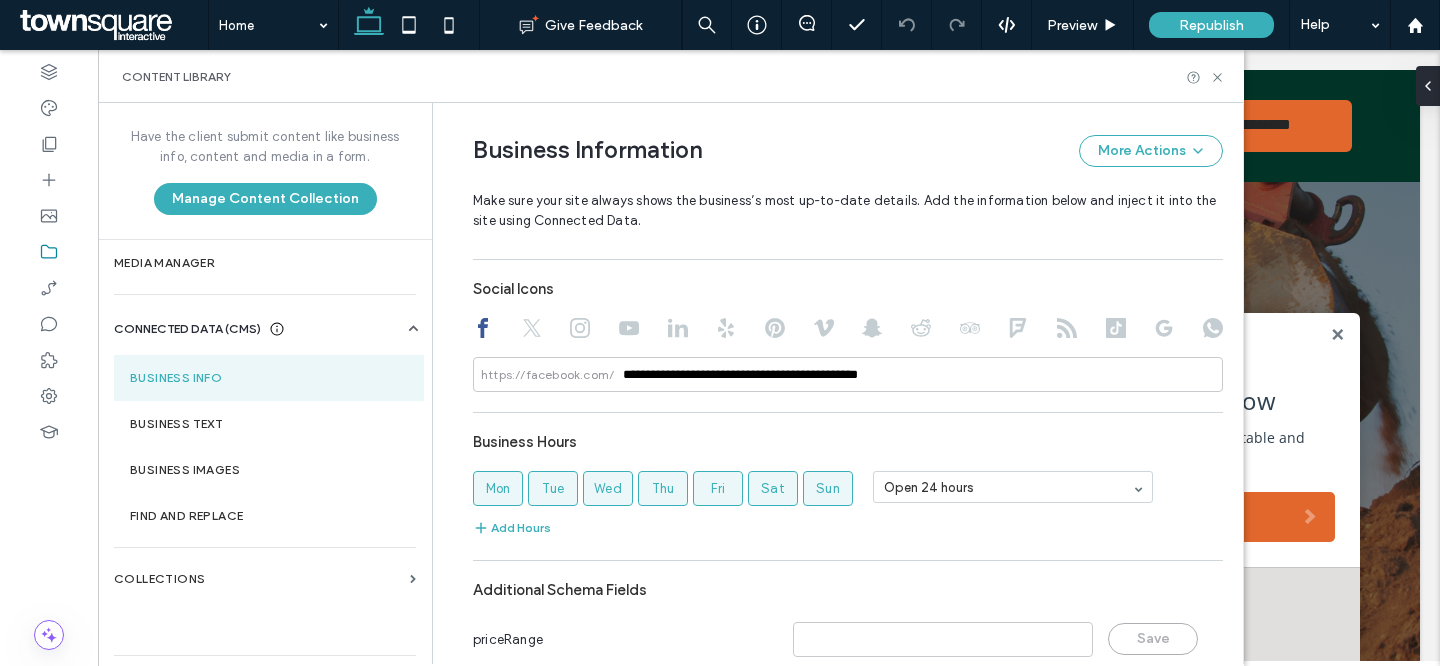 scroll, scrollTop: 873, scrollLeft: 0, axis: vertical 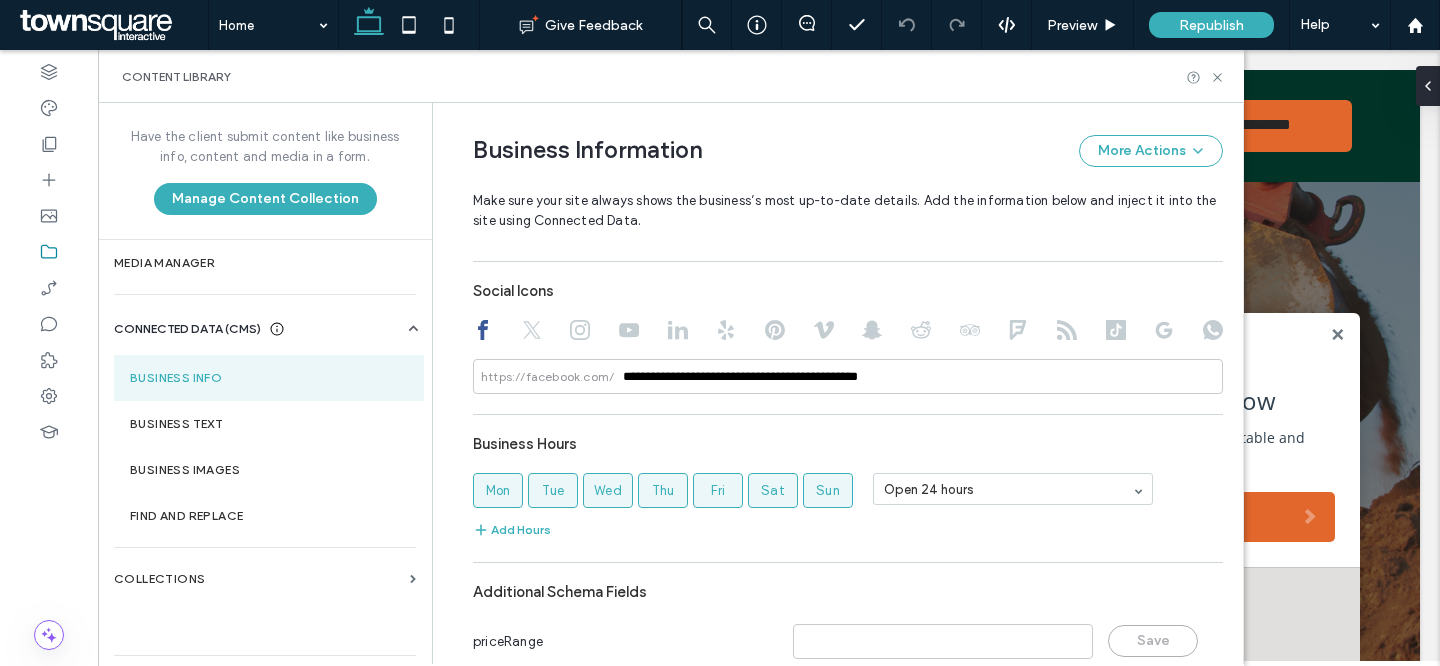 click at bounding box center [848, 332] 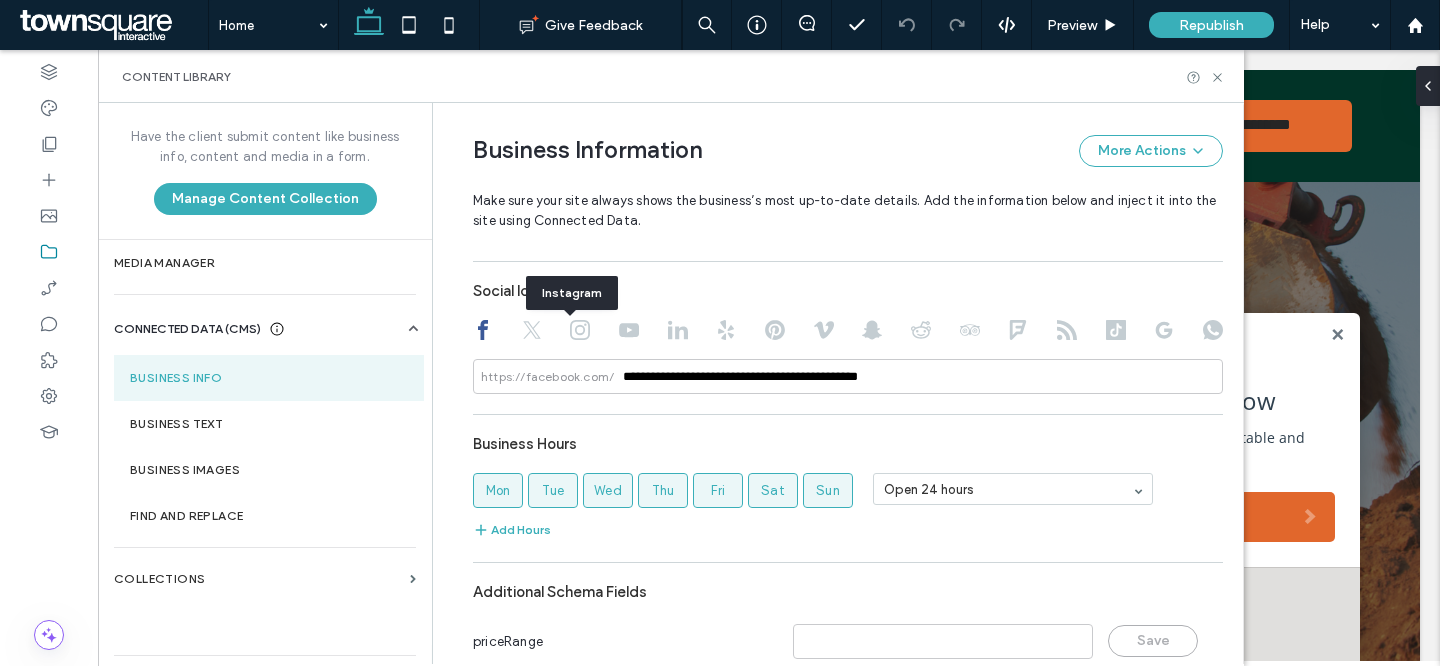 click 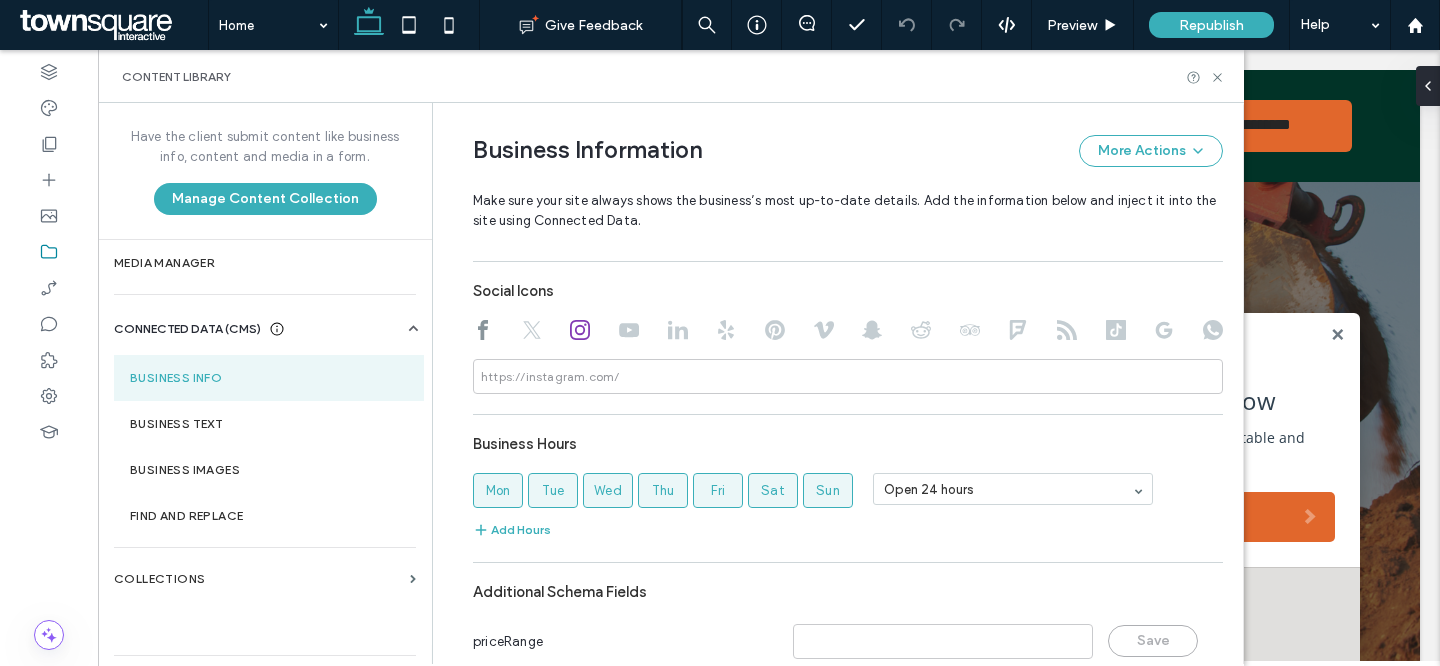 click 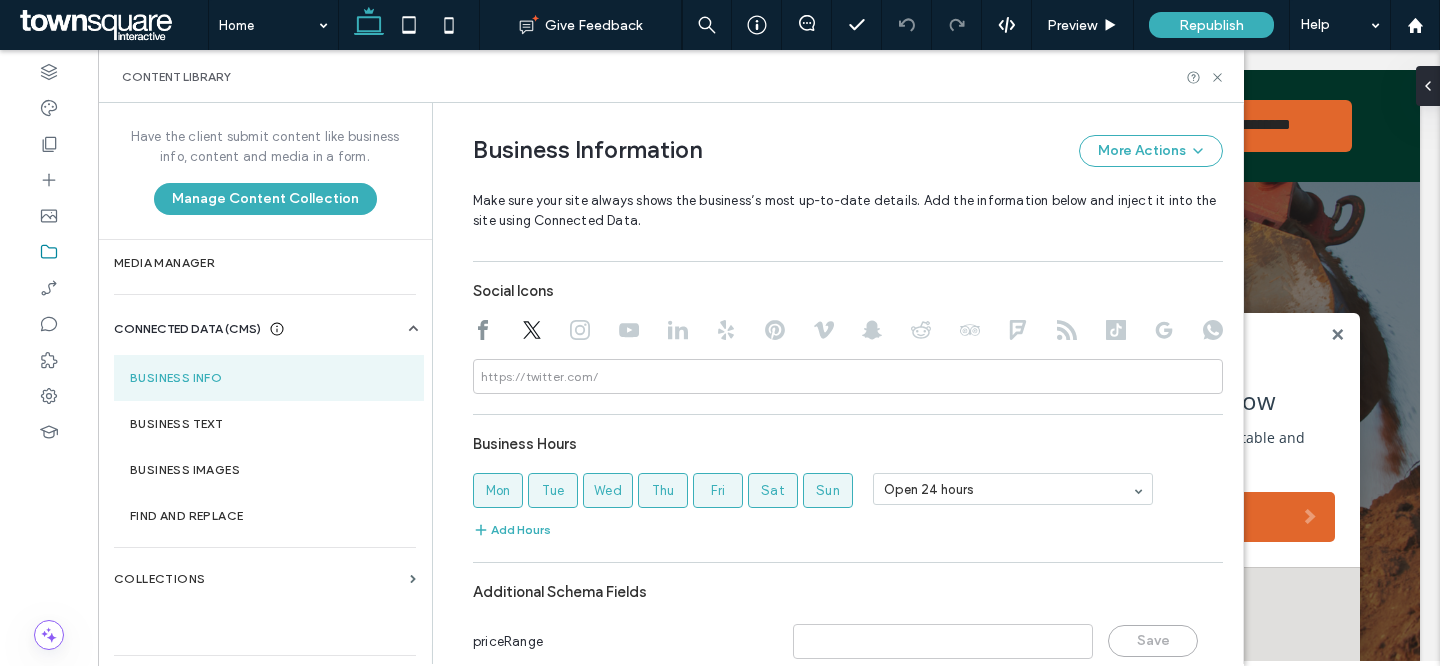 scroll, scrollTop: 952, scrollLeft: 0, axis: vertical 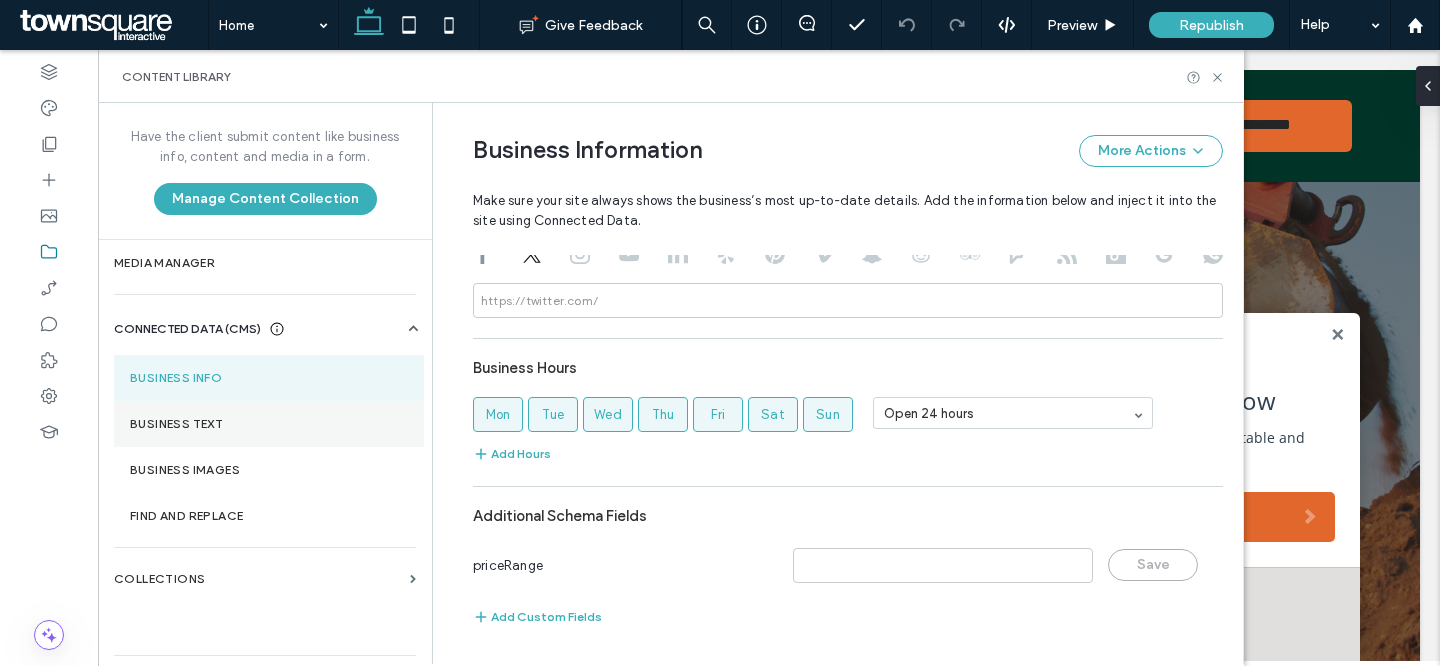 click on "Business Text" at bounding box center (269, 424) 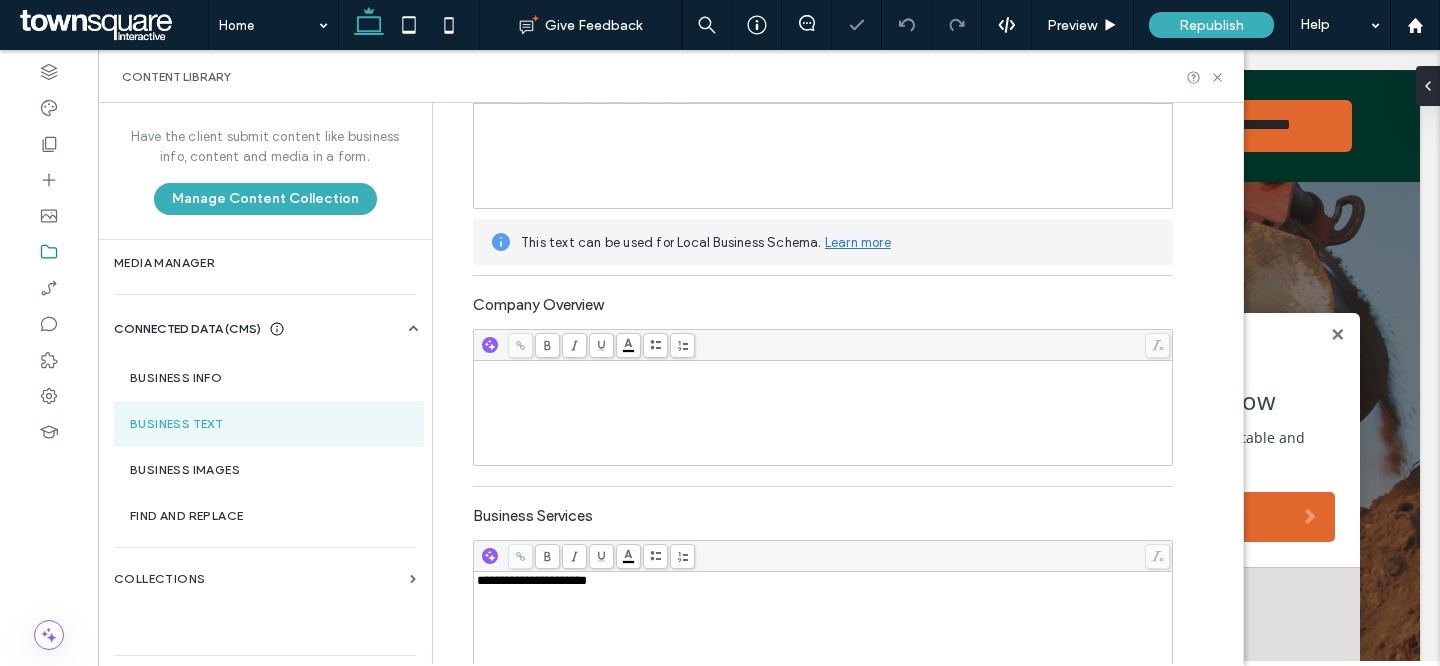 scroll, scrollTop: 842, scrollLeft: 0, axis: vertical 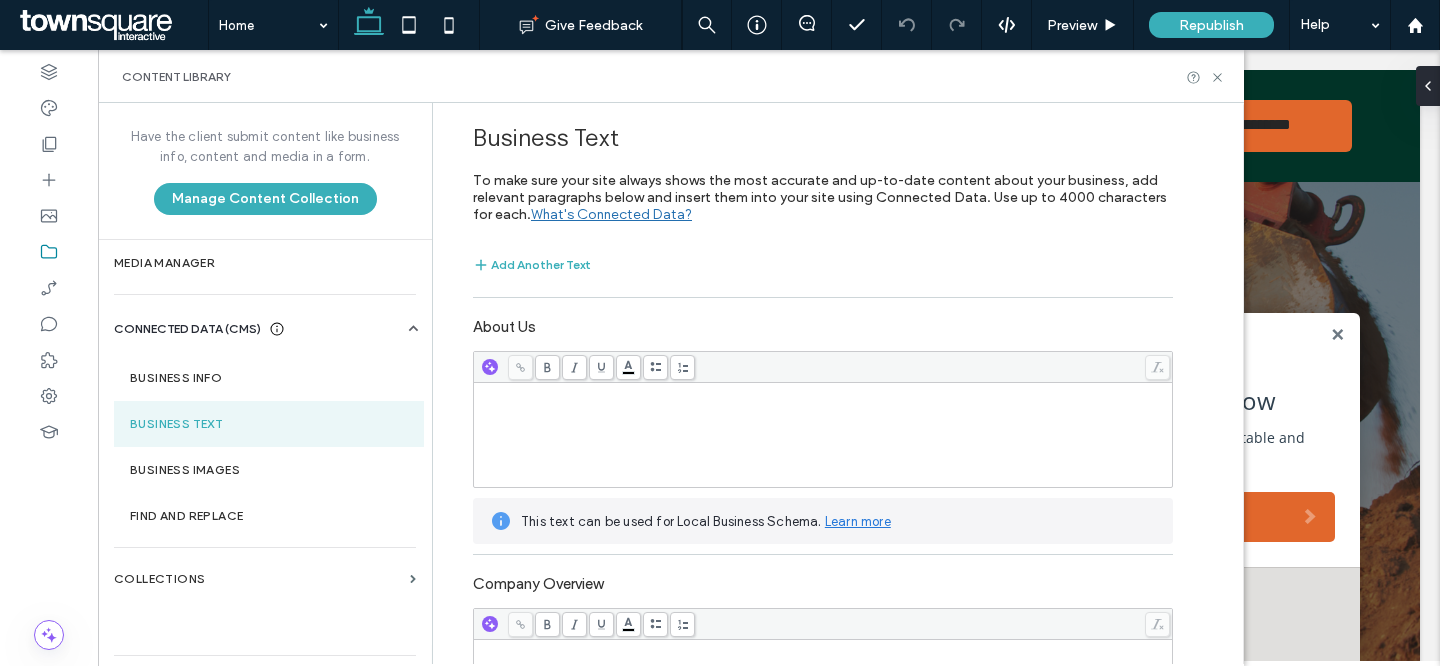 click at bounding box center [823, 435] 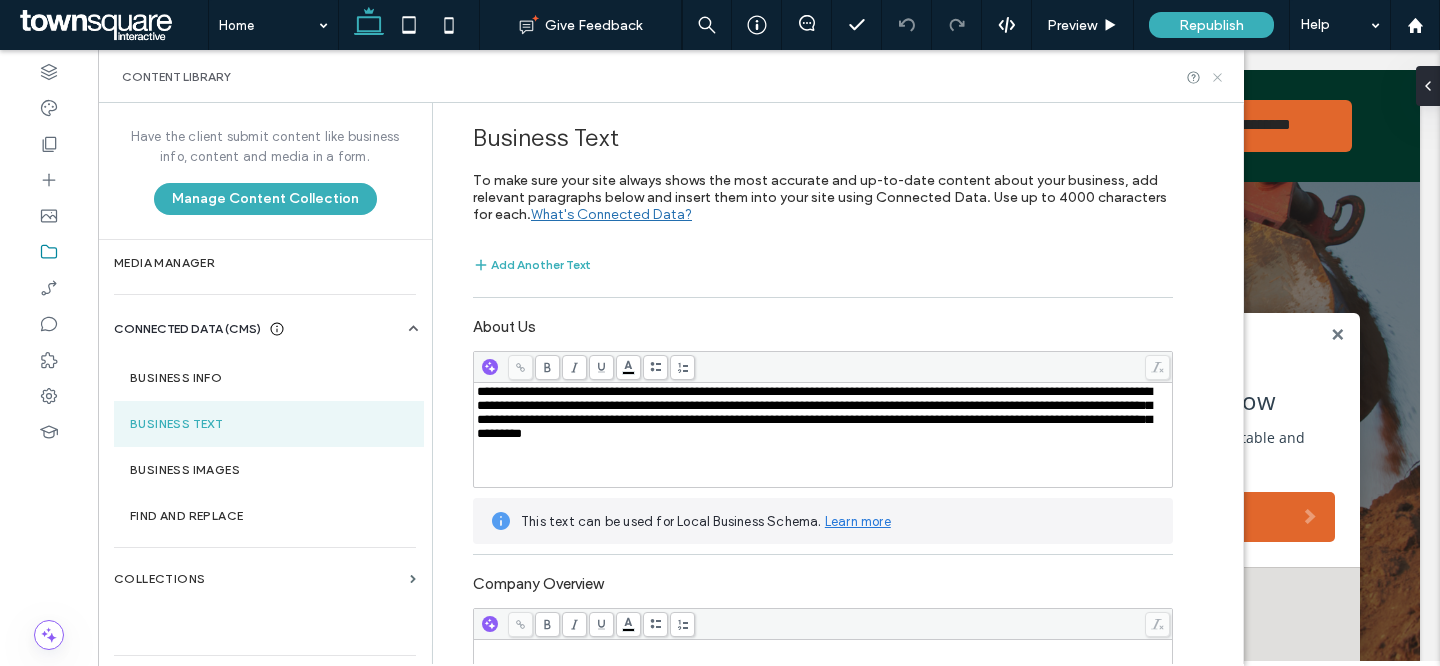 click 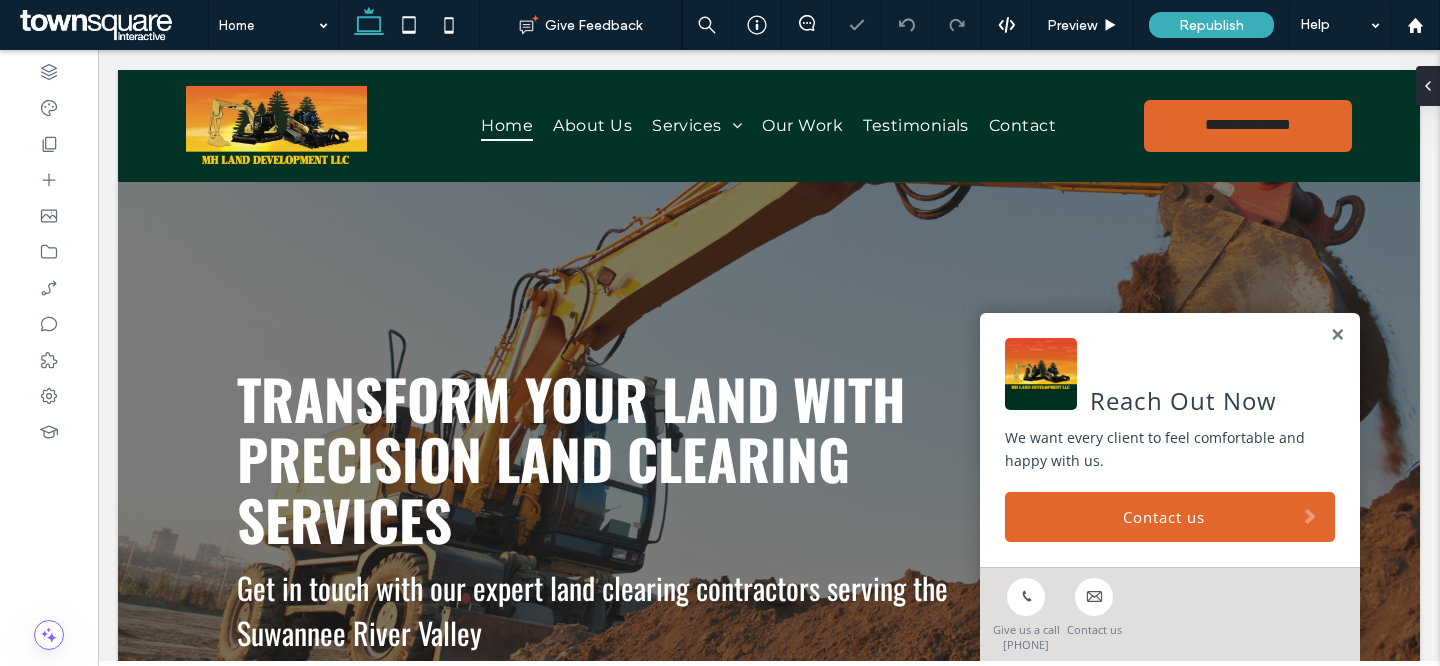 scroll, scrollTop: 0, scrollLeft: 0, axis: both 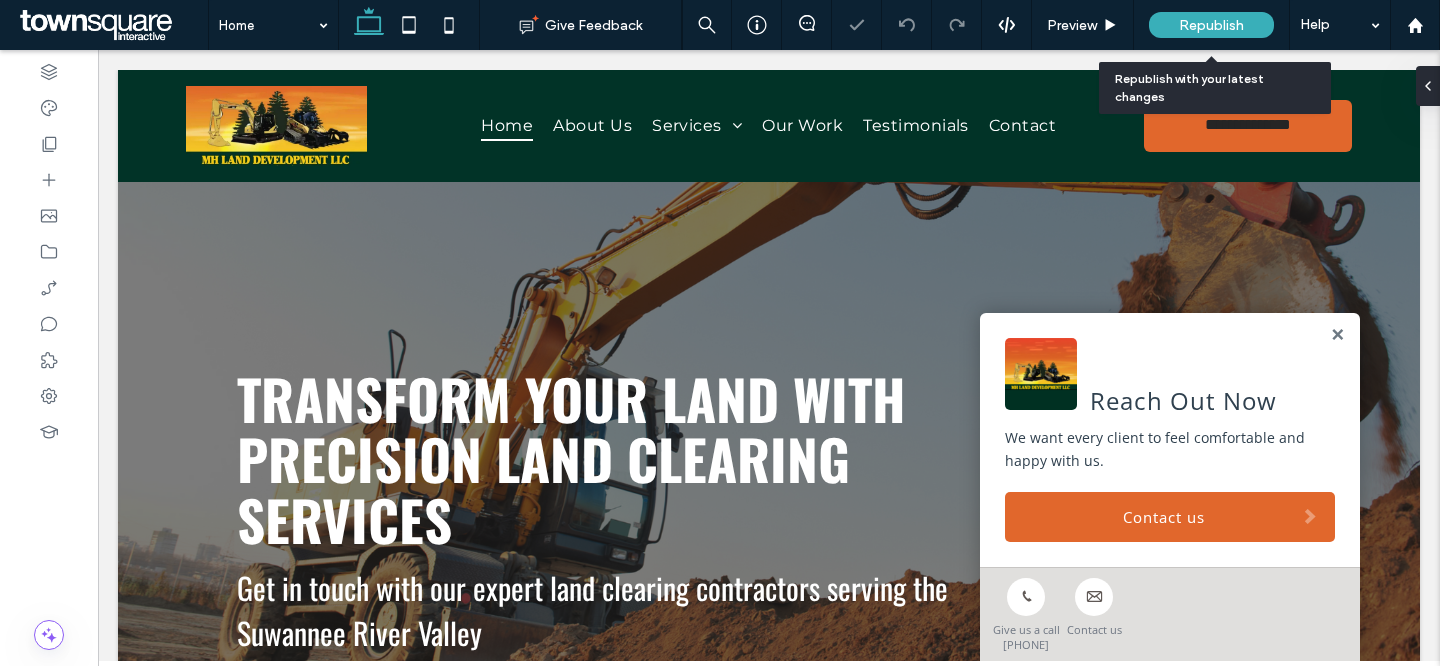 click on "Republish" at bounding box center (1211, 25) 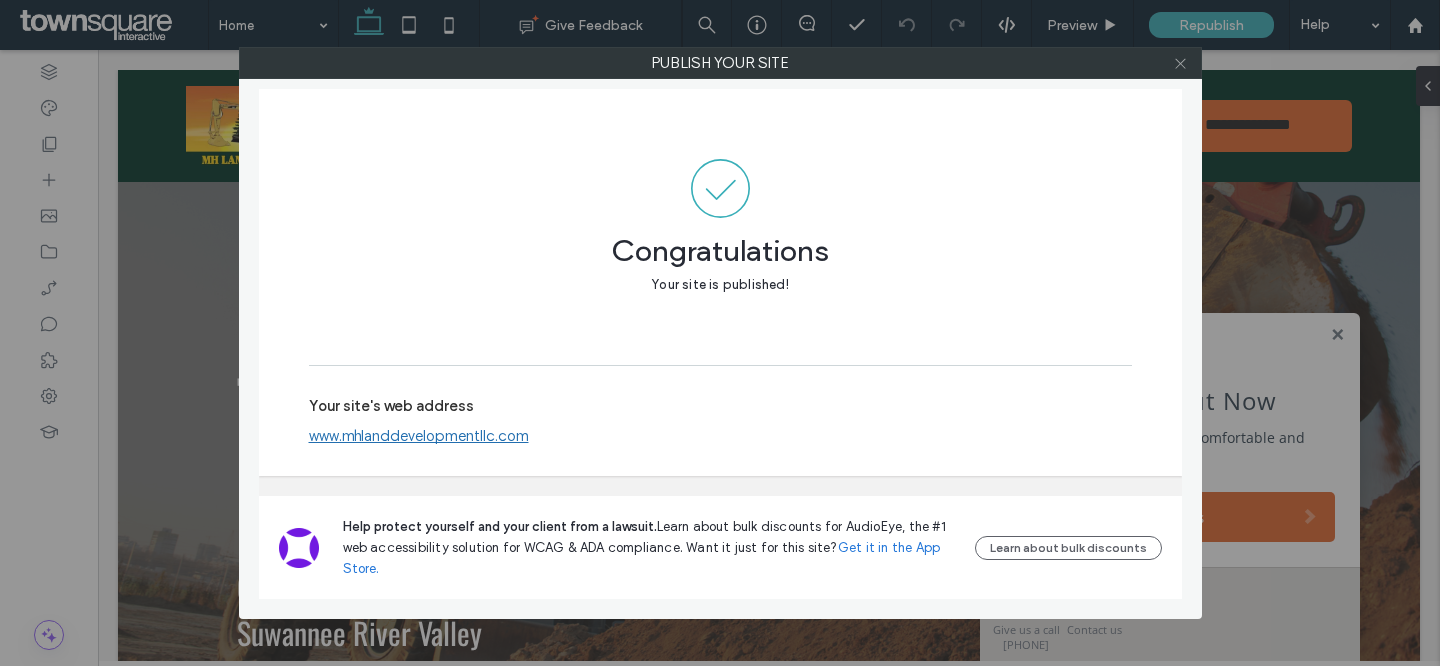 click at bounding box center [1180, 63] 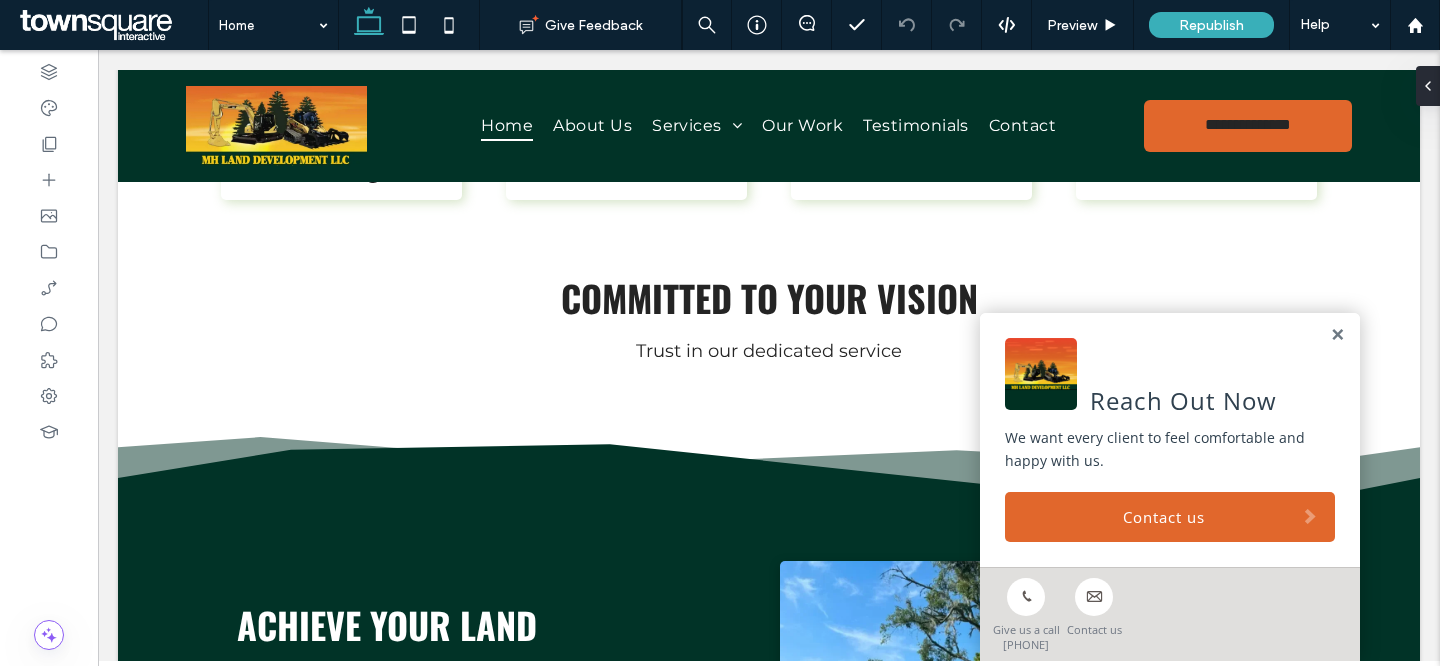 scroll, scrollTop: 1660, scrollLeft: 0, axis: vertical 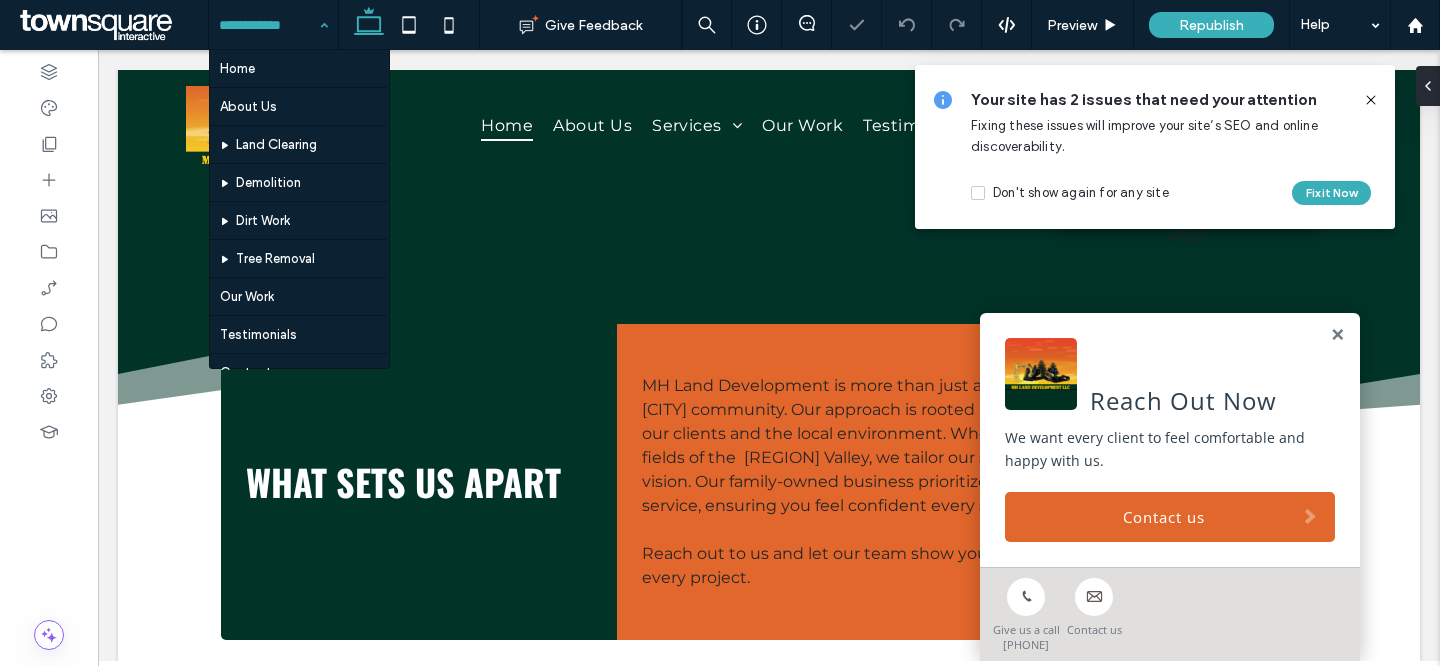 click at bounding box center [268, 25] 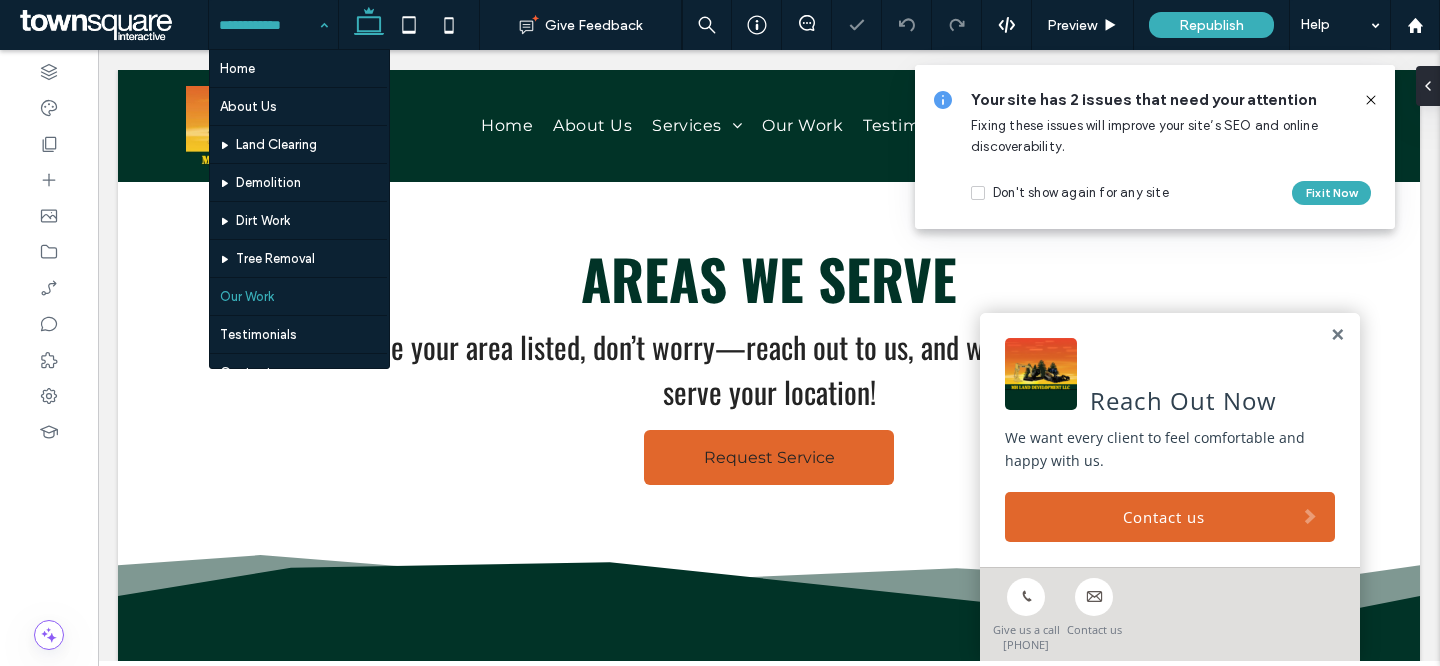 scroll, scrollTop: 0, scrollLeft: 0, axis: both 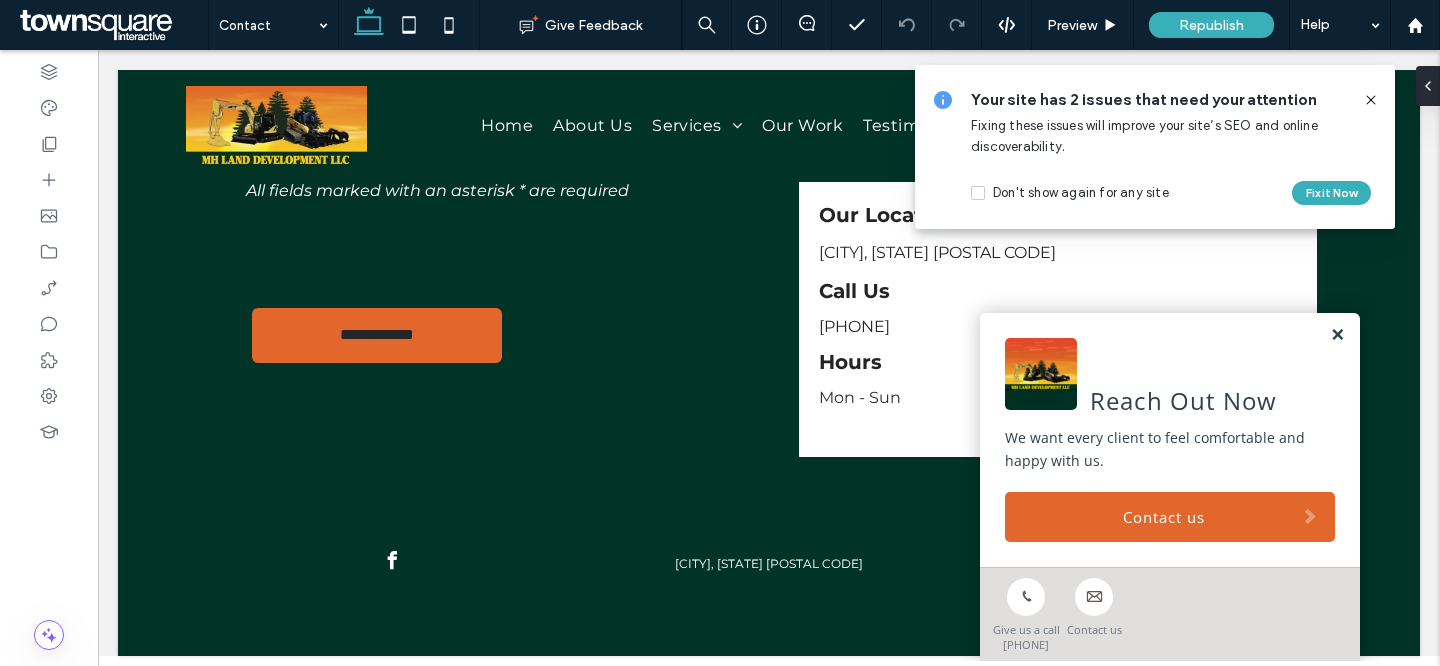 click at bounding box center [1337, 335] 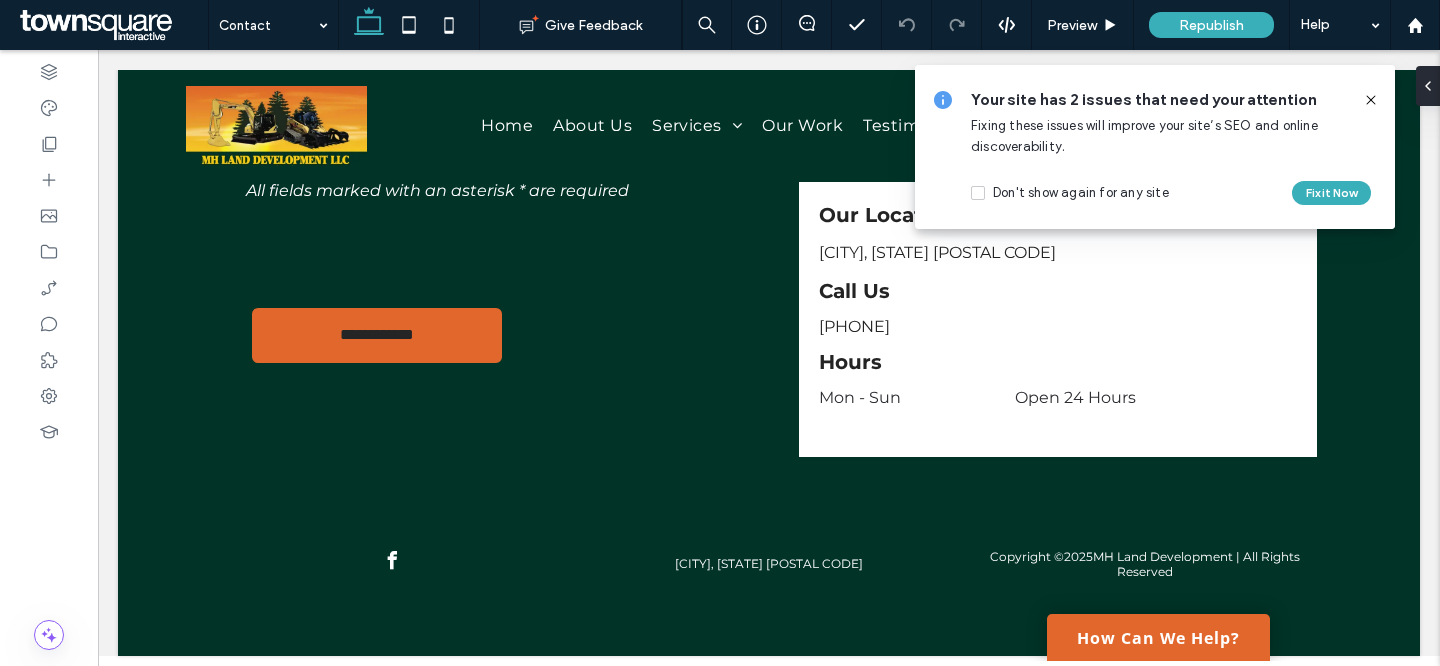 click 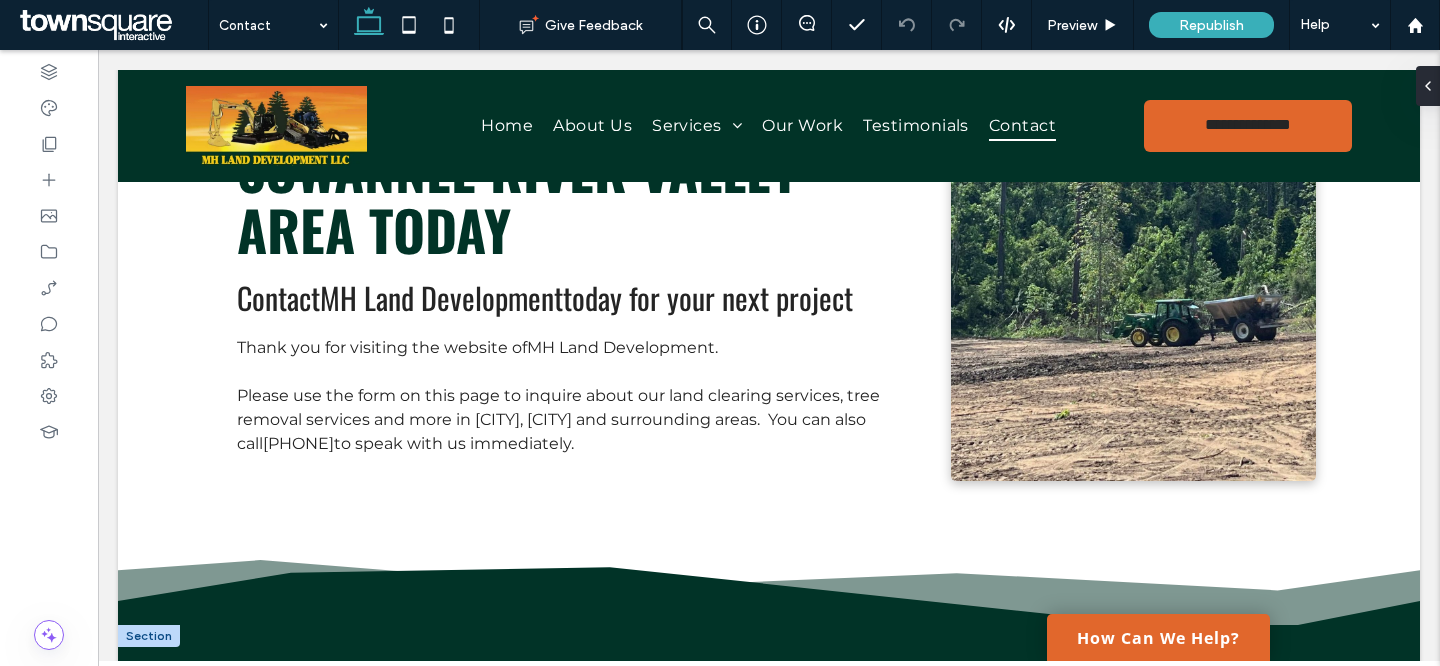 scroll, scrollTop: 0, scrollLeft: 0, axis: both 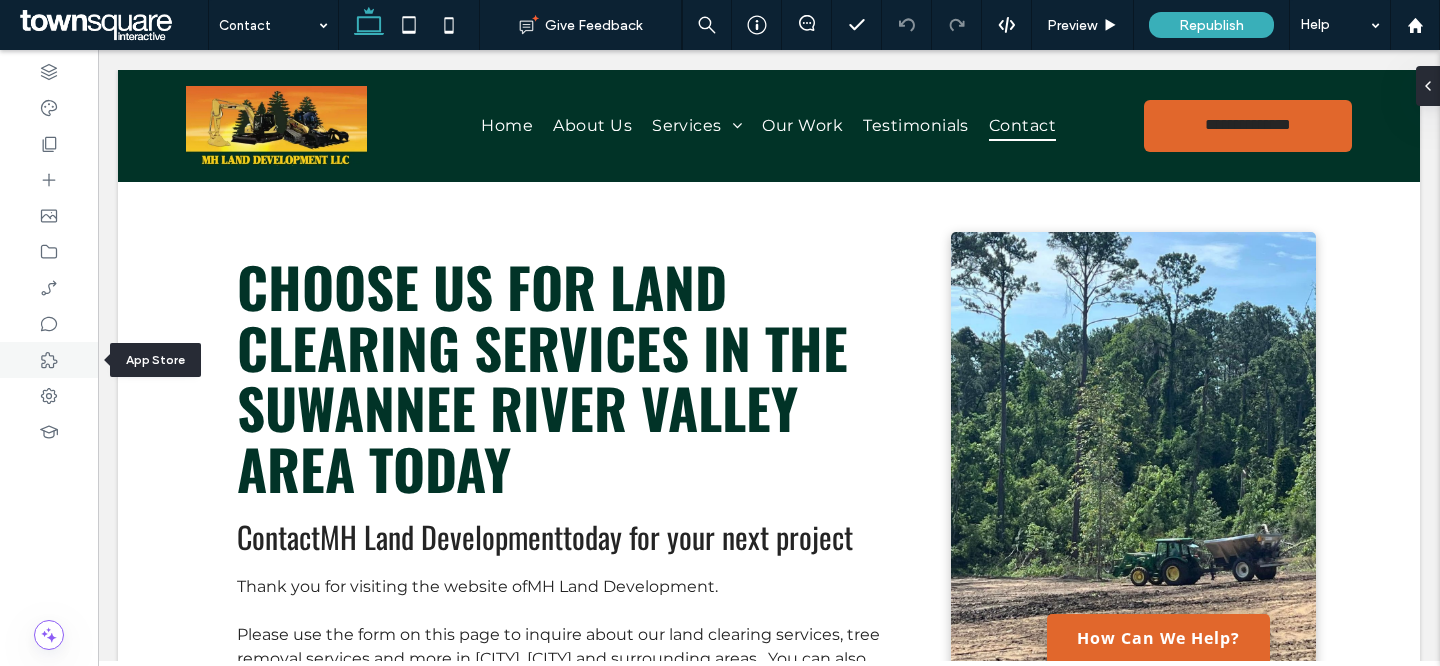 click at bounding box center [49, 360] 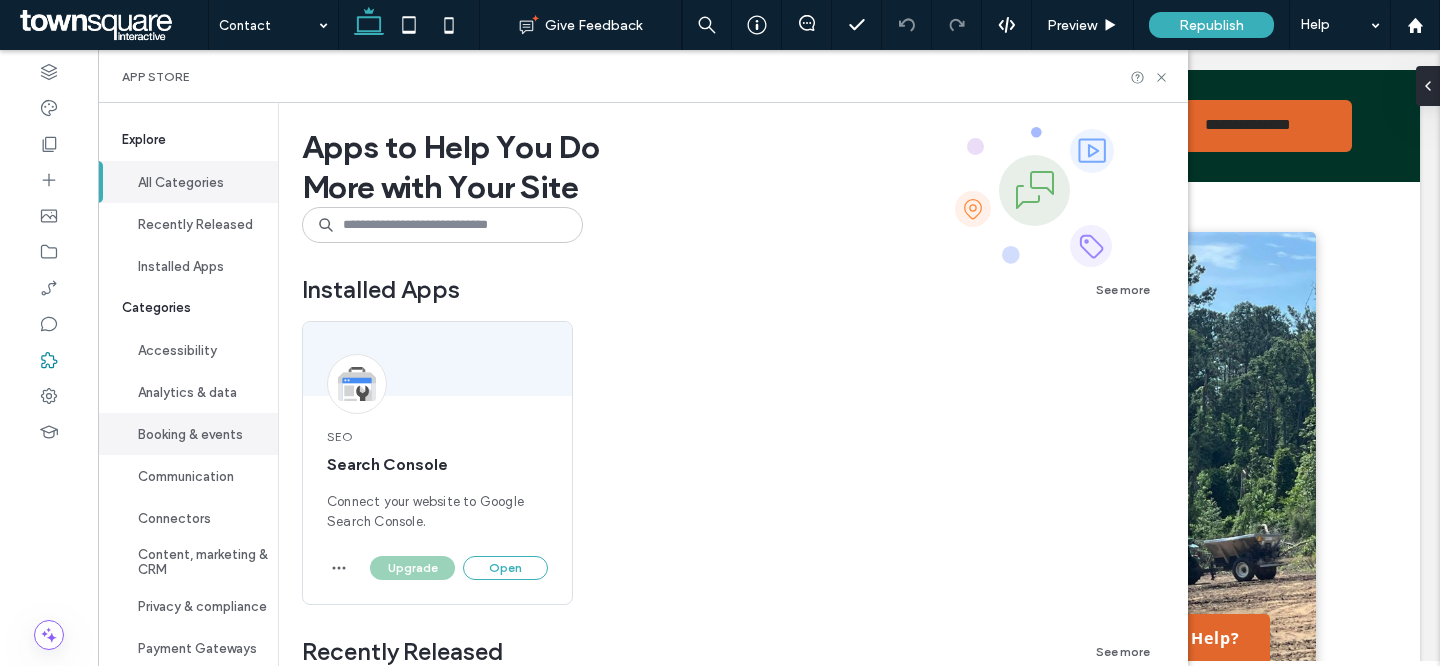 scroll, scrollTop: 147, scrollLeft: 0, axis: vertical 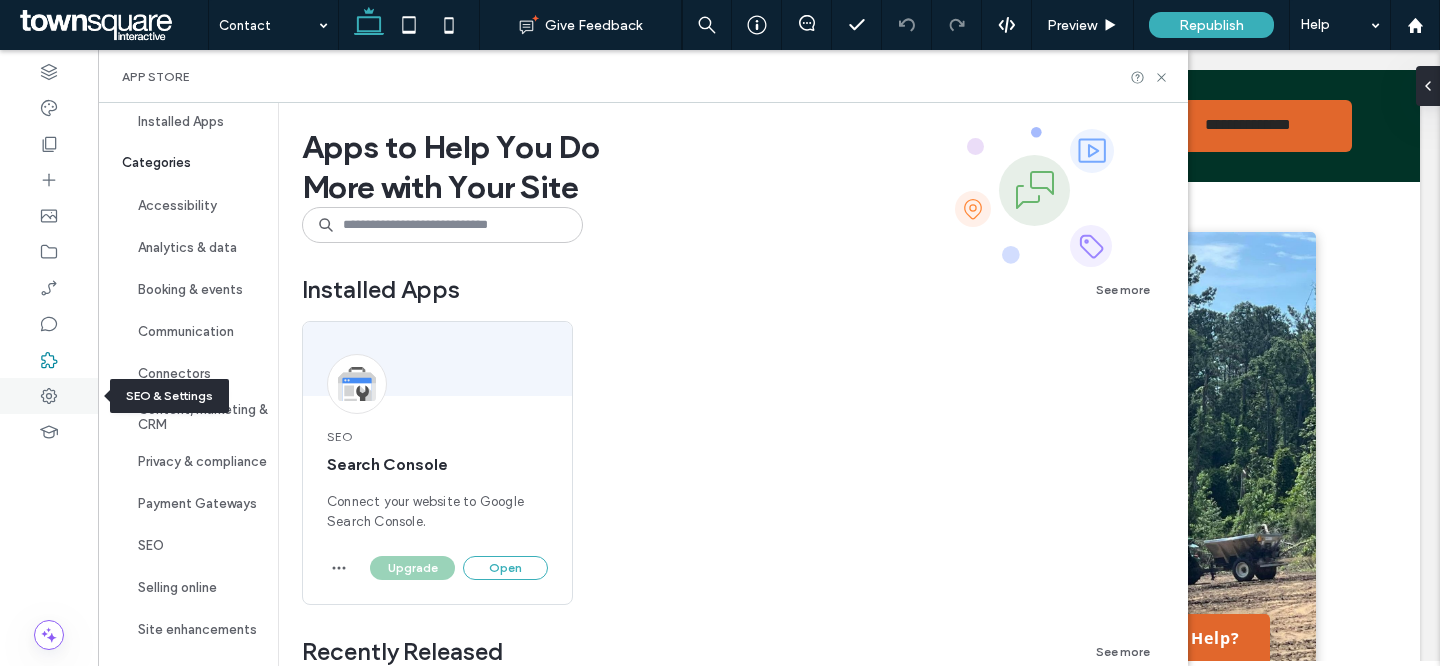 click at bounding box center (49, 396) 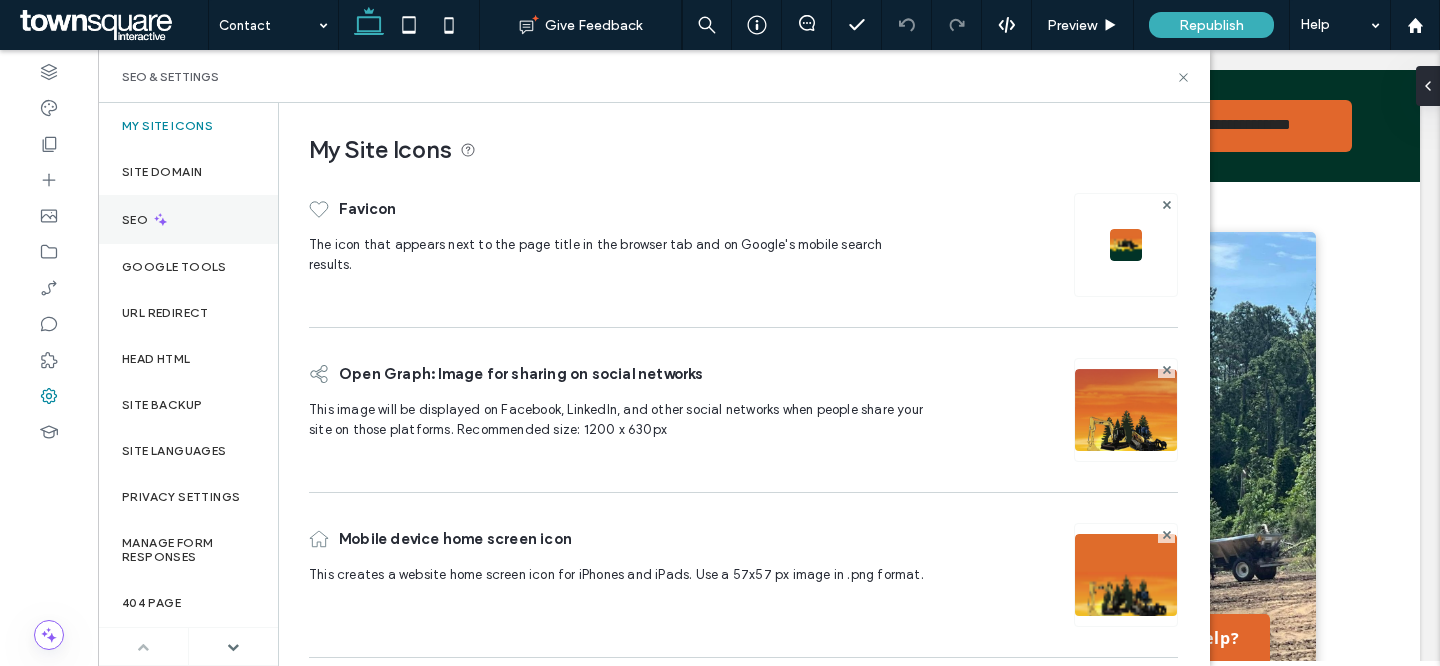 click on "SEO" at bounding box center [188, 219] 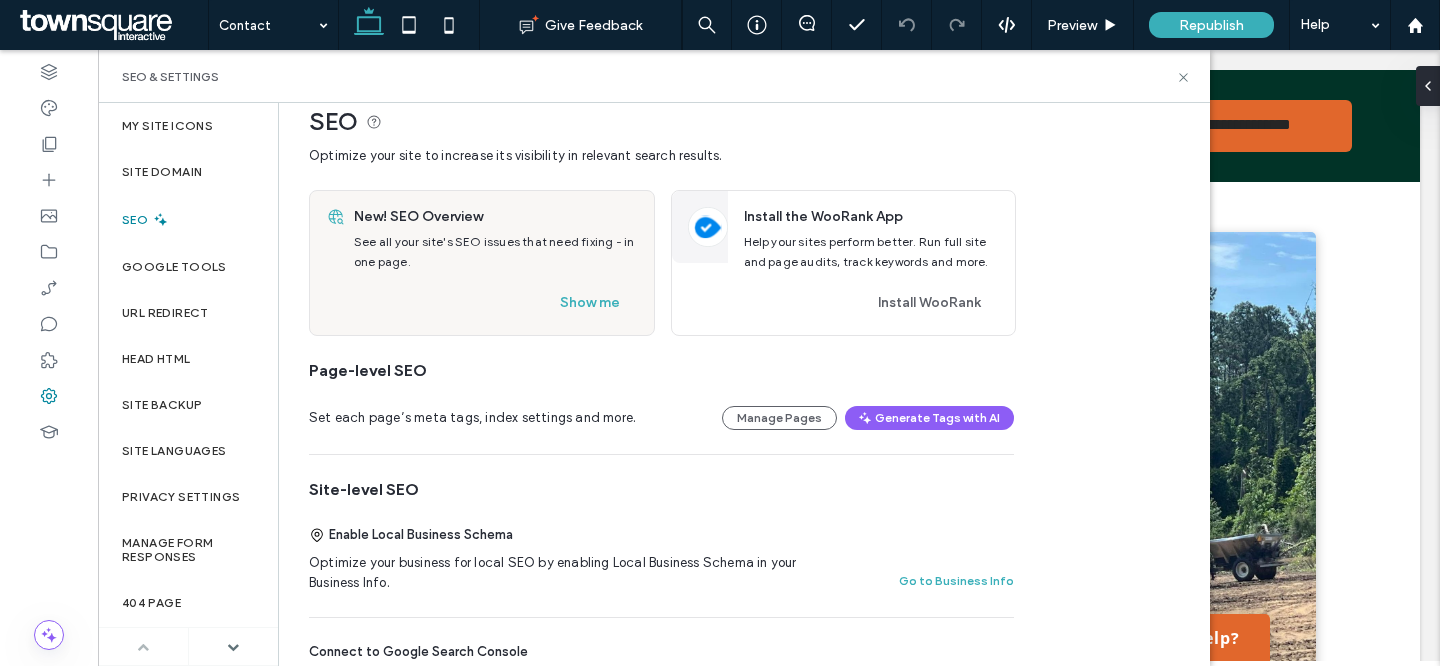 scroll, scrollTop: 31, scrollLeft: 0, axis: vertical 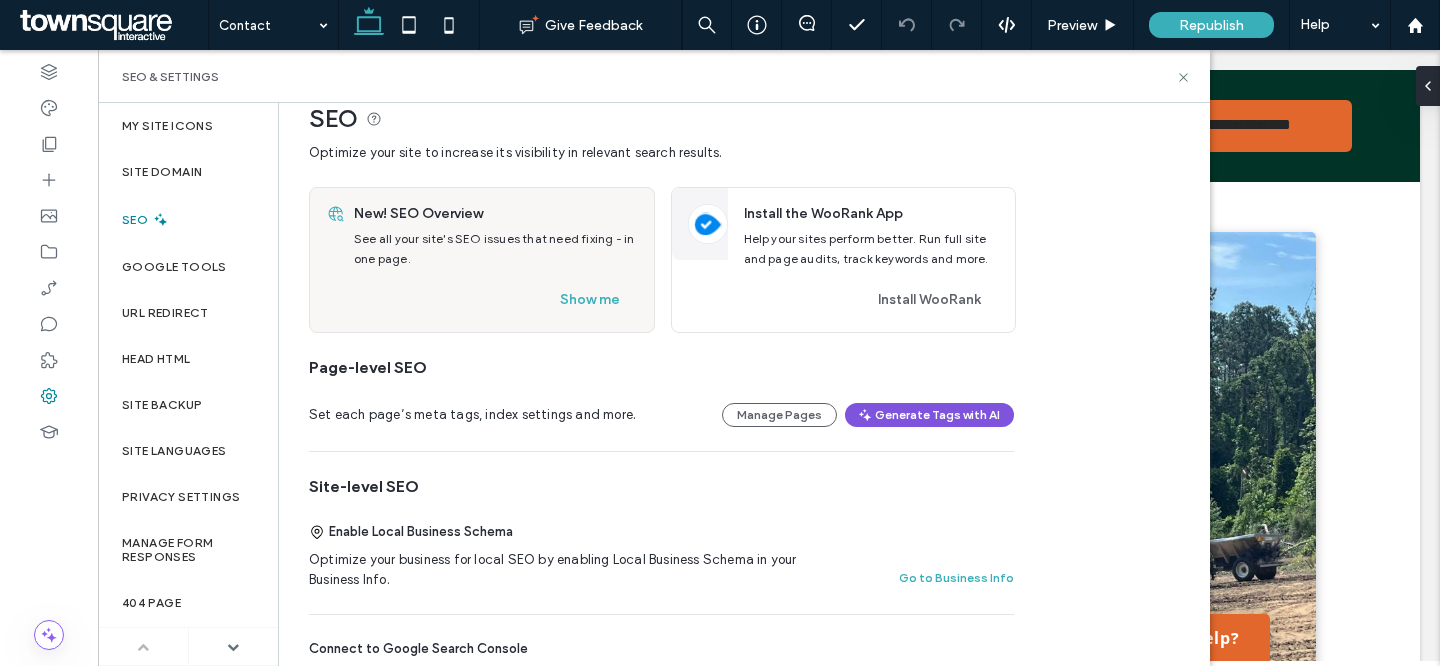 click on "Generate Tags with AI" at bounding box center [929, 415] 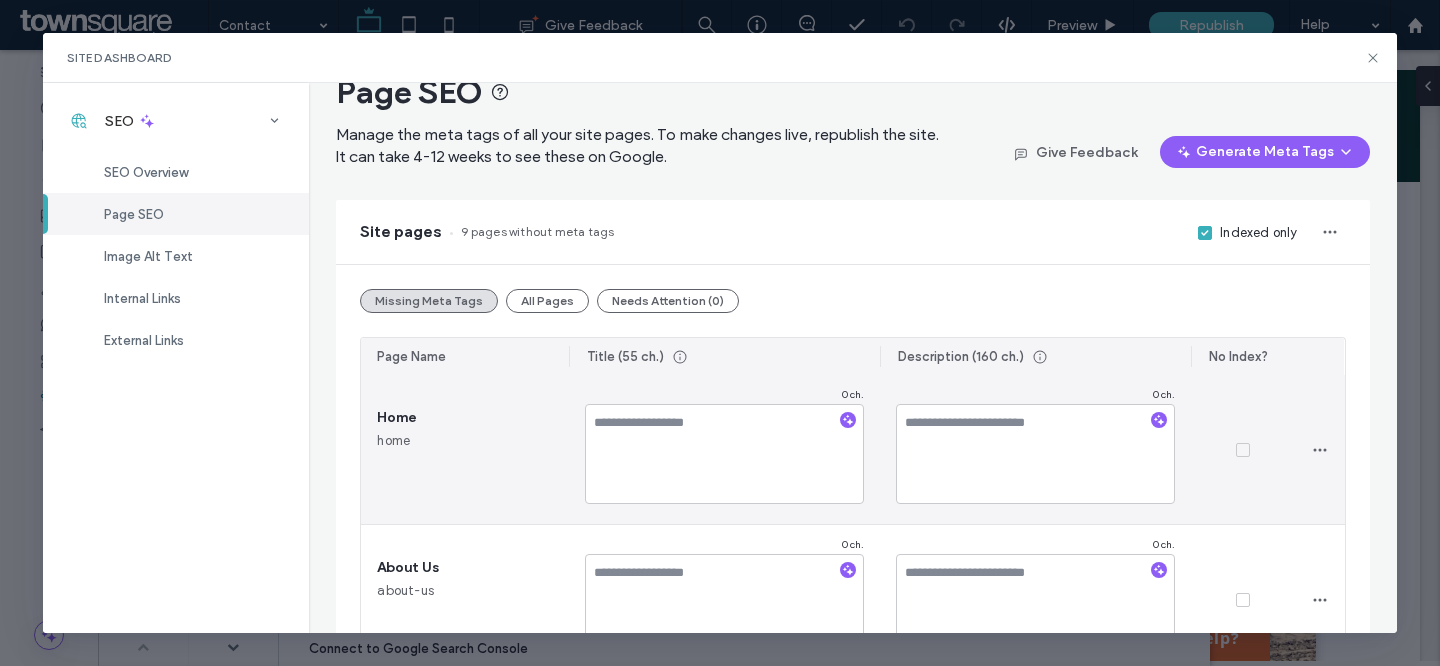 scroll, scrollTop: 56, scrollLeft: 0, axis: vertical 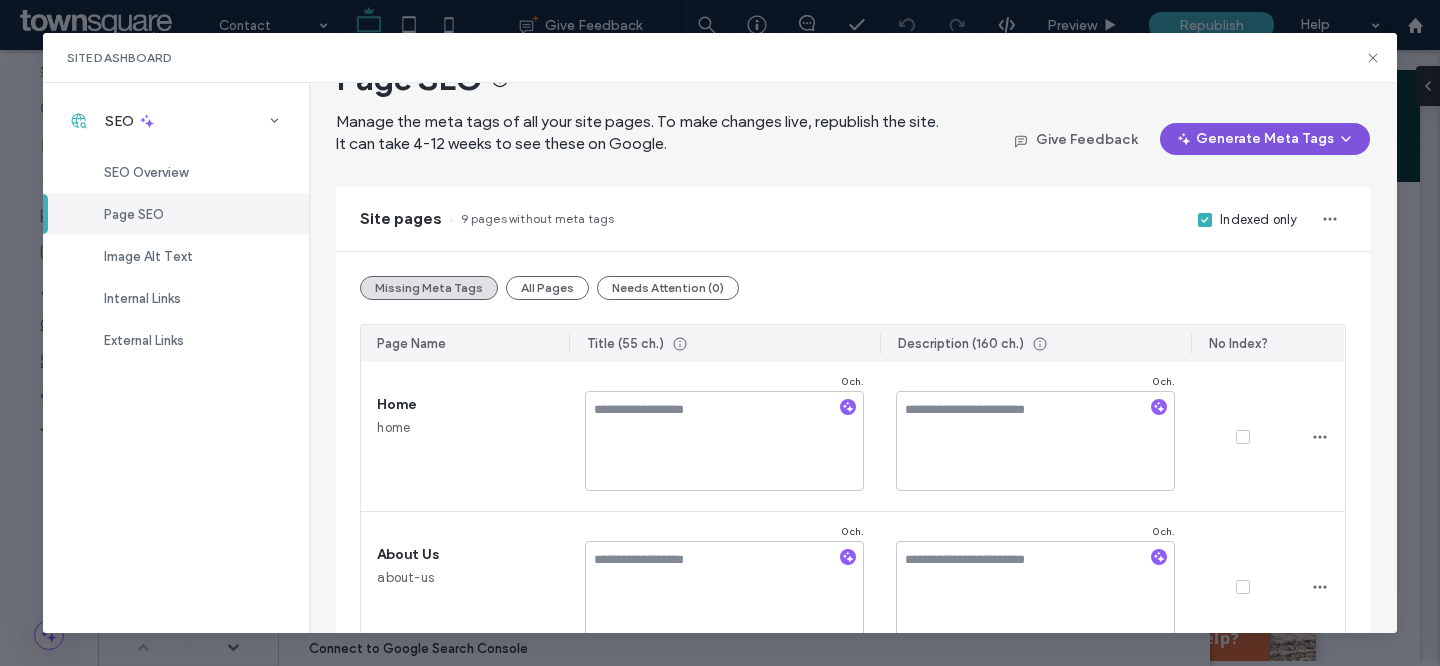 click on "Generate Meta Tags" at bounding box center [1265, 139] 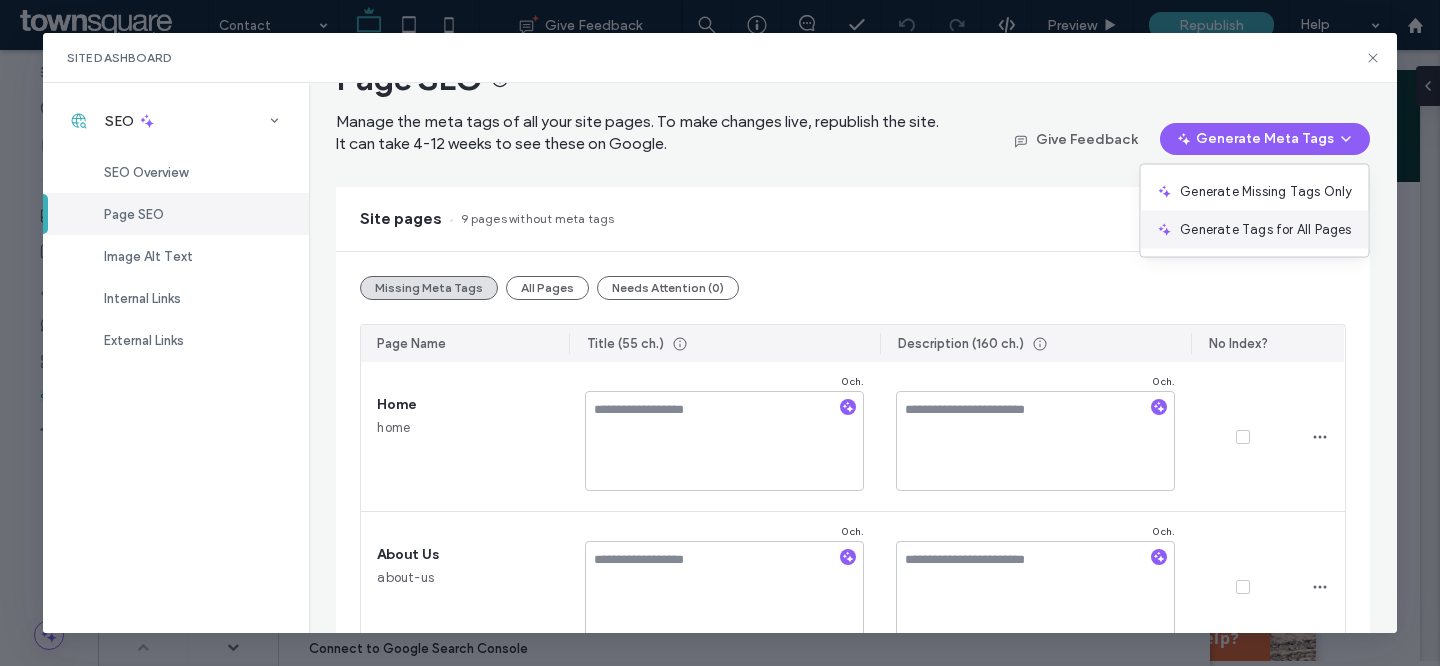 click on "Generate Tags for All Pages" at bounding box center [1265, 230] 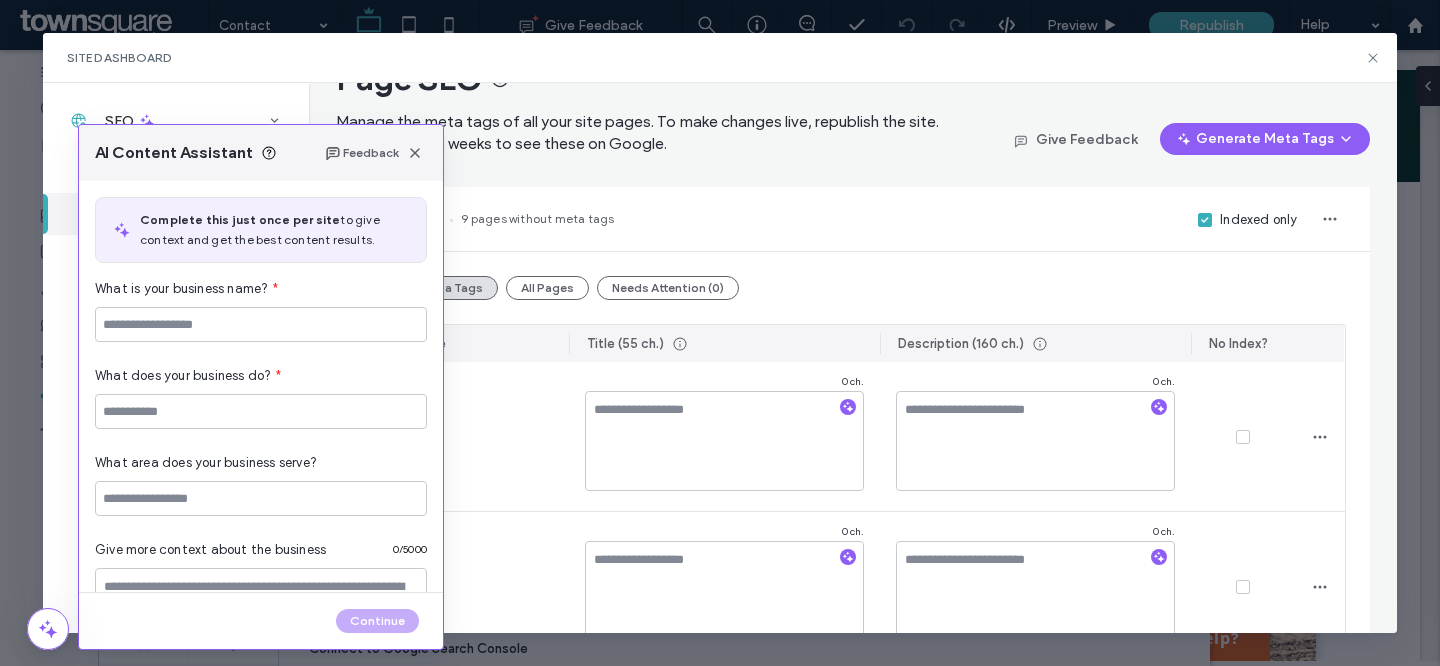 type on "**********" 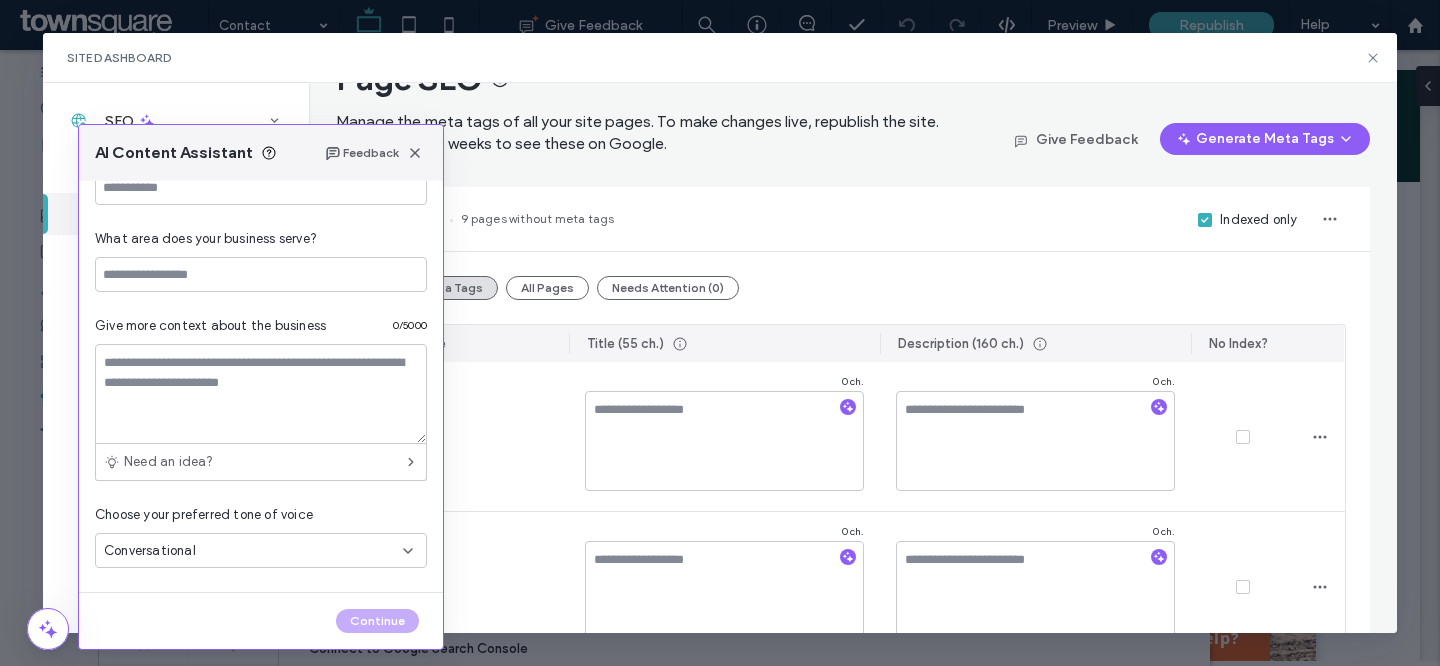 scroll, scrollTop: 57, scrollLeft: 0, axis: vertical 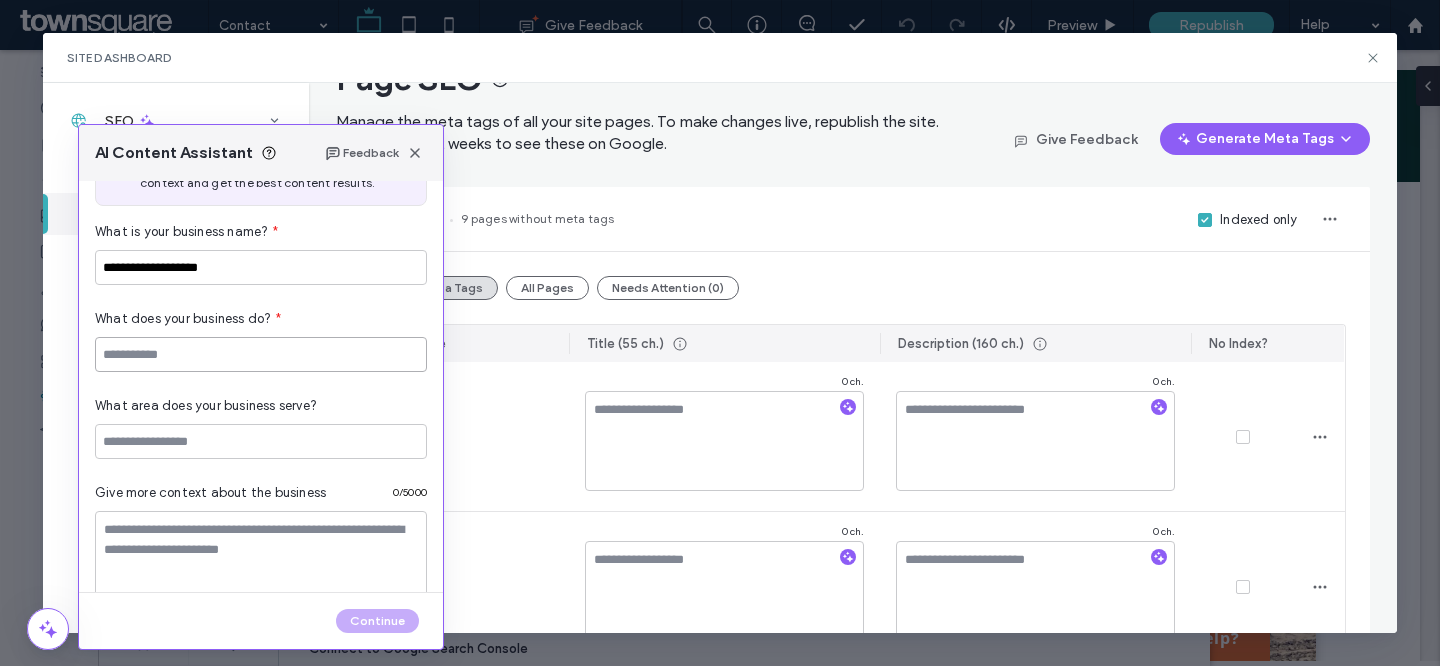 click at bounding box center (261, 354) 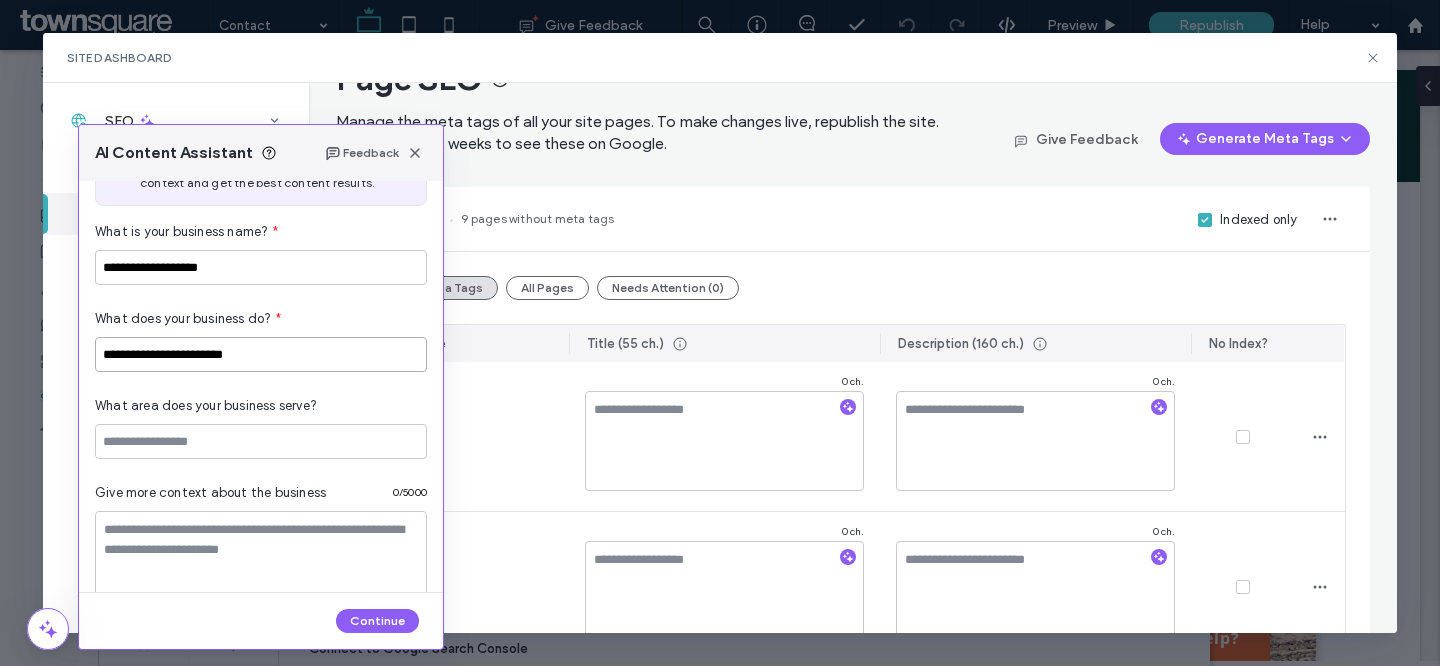 type on "**********" 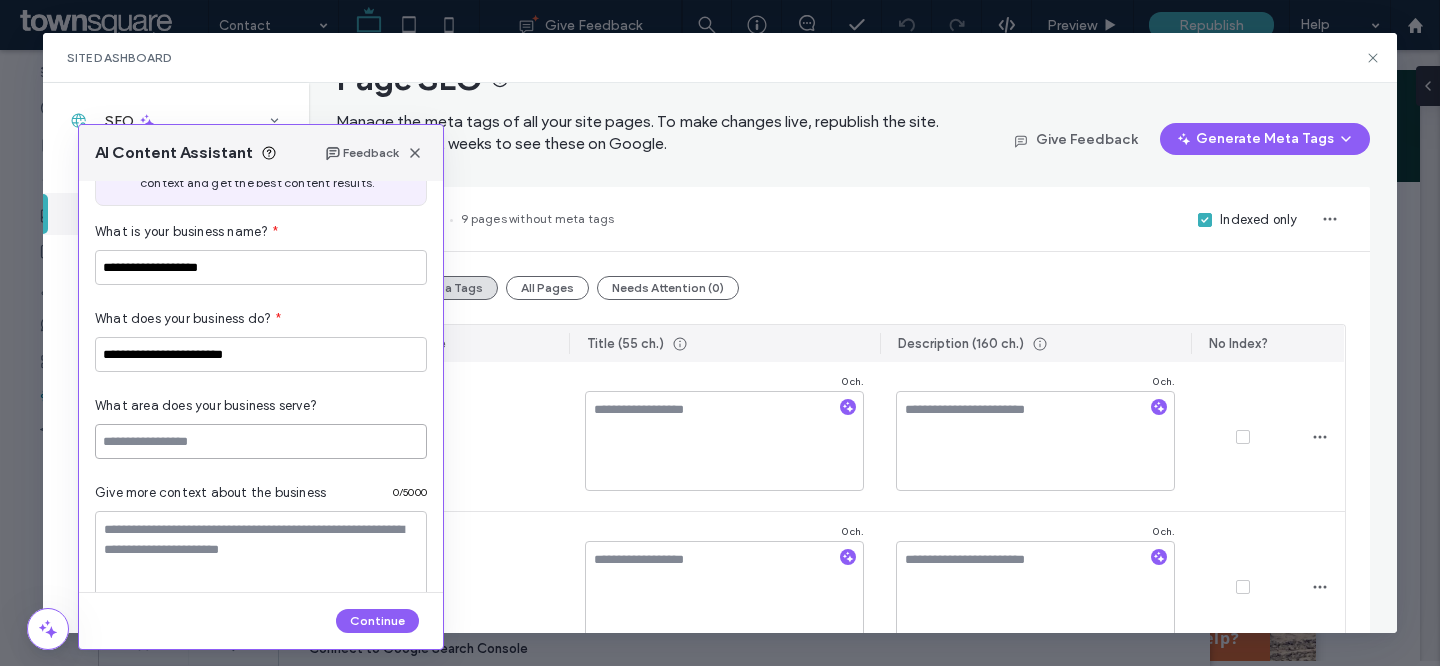 click at bounding box center [261, 441] 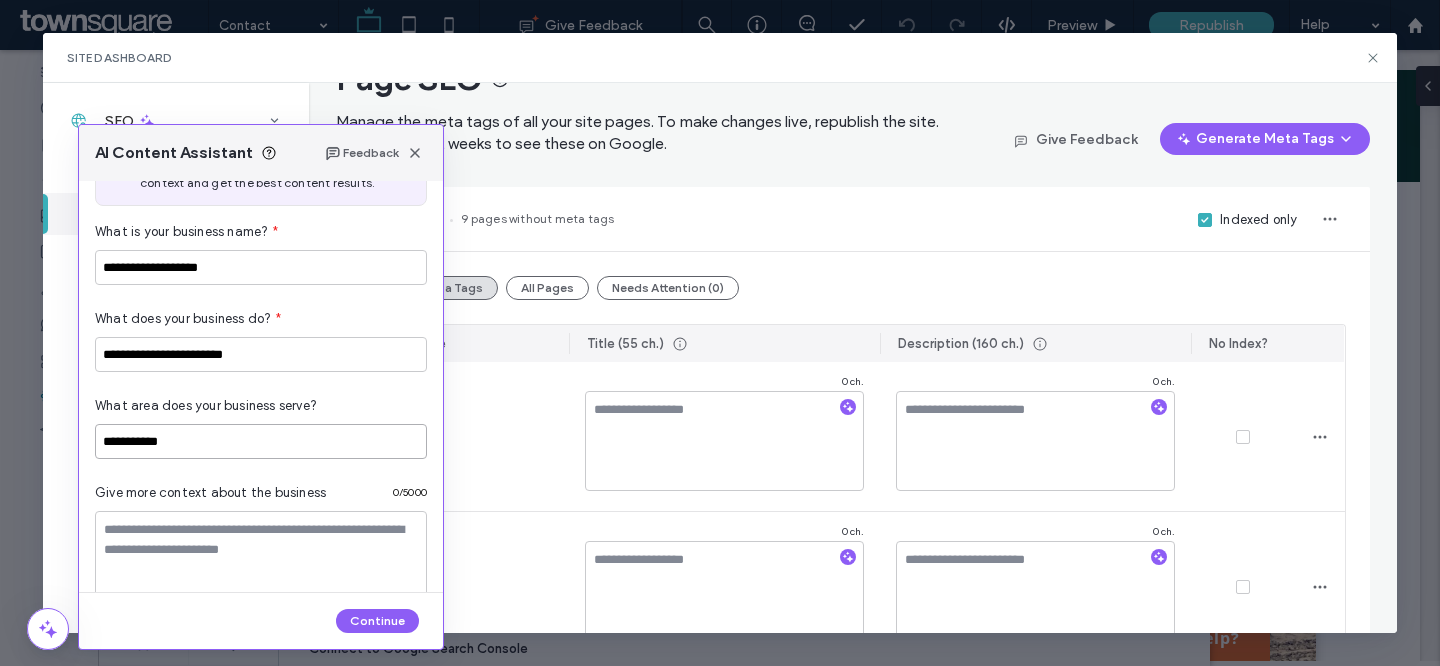 click on "**********" at bounding box center (261, 441) 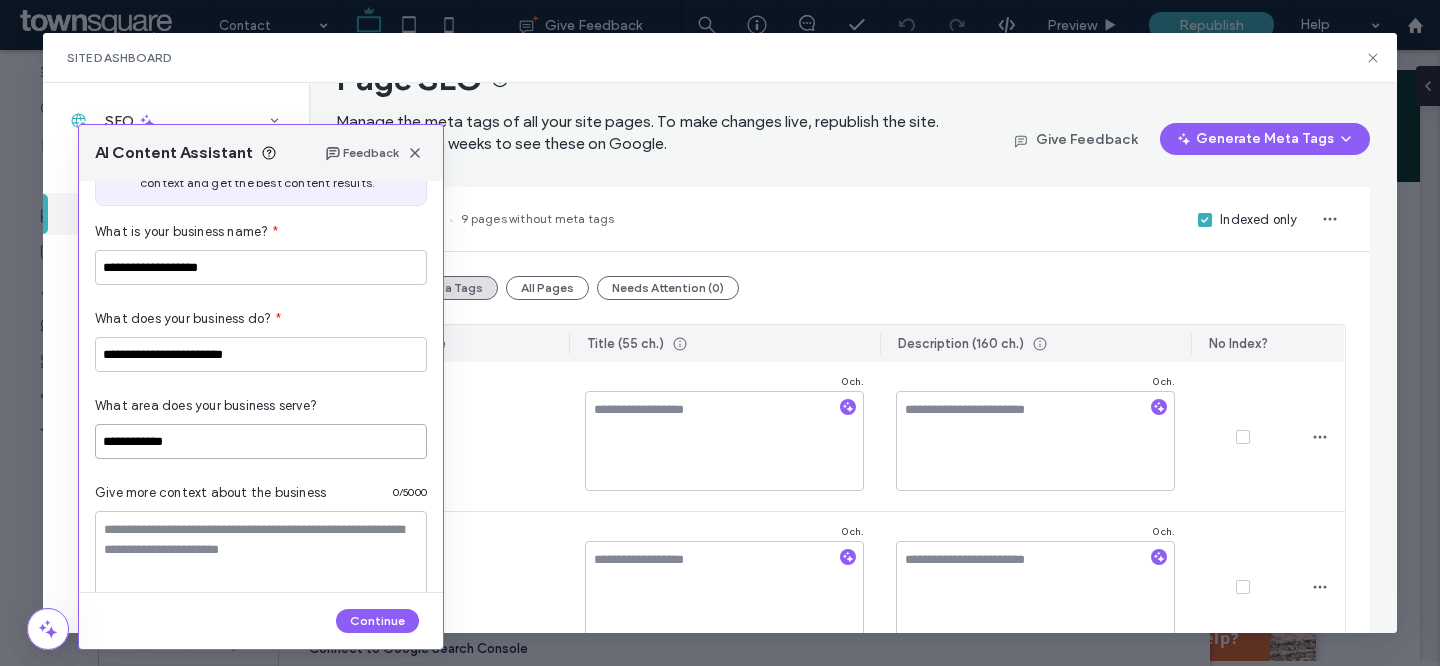 paste on "**********" 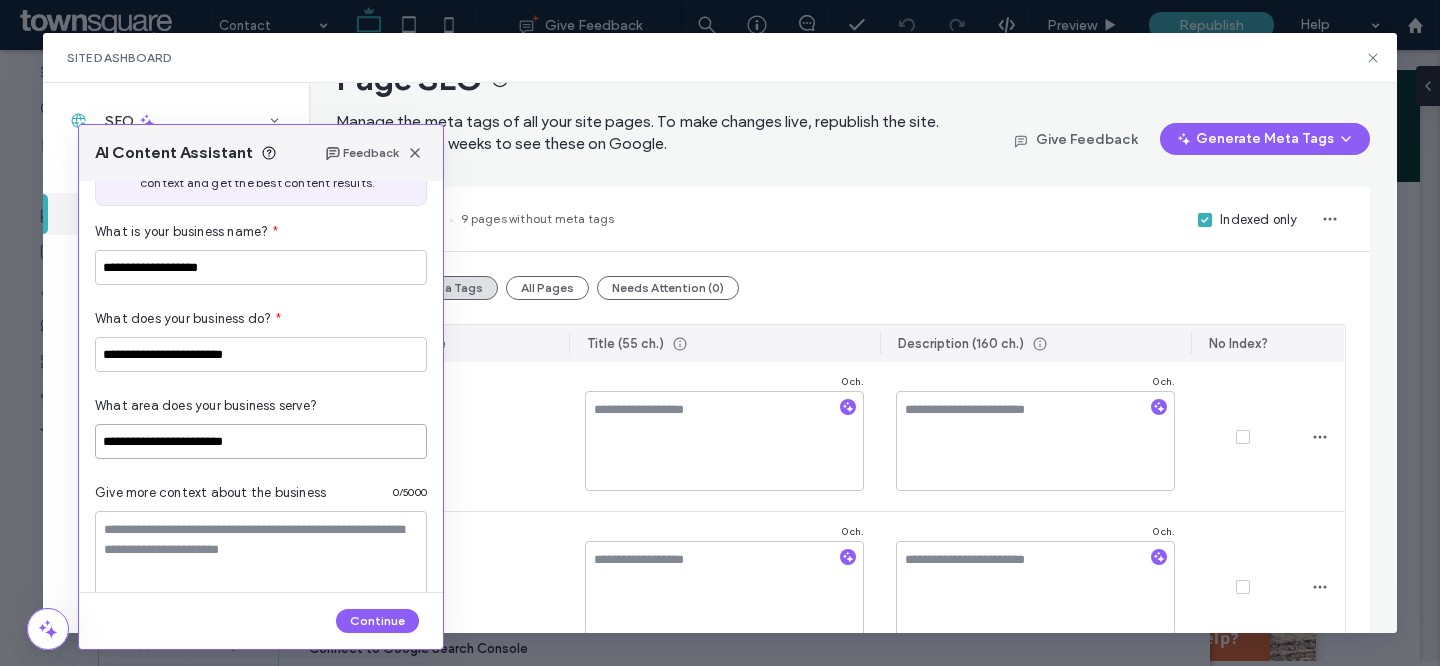 type on "**********" 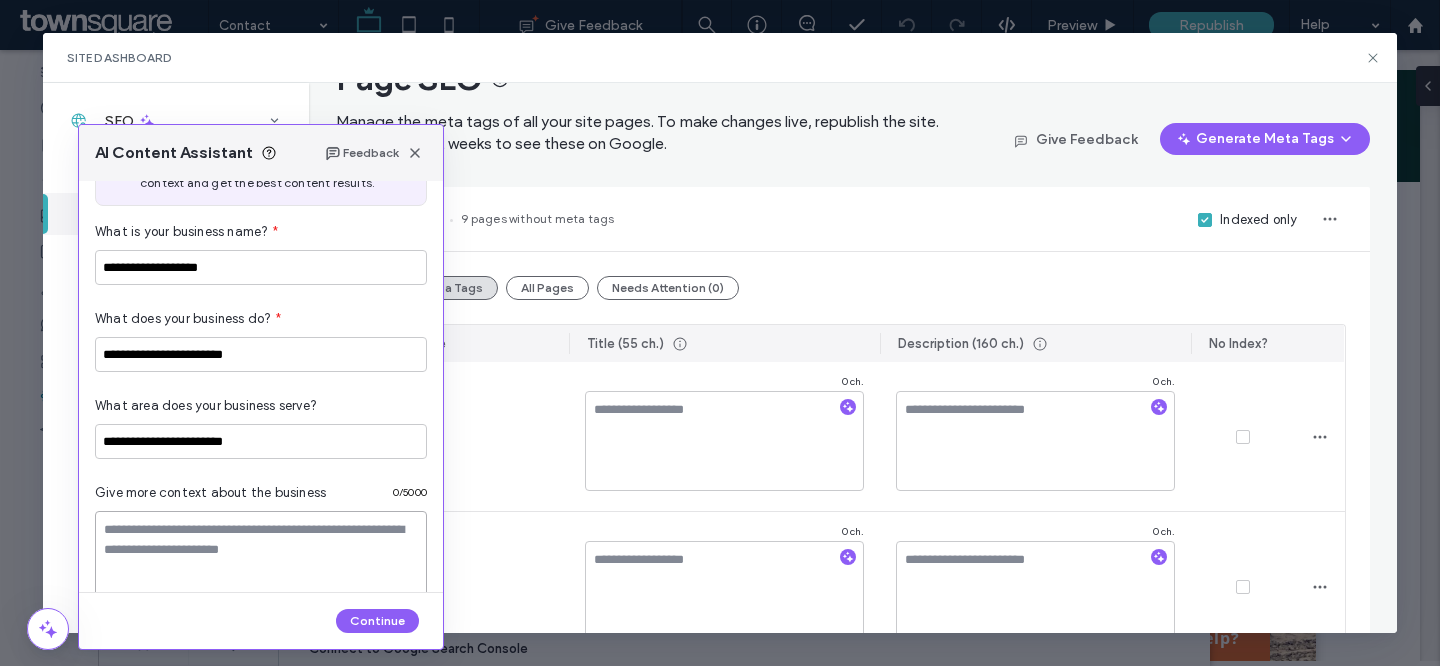 click at bounding box center [261, 561] 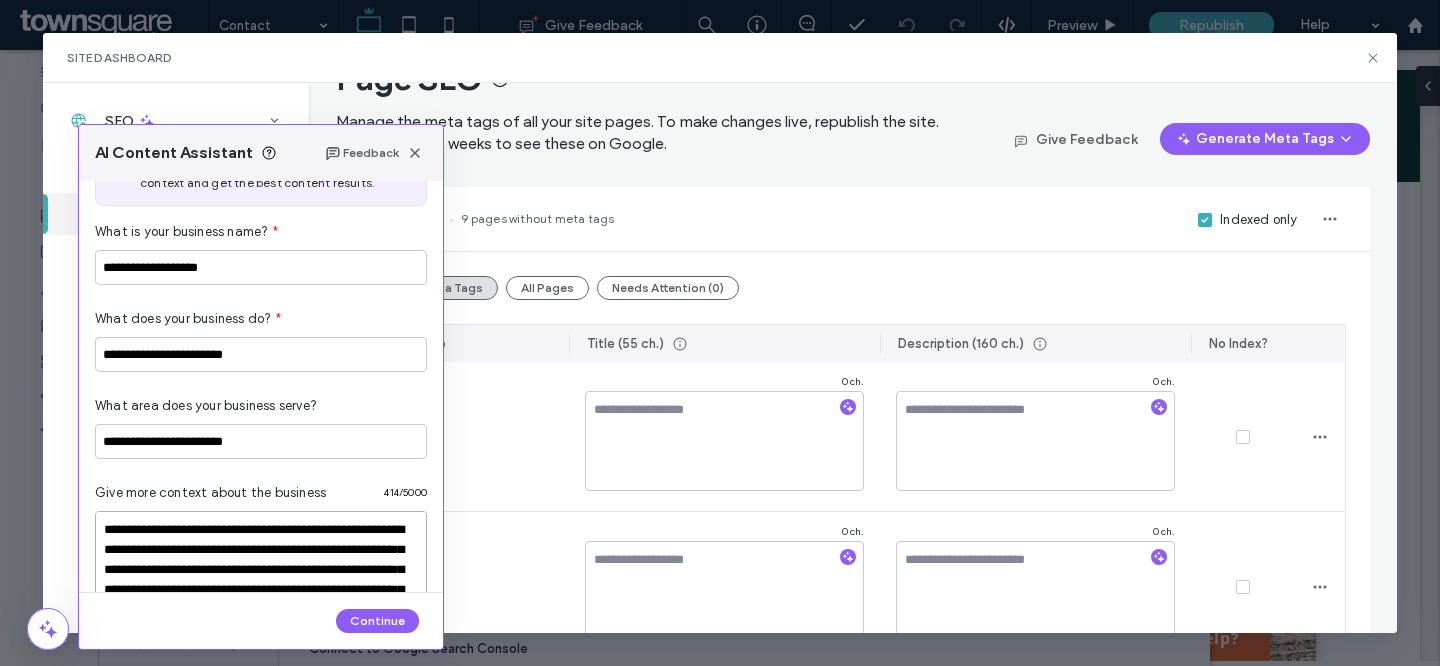 scroll, scrollTop: 88, scrollLeft: 0, axis: vertical 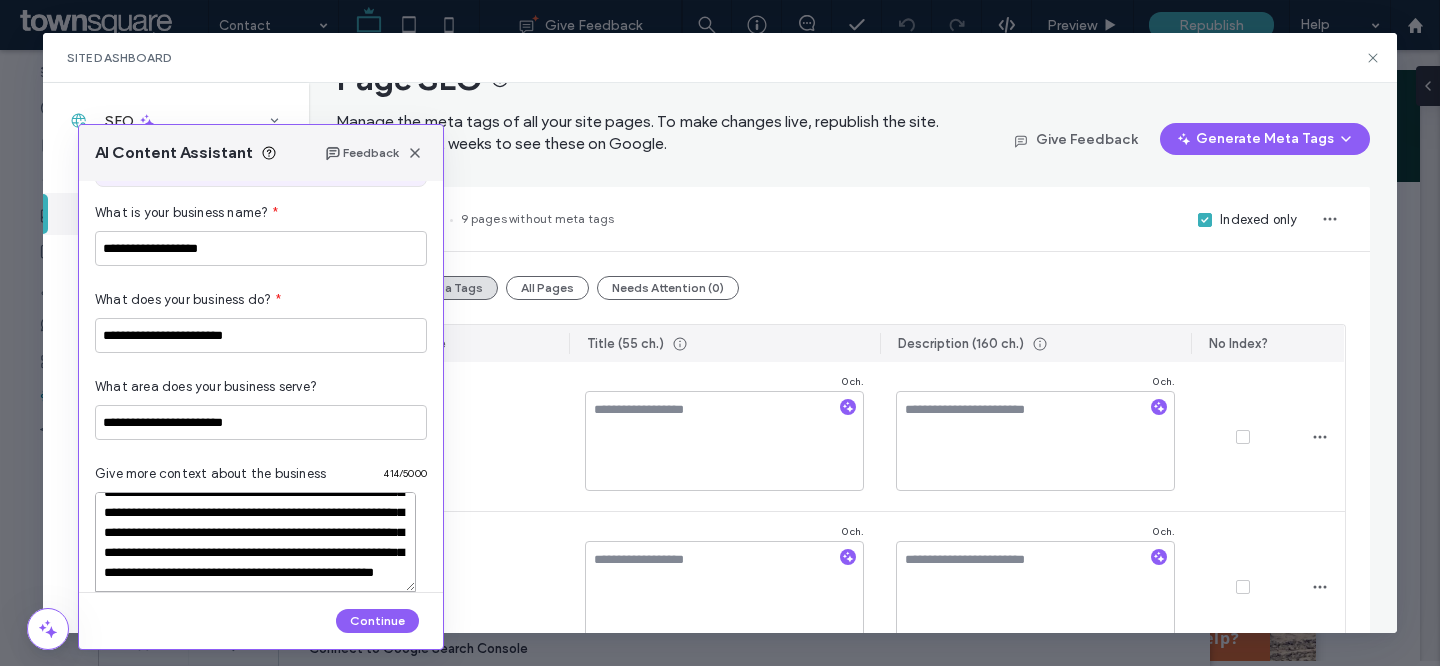 type on "**********" 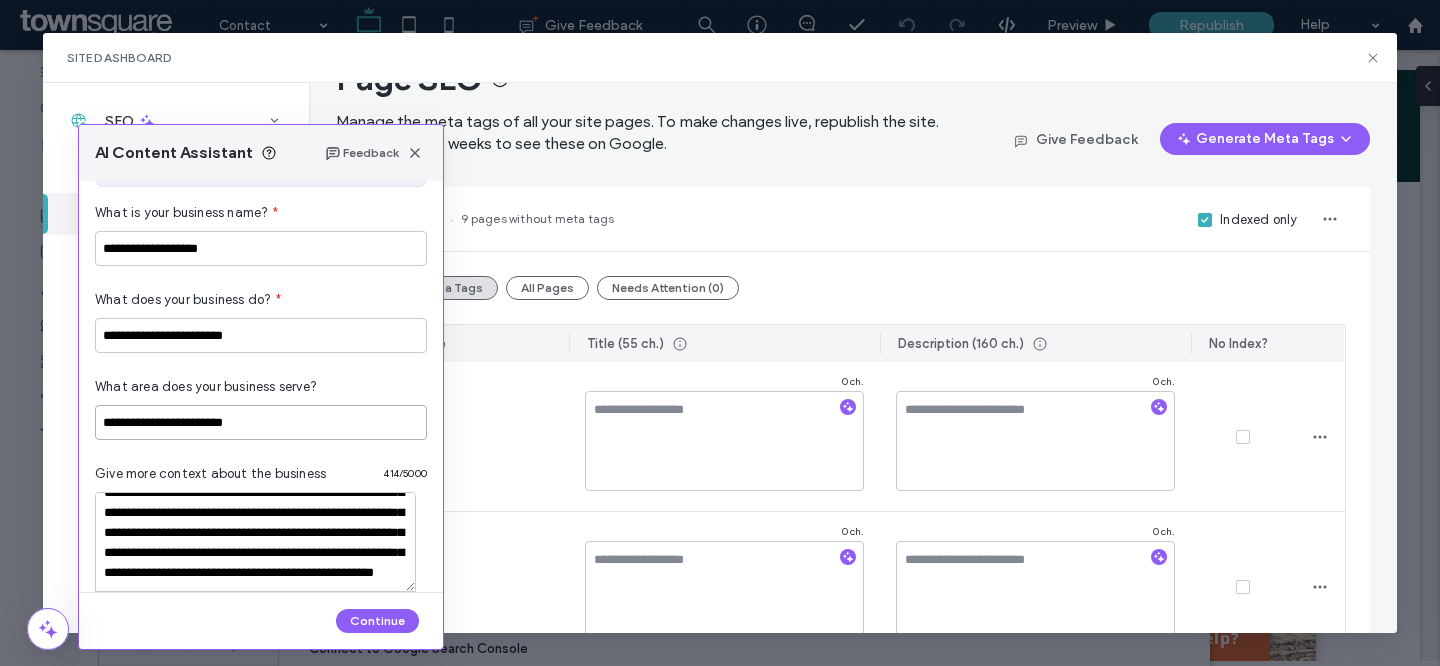 click on "**********" at bounding box center (261, 422) 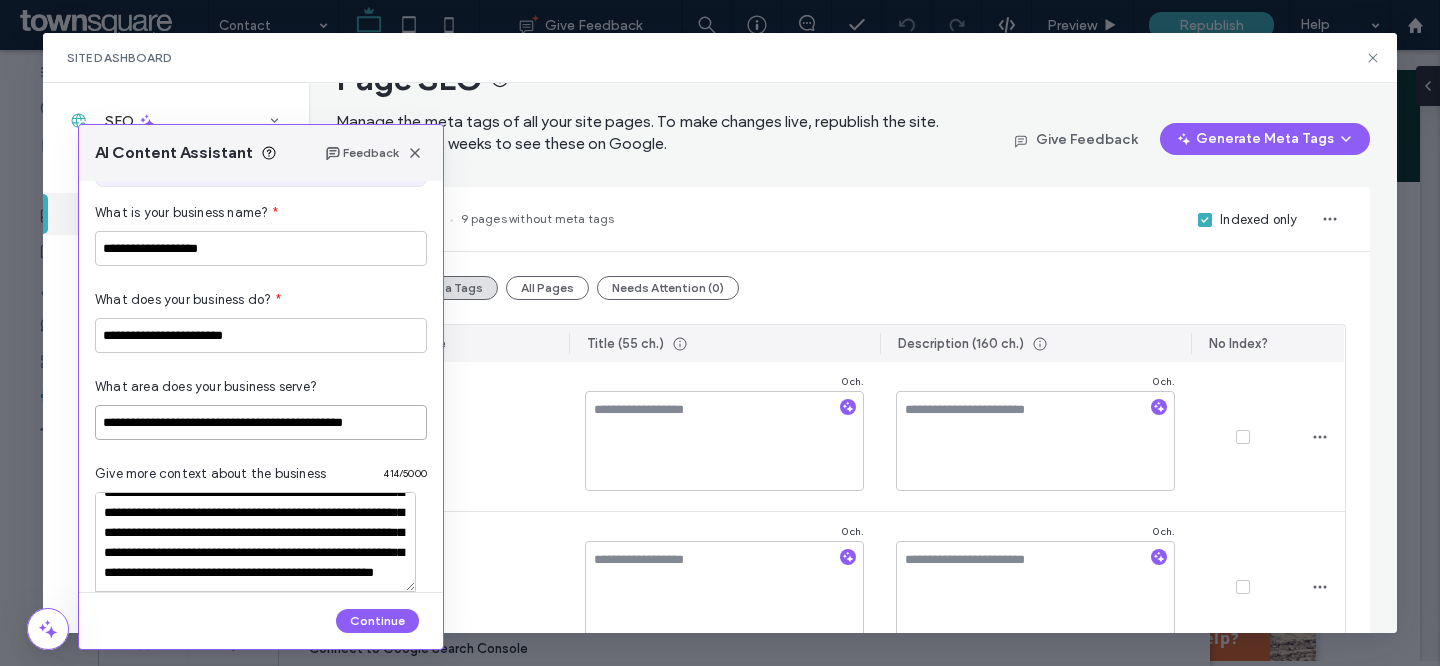drag, startPoint x: 223, startPoint y: 421, endPoint x: 56, endPoint y: 421, distance: 167 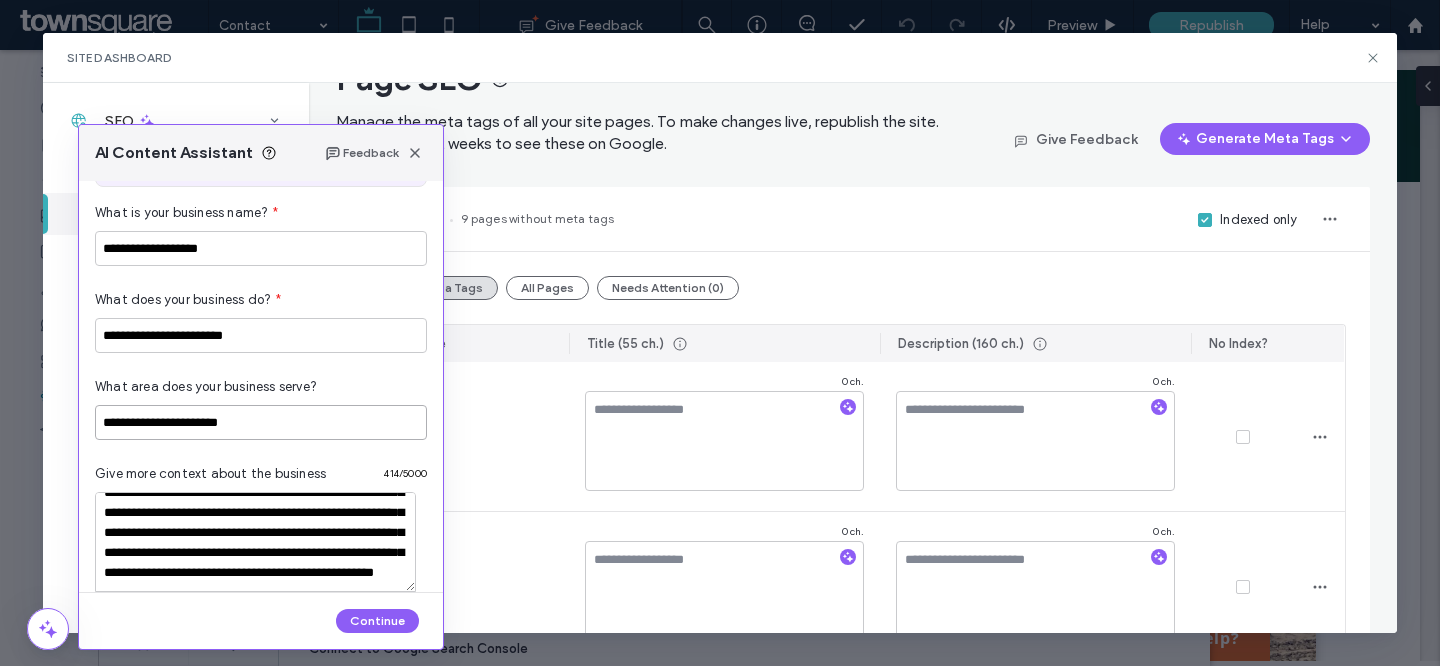 scroll, scrollTop: 98, scrollLeft: 0, axis: vertical 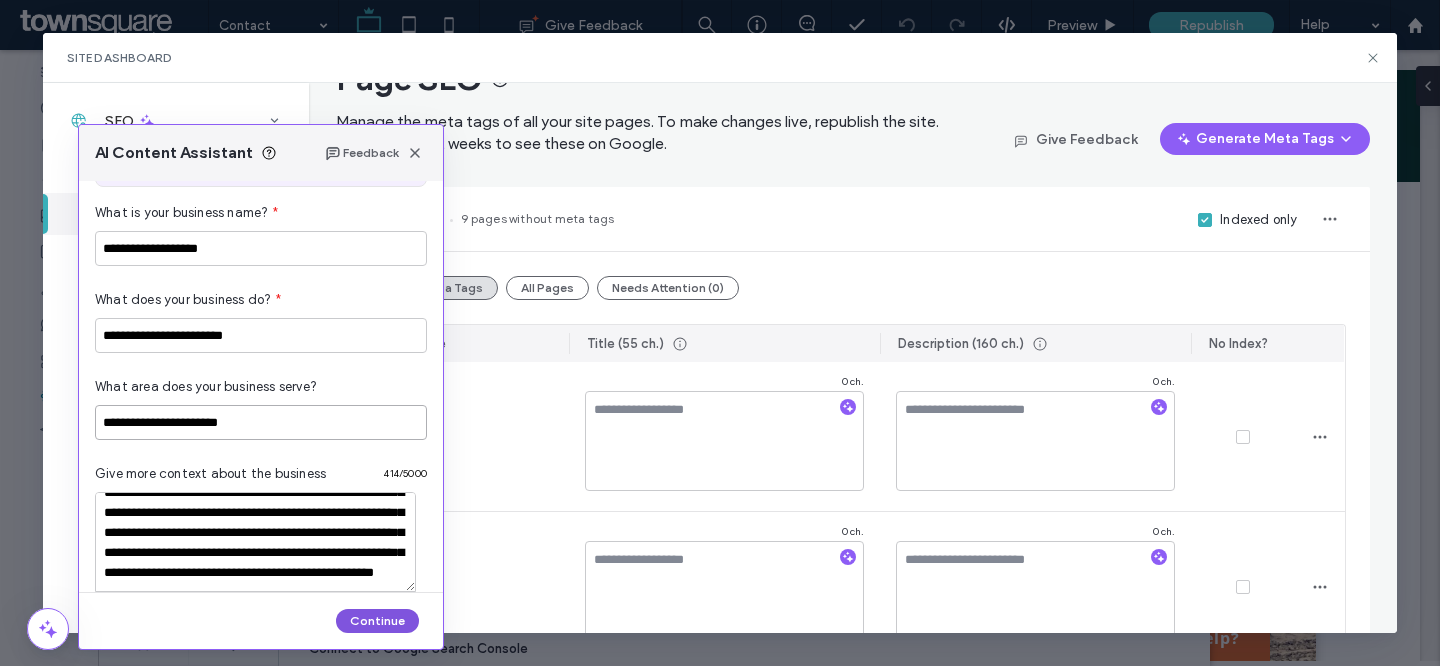 type on "**********" 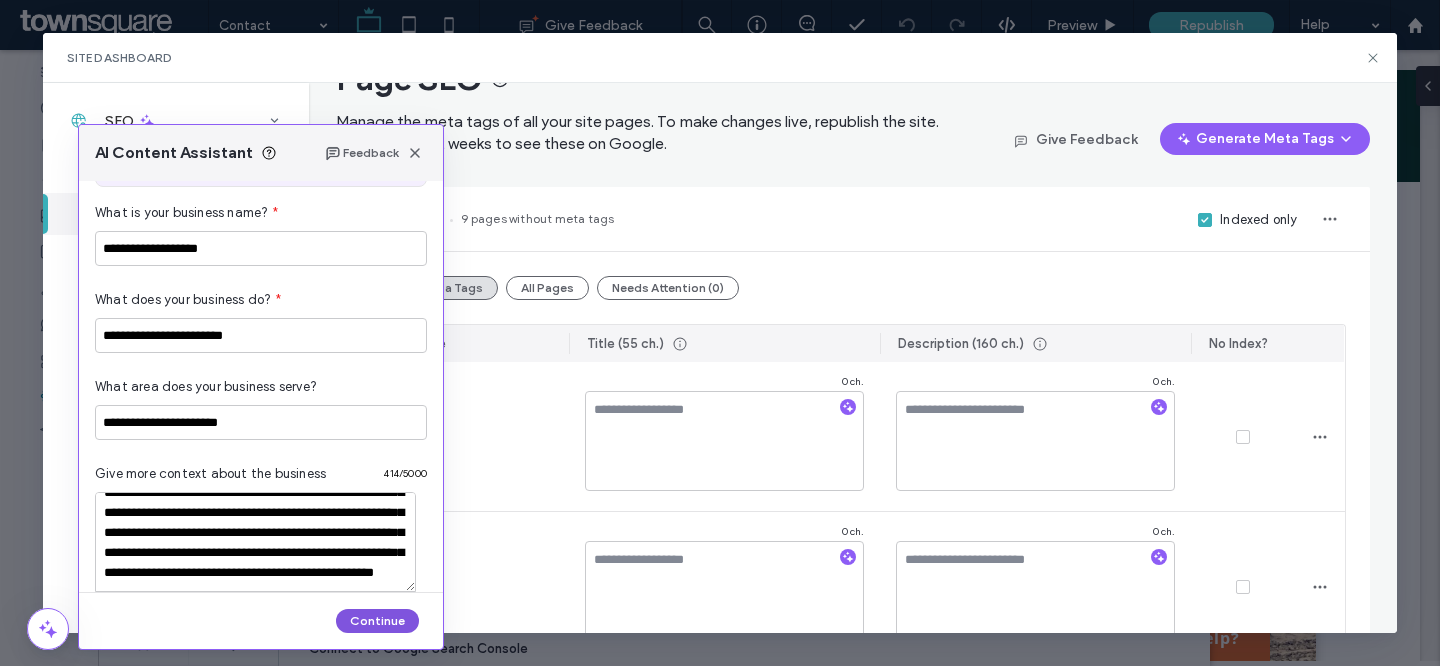 click on "Continue" at bounding box center [377, 621] 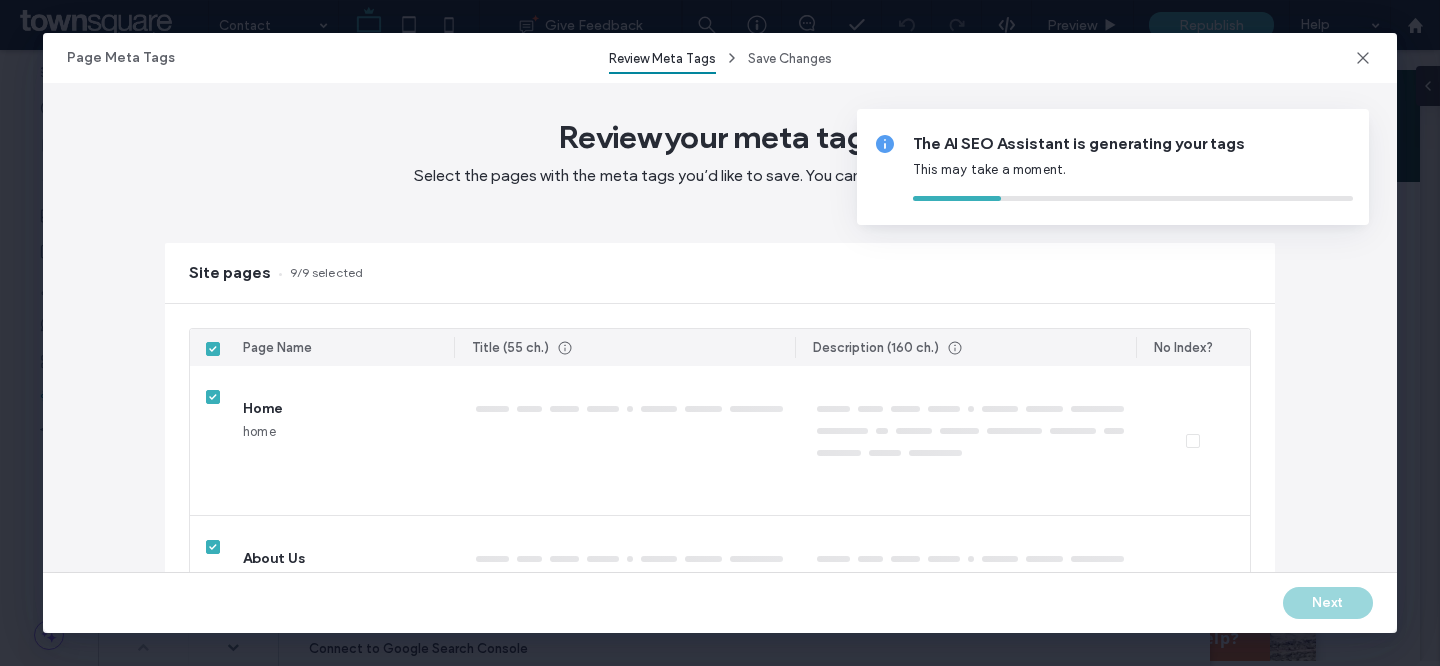 type on "********" 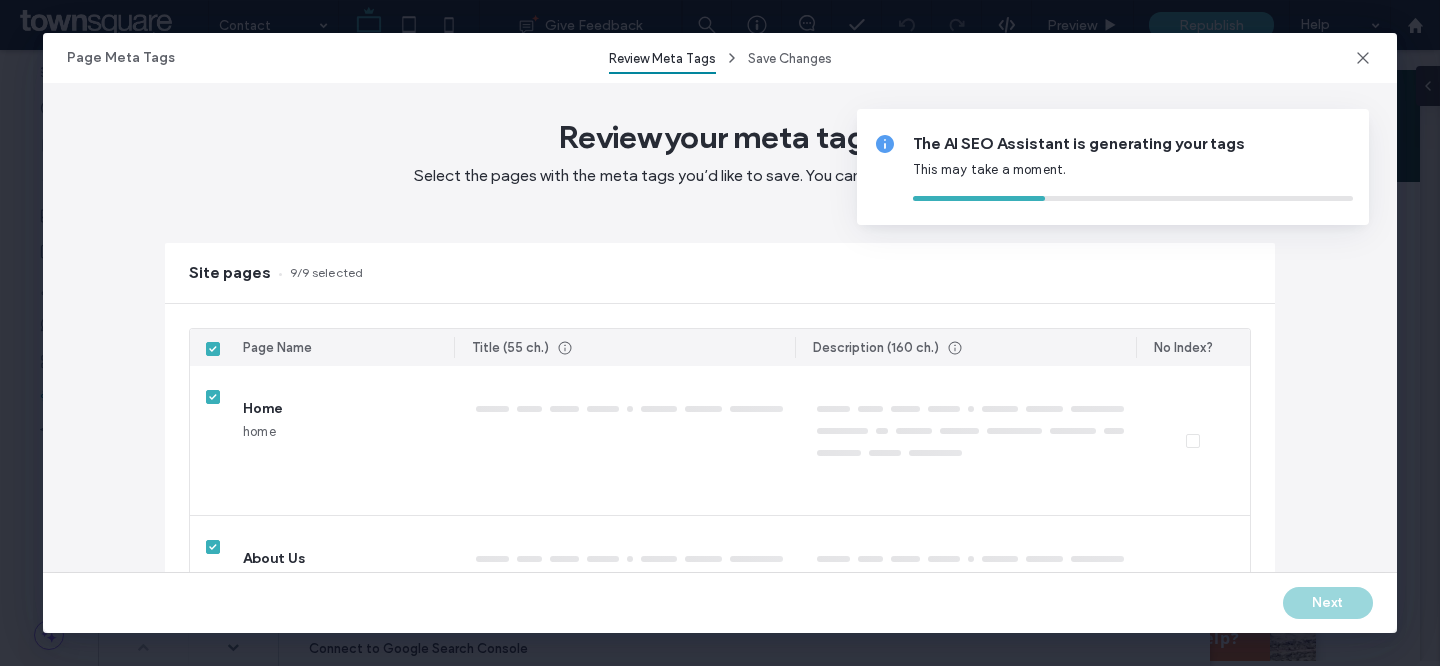 type on "**********" 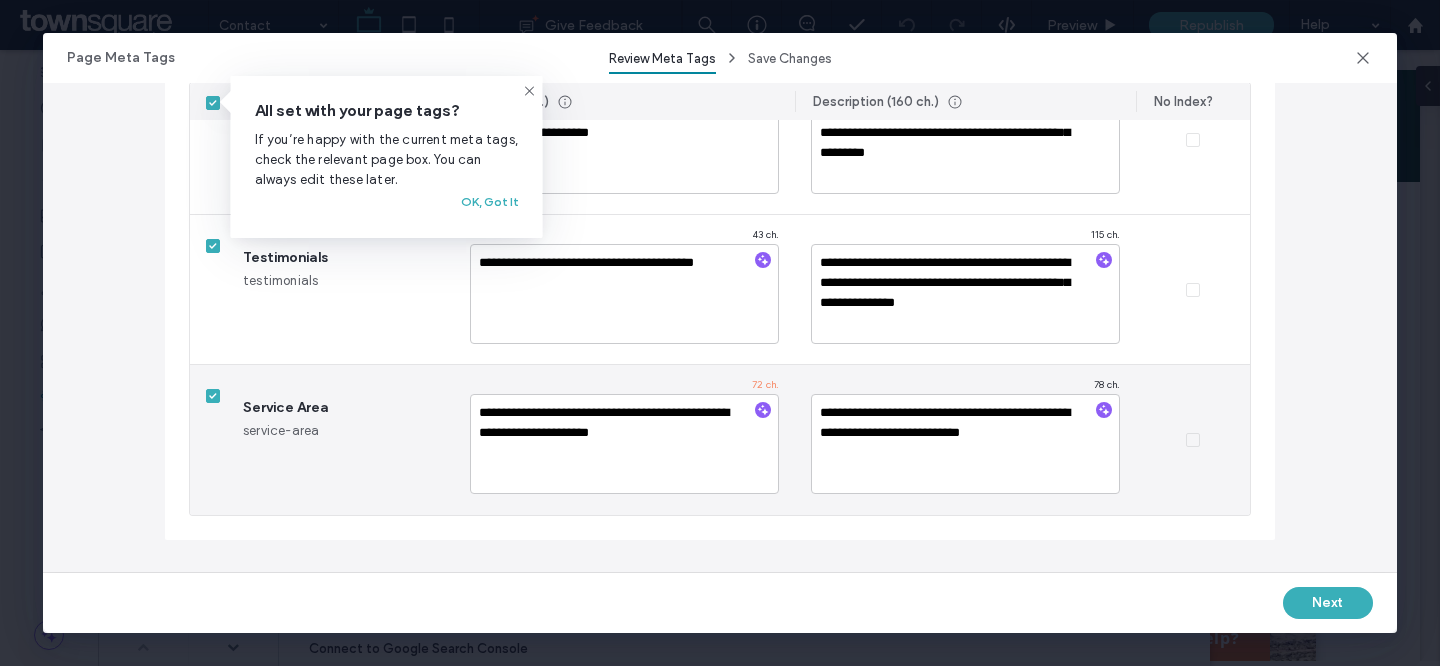 scroll, scrollTop: 0, scrollLeft: 0, axis: both 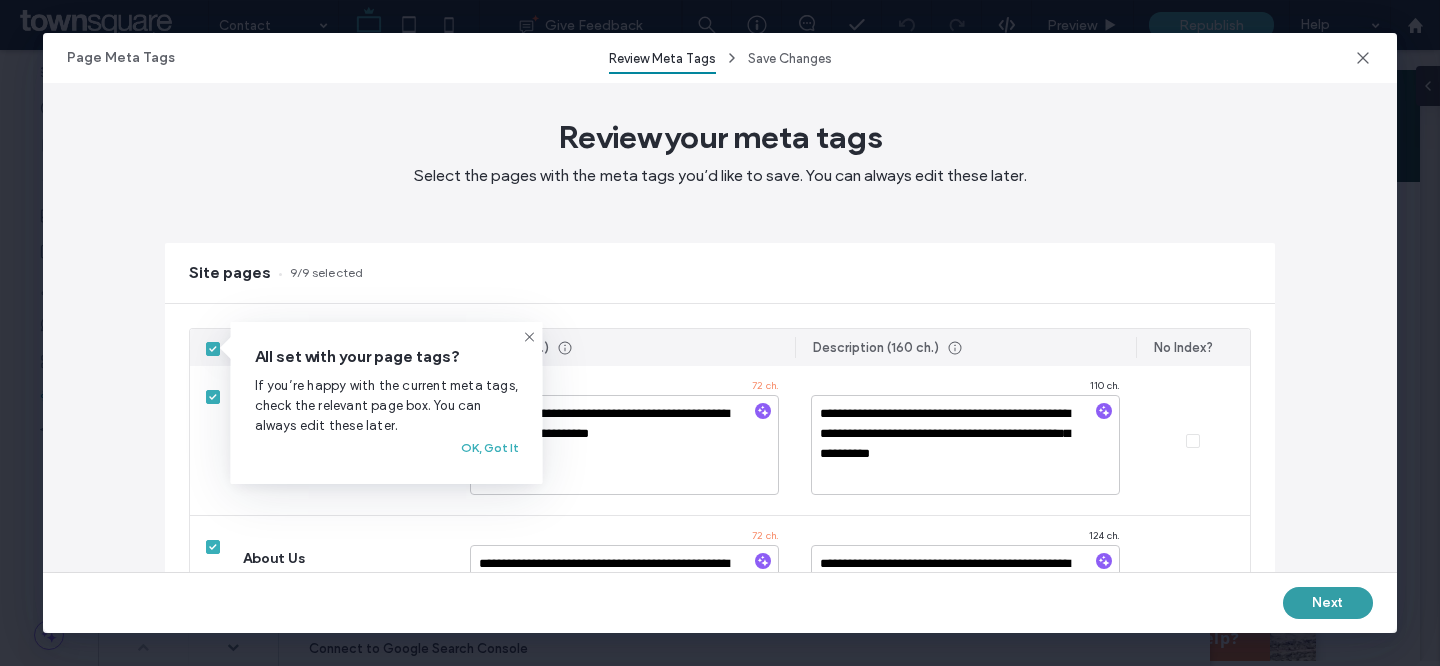 click on "Next" at bounding box center [1328, 603] 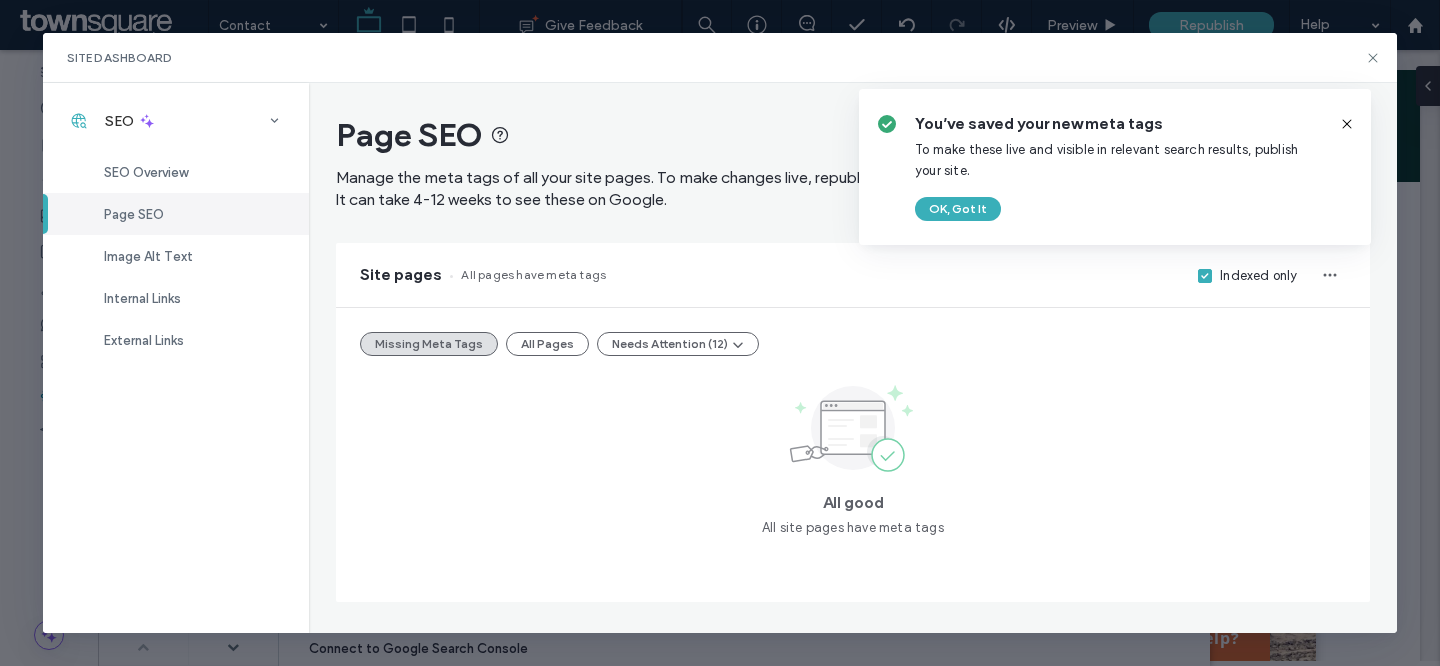 scroll, scrollTop: 0, scrollLeft: 0, axis: both 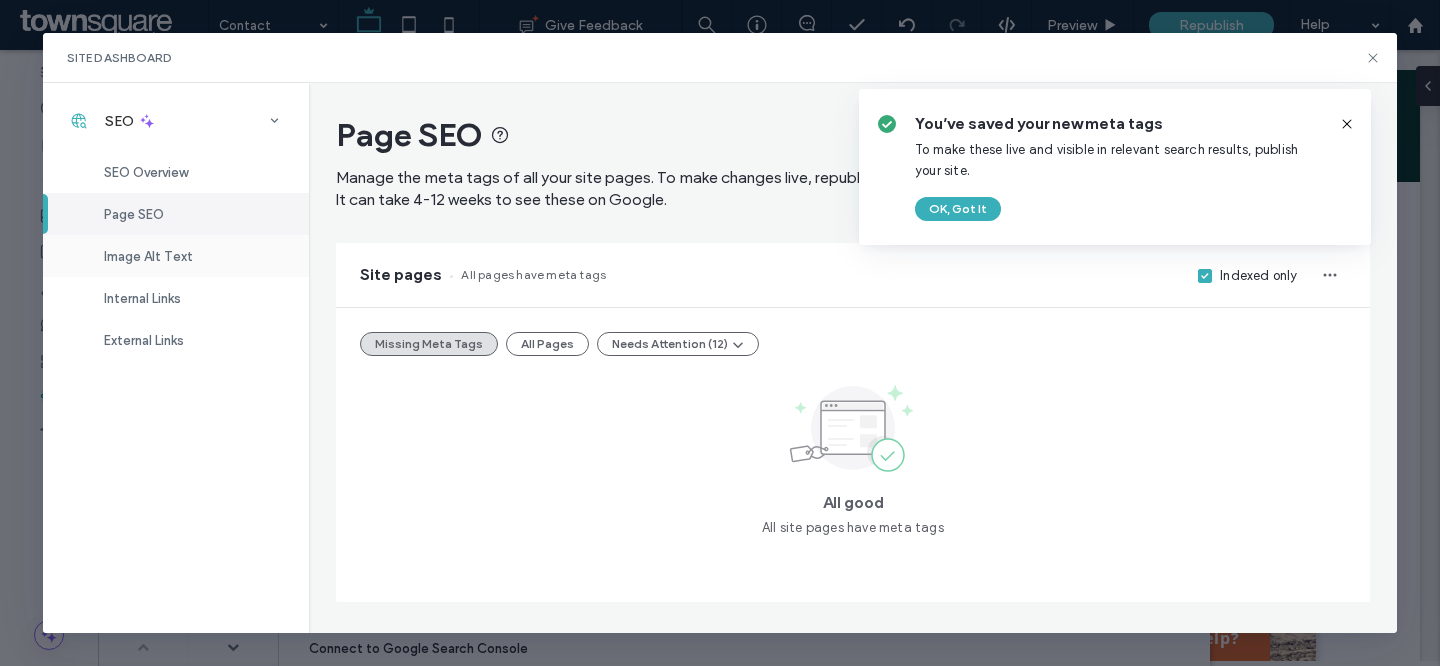 click on "Image Alt Text" at bounding box center [176, 256] 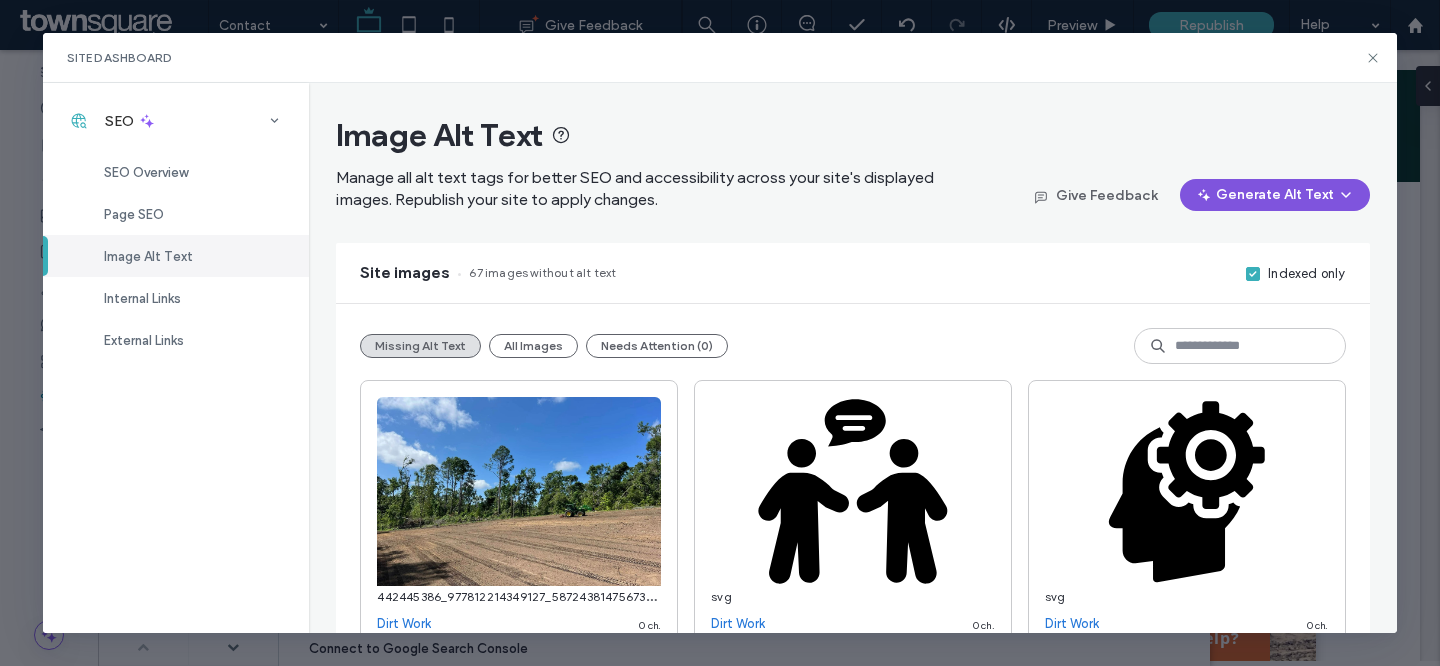 click on "Generate Alt Text" at bounding box center (1275, 195) 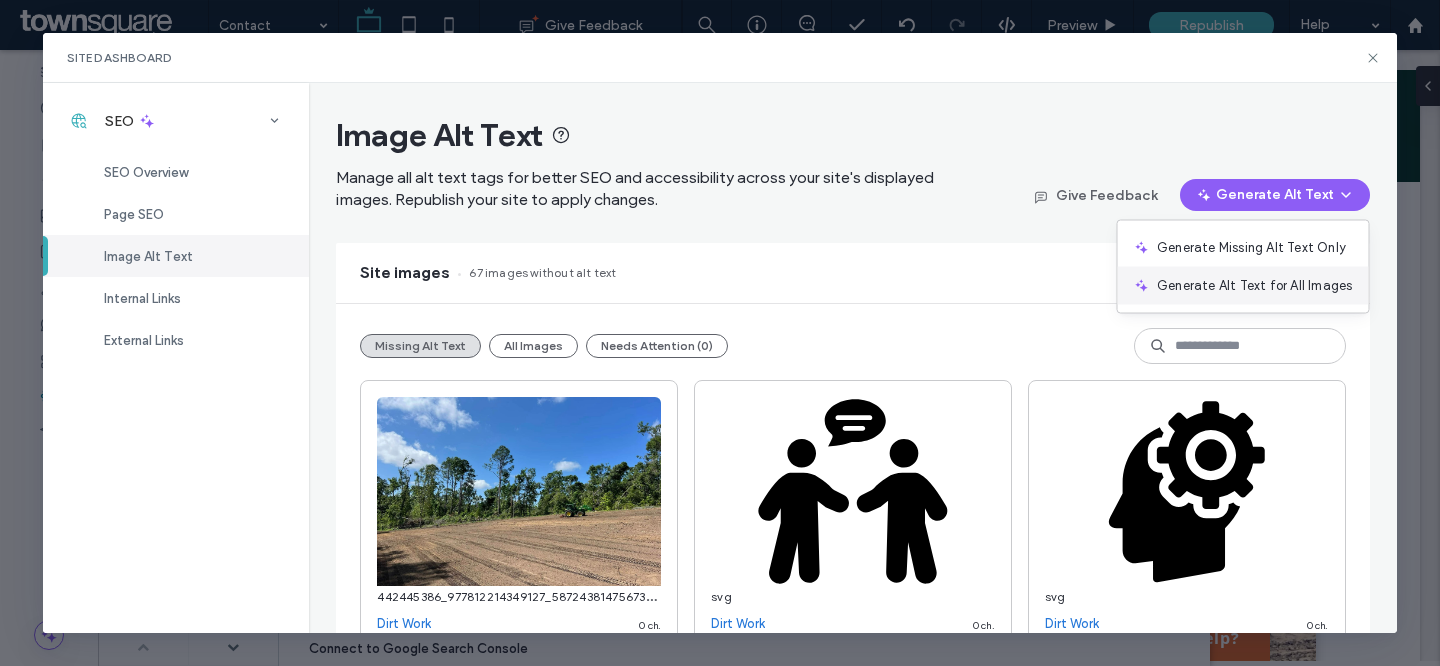 click on "Generate Alt Text for All Images" at bounding box center [1254, 286] 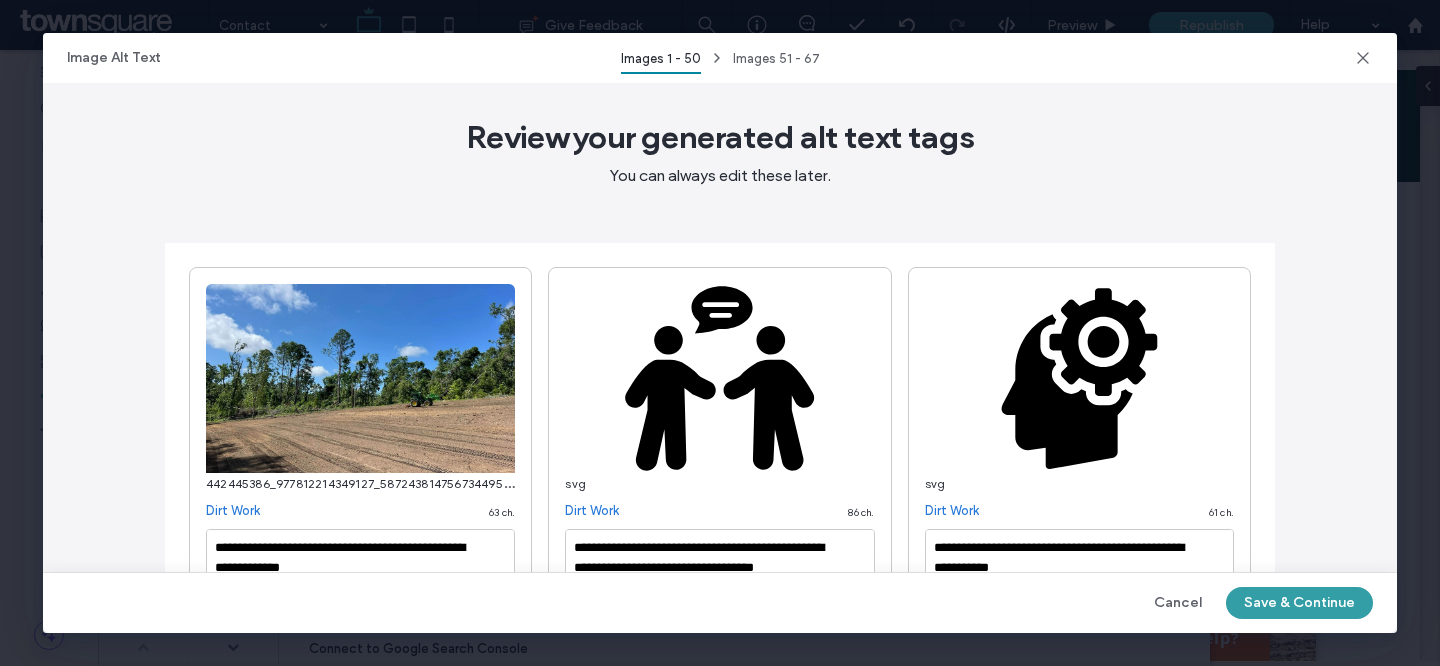 click on "Save & Continue" at bounding box center (1299, 603) 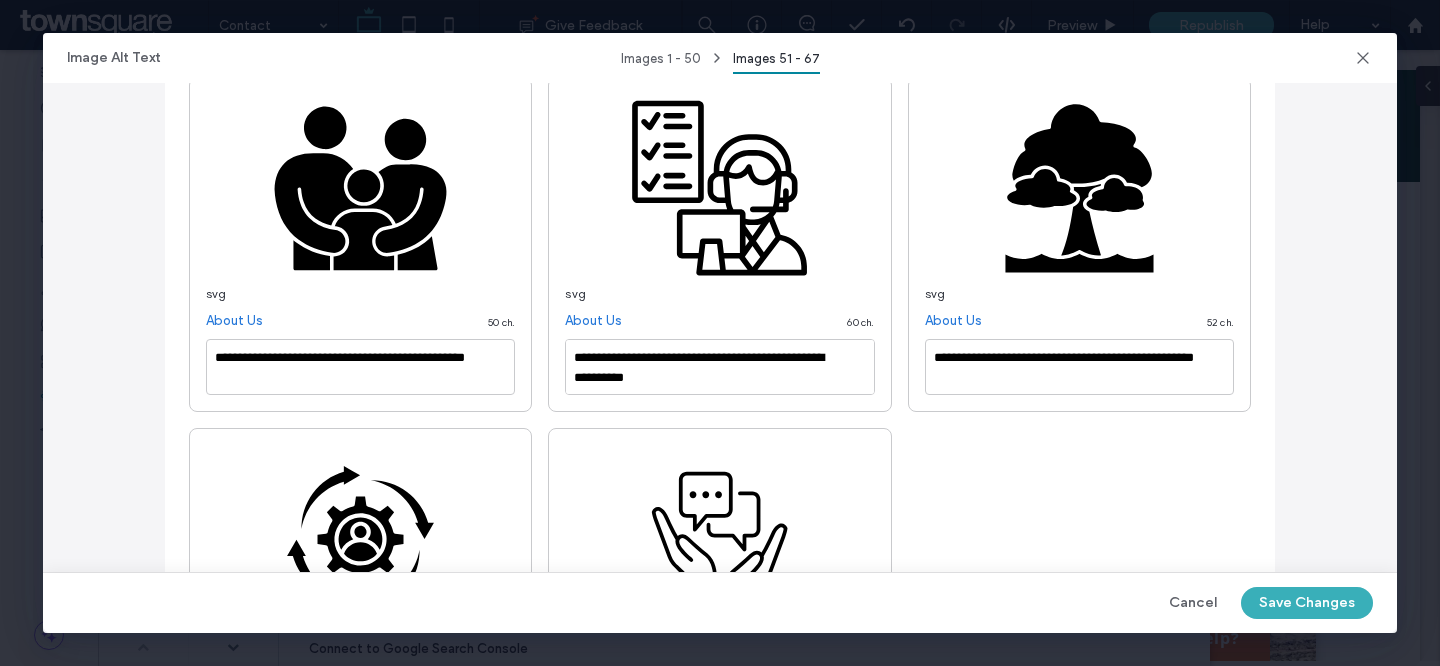 scroll, scrollTop: 1836, scrollLeft: 0, axis: vertical 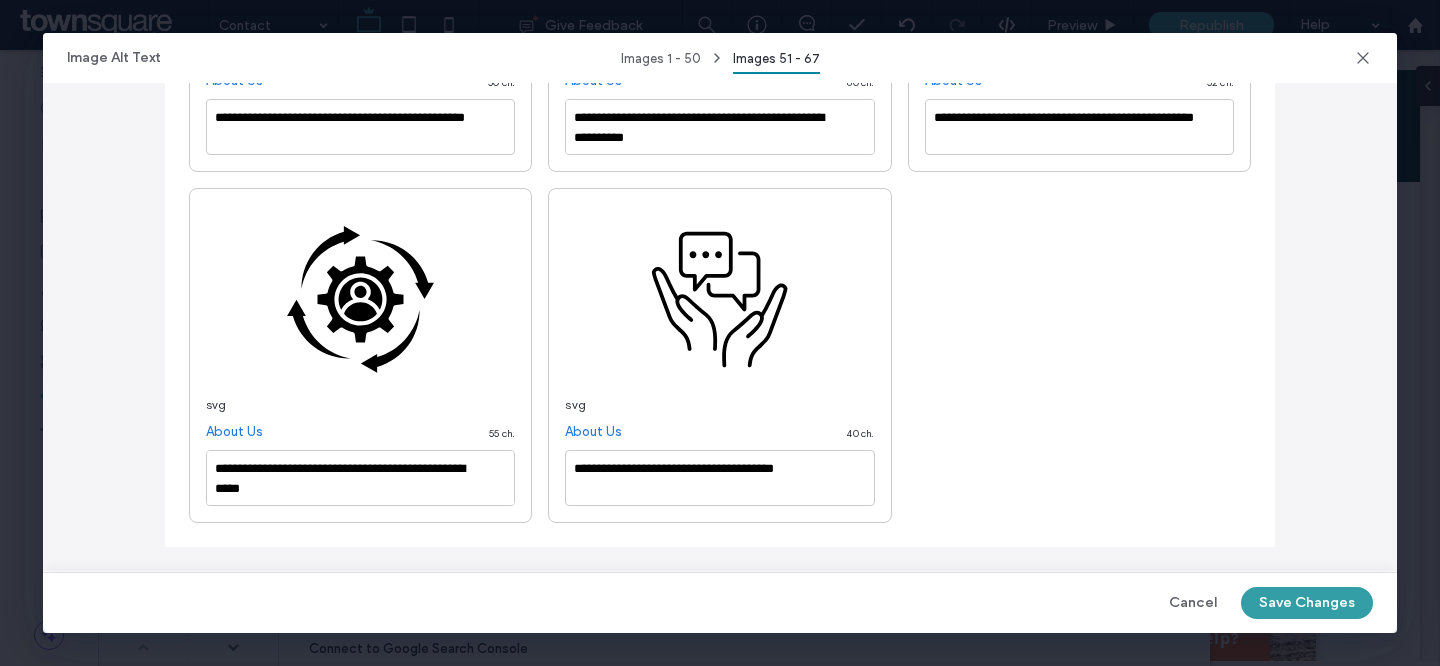 click on "Save Changes" at bounding box center [1307, 603] 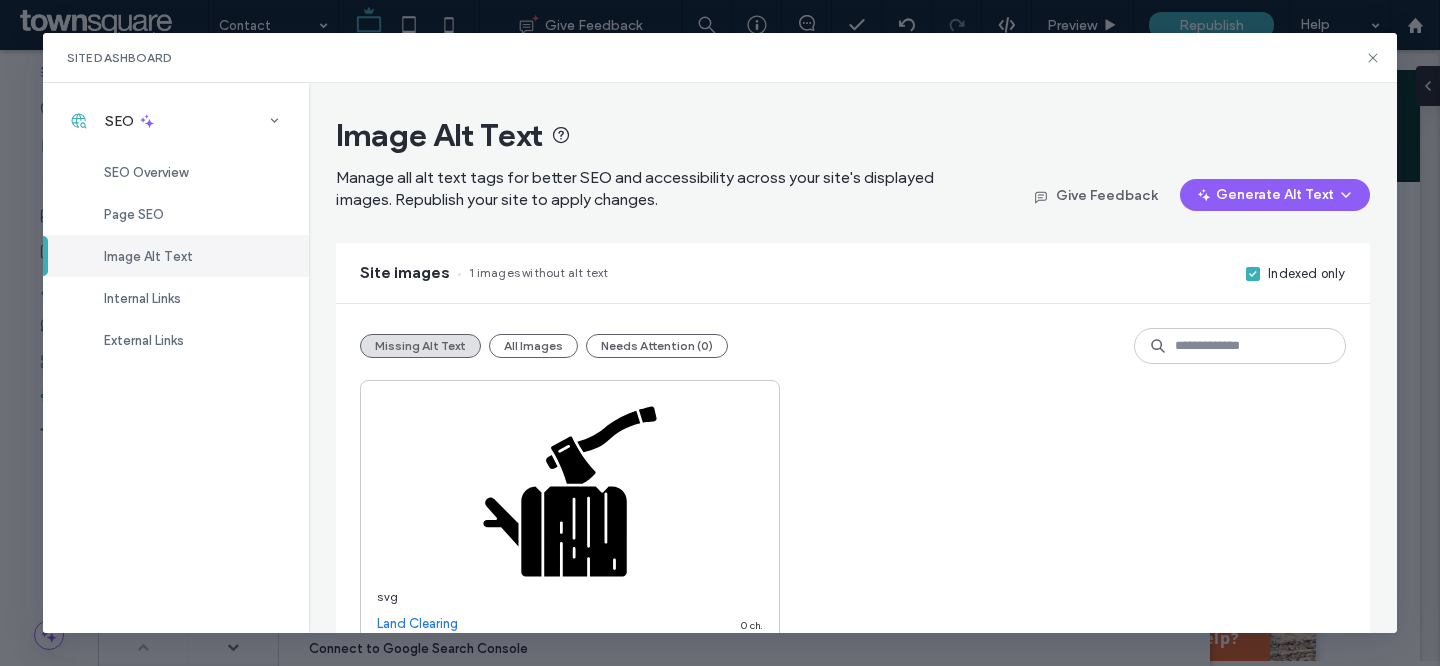 scroll, scrollTop: 107, scrollLeft: 0, axis: vertical 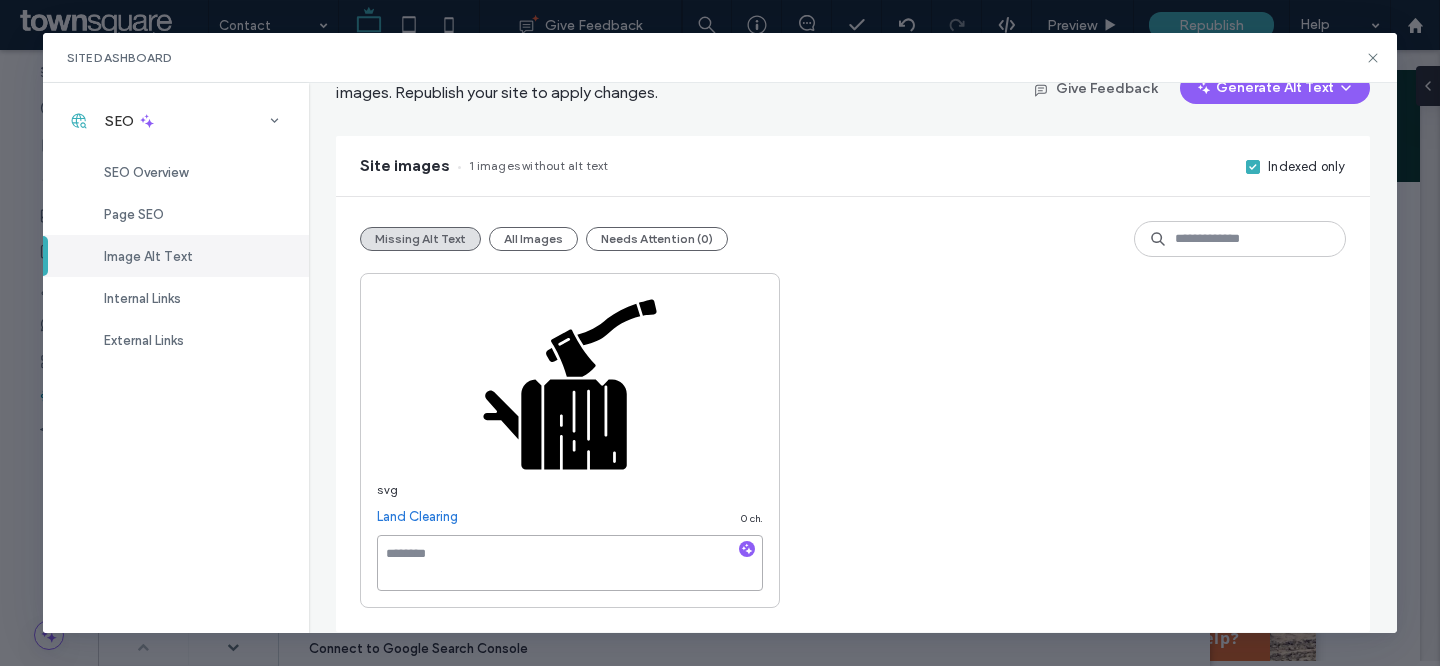 click at bounding box center (570, 563) 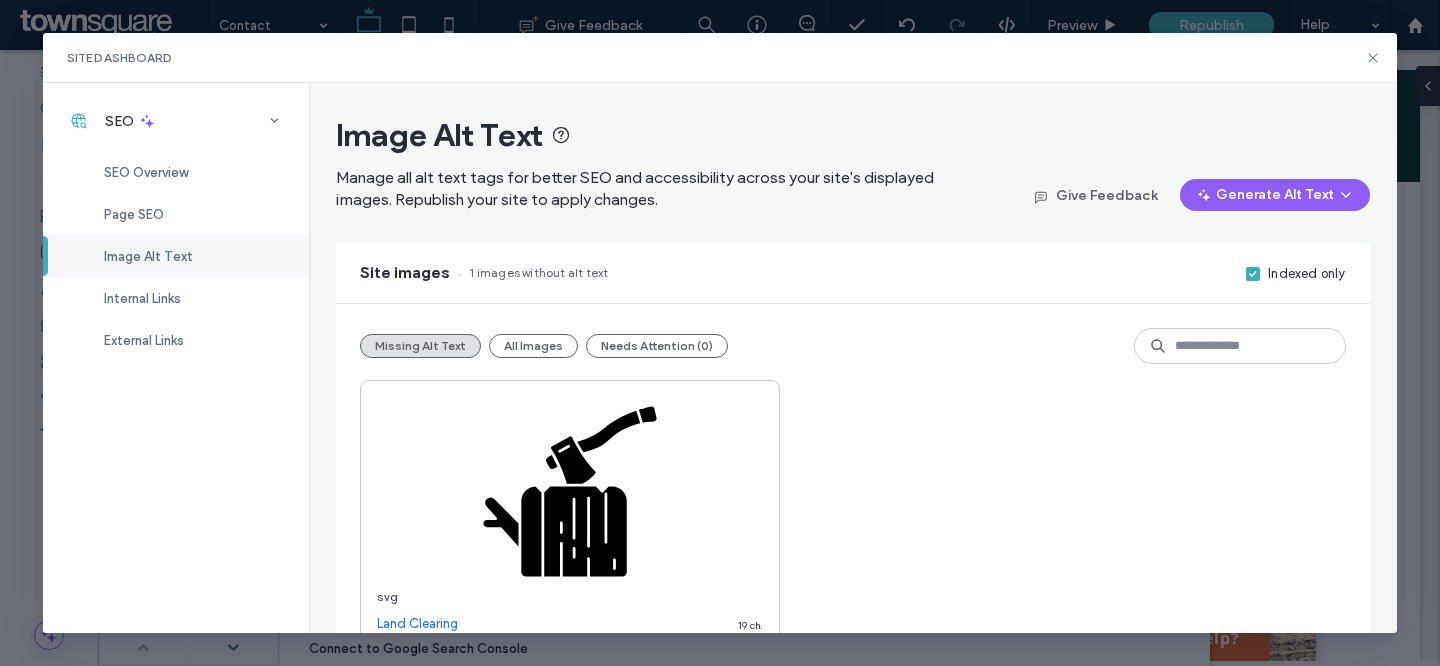 scroll, scrollTop: 57, scrollLeft: 0, axis: vertical 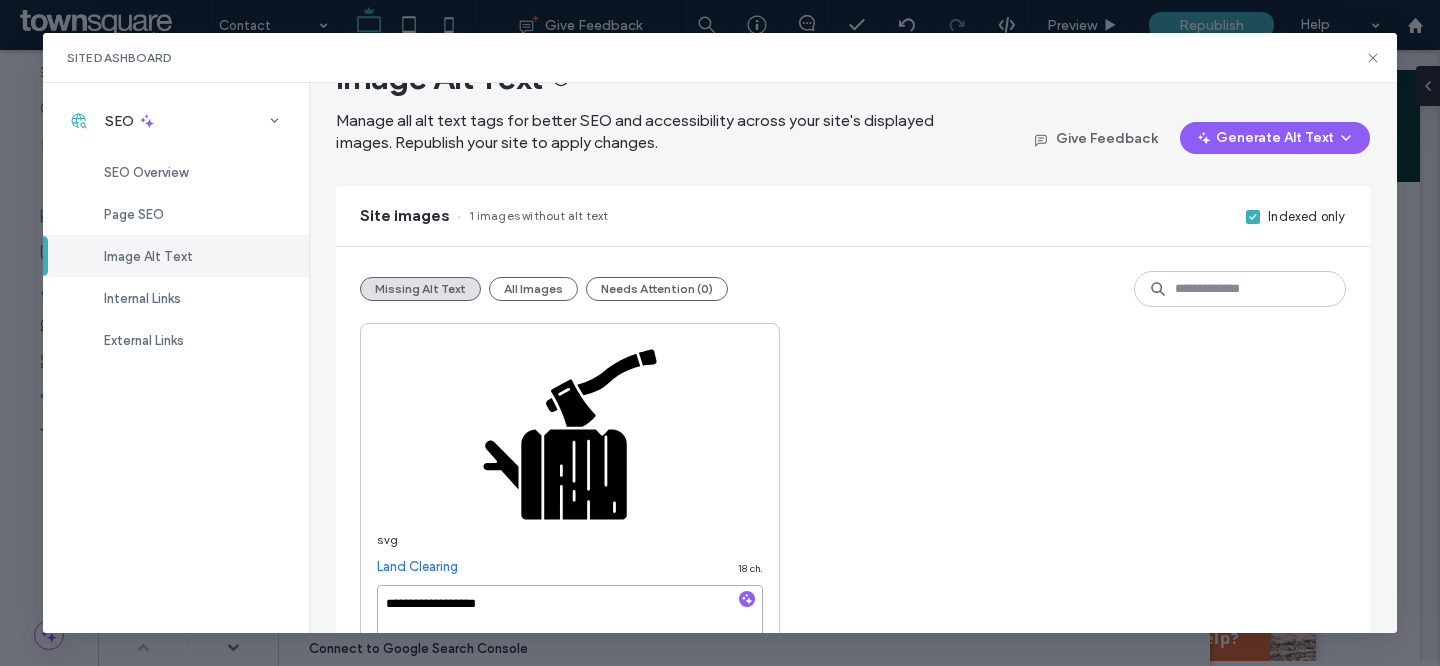drag, startPoint x: 452, startPoint y: 602, endPoint x: 399, endPoint y: 602, distance: 53 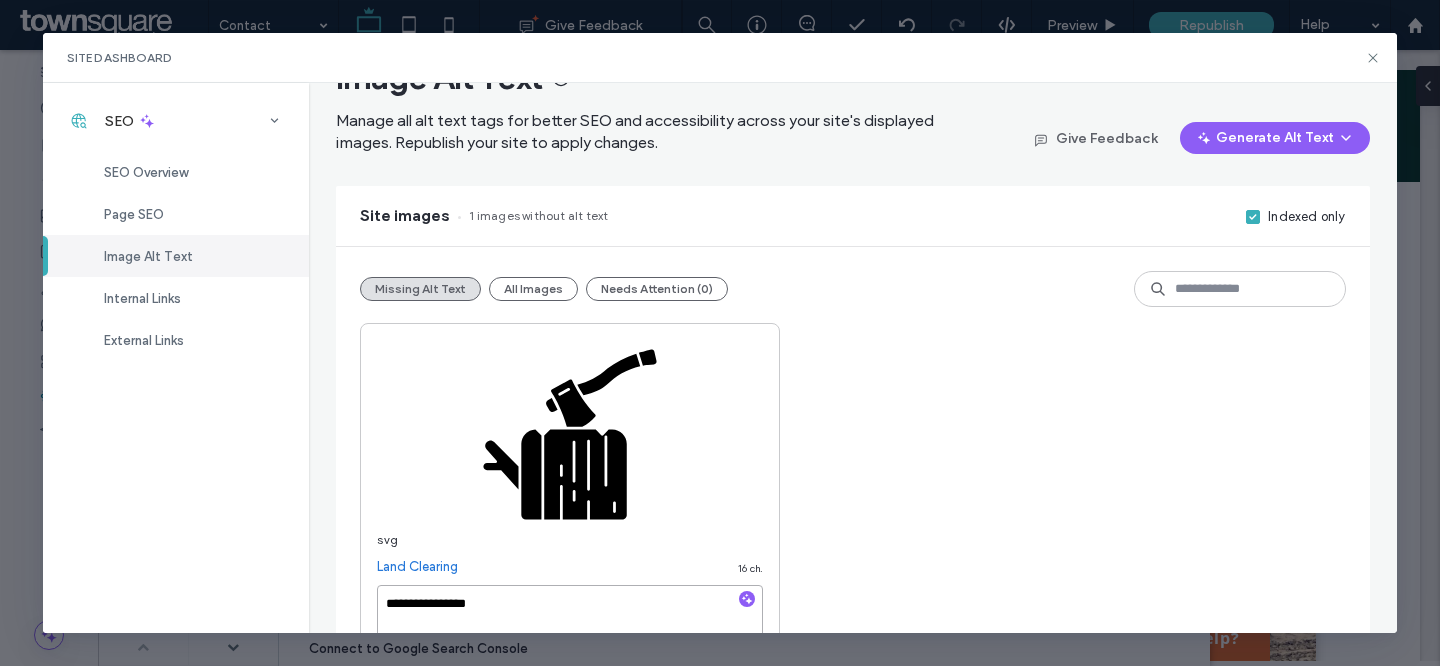 click on "**********" at bounding box center [570, 613] 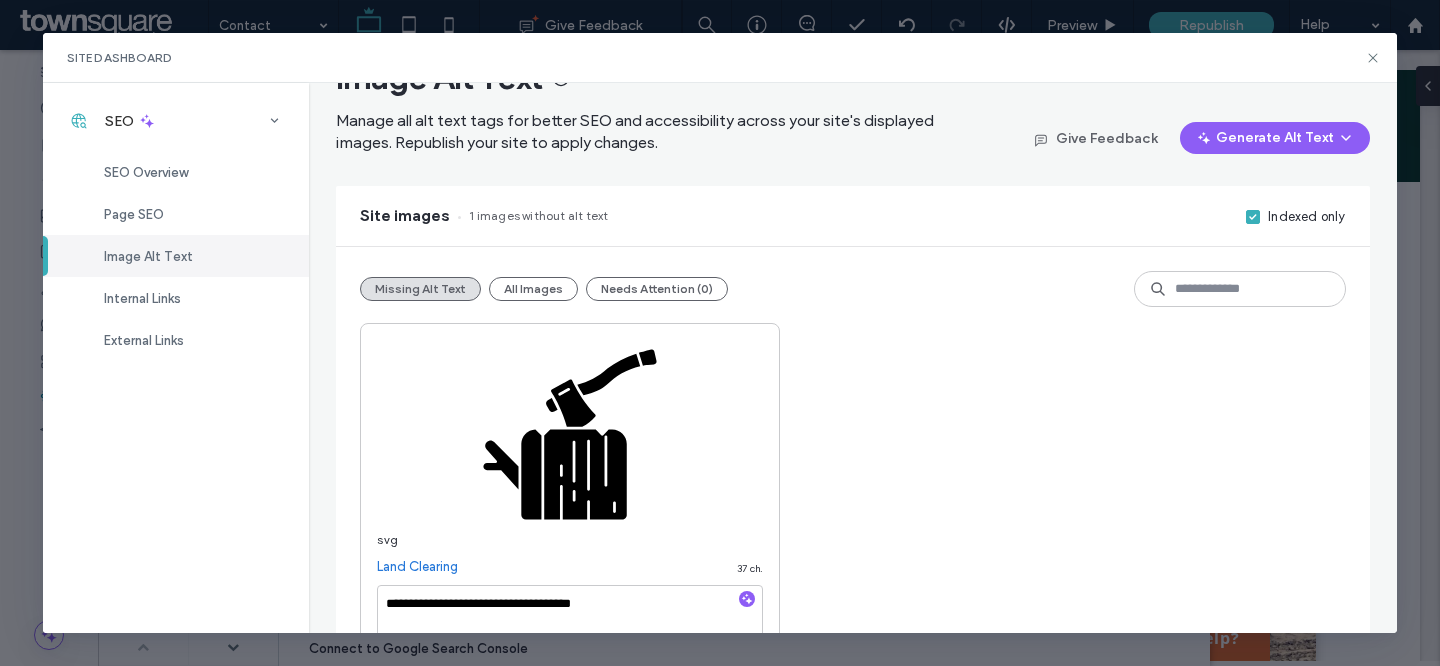 click on "**********" at bounding box center [852, 490] 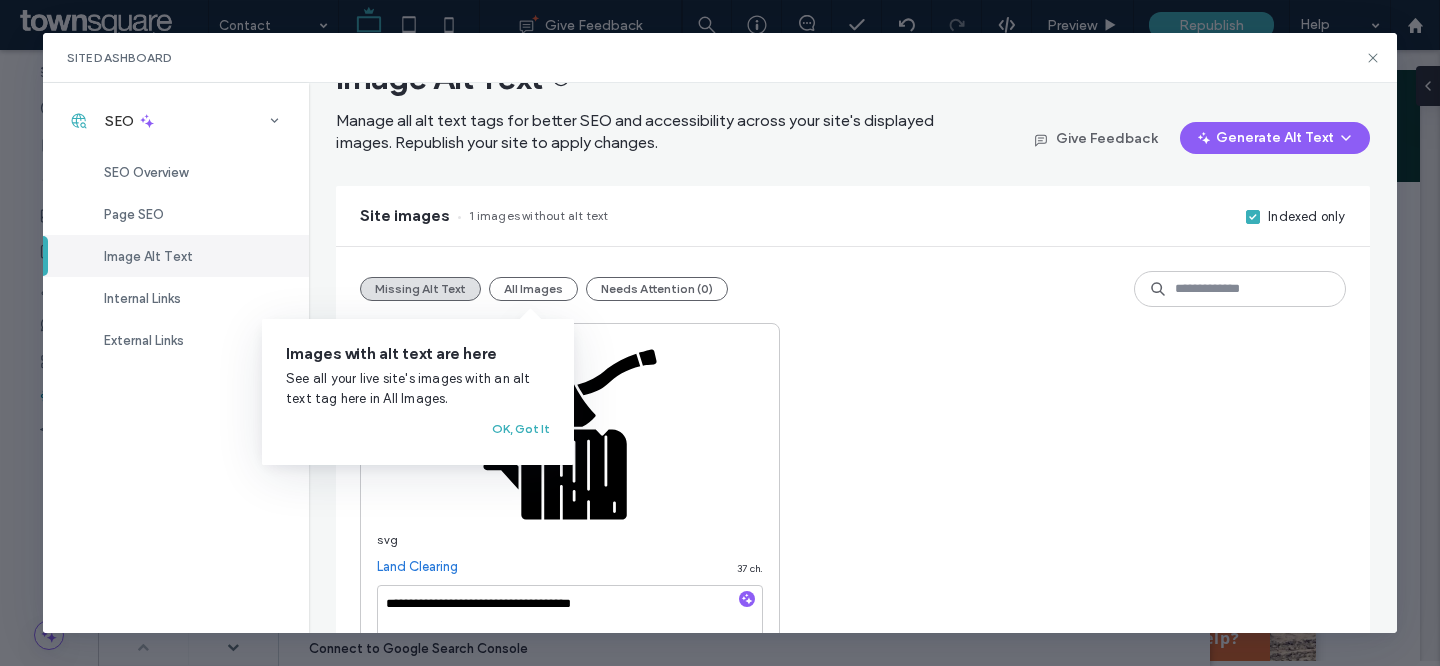 scroll, scrollTop: 0, scrollLeft: 0, axis: both 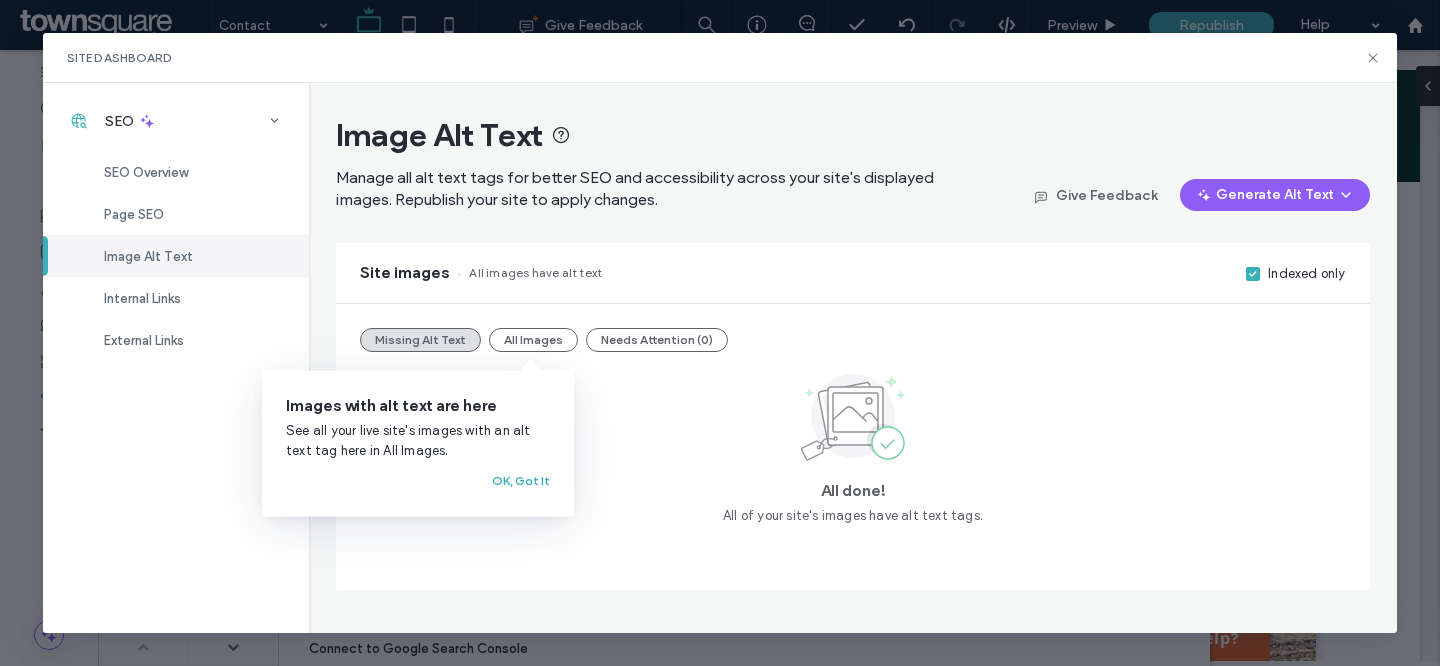 click on "Images with alt text are here See all your live site's images with an alt text tag here in All Images. OK, Got It" at bounding box center [418, 444] 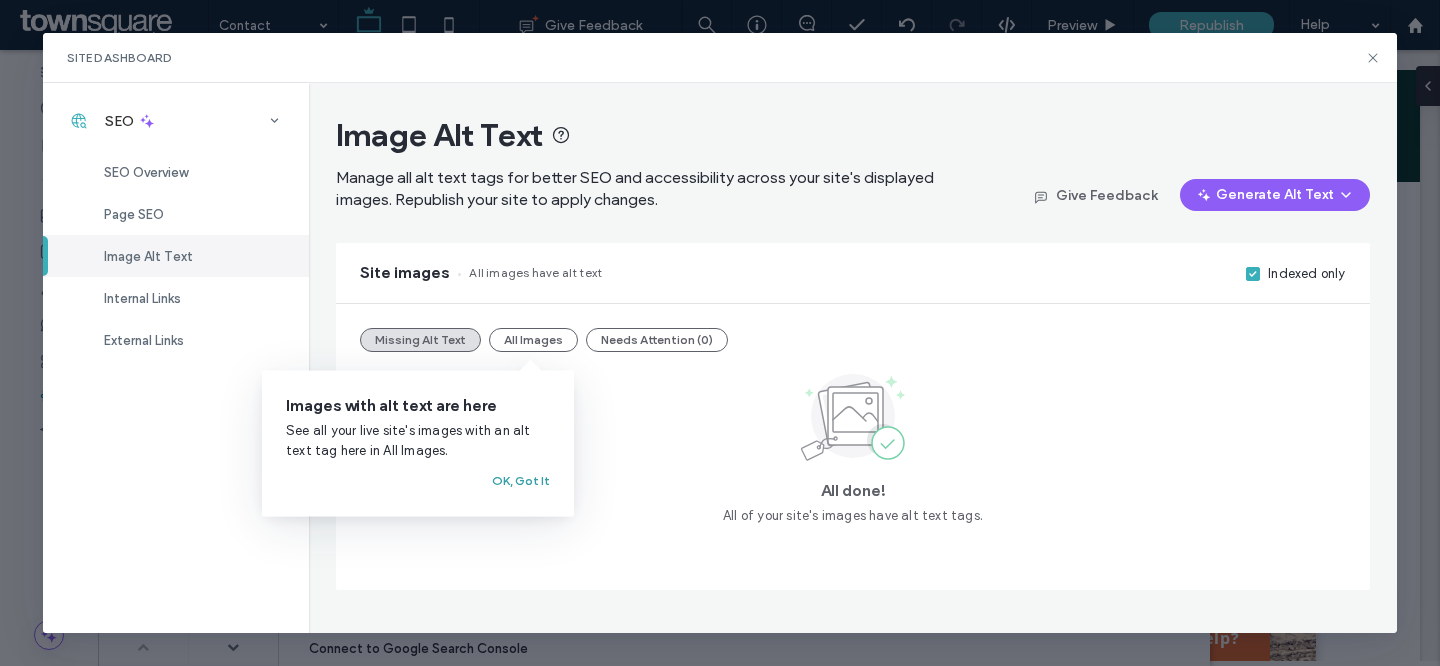 click on "OK, Got It" at bounding box center [521, 481] 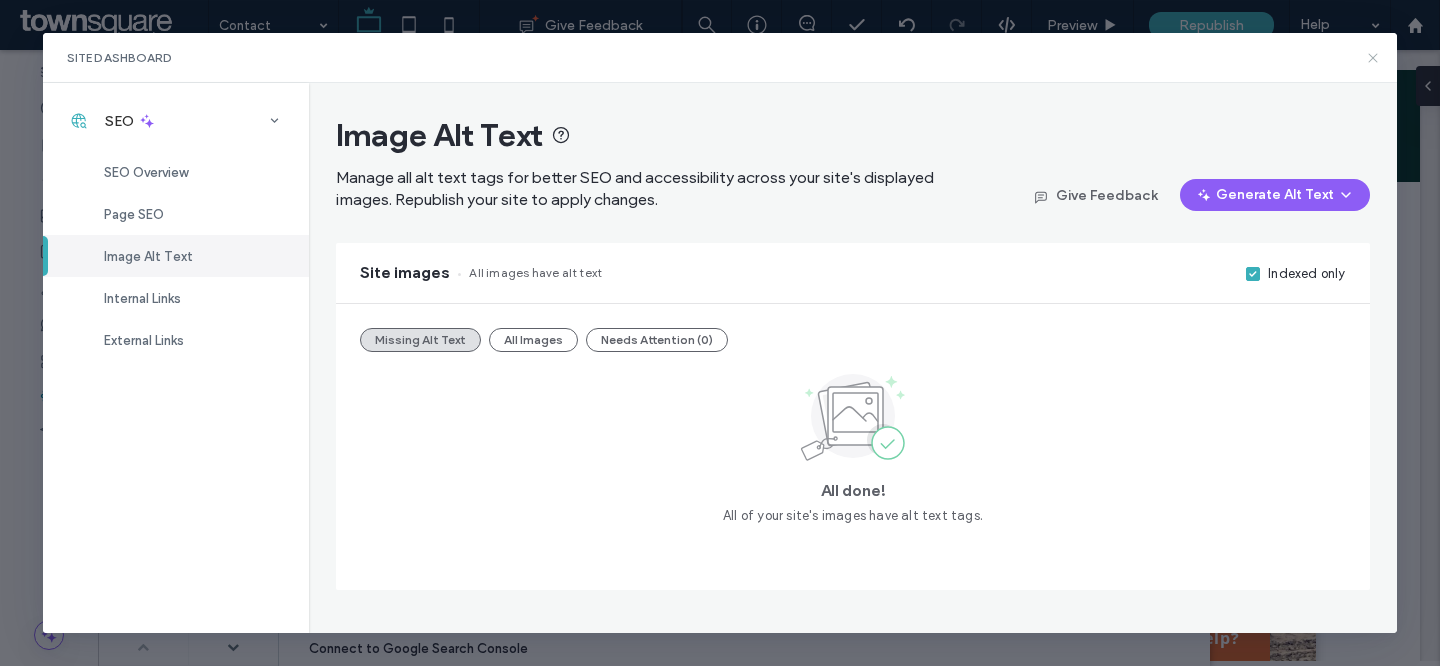 click 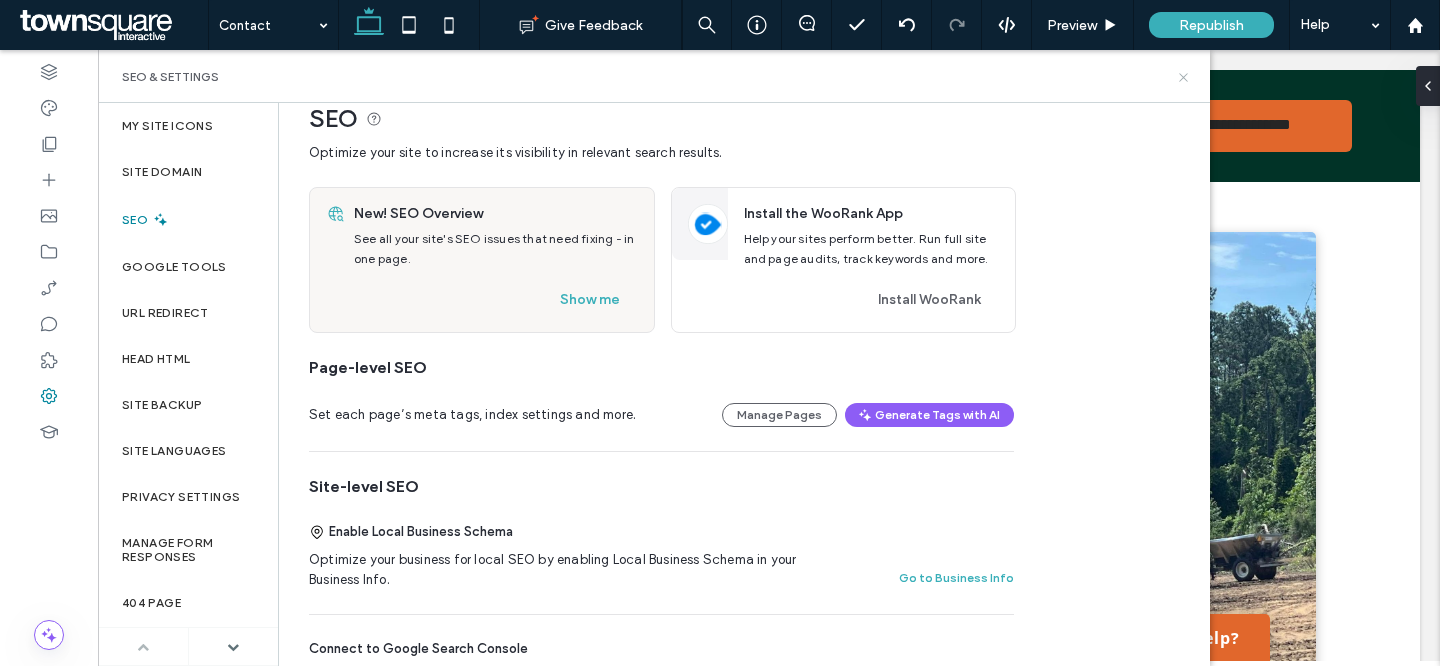 click 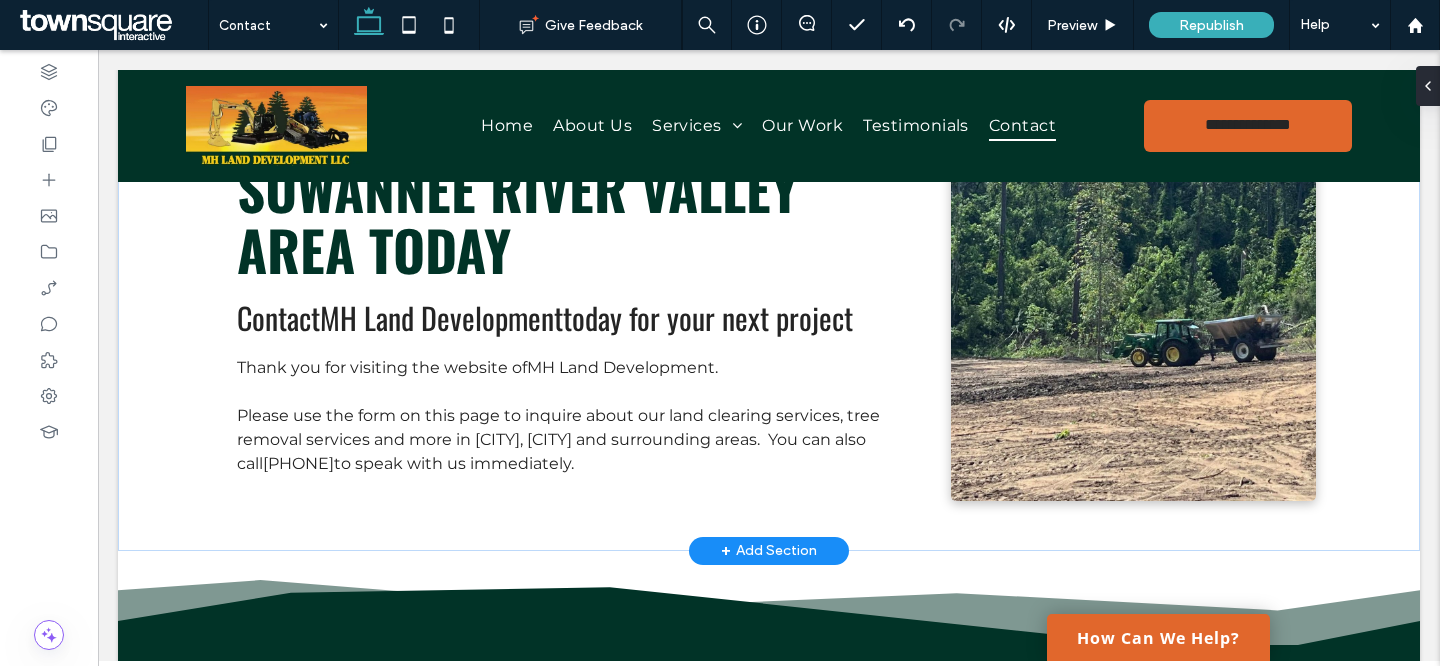 scroll, scrollTop: 180, scrollLeft: 0, axis: vertical 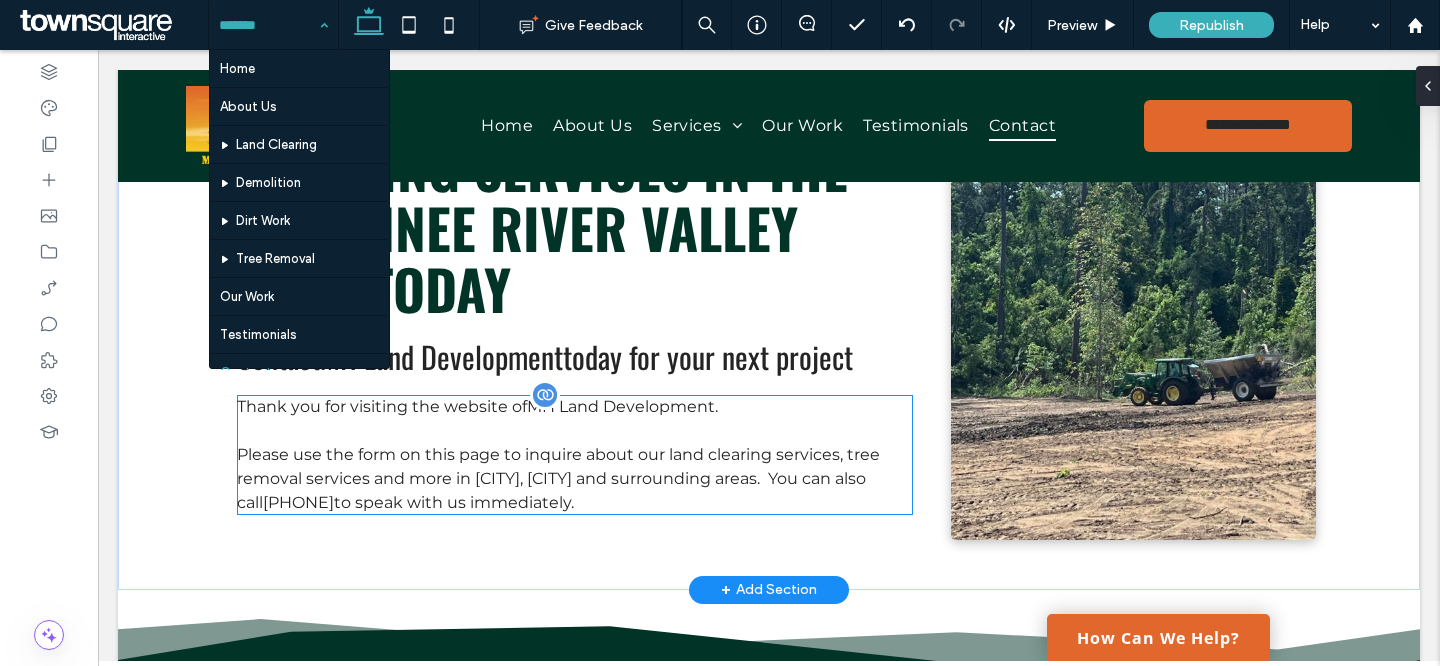 click on "Please use the form on this page to inquire about our land clearing services, tree removal services and more in Live Oak, Lake City and surrounding areas.  You can also call  (386) 688-3159
to speak with us immediately." at bounding box center [558, 478] 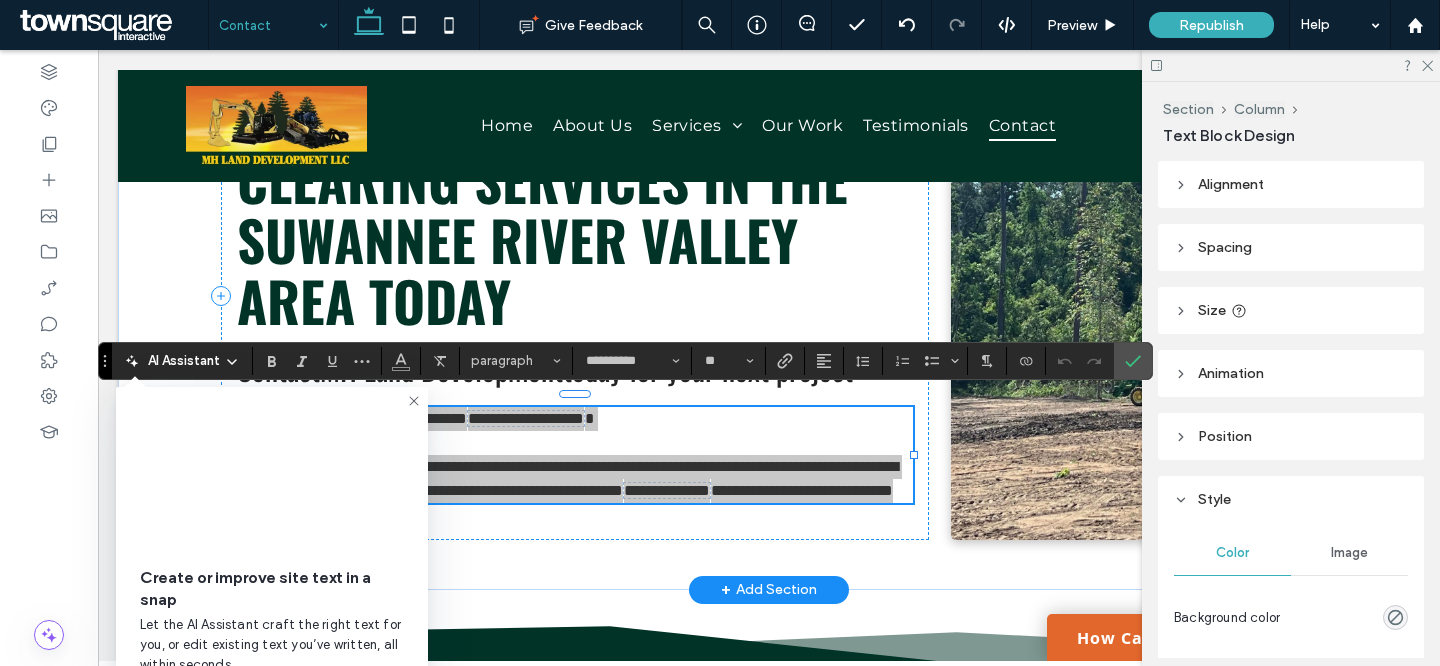 click 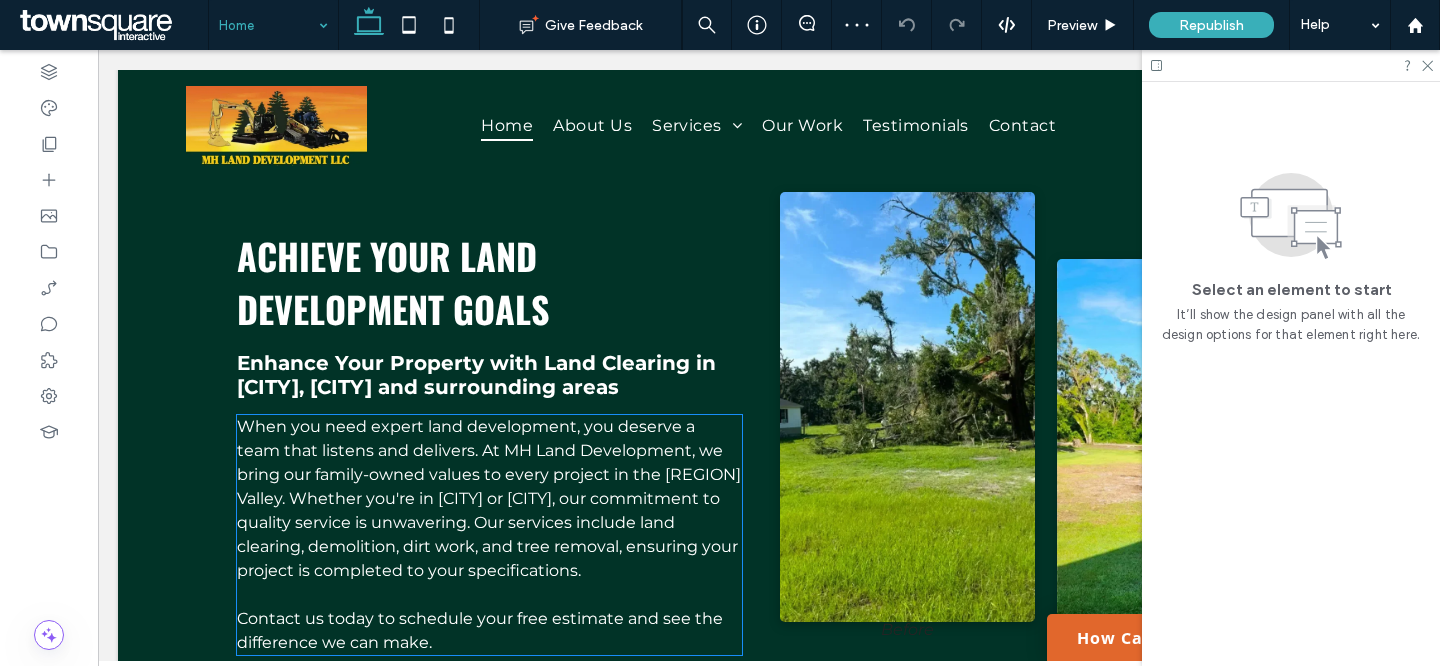 scroll, scrollTop: 1308, scrollLeft: 0, axis: vertical 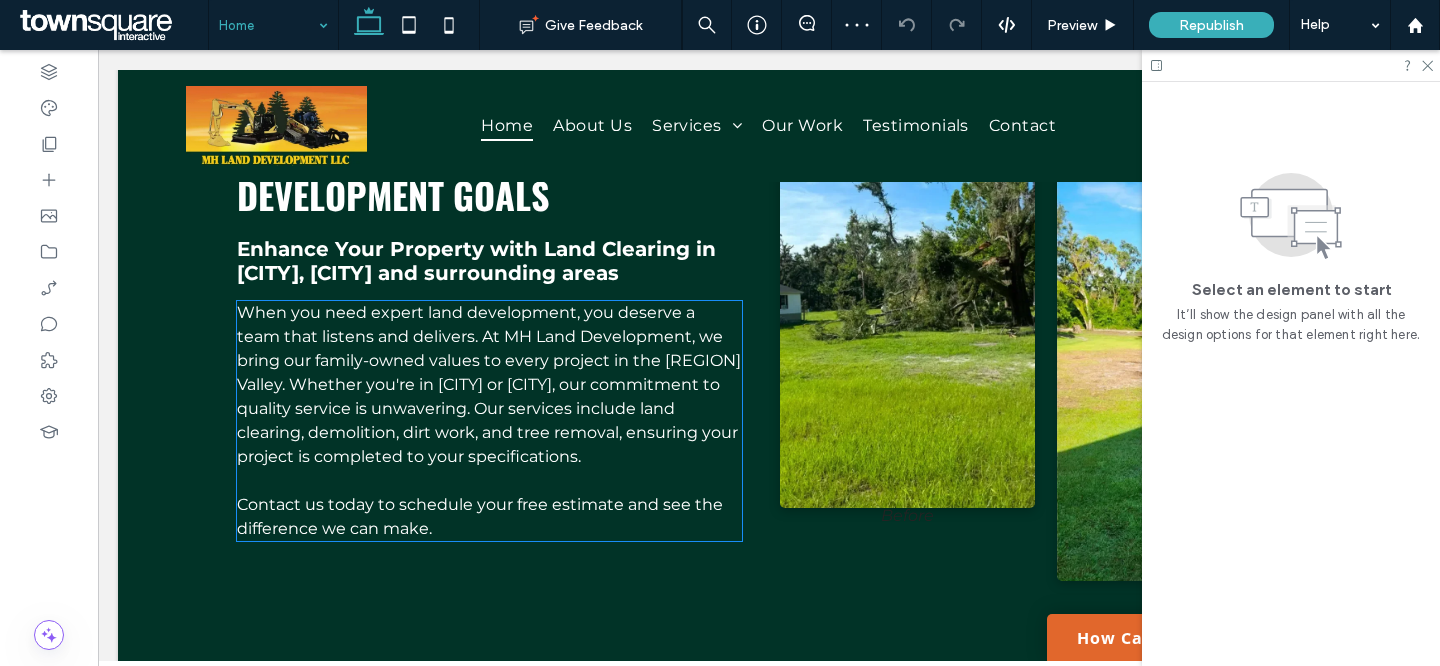 click on "When you need expert land development, you deserve a team that listens and delivers. At MH Land Development, we bring our family-owned values to every project in the Suwannee River Valley. Whether you're in Live Oak or Lake City, our commitment to quality service is unwavering. Our services include land clearing, demolition, dirt work, and tree removal, ensuring your project is completed to your specifications." at bounding box center [489, 384] 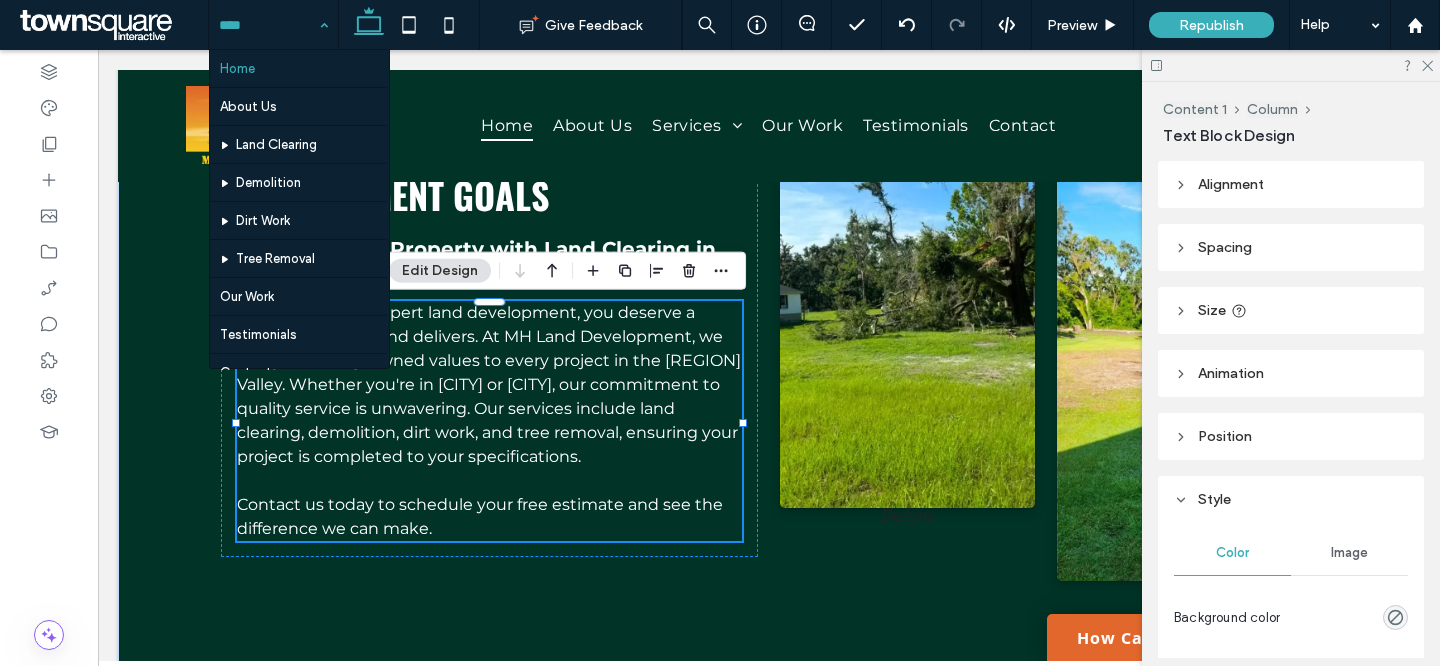 click on "When you need expert land development, you deserve a team that listens and delivers. At MH Land Development, we bring our family-owned values to every project in the Suwannee River Valley. Whether you're in Live Oak or Lake City, our commitment to quality service is unwavering. Our services include land clearing, demolition, dirt work, and tree removal, ensuring your project is completed to your specifications." at bounding box center [489, 385] 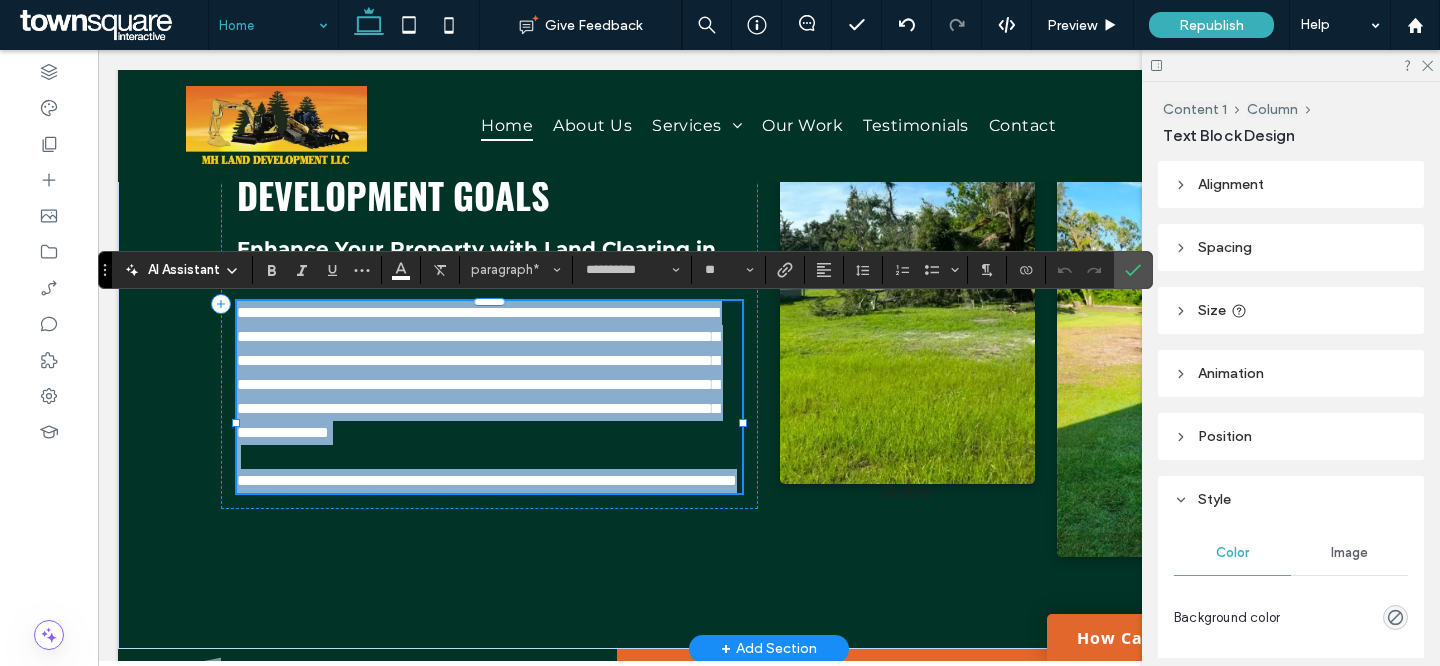 click on "**********" at bounding box center [478, 372] 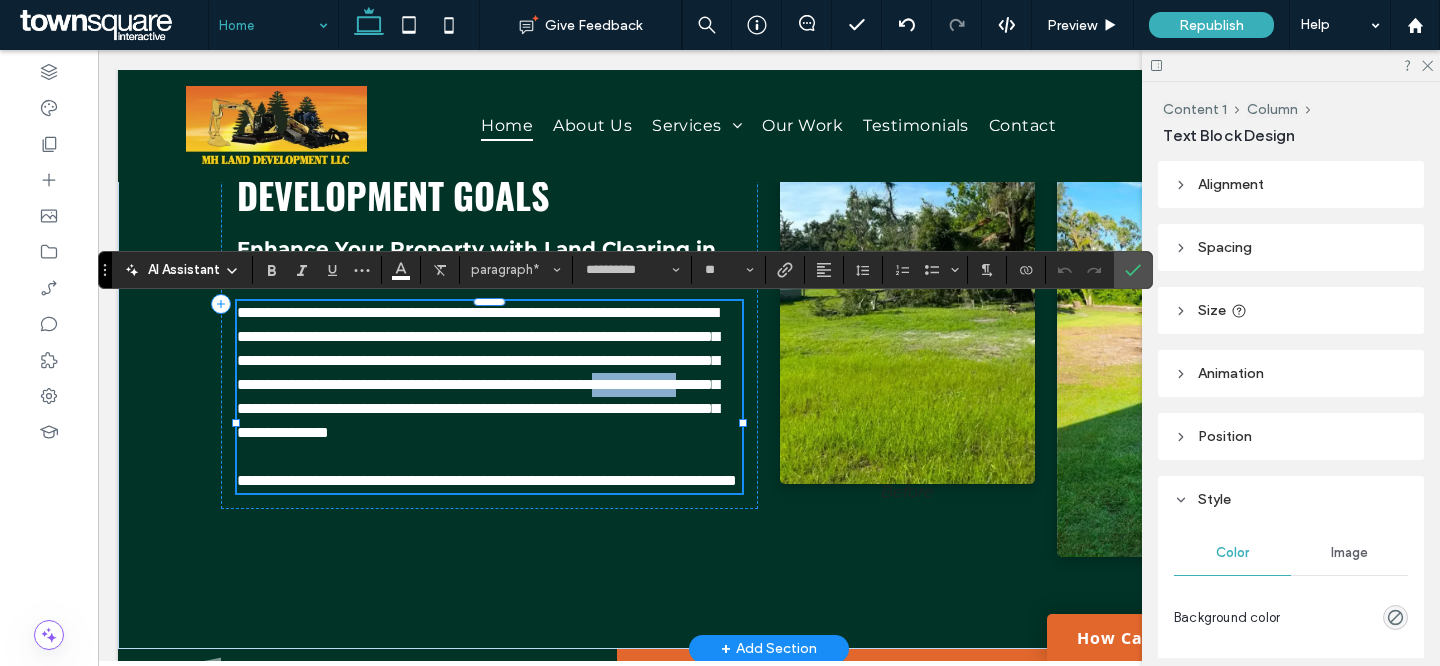 drag, startPoint x: 298, startPoint y: 432, endPoint x: 403, endPoint y: 433, distance: 105.00476 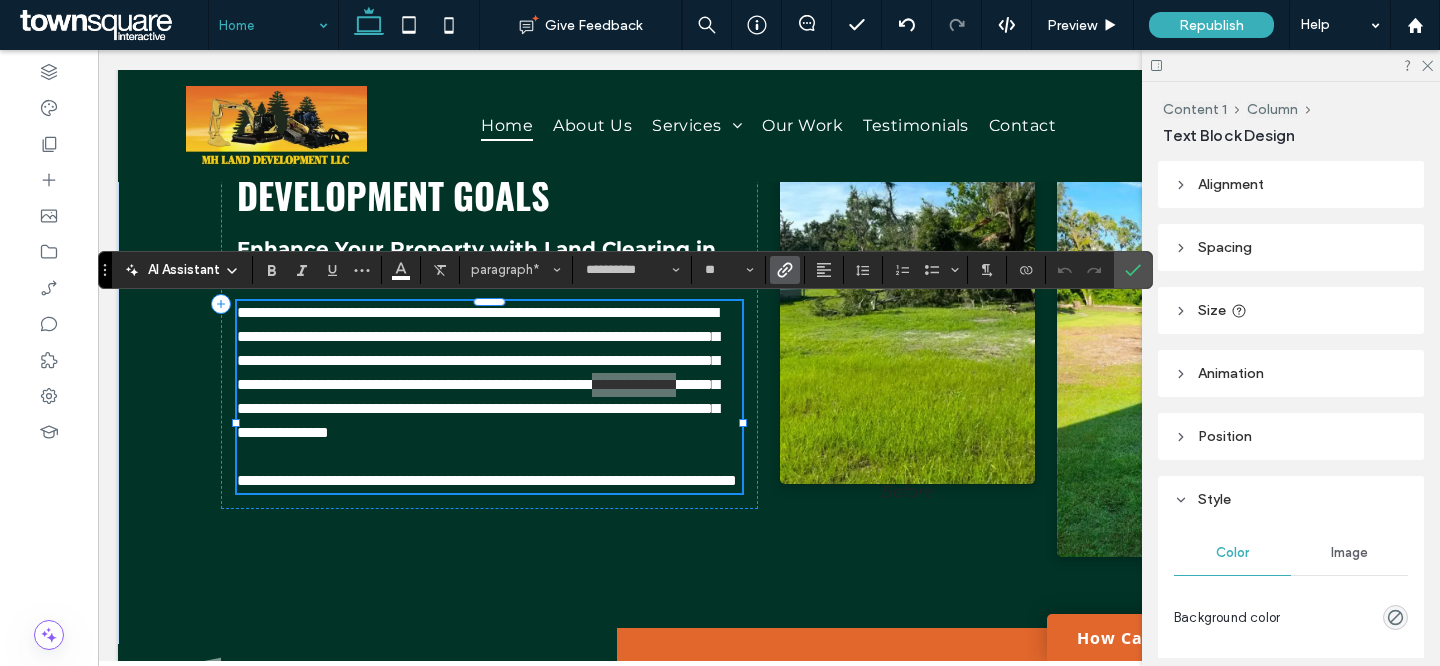 click 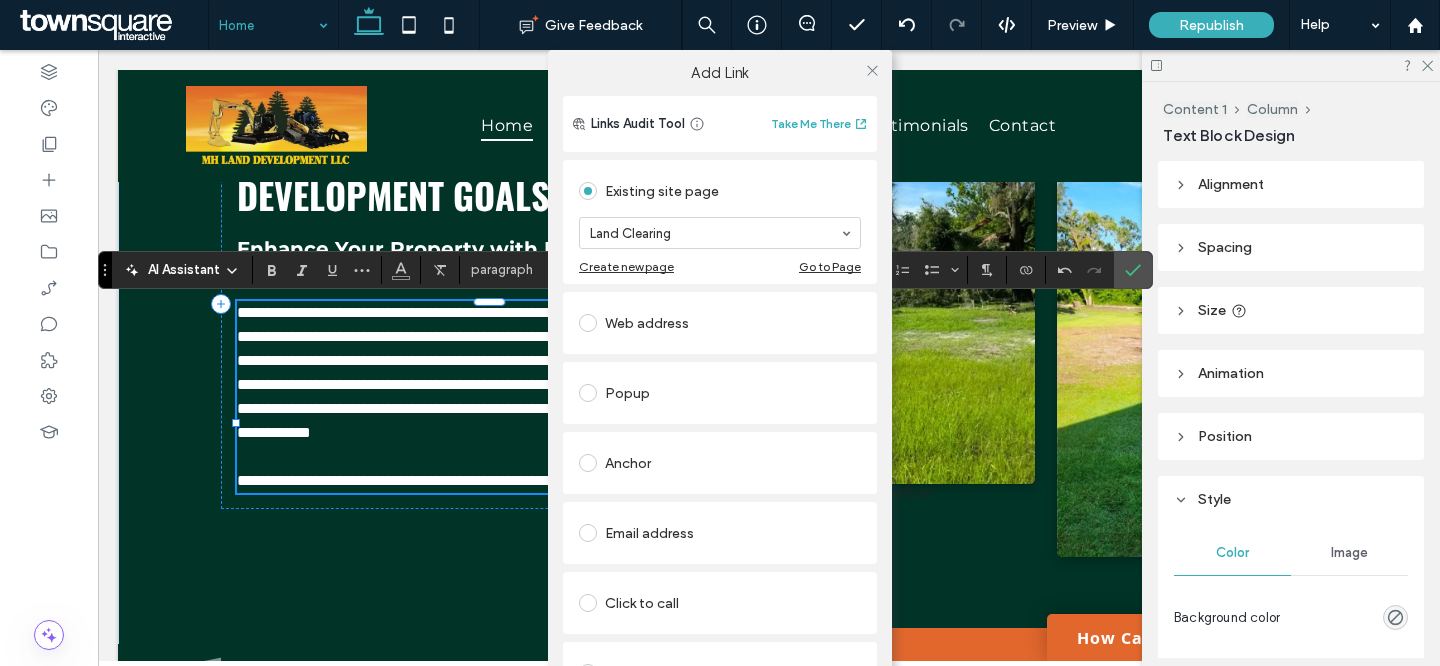 click on "Add Link Links Audit Tool Take Me There Existing site page Land Clearing Create new page Go to Page Web address Popup Anchor Email address Click to call File for download Remove link" at bounding box center [720, 383] 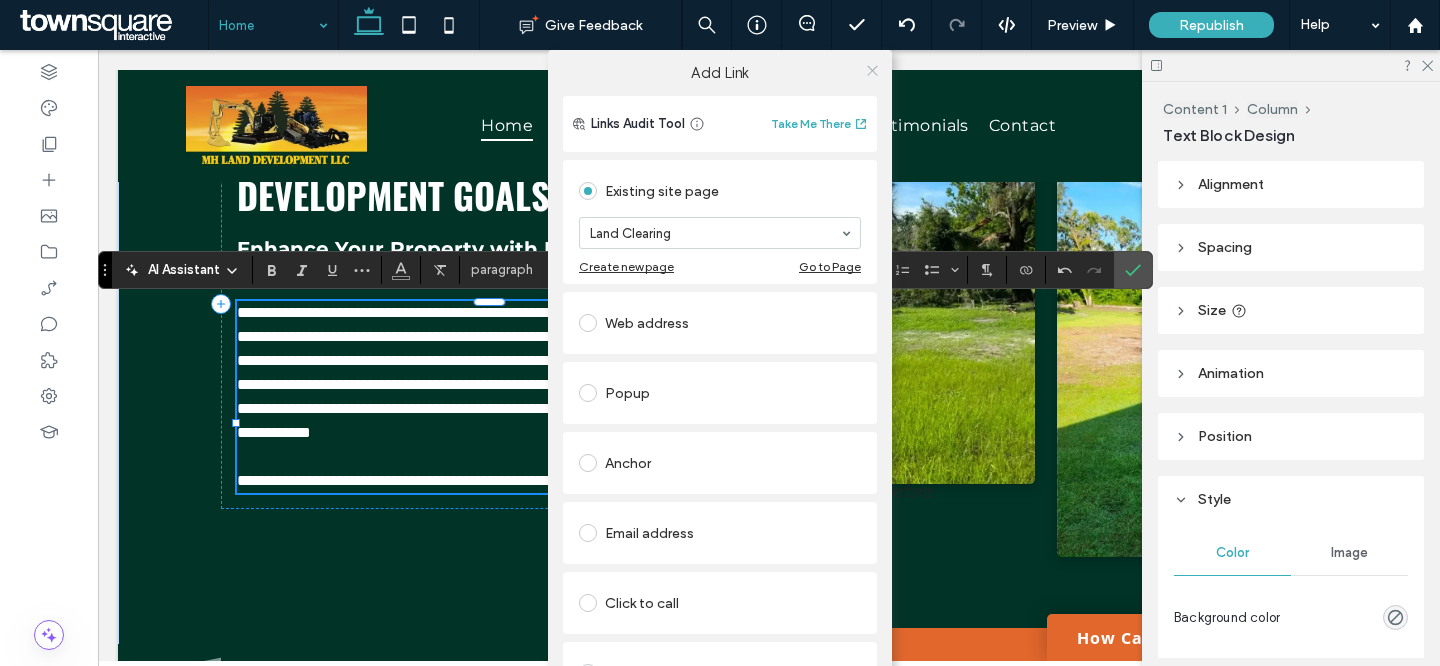 click 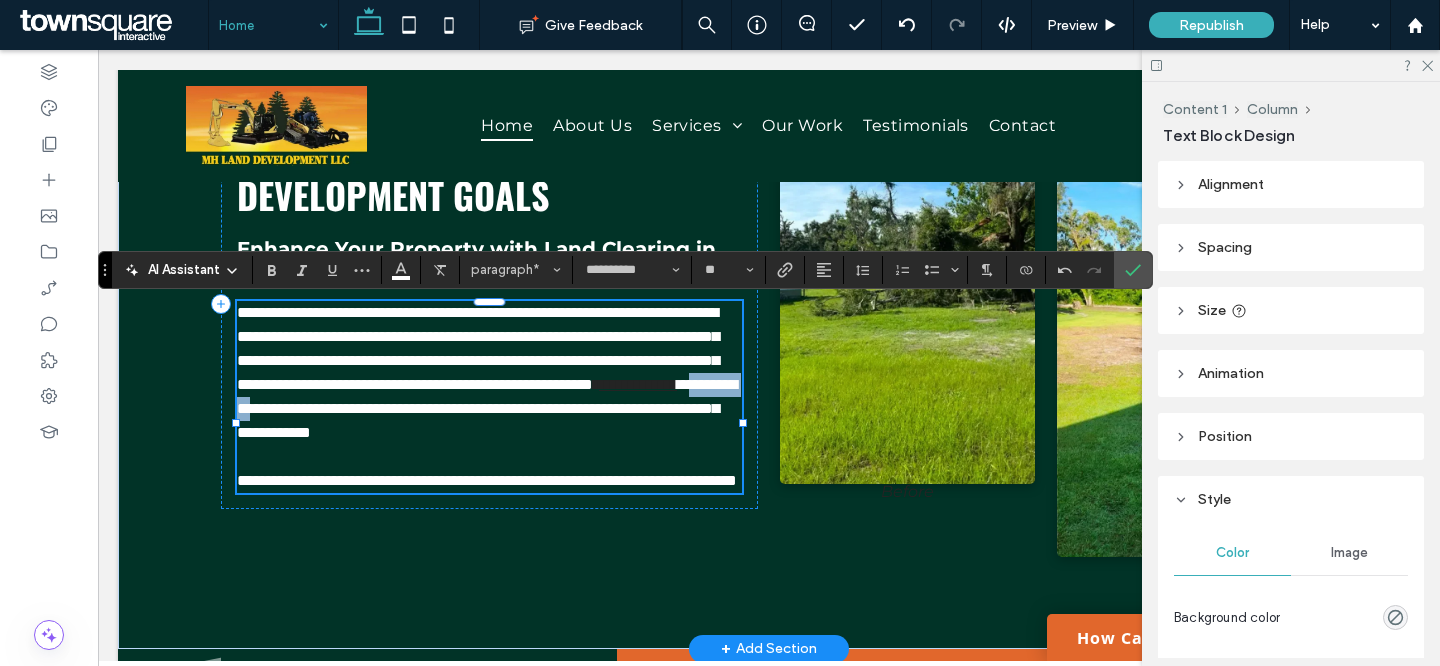 drag, startPoint x: 416, startPoint y: 433, endPoint x: 499, endPoint y: 435, distance: 83.02409 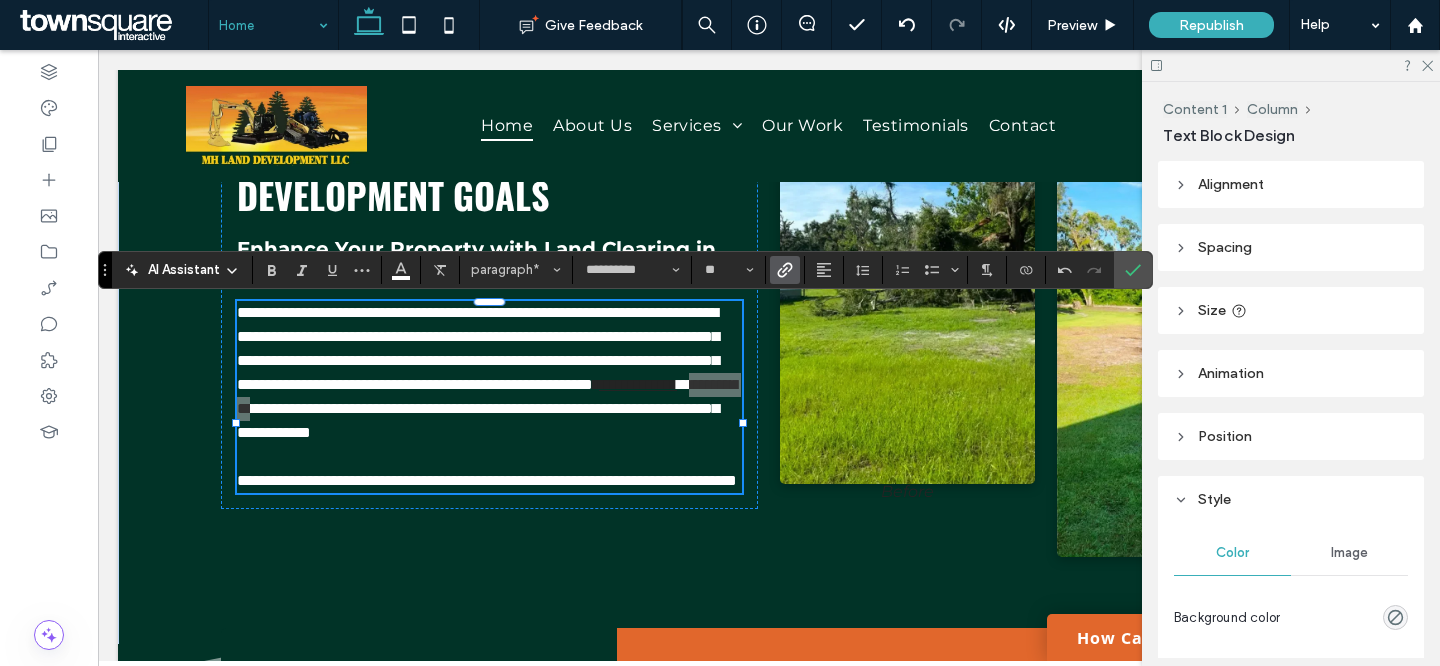 click at bounding box center (785, 270) 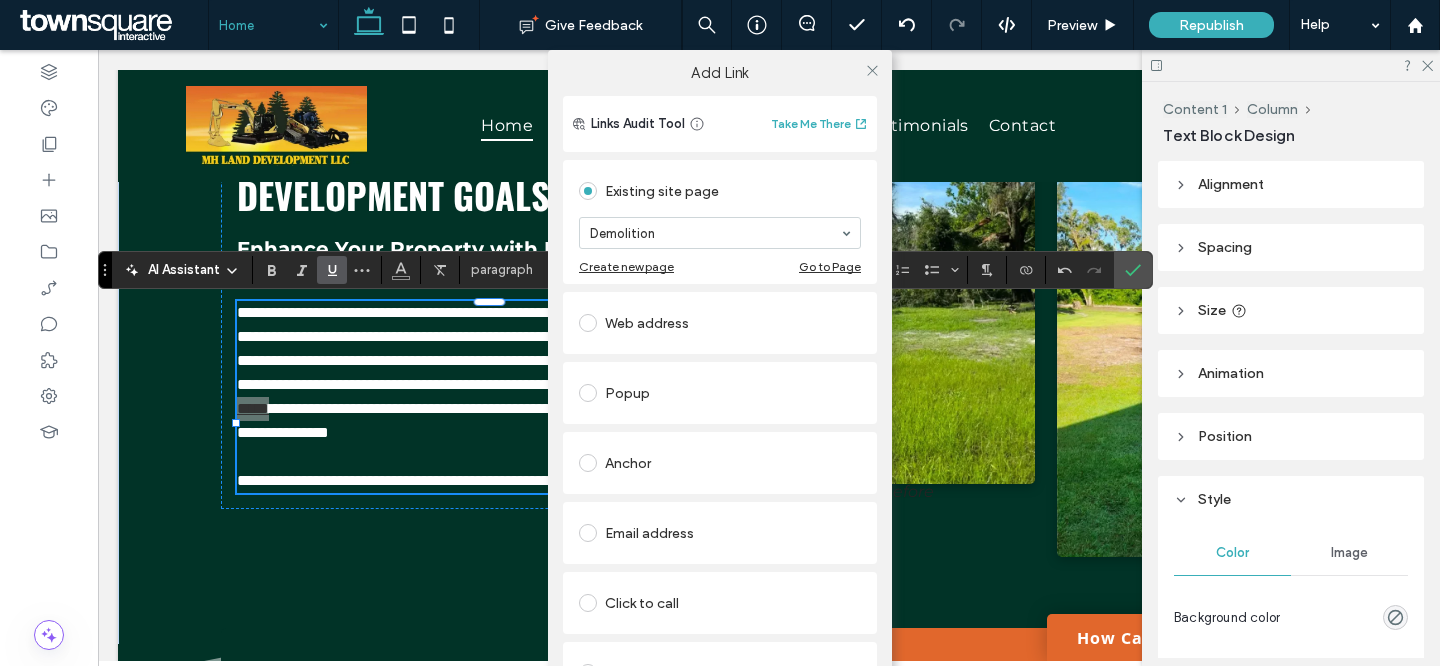 click on "Add Link Links Audit Tool Take Me There Existing site page Demolition Create new page Go to Page Web address Popup Anchor Email address Click to call File for download Remove link" at bounding box center [720, 383] 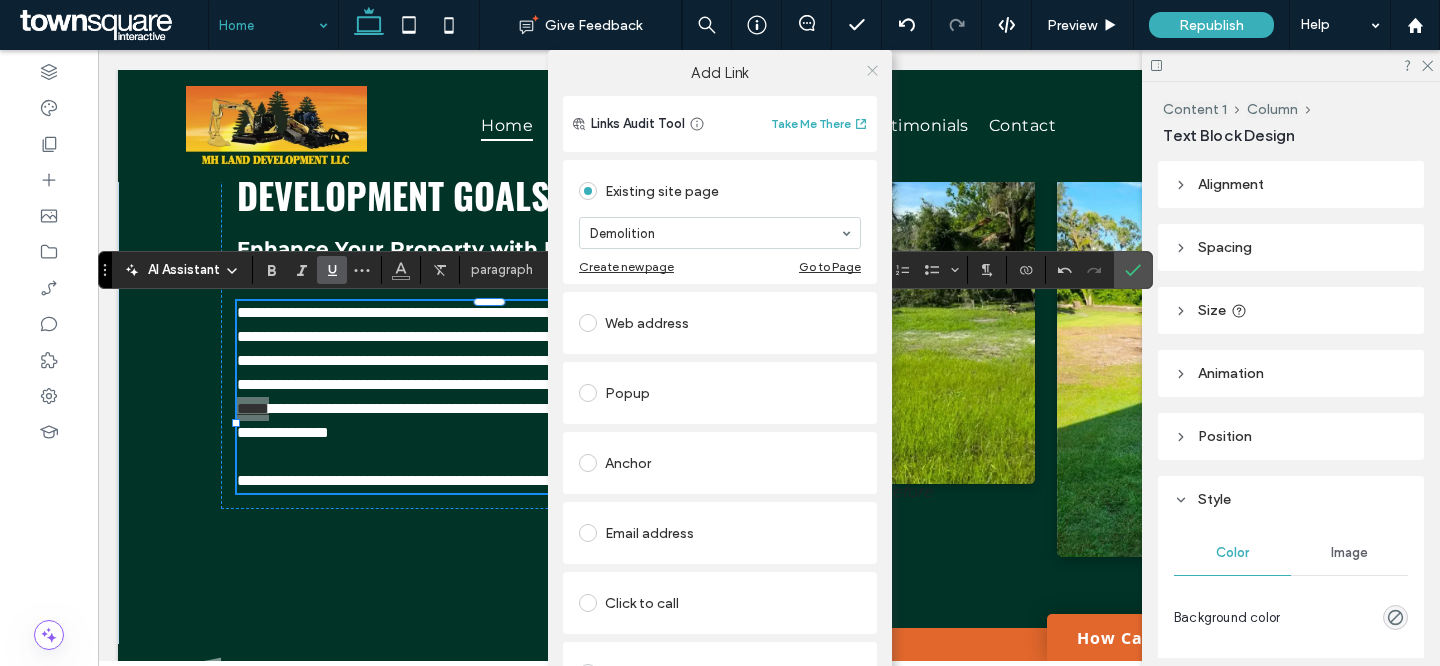 click 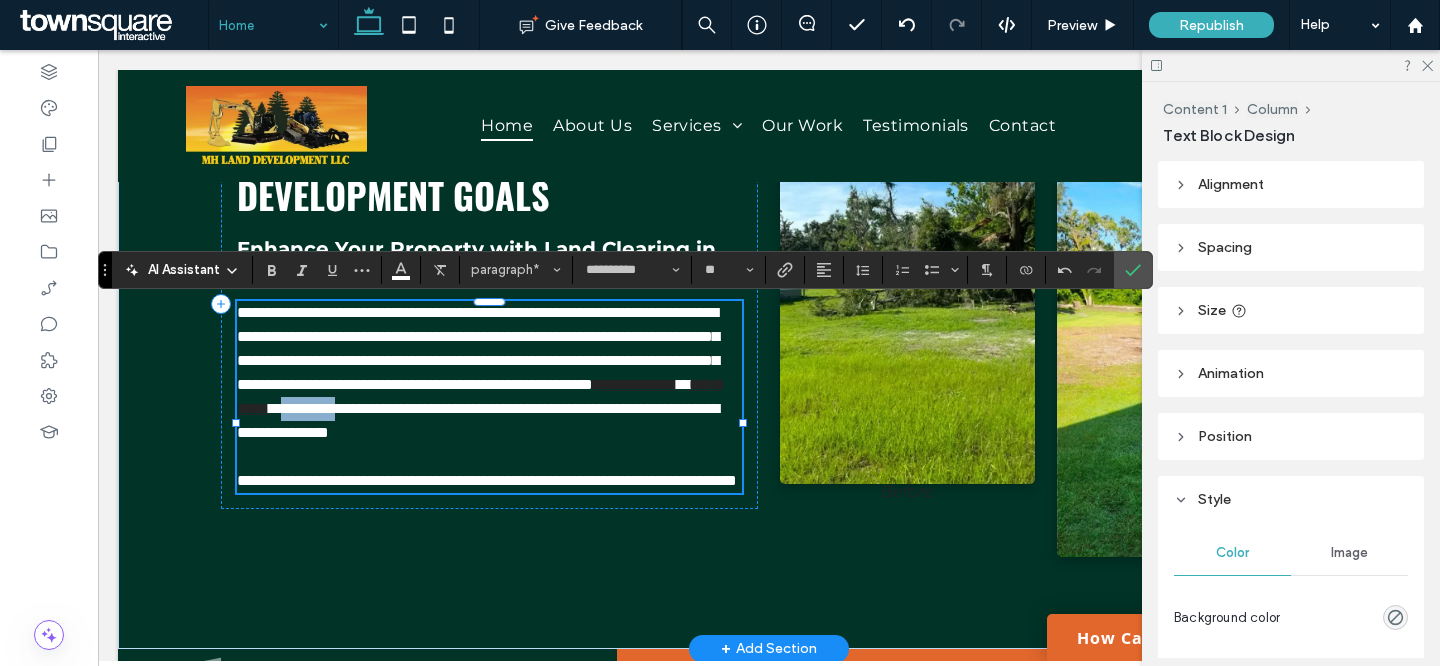 drag, startPoint x: 509, startPoint y: 439, endPoint x: 578, endPoint y: 437, distance: 69.02898 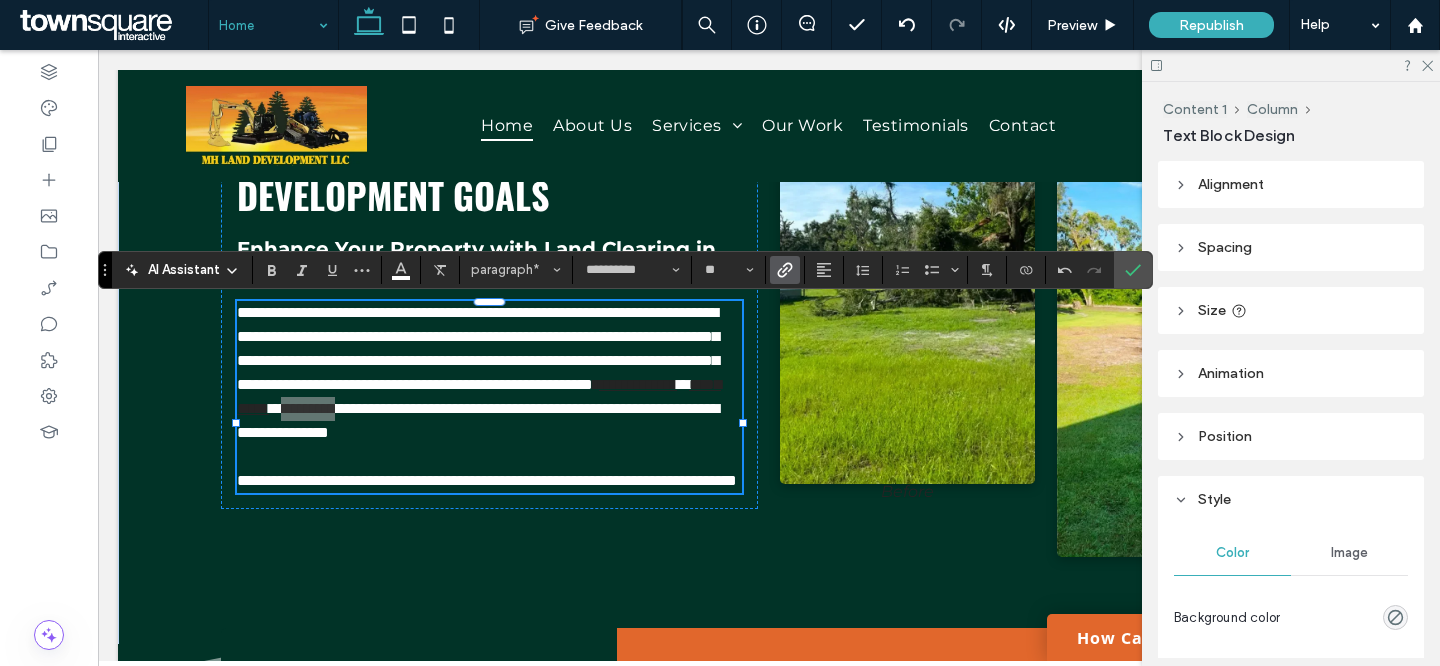 click at bounding box center [785, 270] 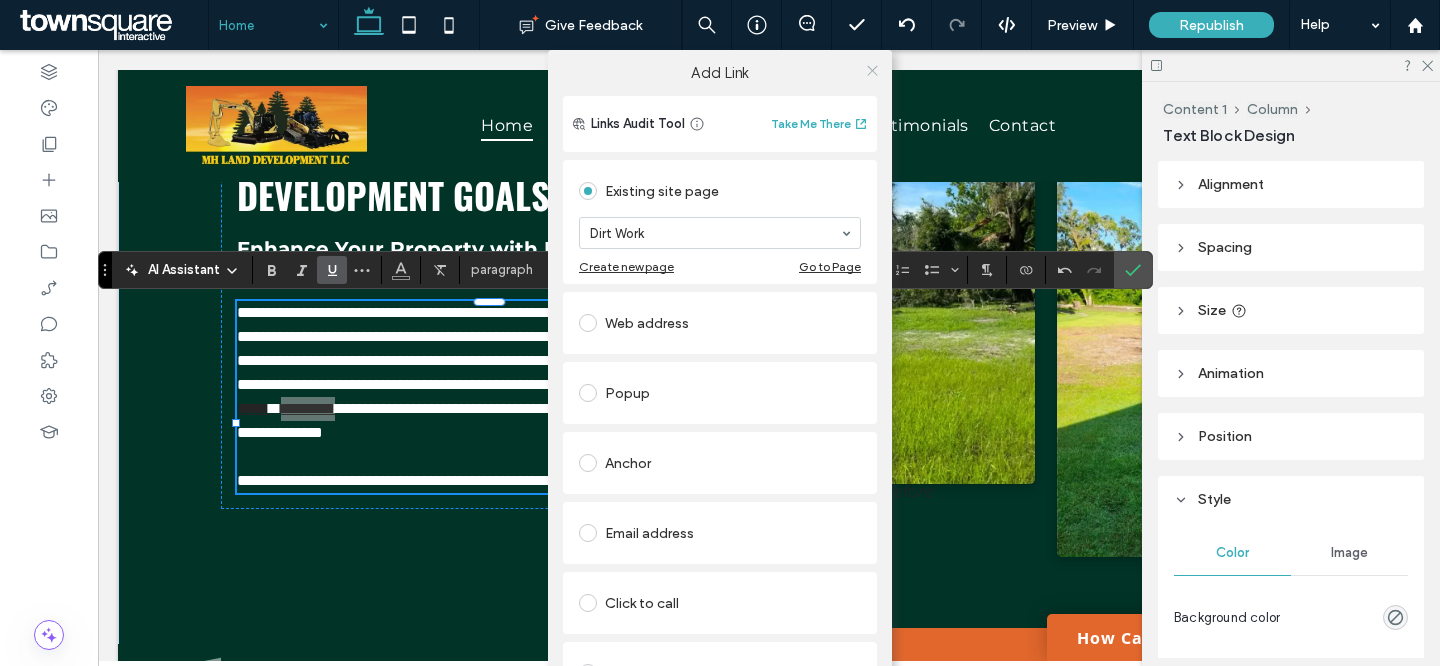 click 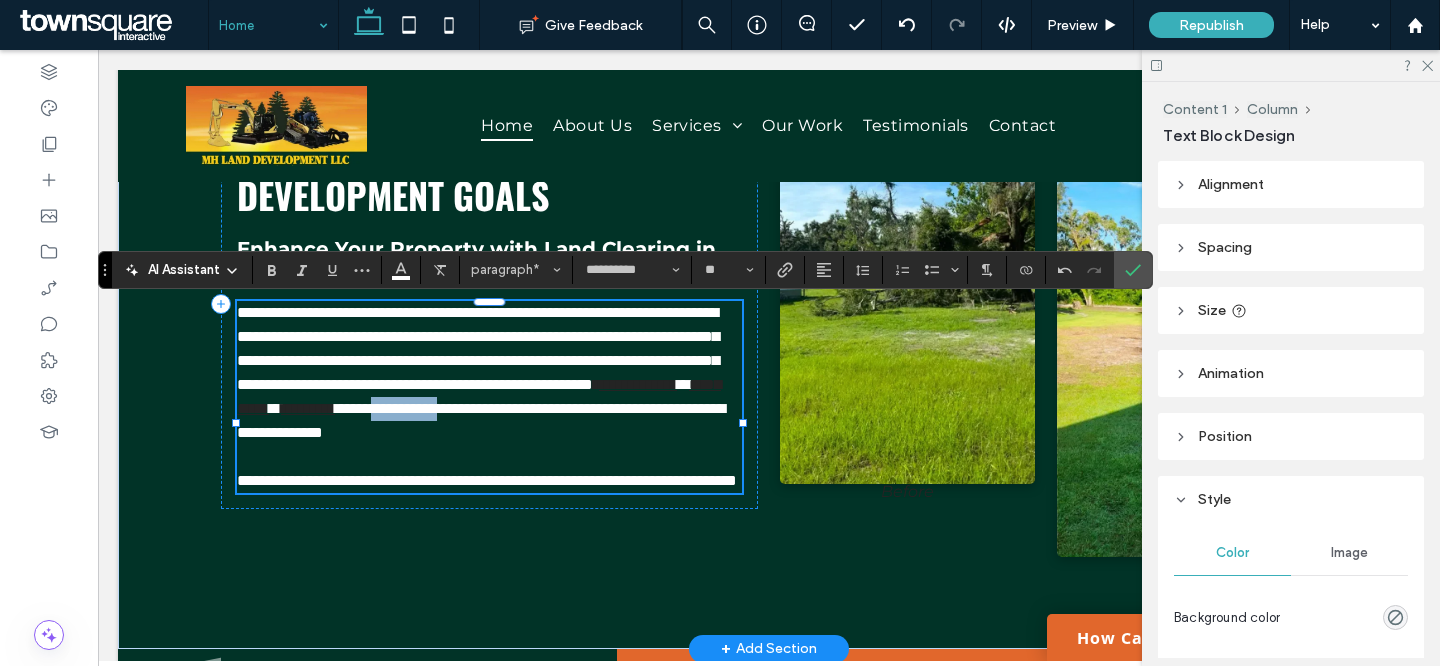 drag, startPoint x: 623, startPoint y: 436, endPoint x: 721, endPoint y: 433, distance: 98.045906 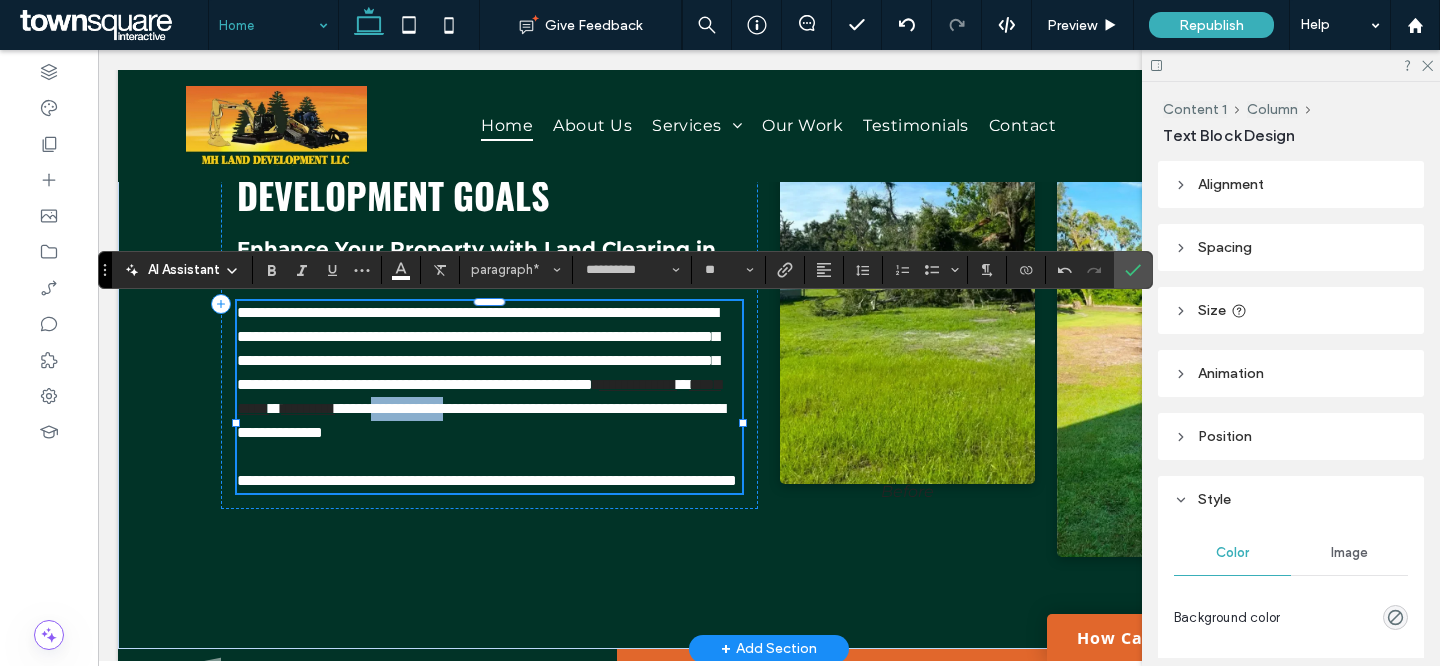drag, startPoint x: 625, startPoint y: 433, endPoint x: 724, endPoint y: 431, distance: 99.0202 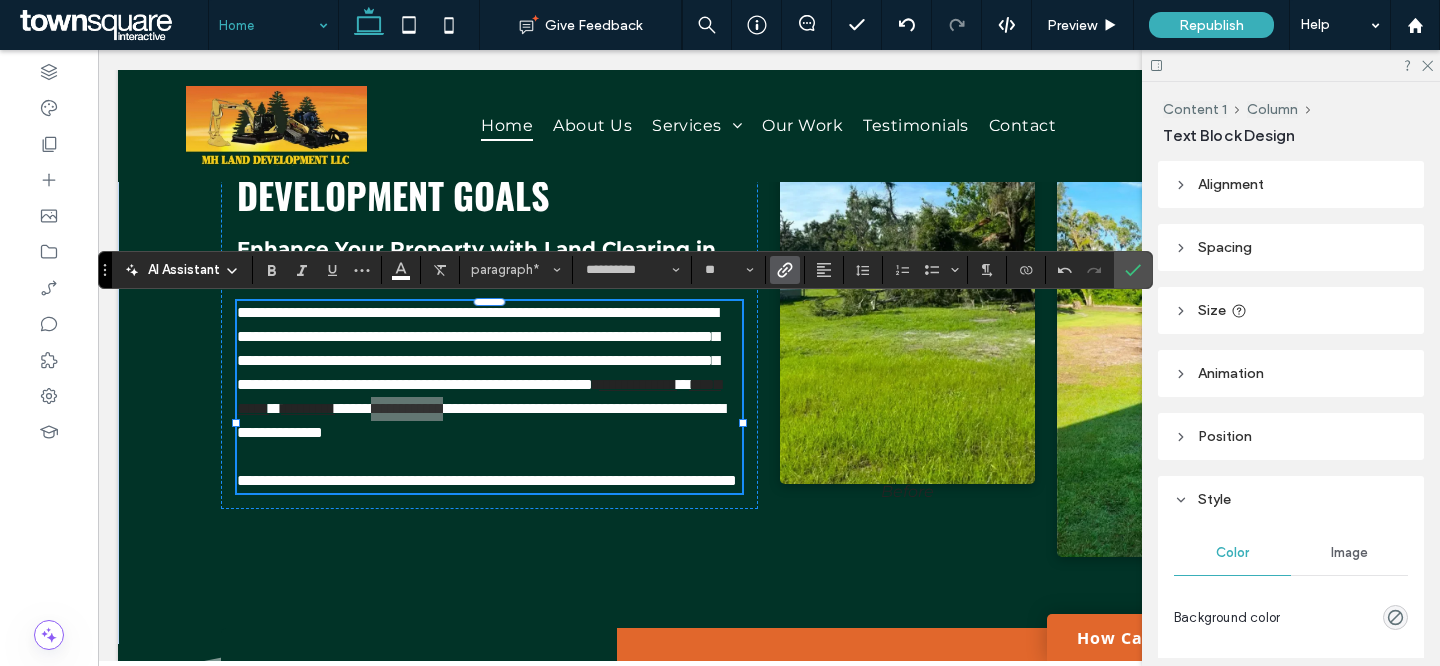 click 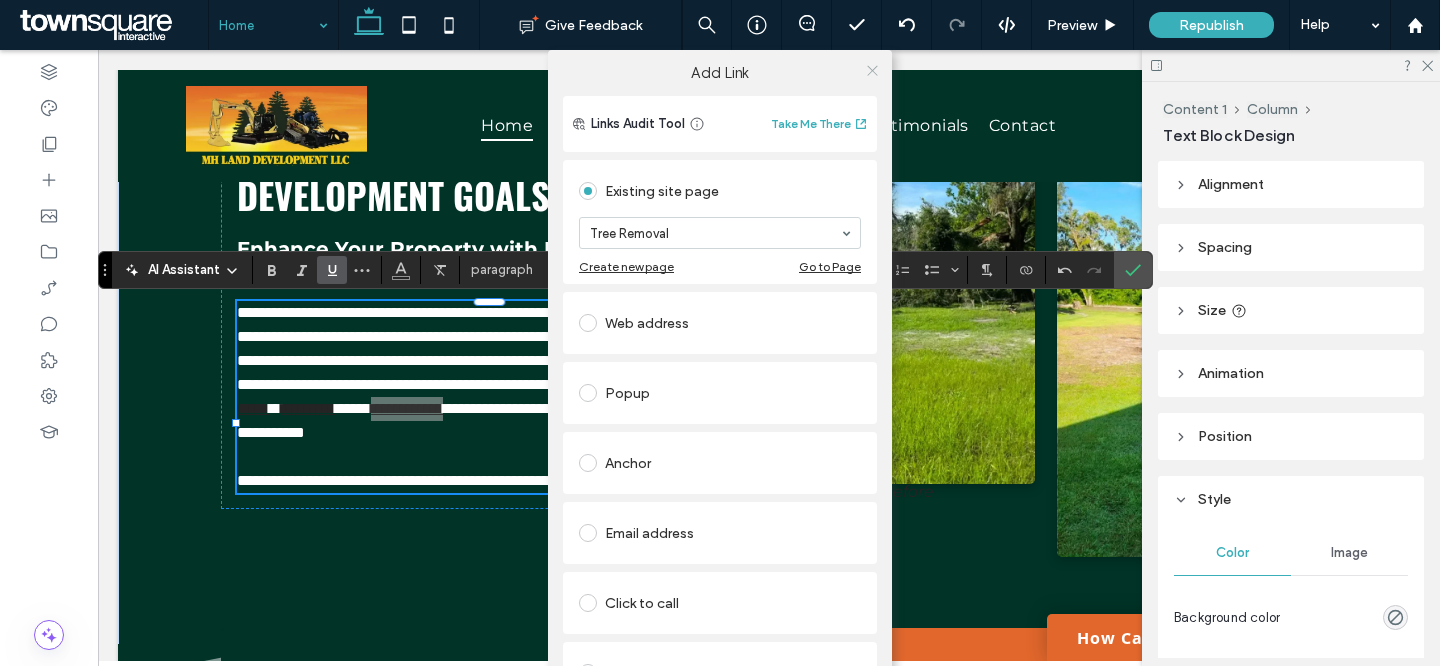 click 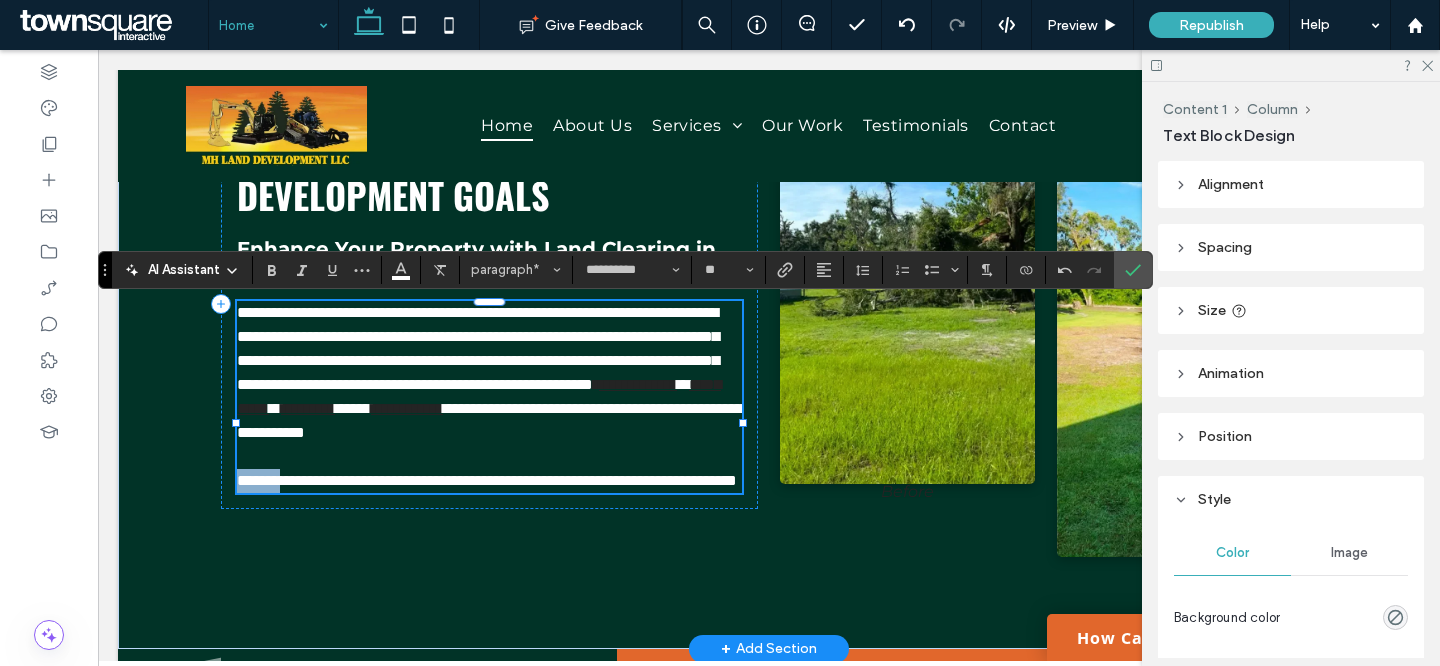 drag, startPoint x: 239, startPoint y: 508, endPoint x: 299, endPoint y: 498, distance: 60.827625 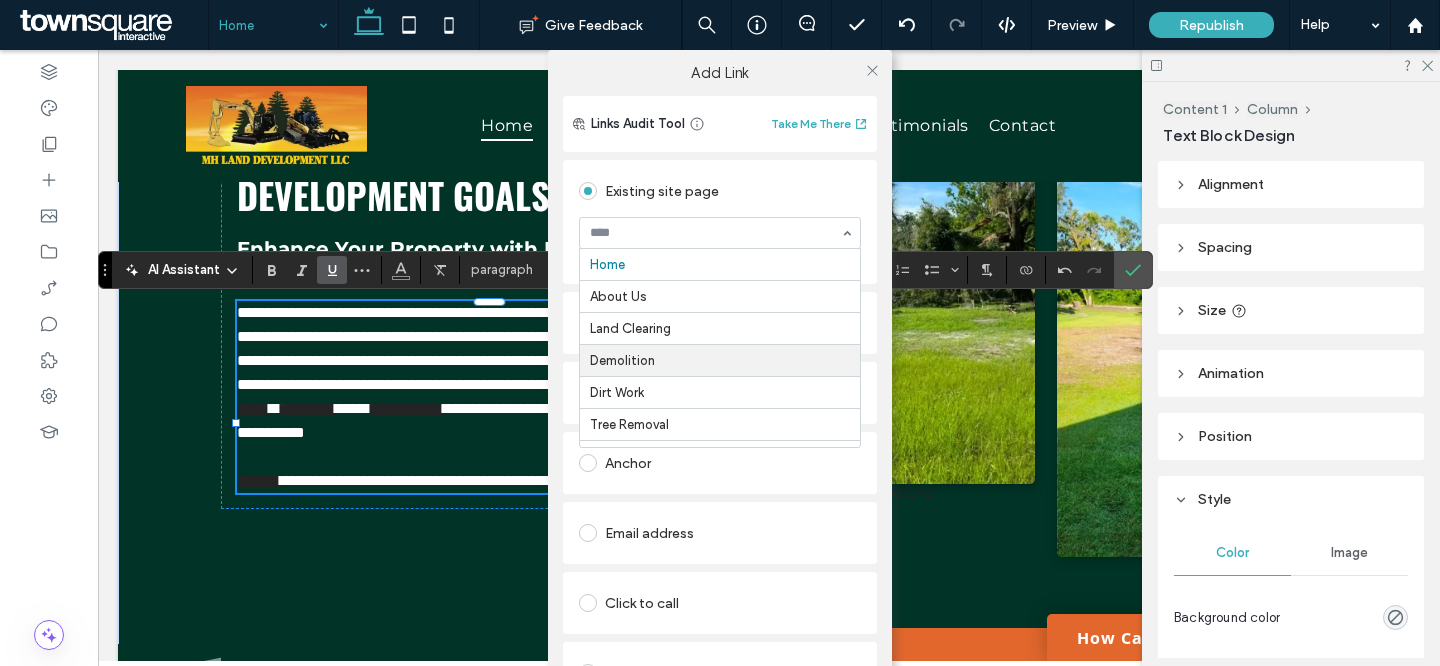 scroll, scrollTop: 131, scrollLeft: 0, axis: vertical 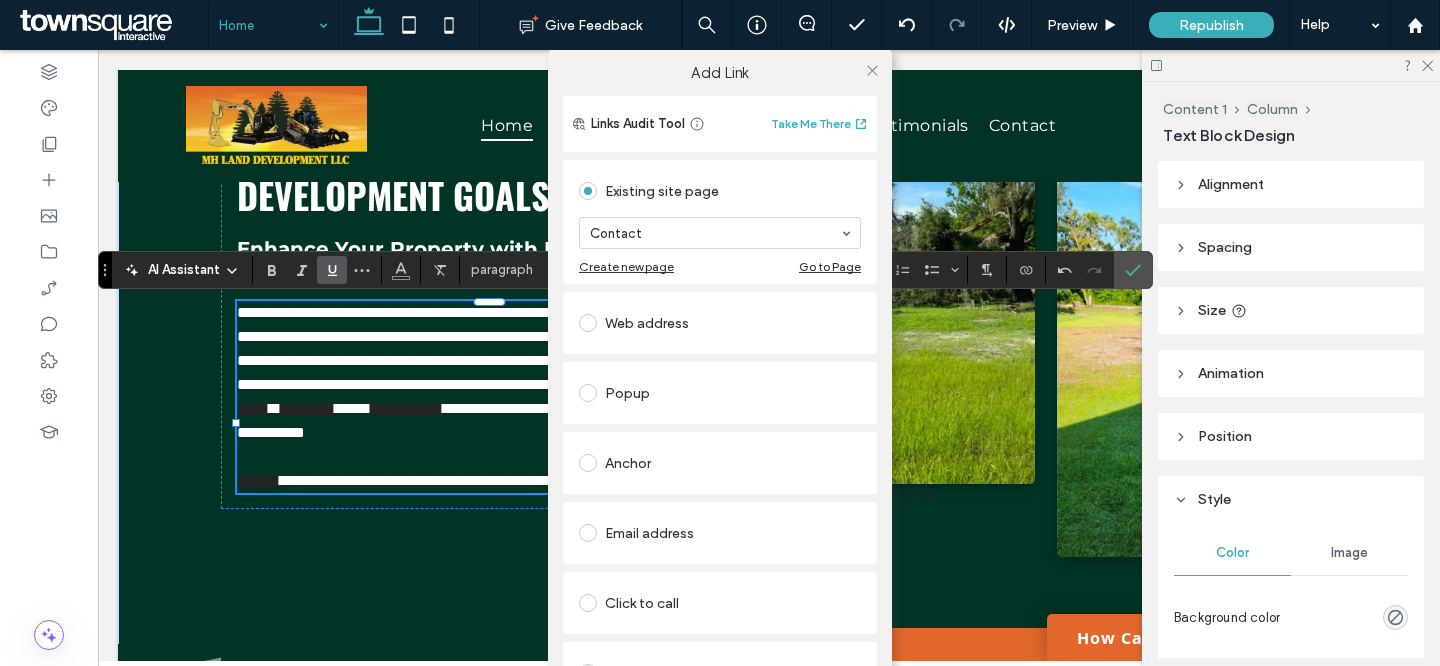click on "Add Link Links Audit Tool Take Me There Existing site page Contact Create new page Go to Page Web address Popup Anchor Email address Click to call File for download Remove link" at bounding box center [720, 383] 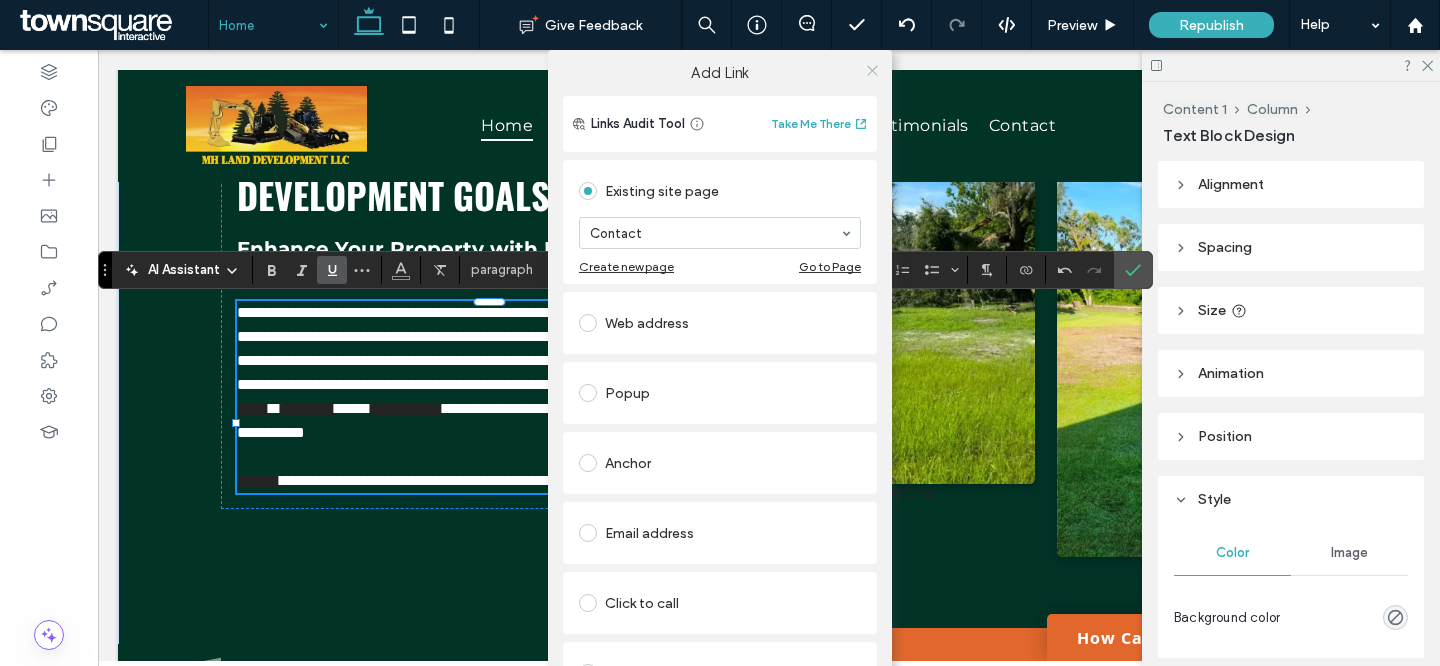click 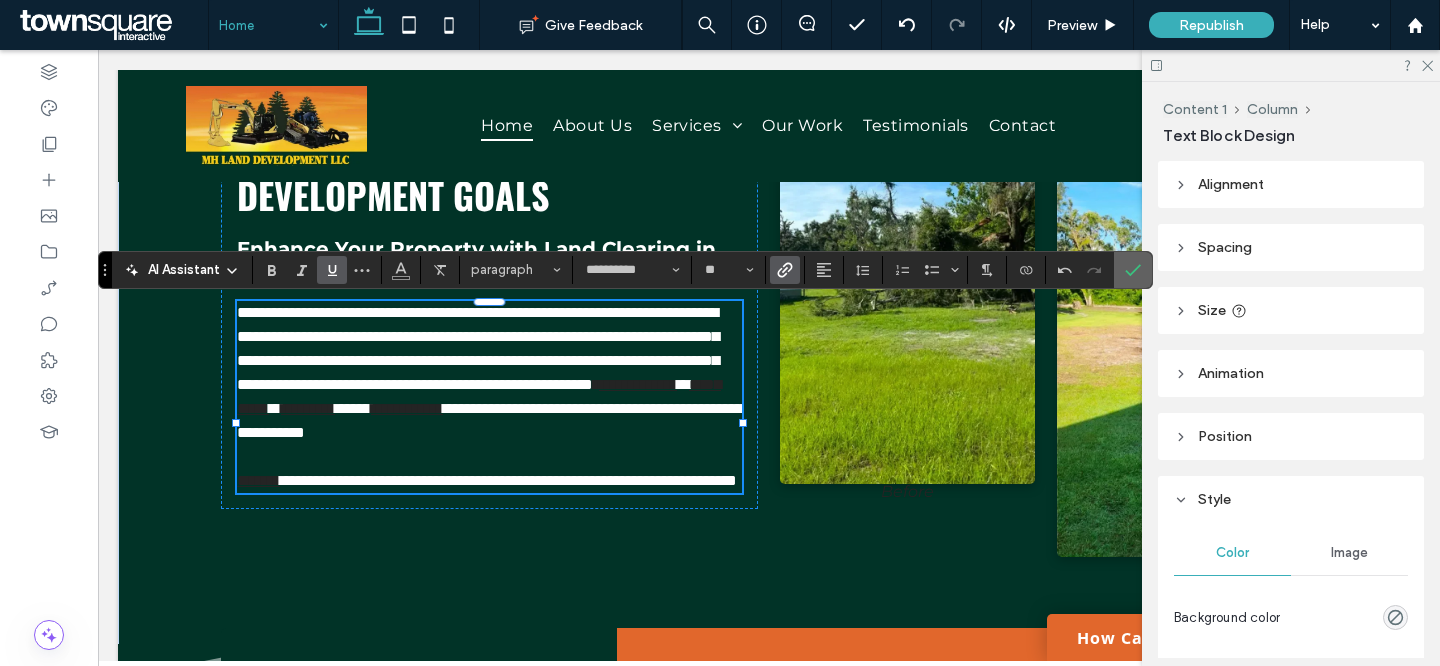click 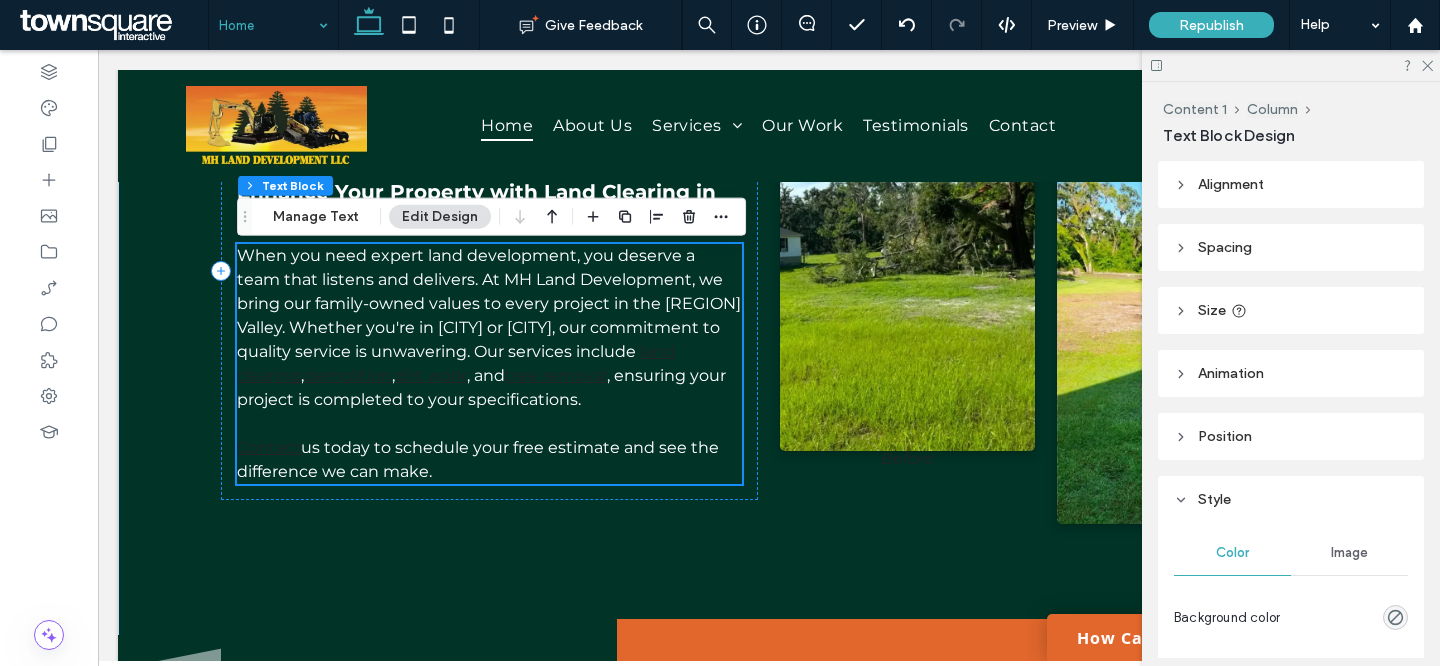 scroll, scrollTop: 1359, scrollLeft: 0, axis: vertical 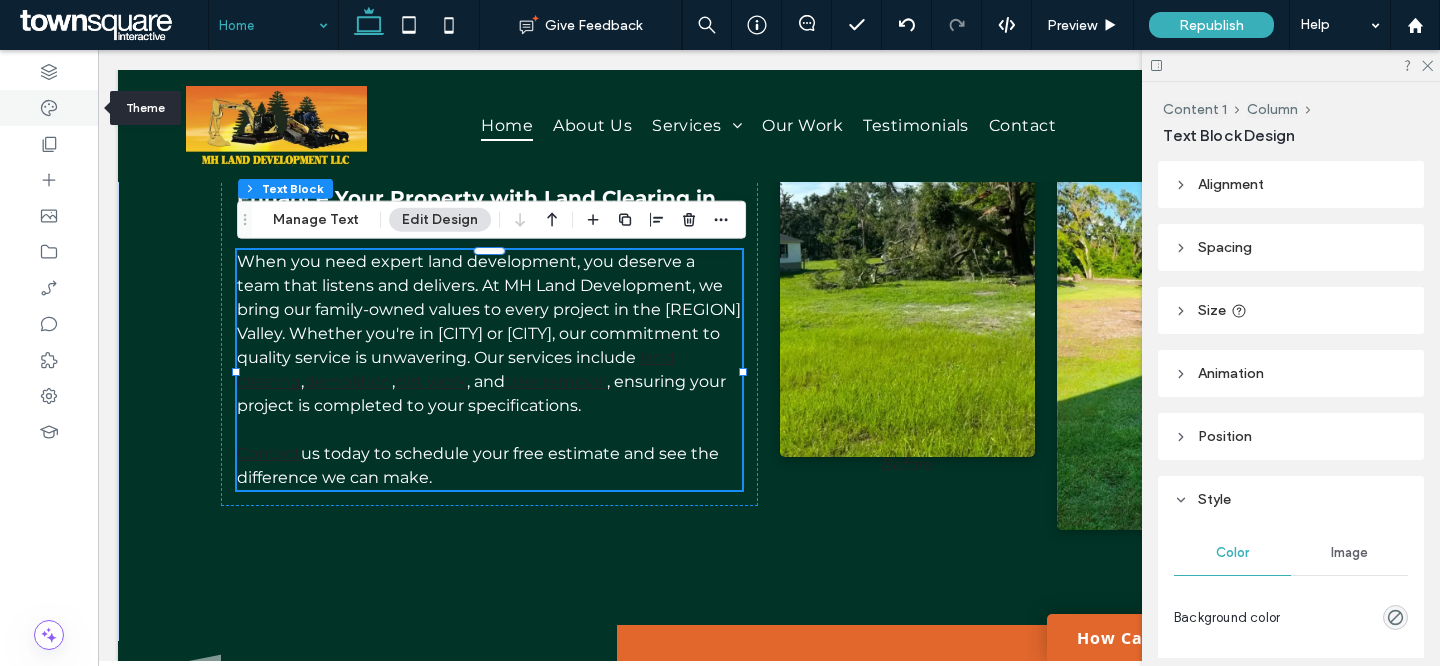 click 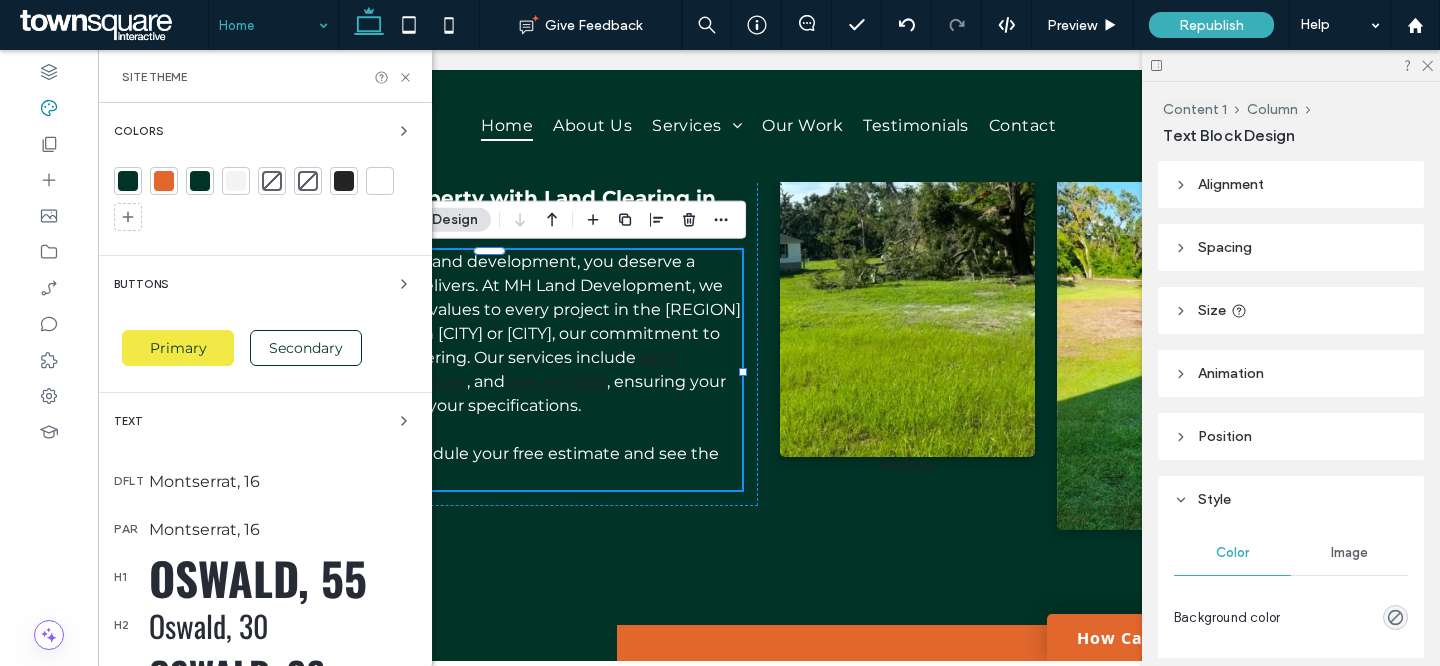 click on "Primary" at bounding box center (178, 348) 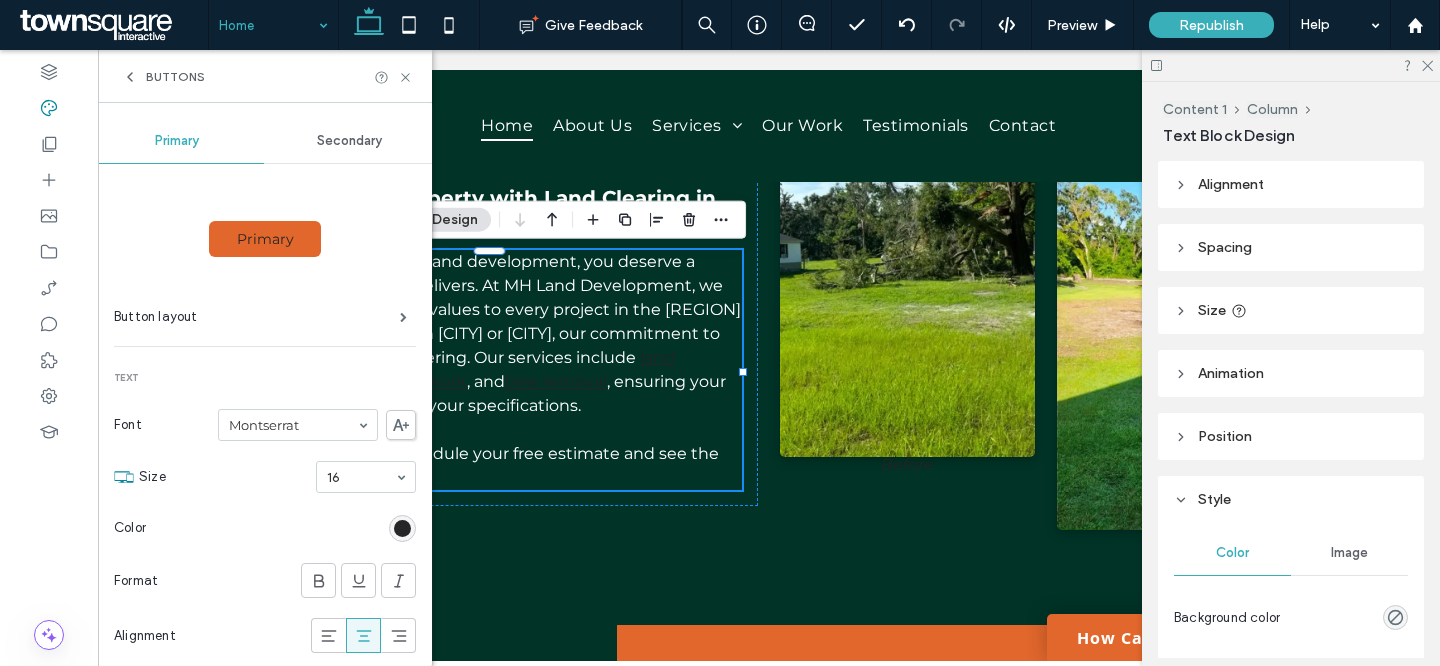 click on "Buttons" at bounding box center [175, 77] 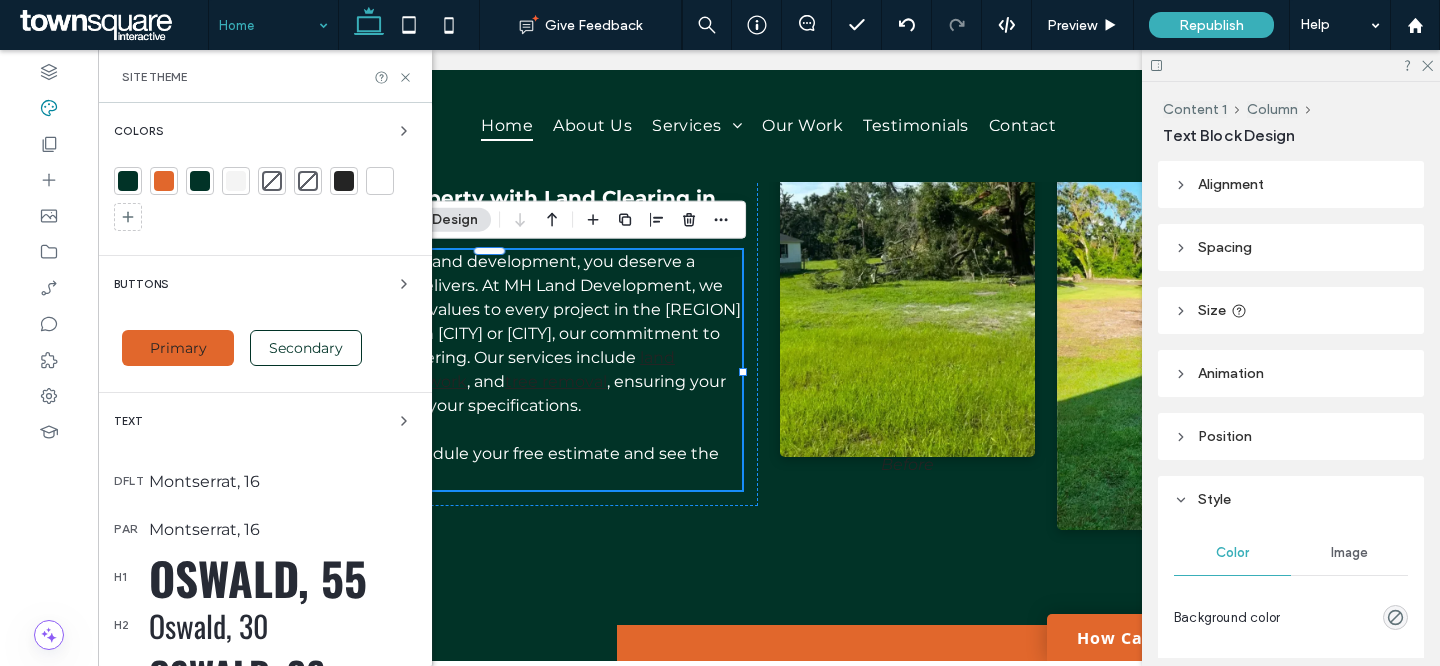 click on "Montserrat, 16" at bounding box center (282, 481) 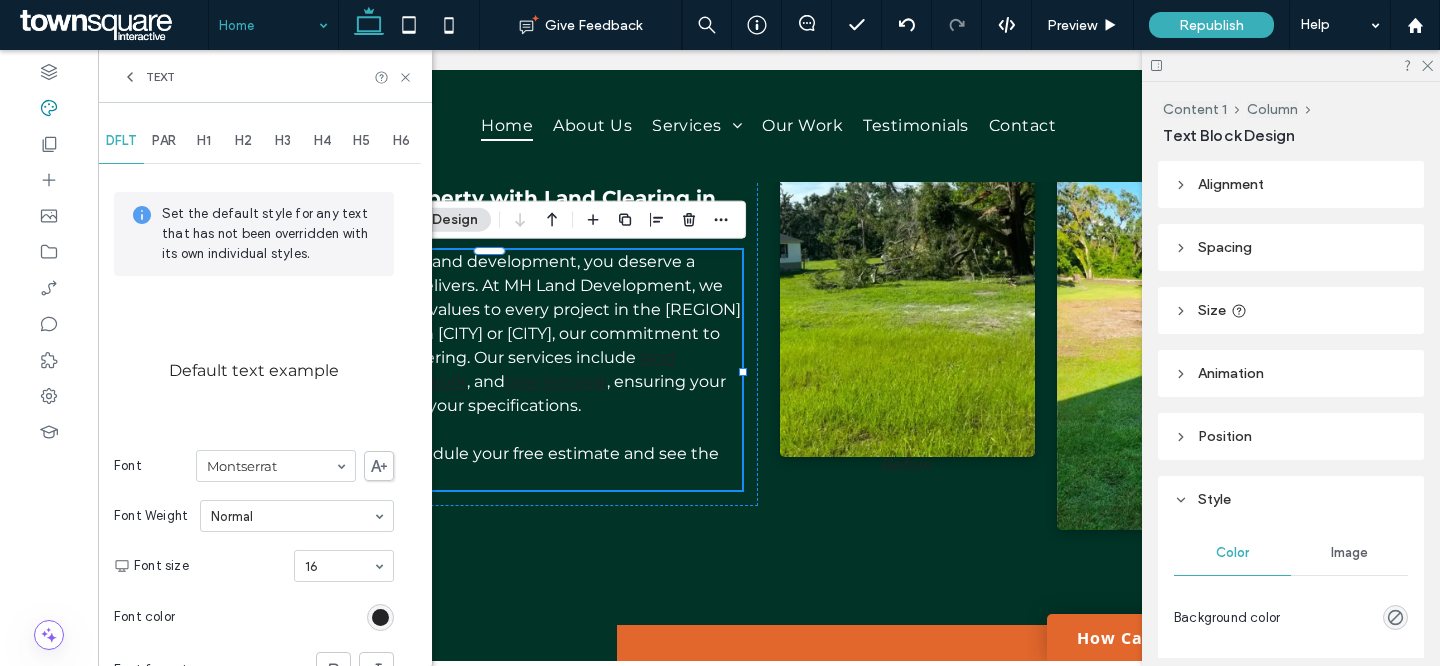 scroll, scrollTop: 328, scrollLeft: 0, axis: vertical 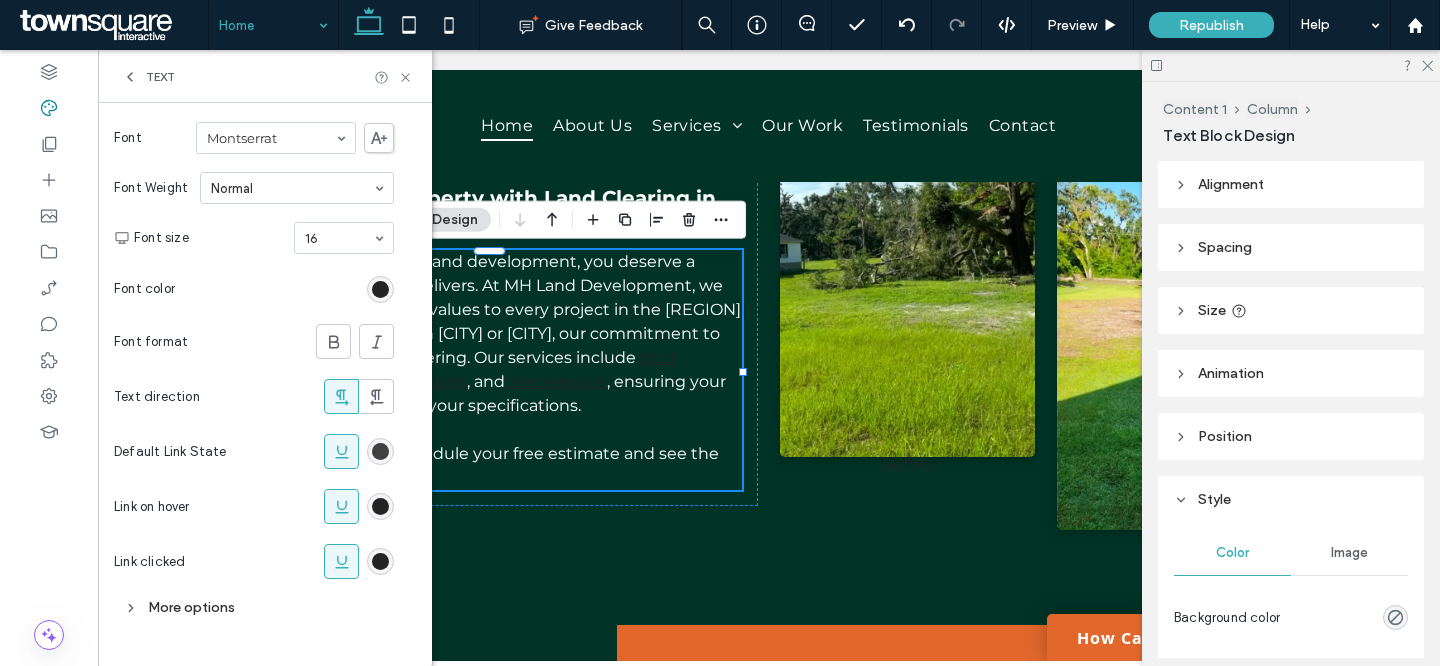 click at bounding box center [380, 451] 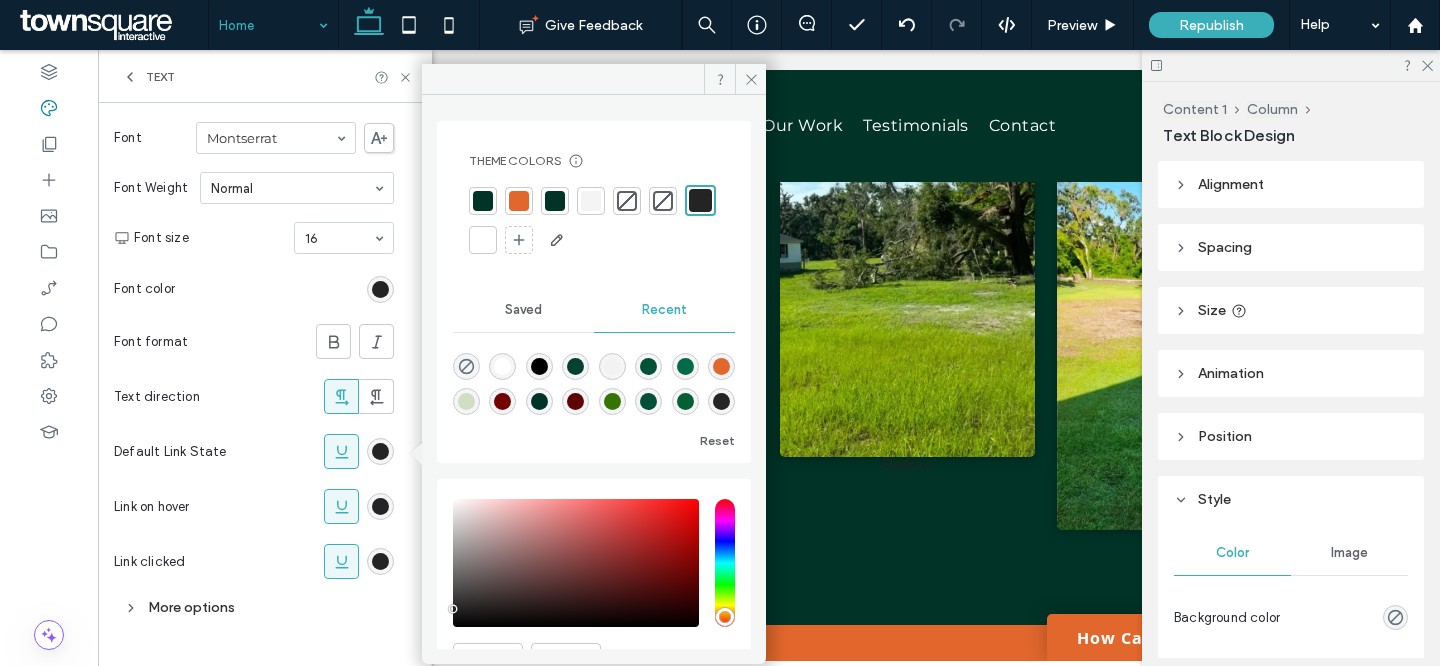 click at bounding box center (519, 201) 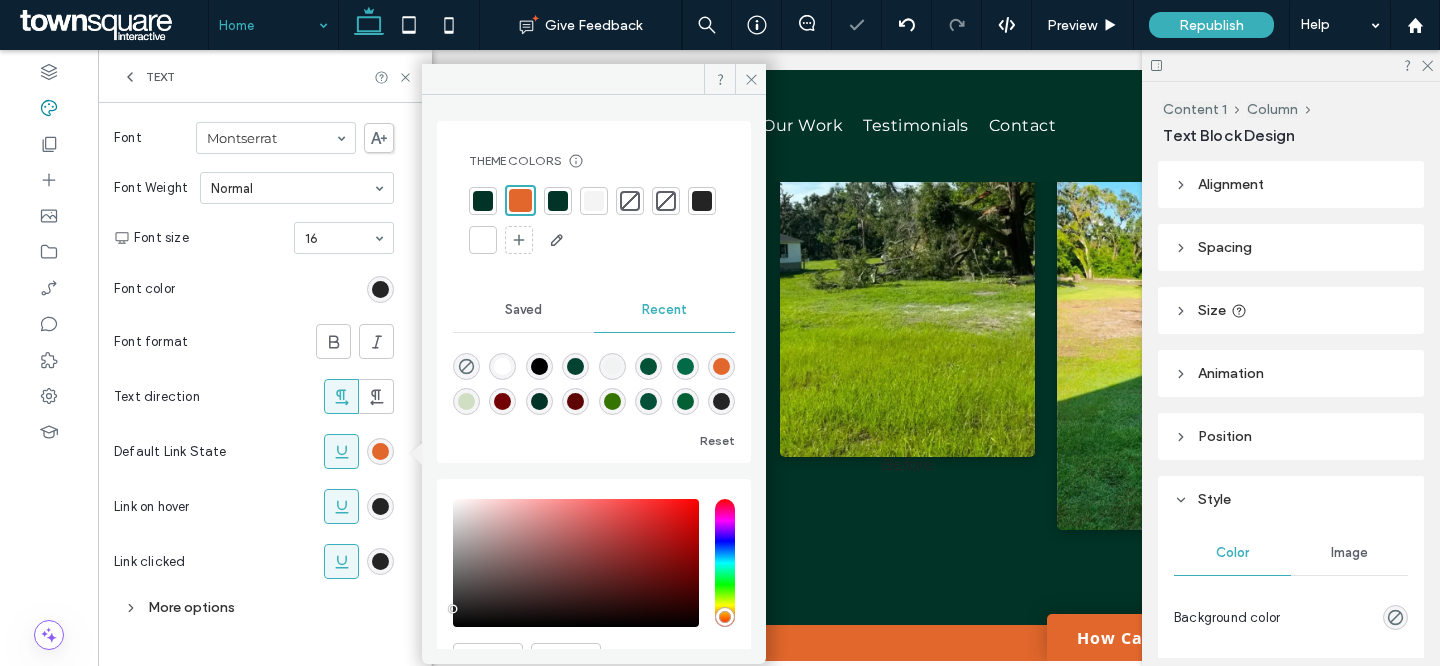 click at bounding box center [380, 506] 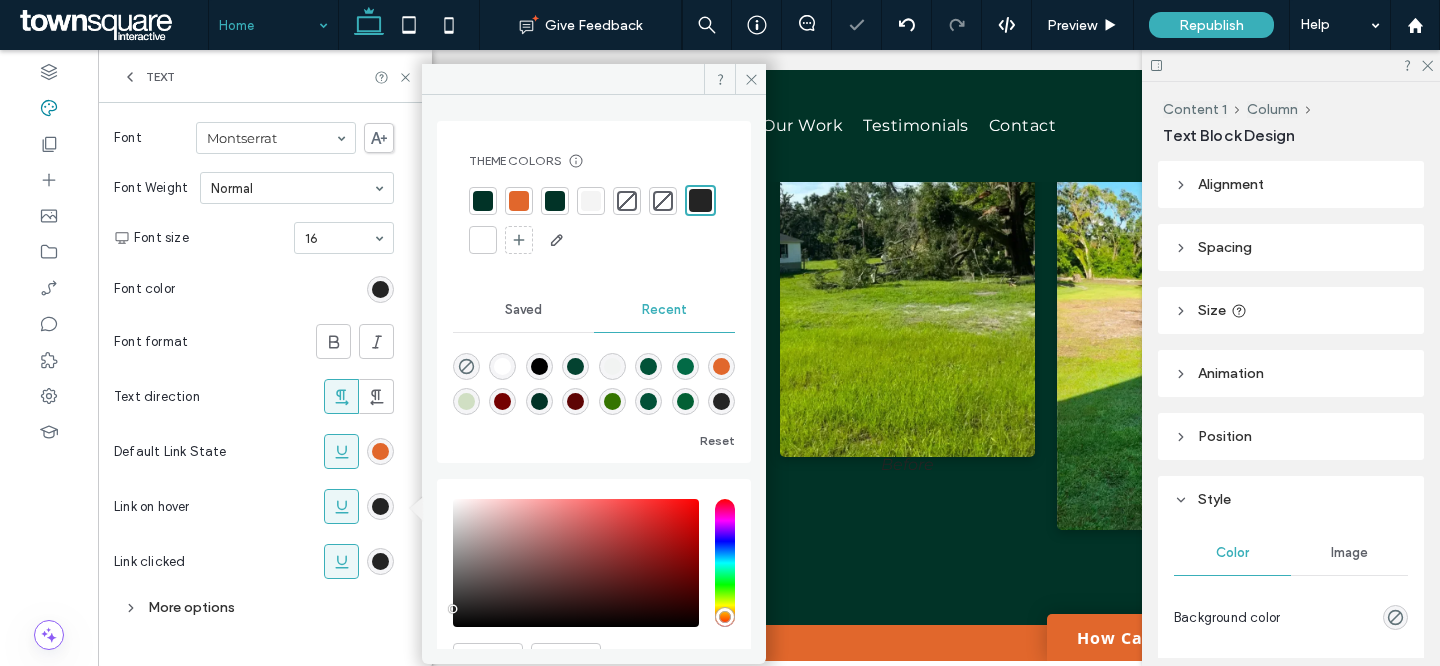 click at bounding box center (519, 201) 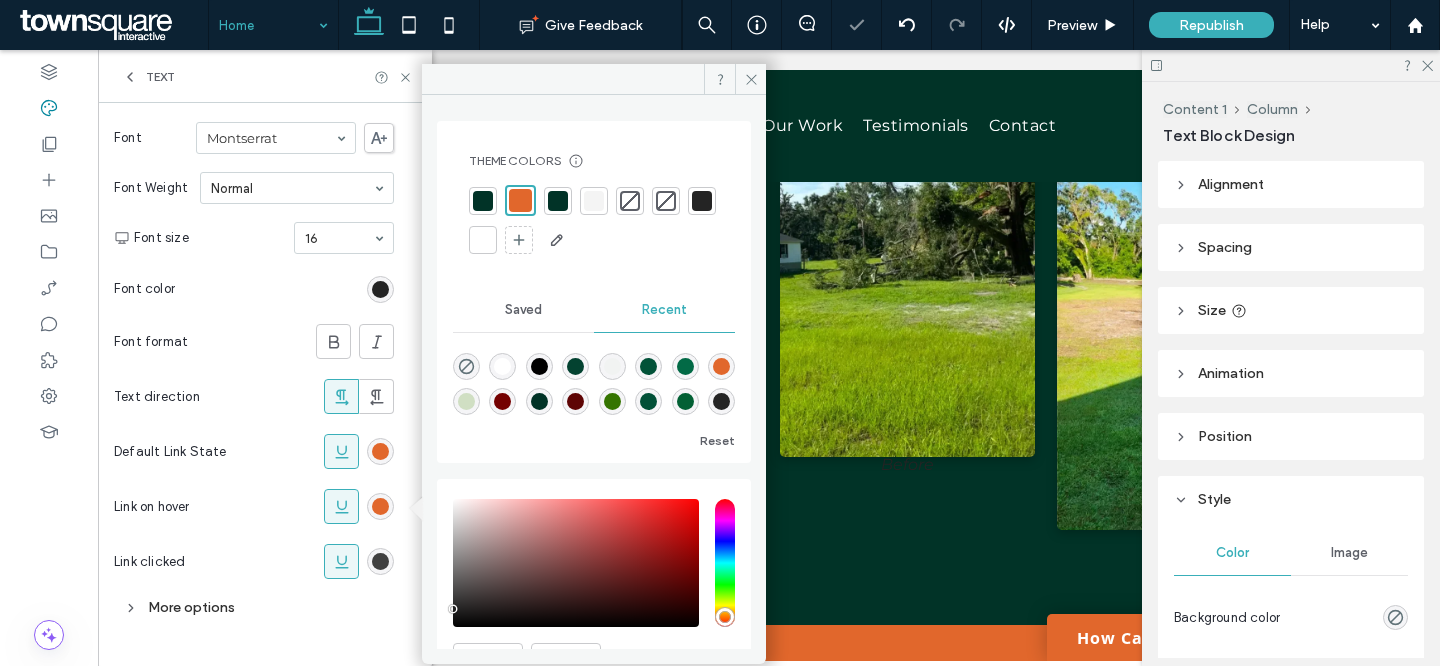 click at bounding box center (380, 561) 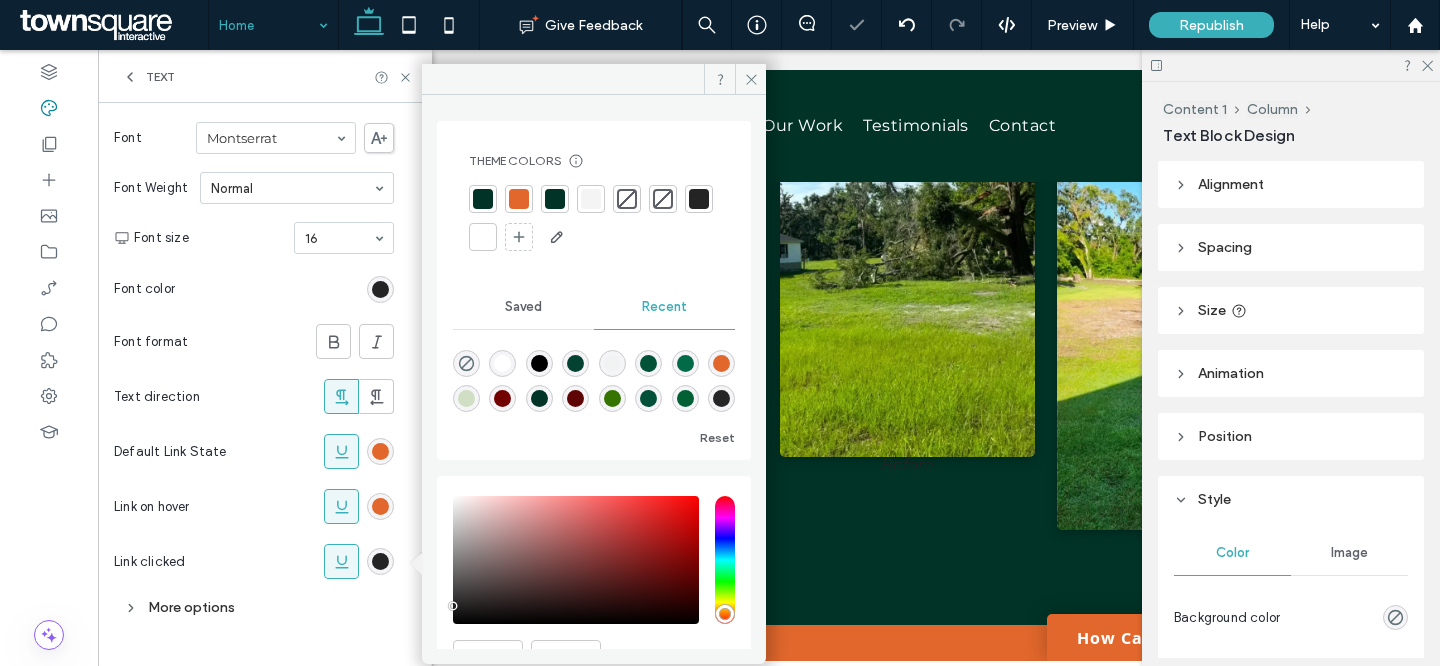 click at bounding box center [519, 199] 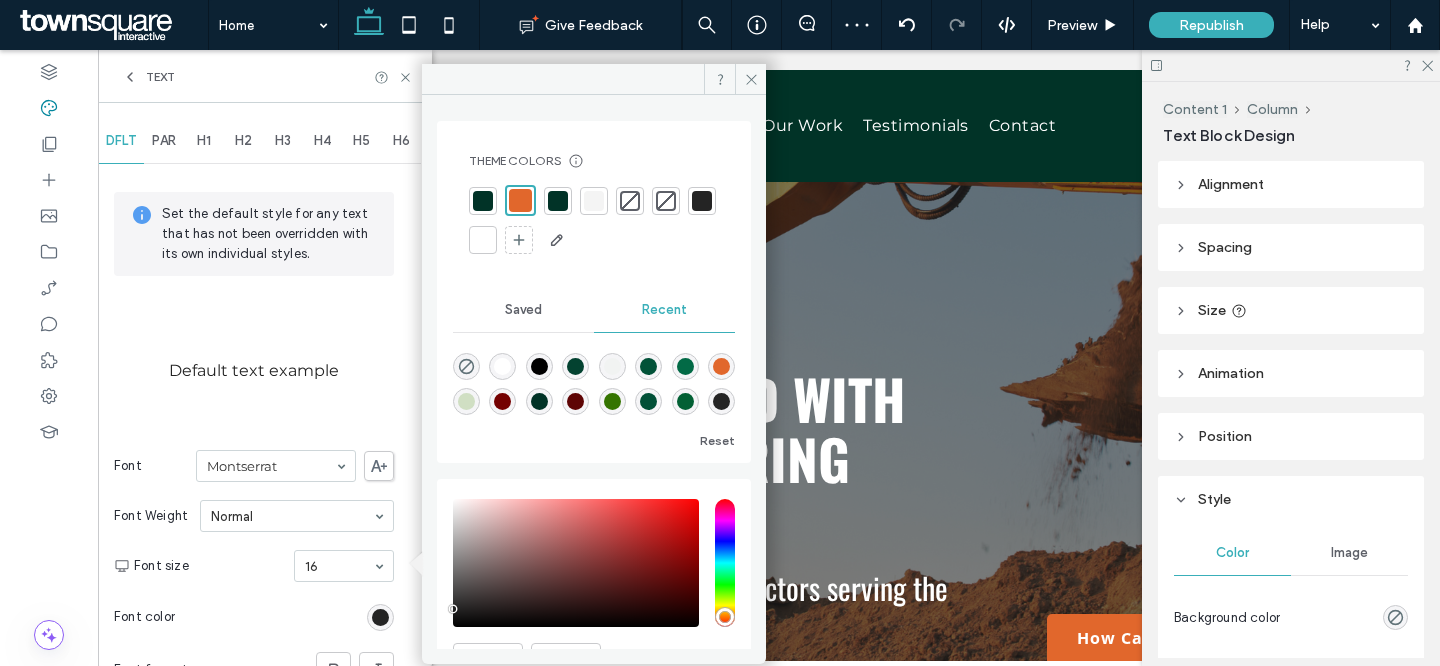 scroll, scrollTop: 1359, scrollLeft: 0, axis: vertical 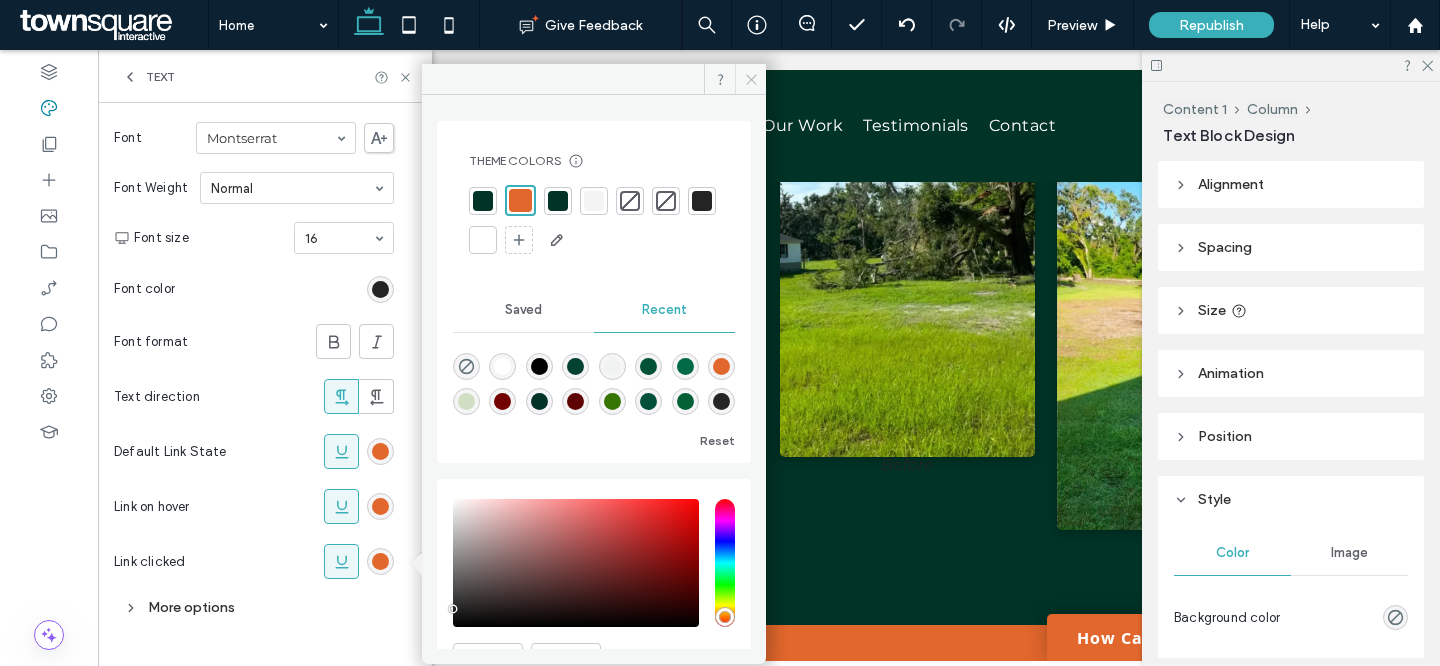 click at bounding box center (750, 79) 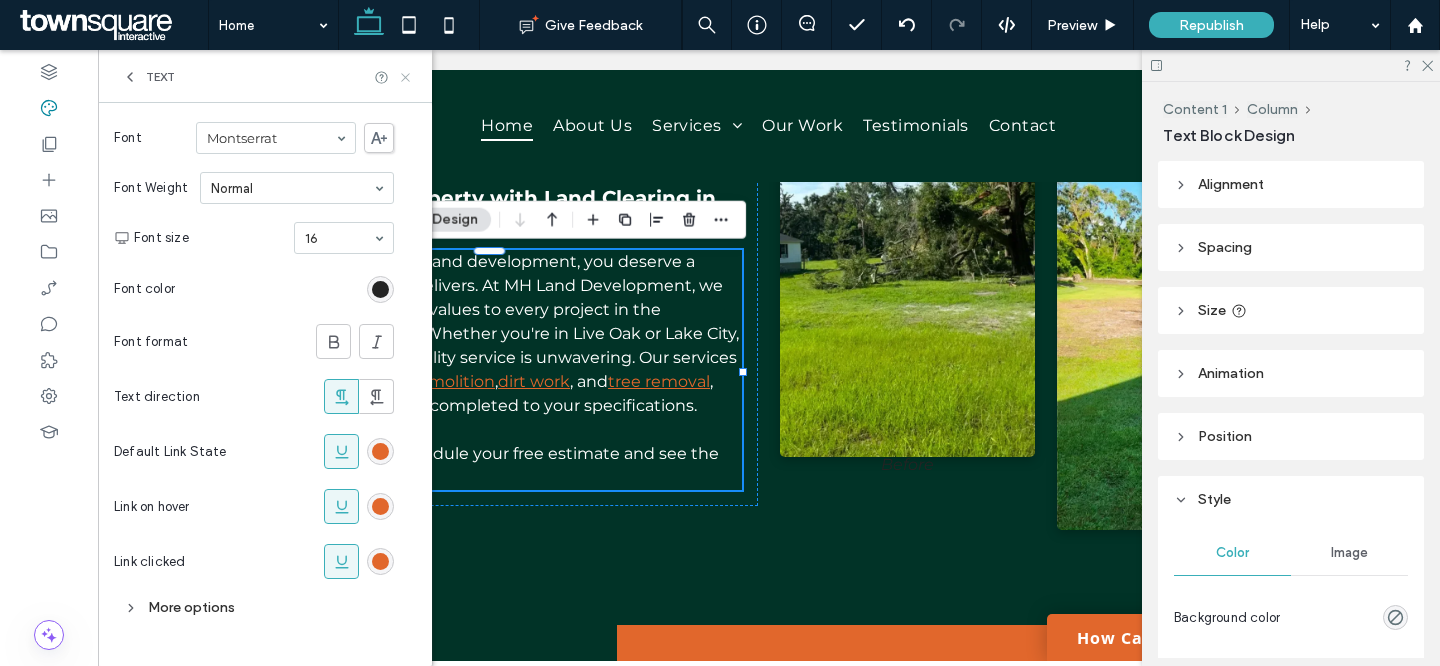 click 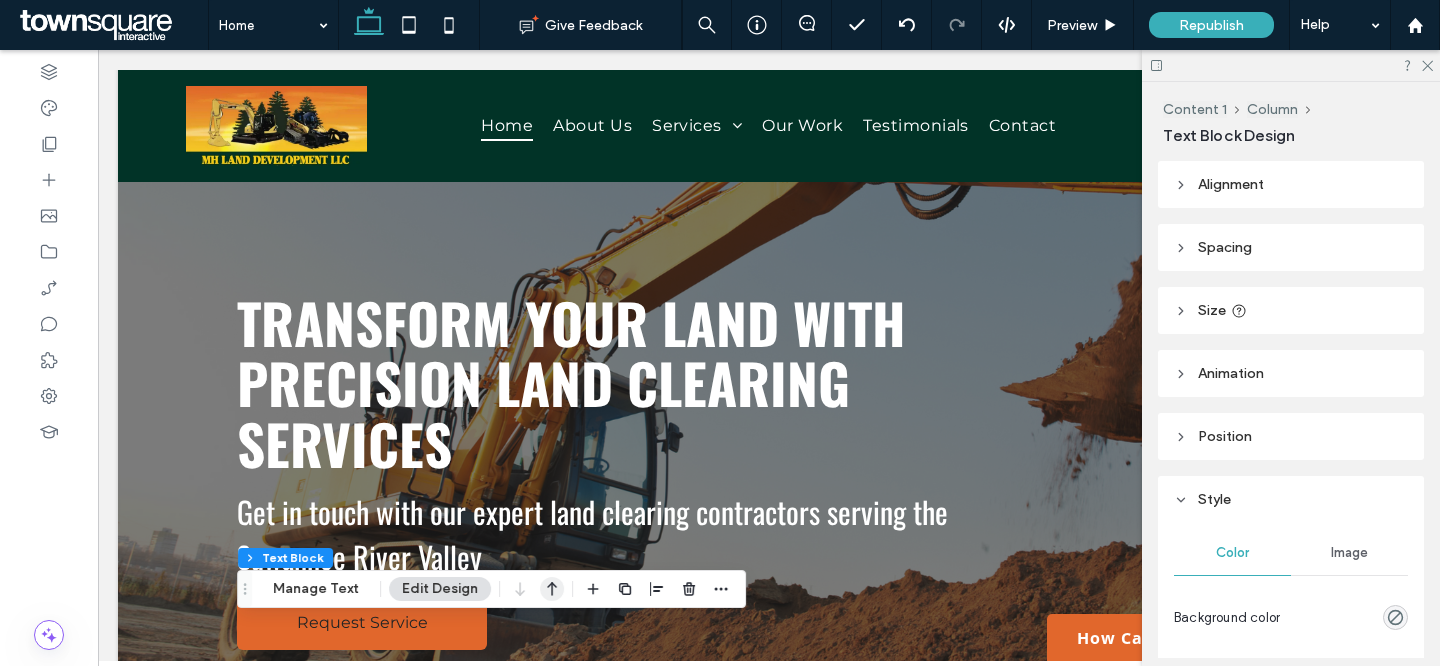 scroll, scrollTop: 0, scrollLeft: 0, axis: both 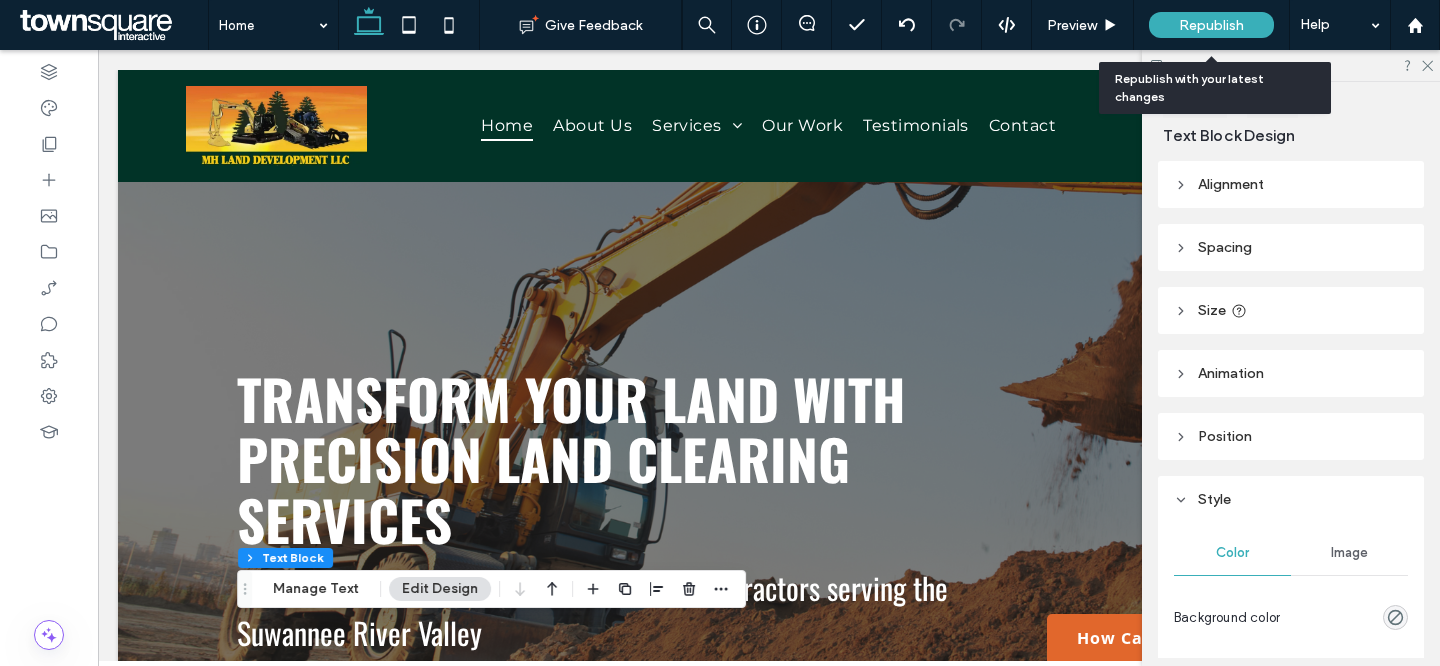 click on "Republish" at bounding box center (1211, 25) 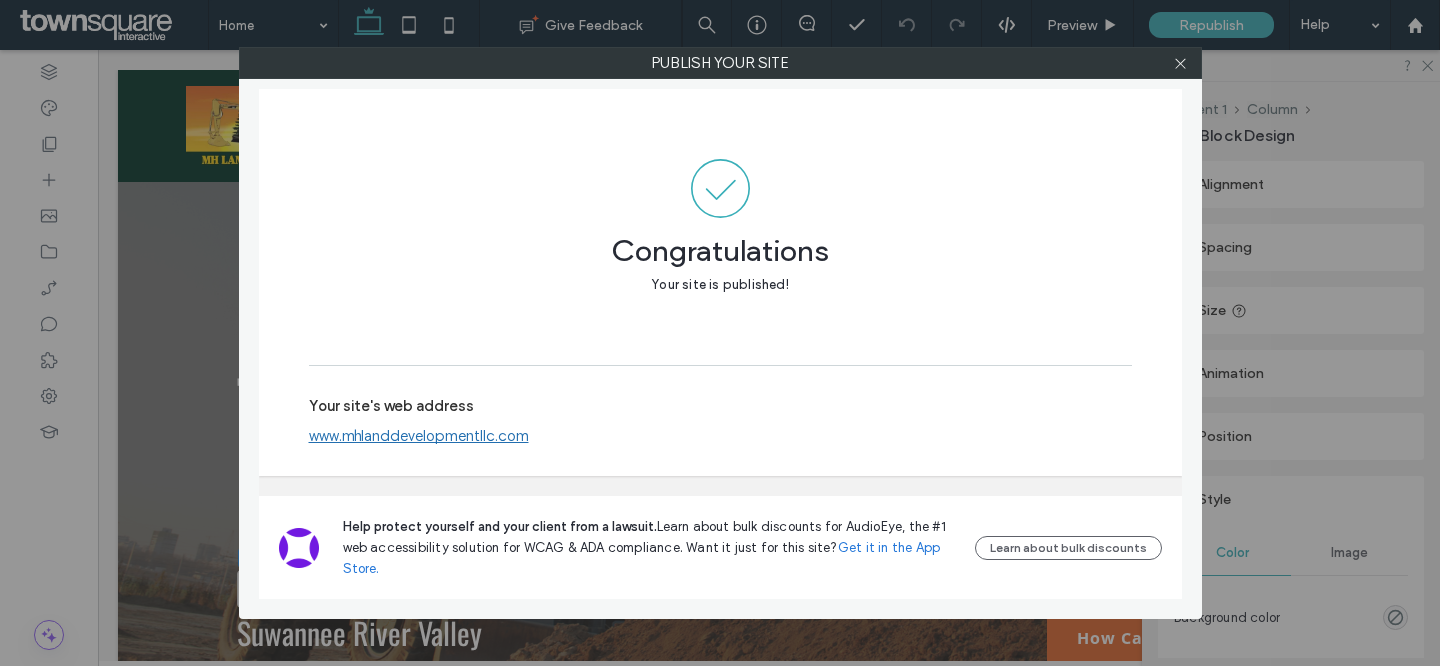 click on "www.mhlanddevelopmentllc.com" at bounding box center [419, 436] 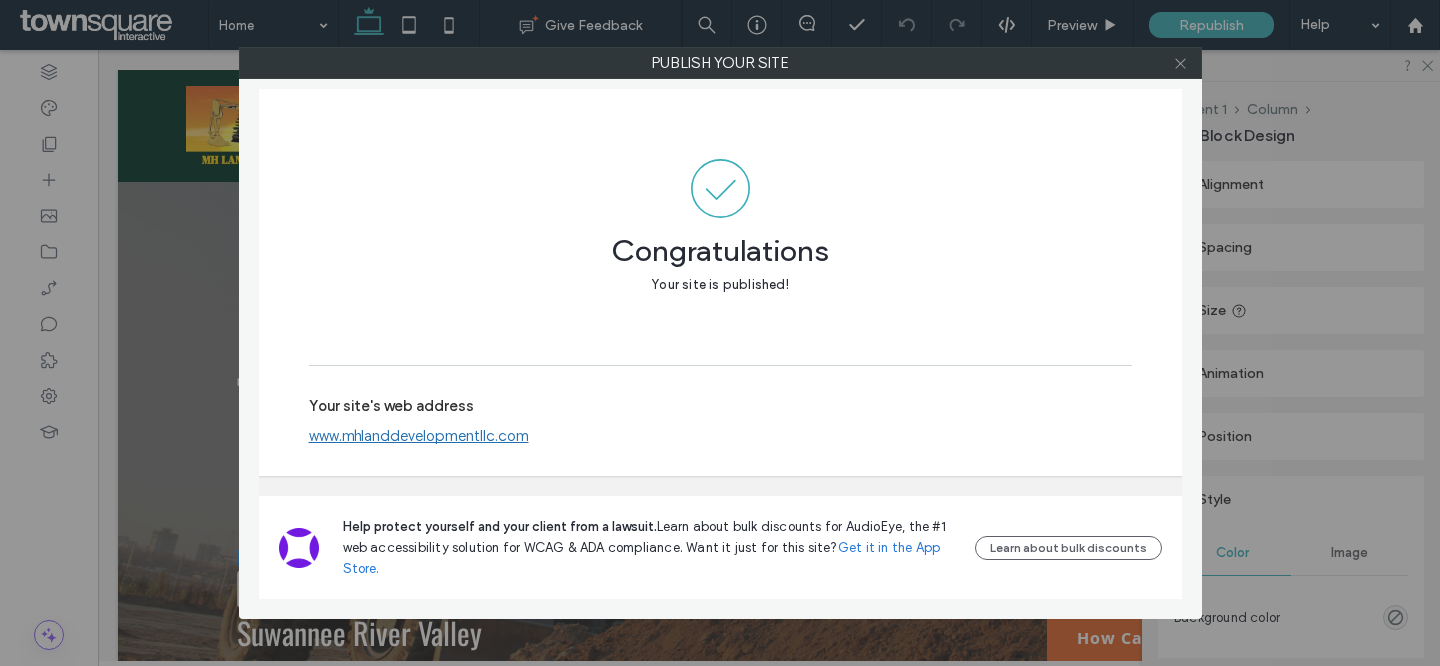 click 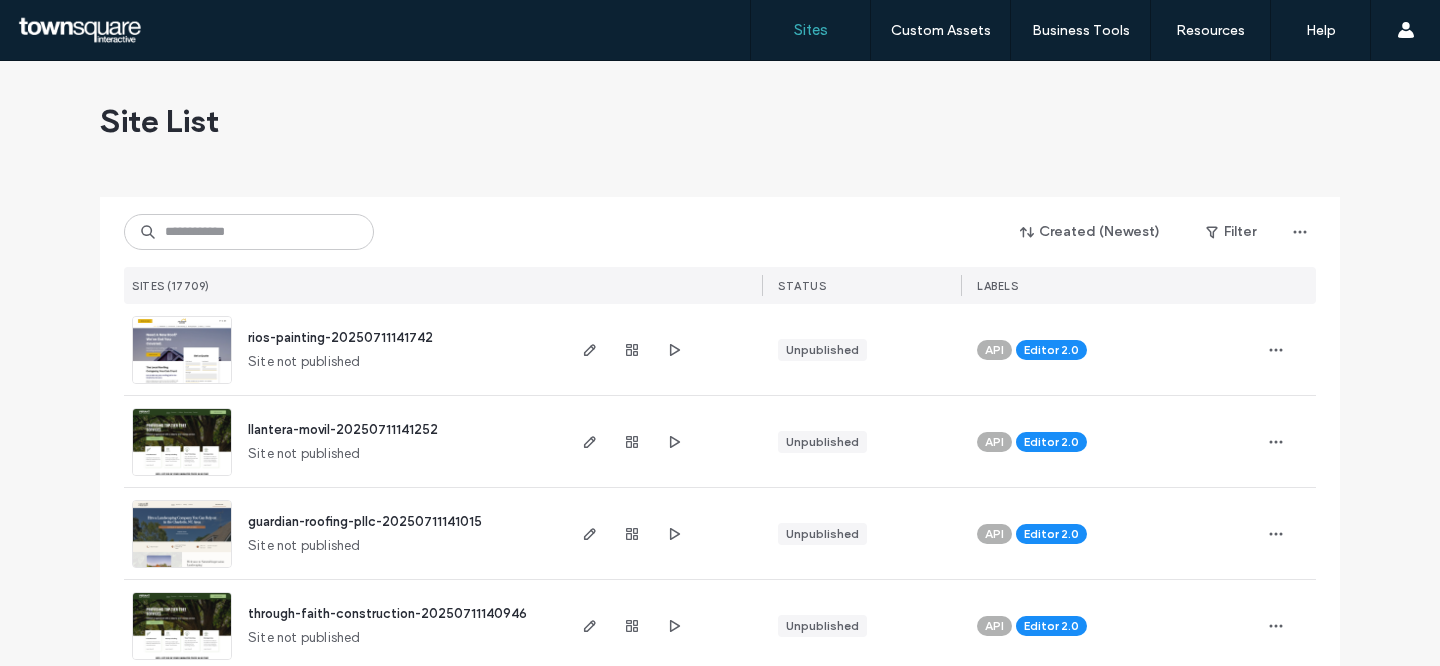scroll, scrollTop: 0, scrollLeft: 0, axis: both 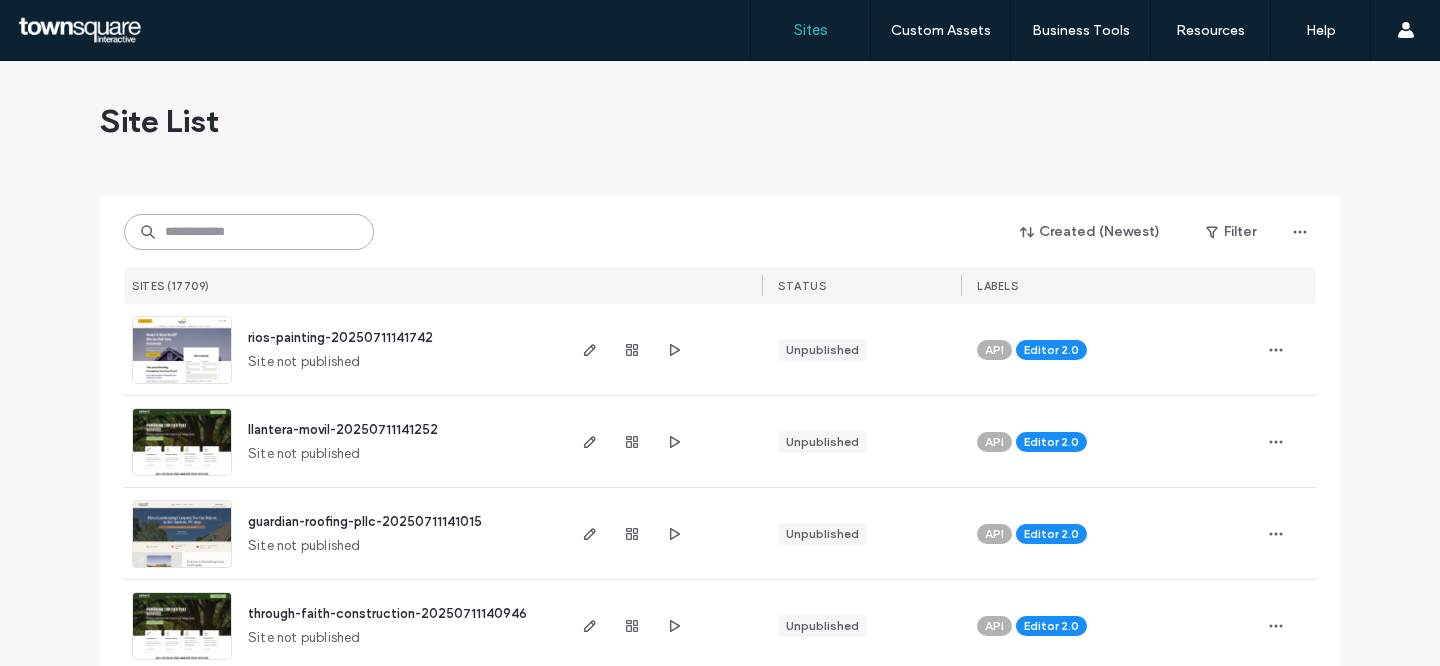 click at bounding box center (249, 232) 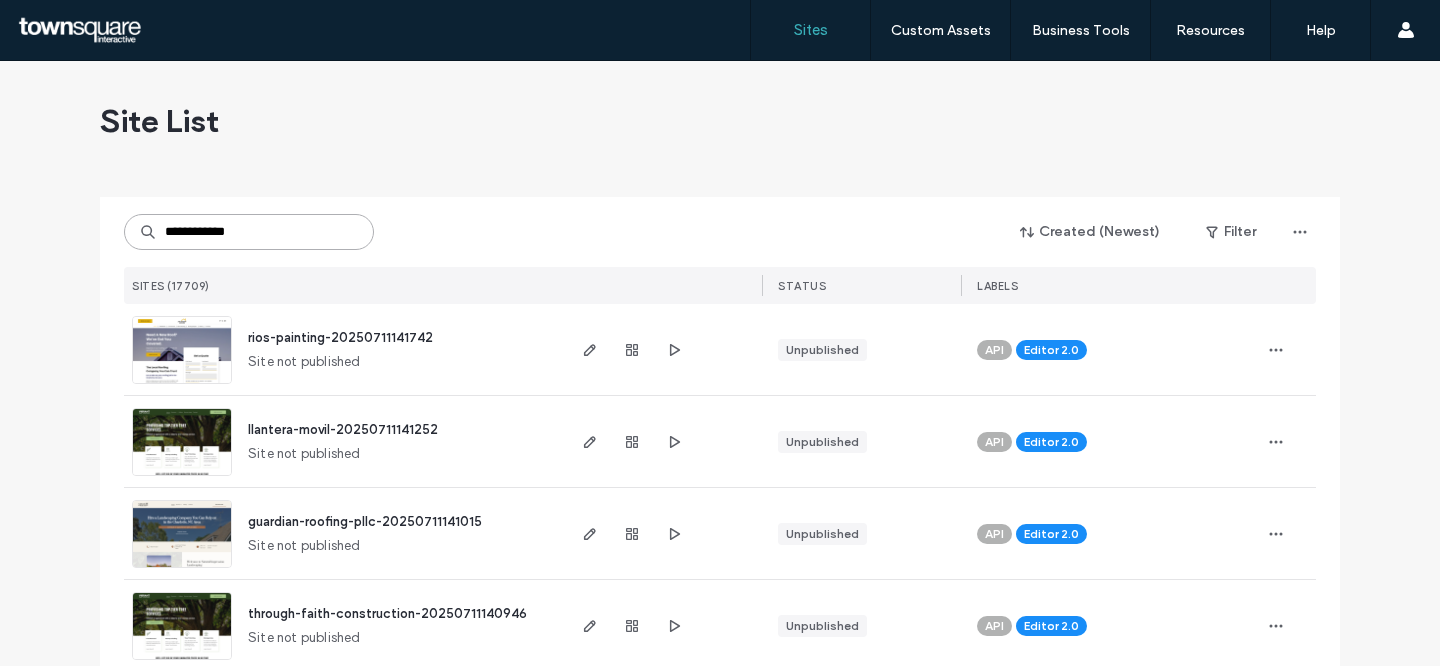 type on "**********" 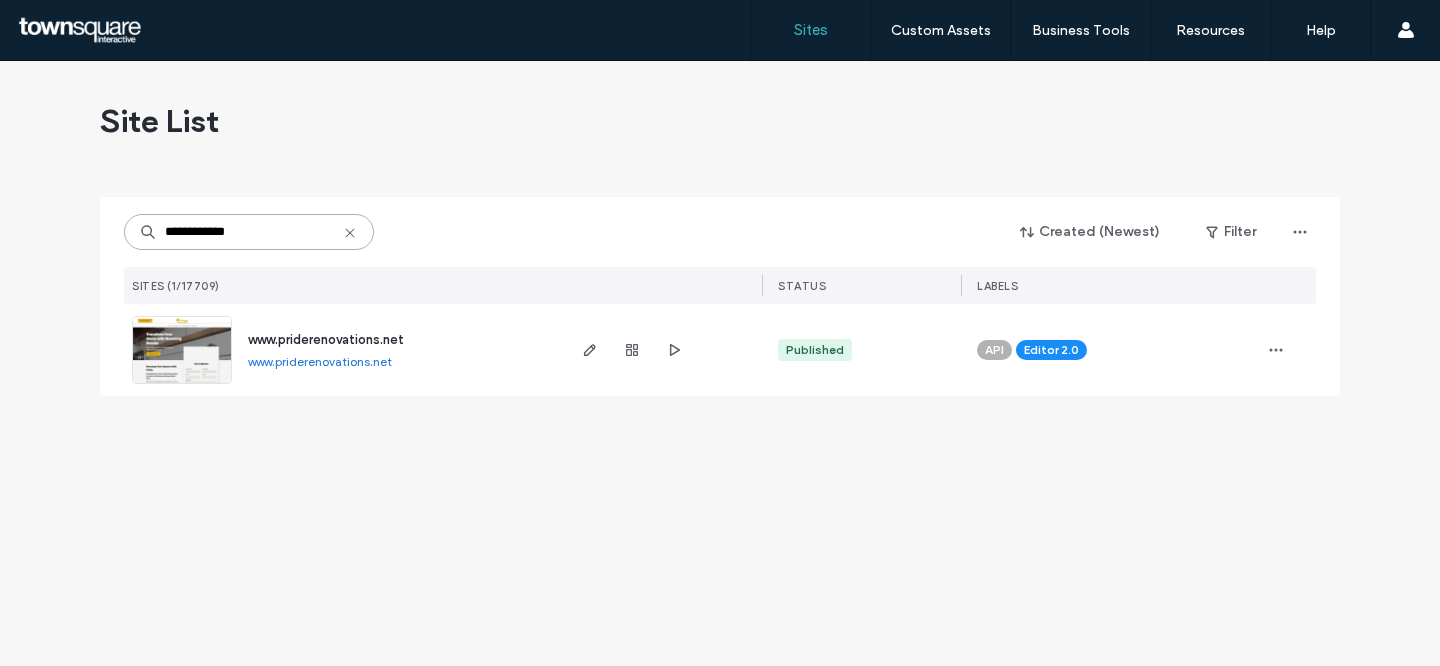 click on "**********" at bounding box center [249, 232] 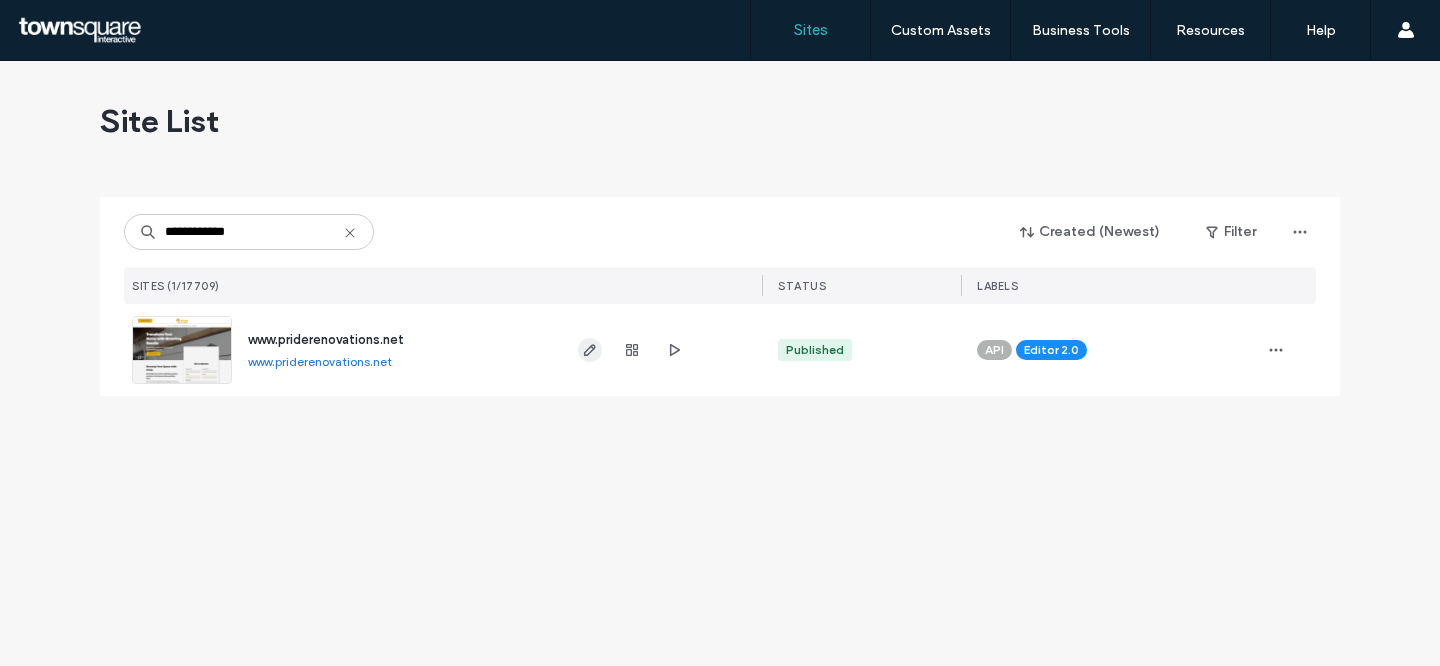 click 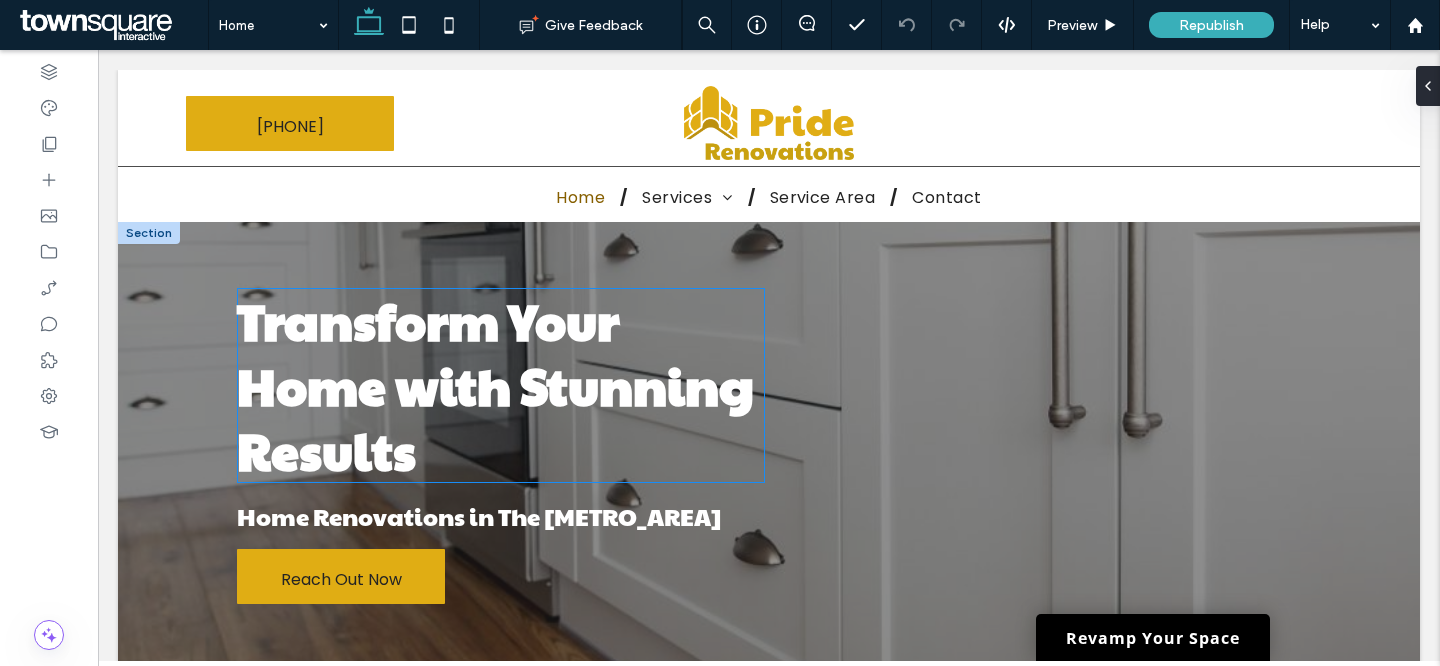 scroll, scrollTop: 0, scrollLeft: 0, axis: both 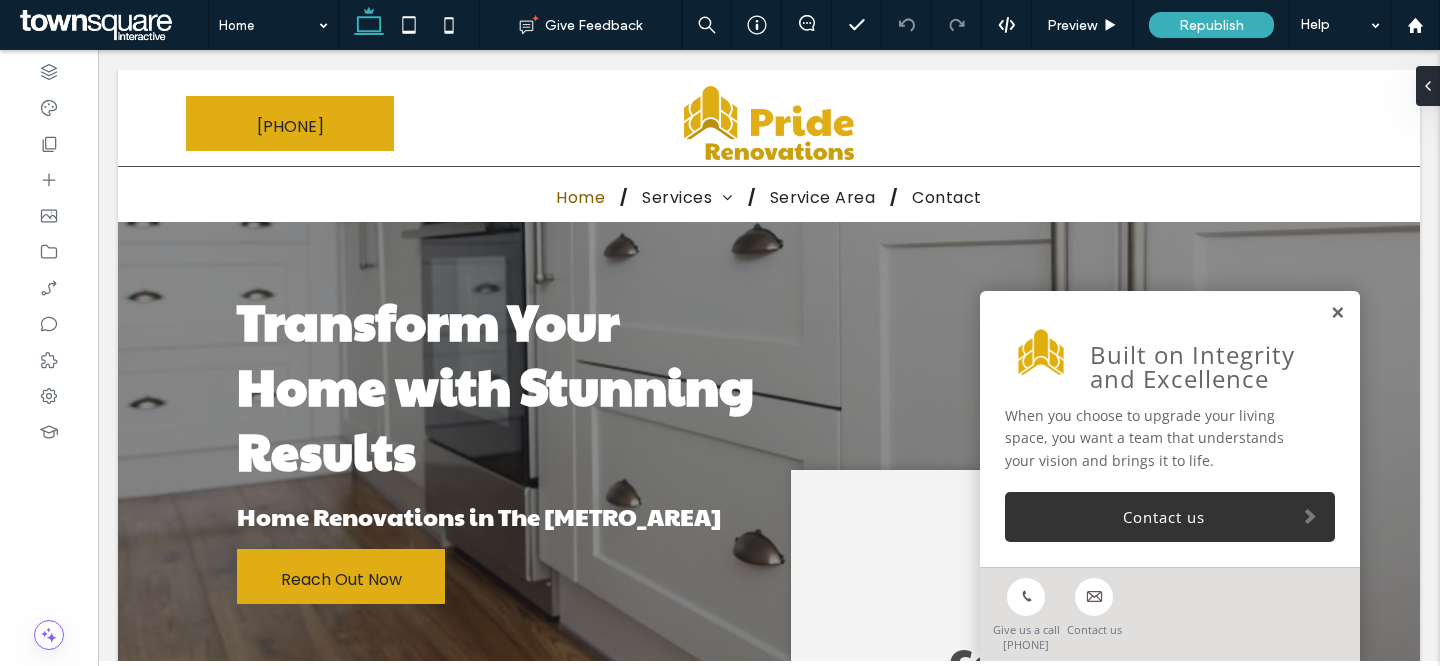 click at bounding box center (1337, 313) 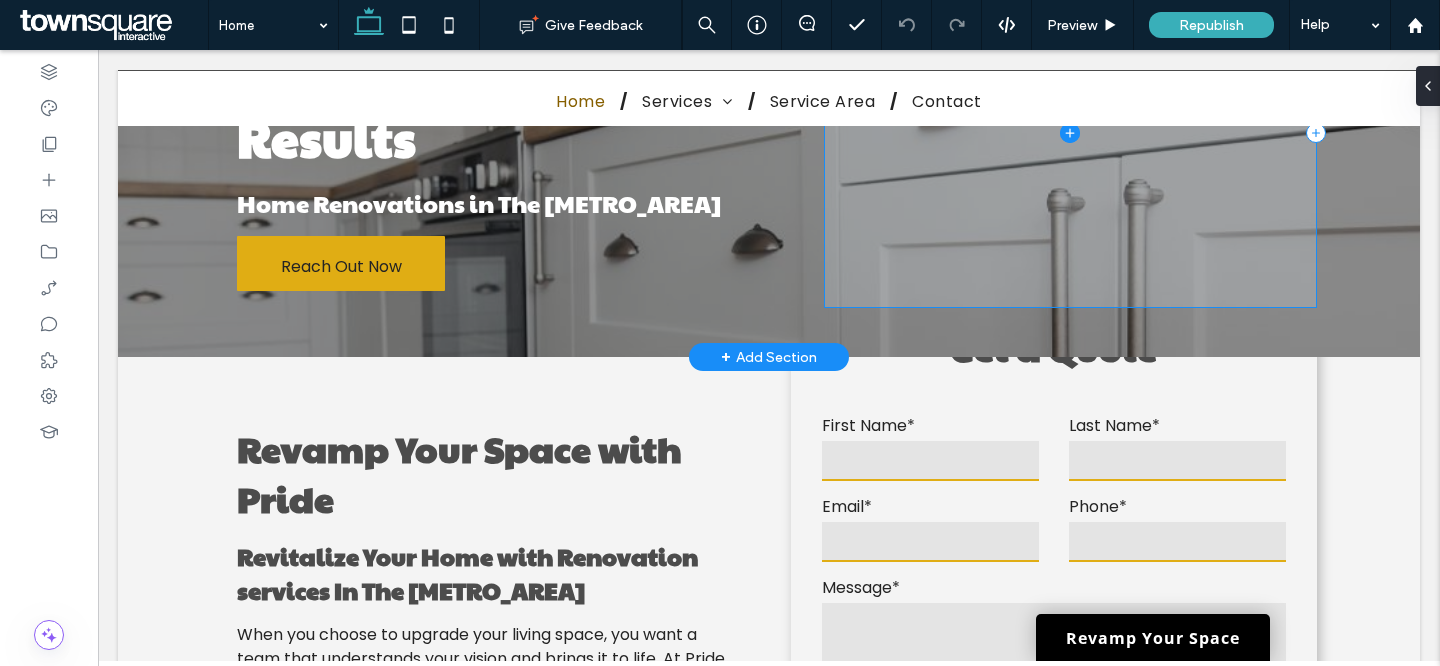 scroll, scrollTop: 317, scrollLeft: 0, axis: vertical 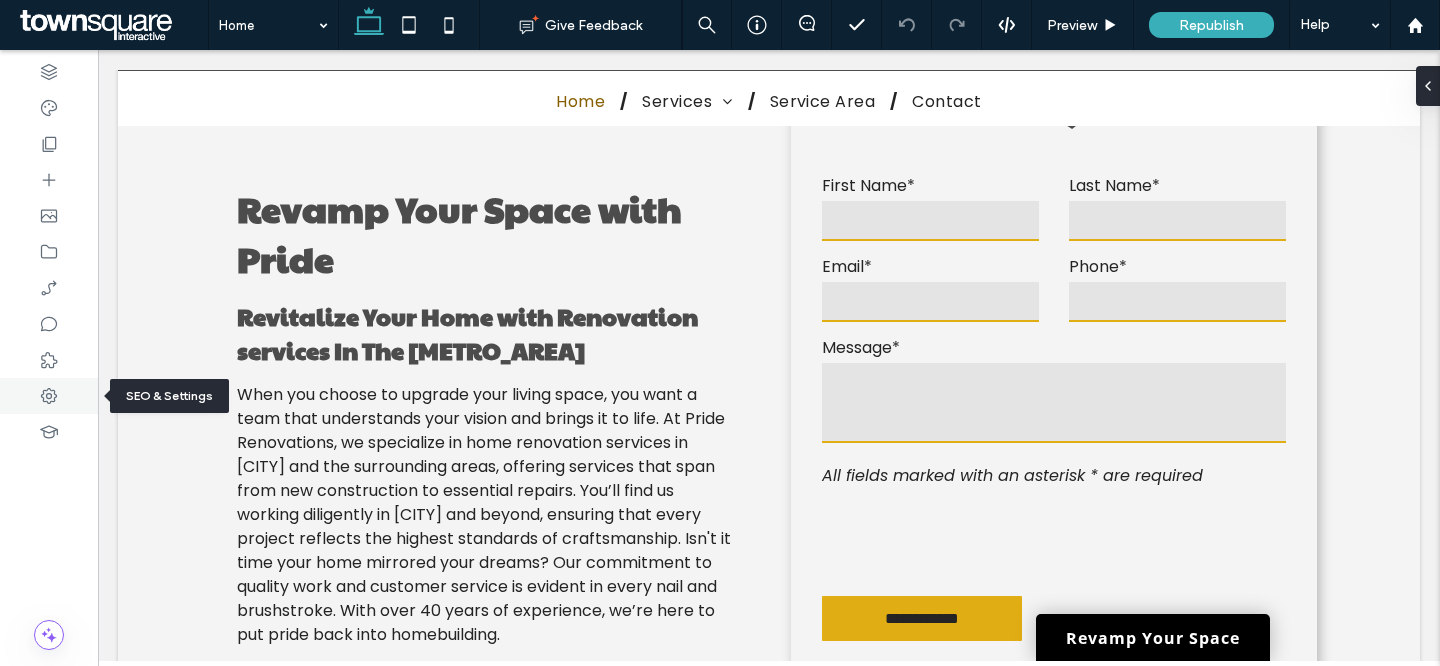click at bounding box center [49, 396] 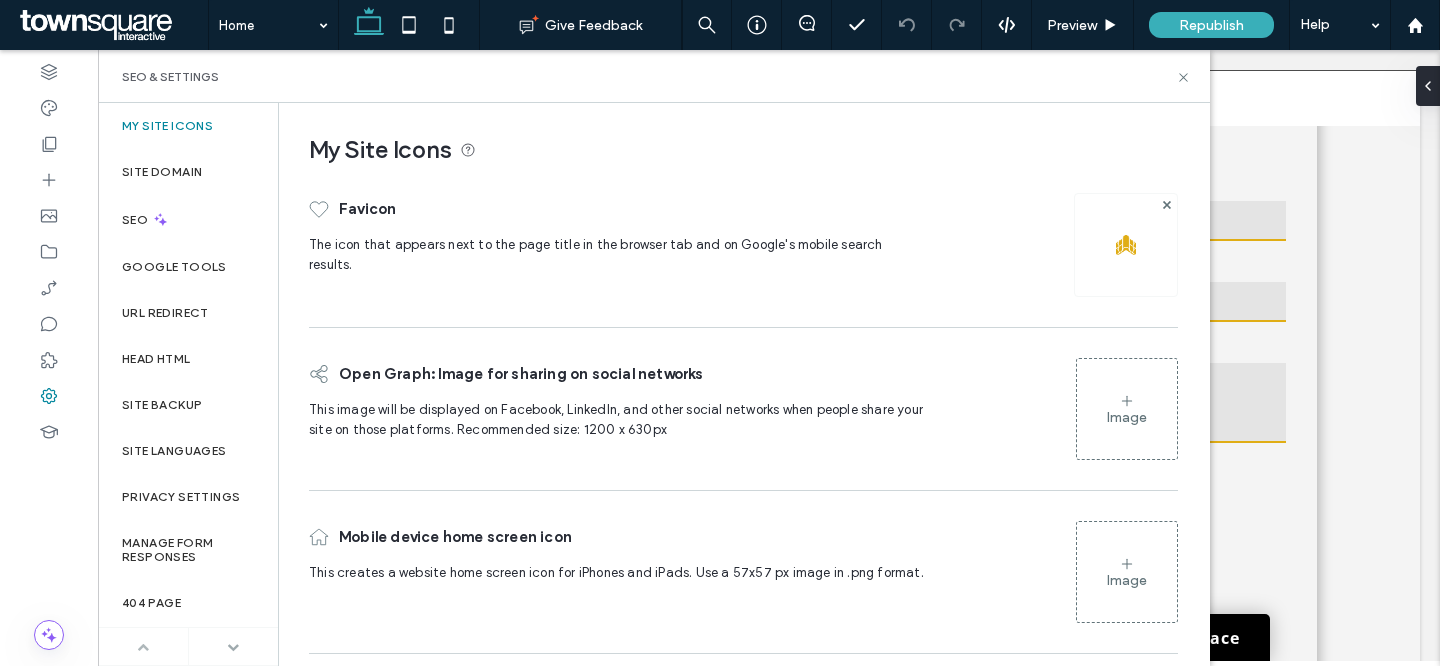 click at bounding box center [233, 647] 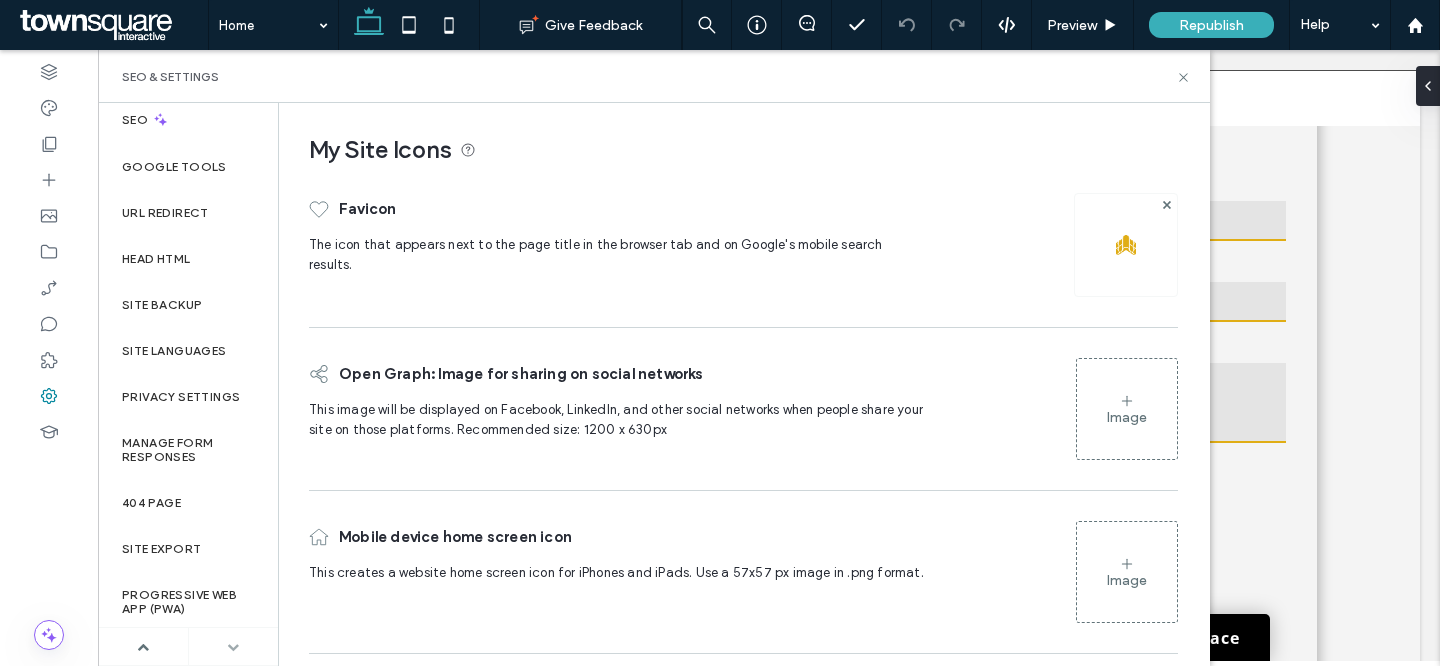 click at bounding box center (233, 647) 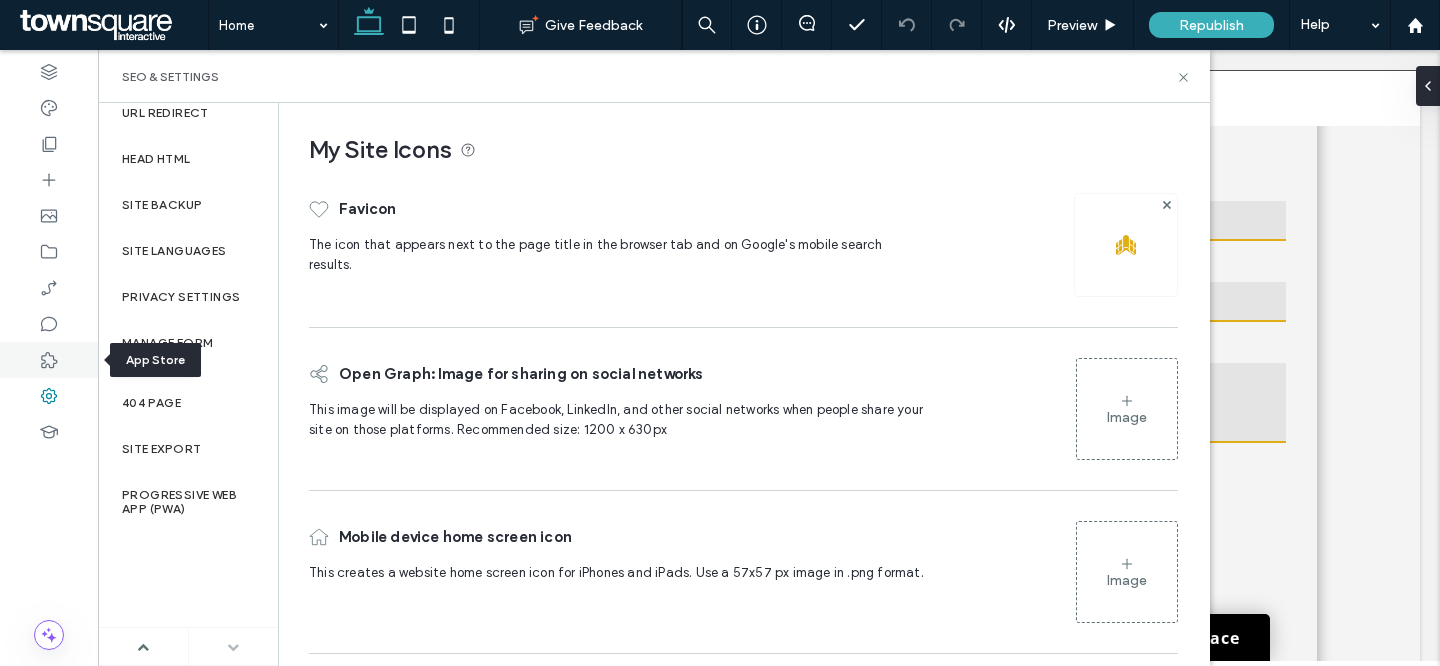 click at bounding box center [49, 360] 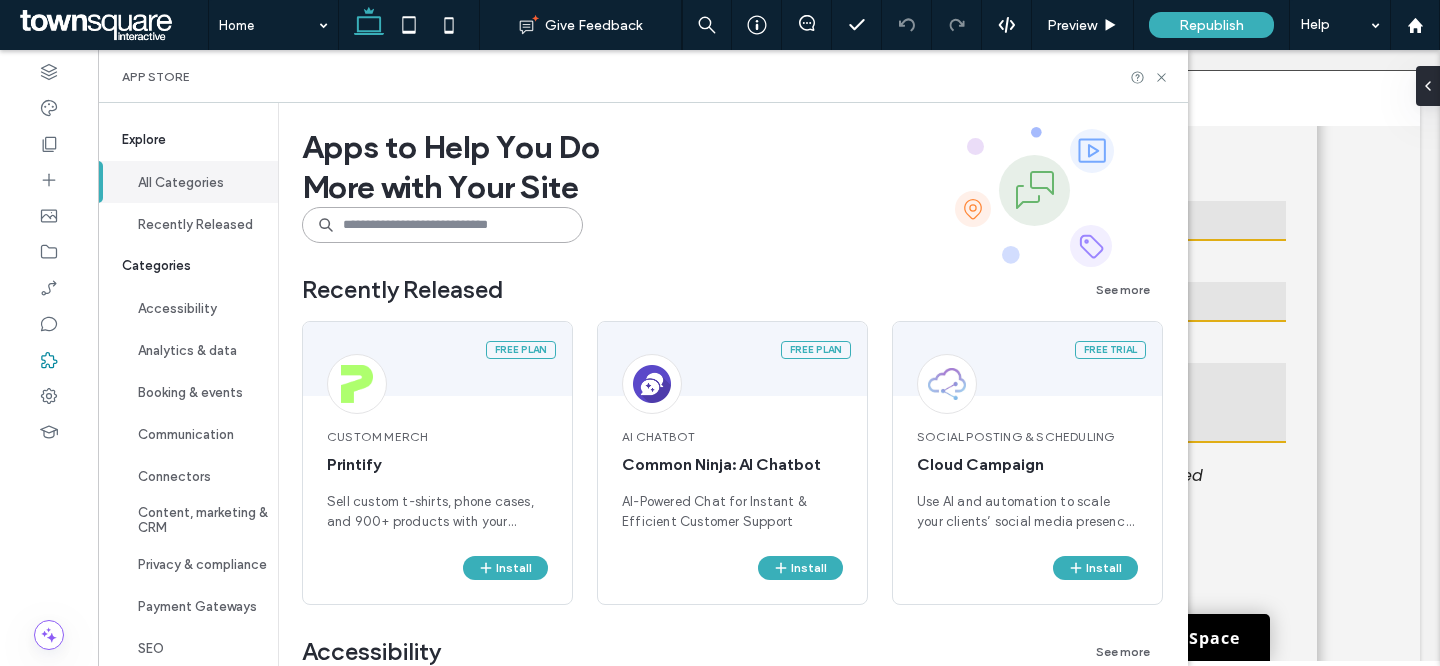 click at bounding box center (442, 225) 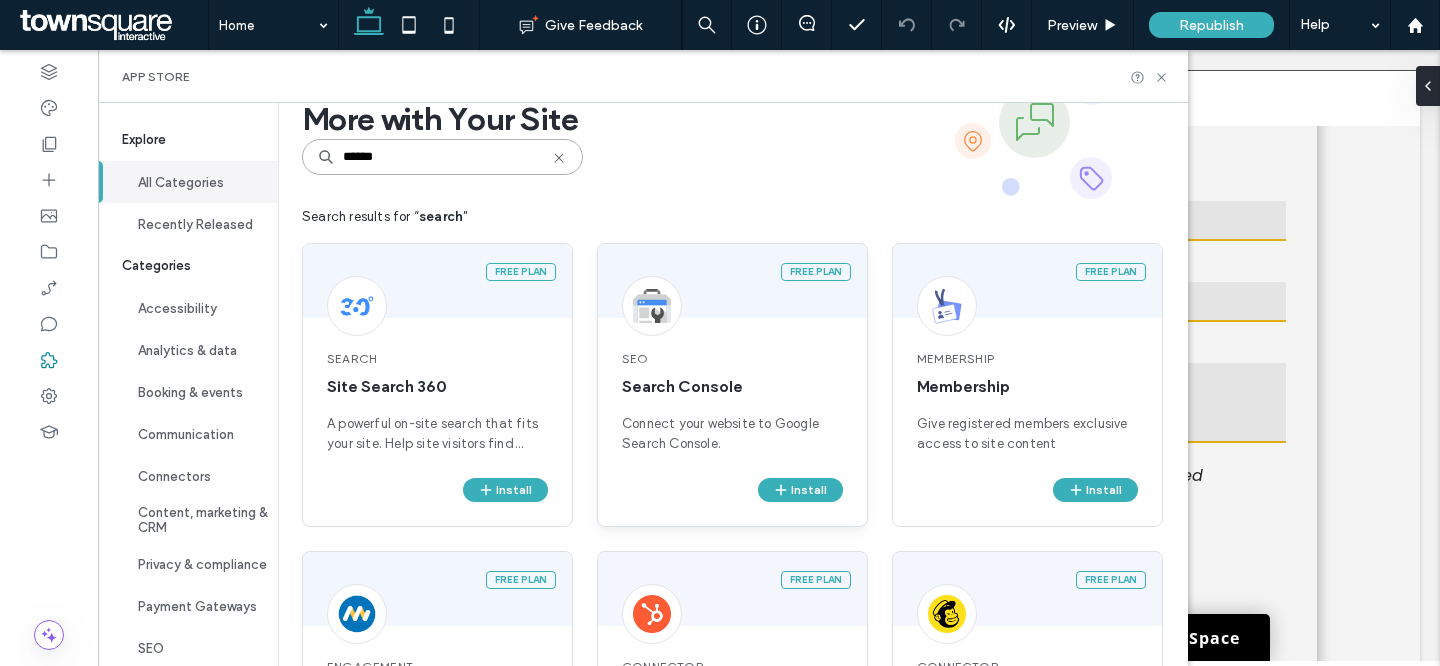 scroll, scrollTop: 101, scrollLeft: 0, axis: vertical 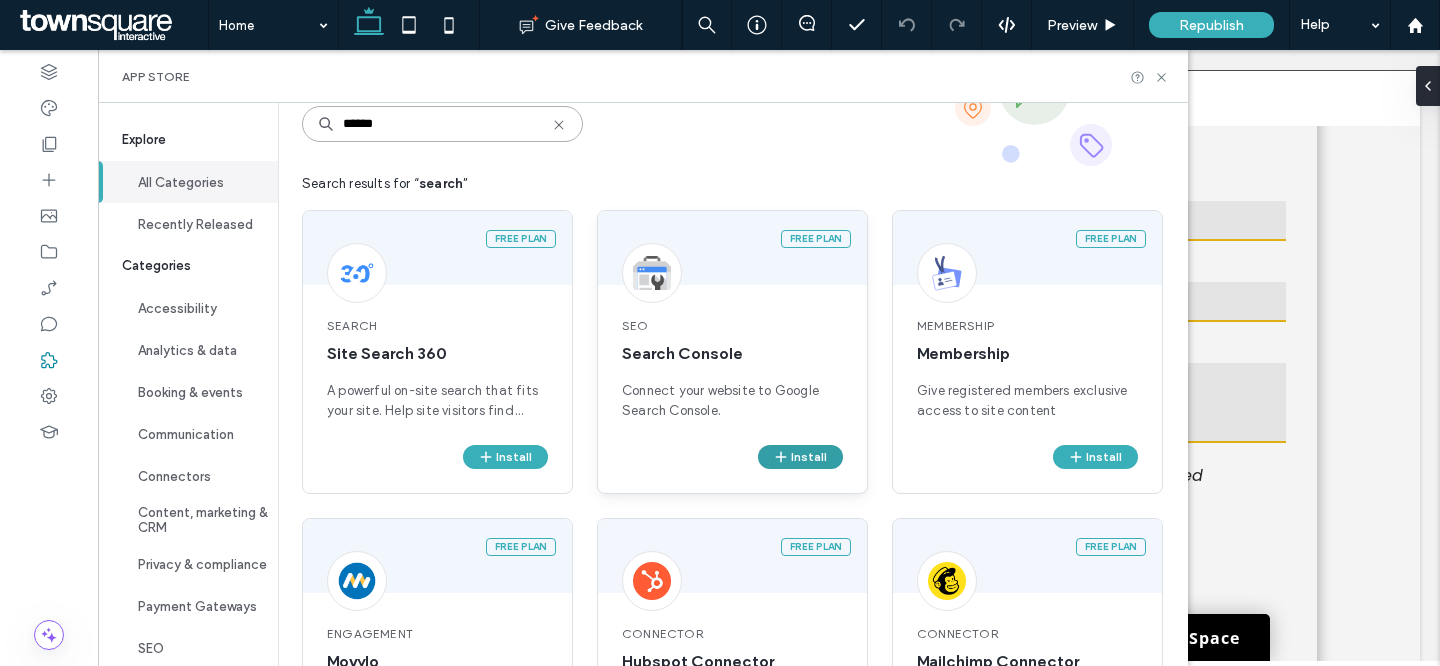 type on "******" 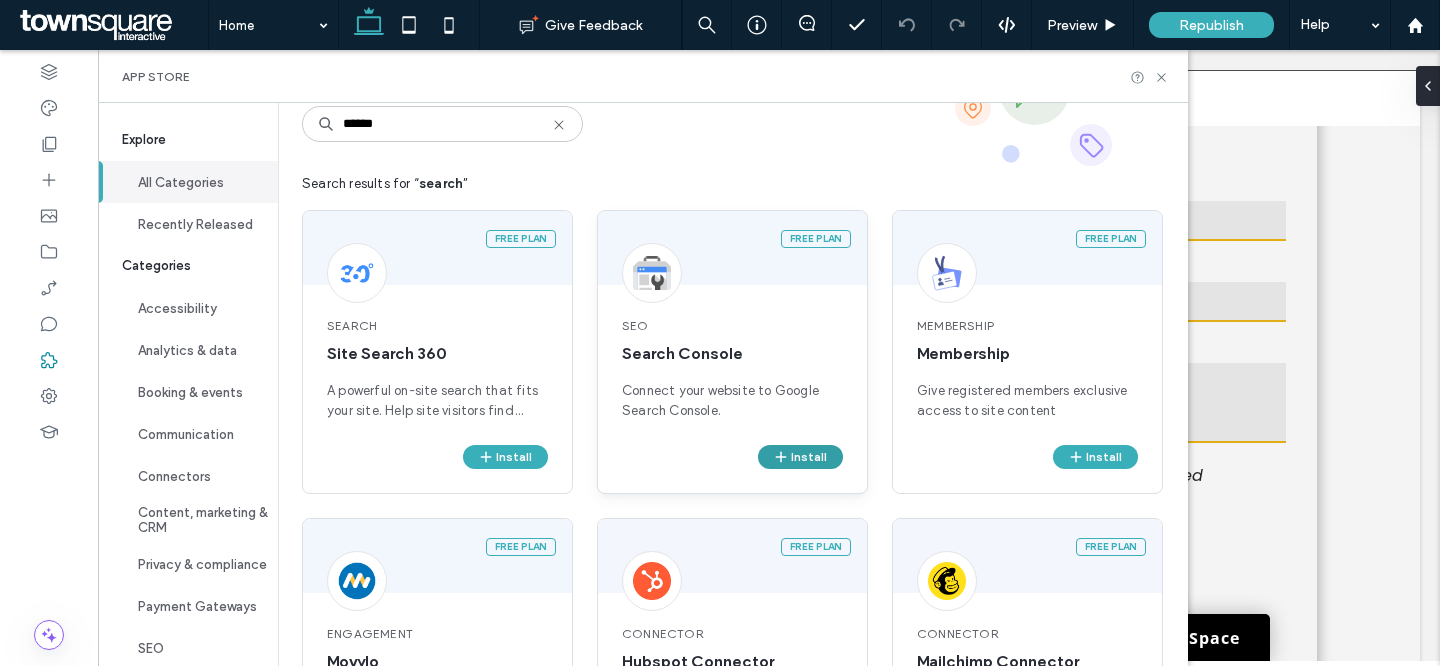 click on "Install" at bounding box center (800, 457) 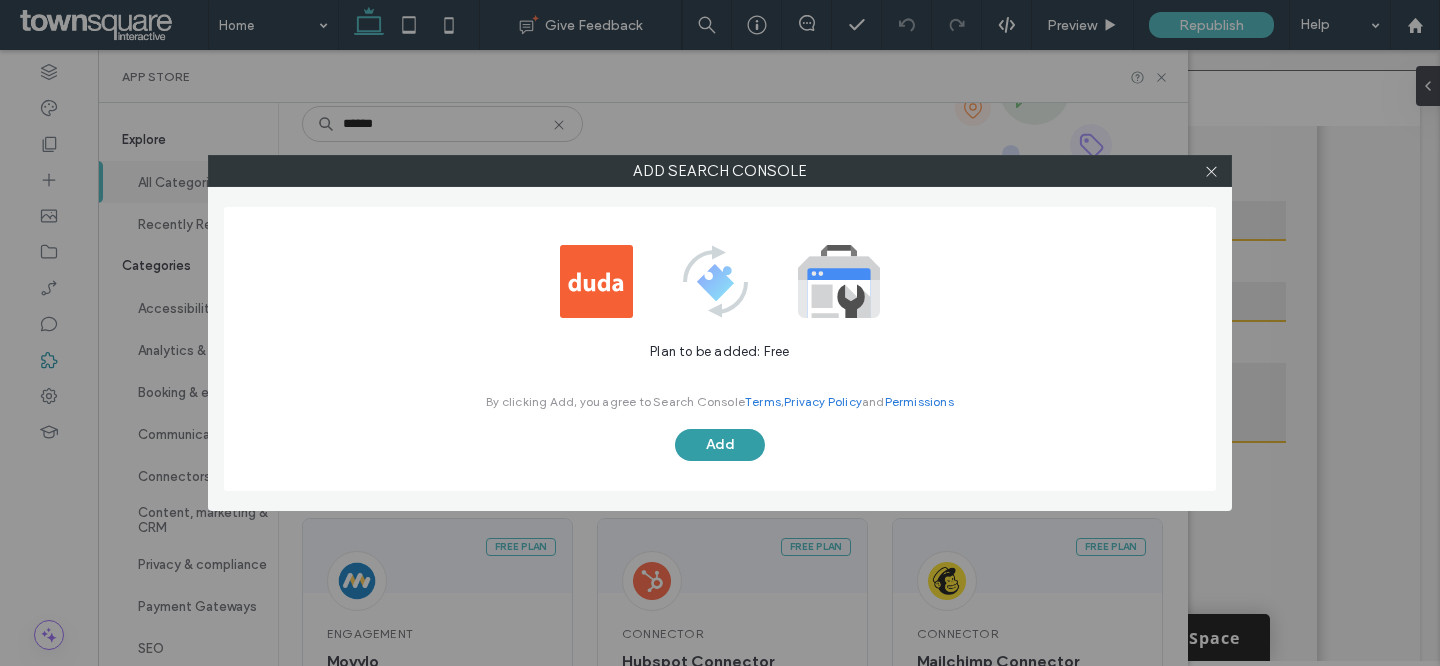 click on "Add" at bounding box center [720, 445] 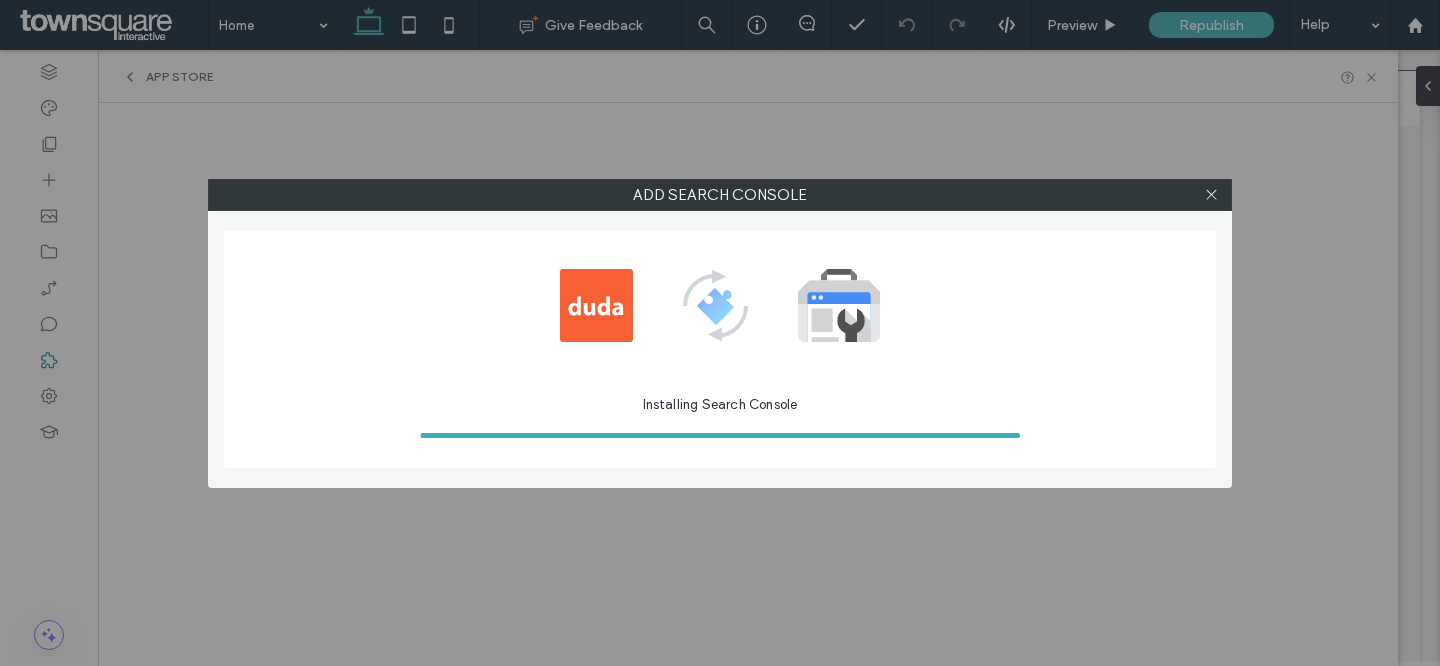 scroll, scrollTop: 0, scrollLeft: 0, axis: both 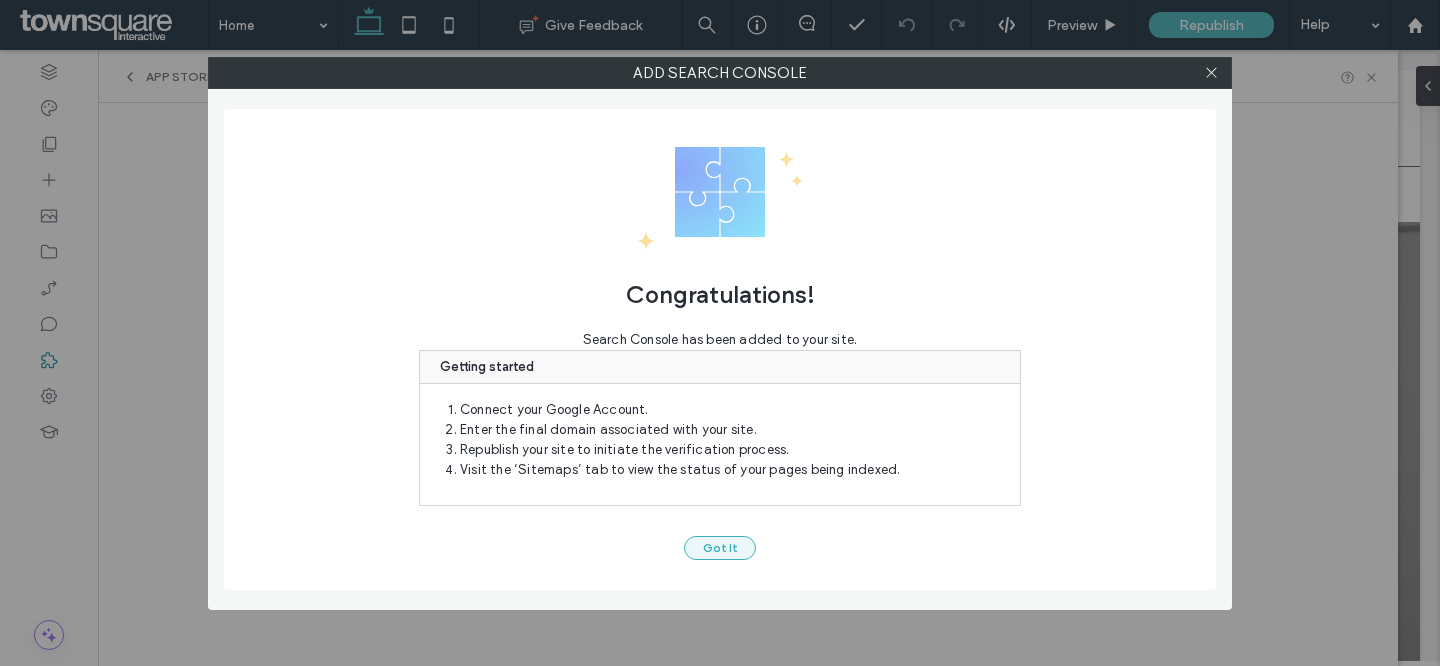 click on "Got It" at bounding box center [720, 548] 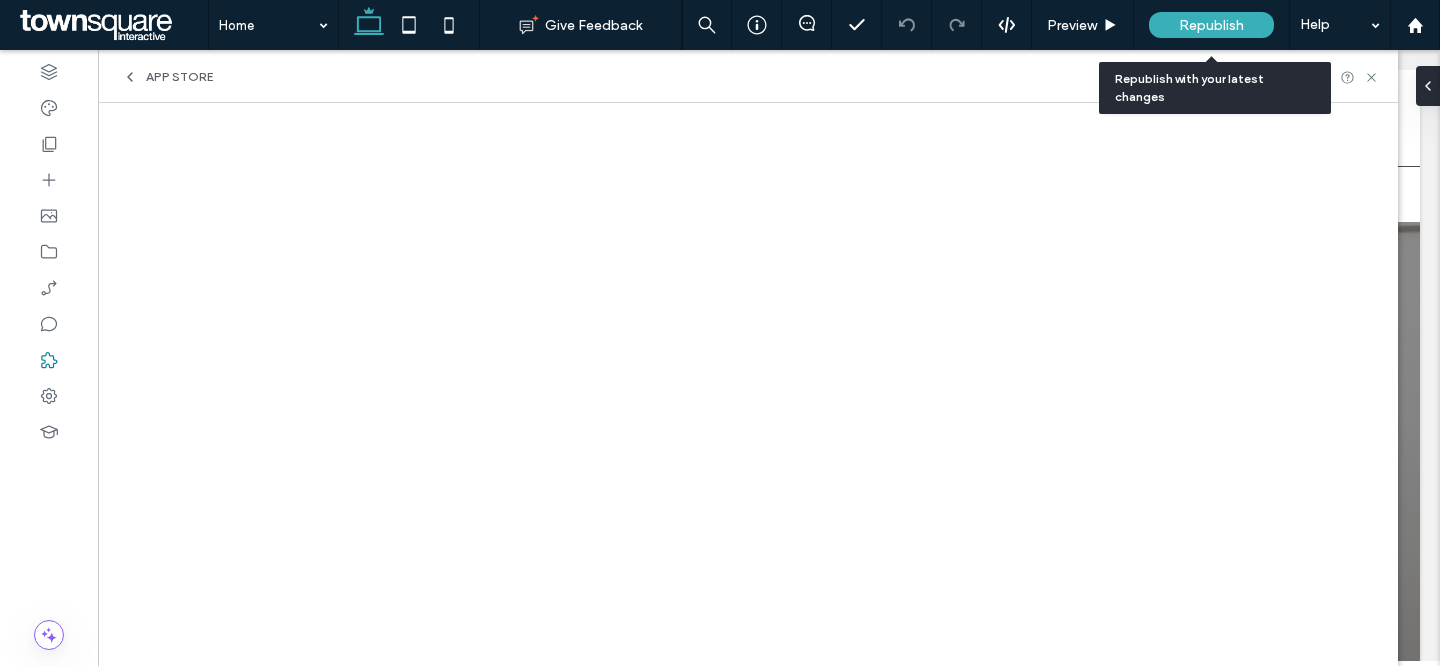 click on "Republish" at bounding box center (1211, 25) 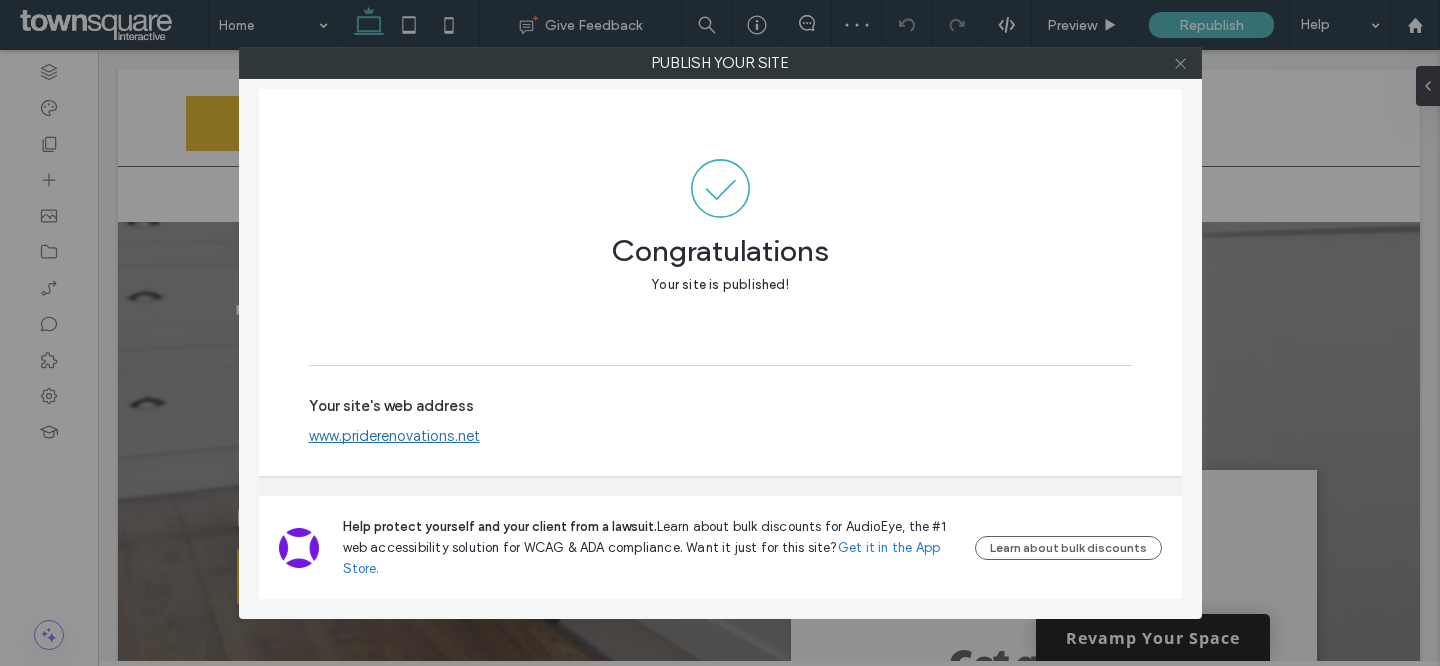 click 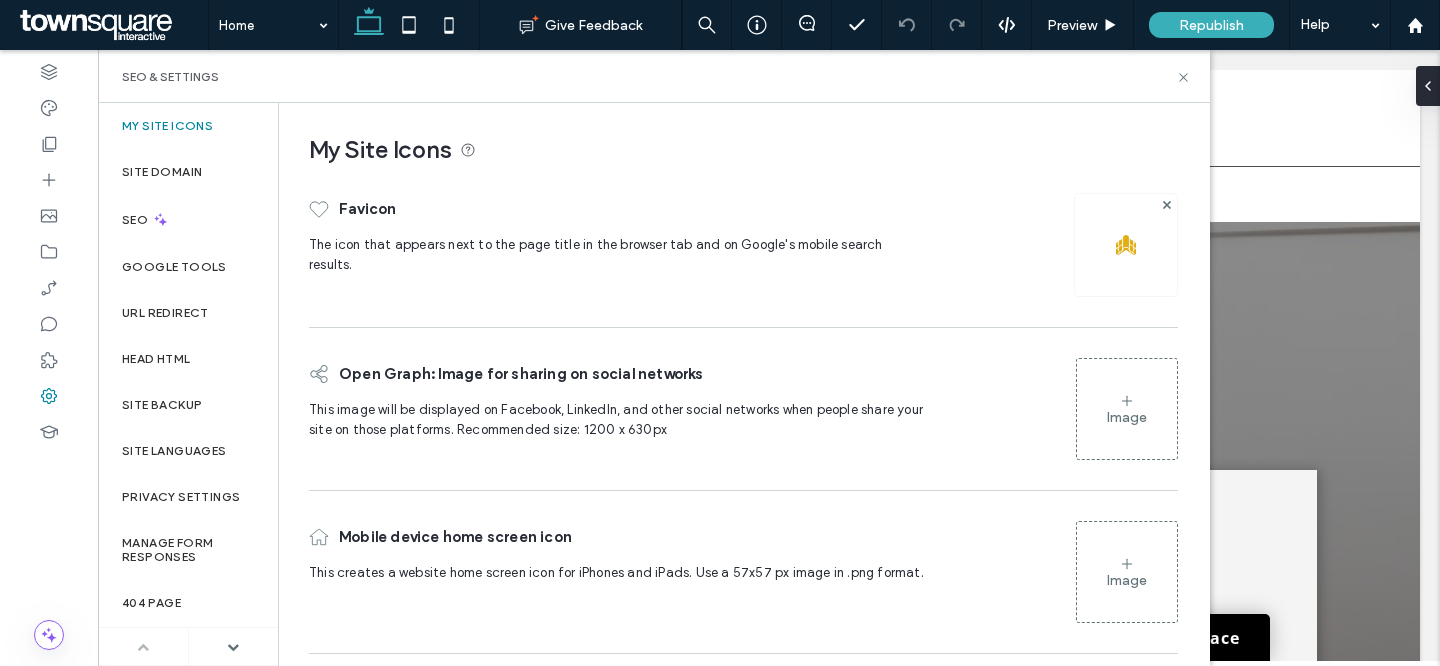 scroll, scrollTop: 0, scrollLeft: 0, axis: both 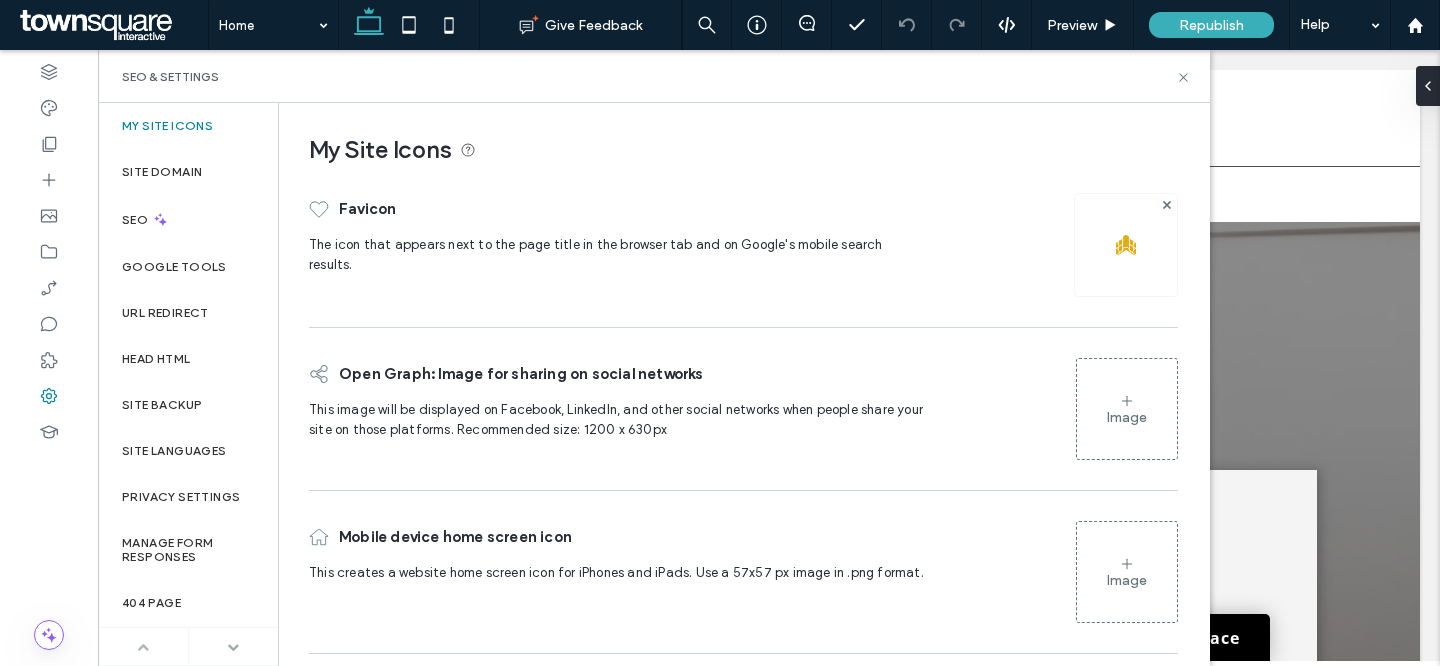 click at bounding box center (233, 647) 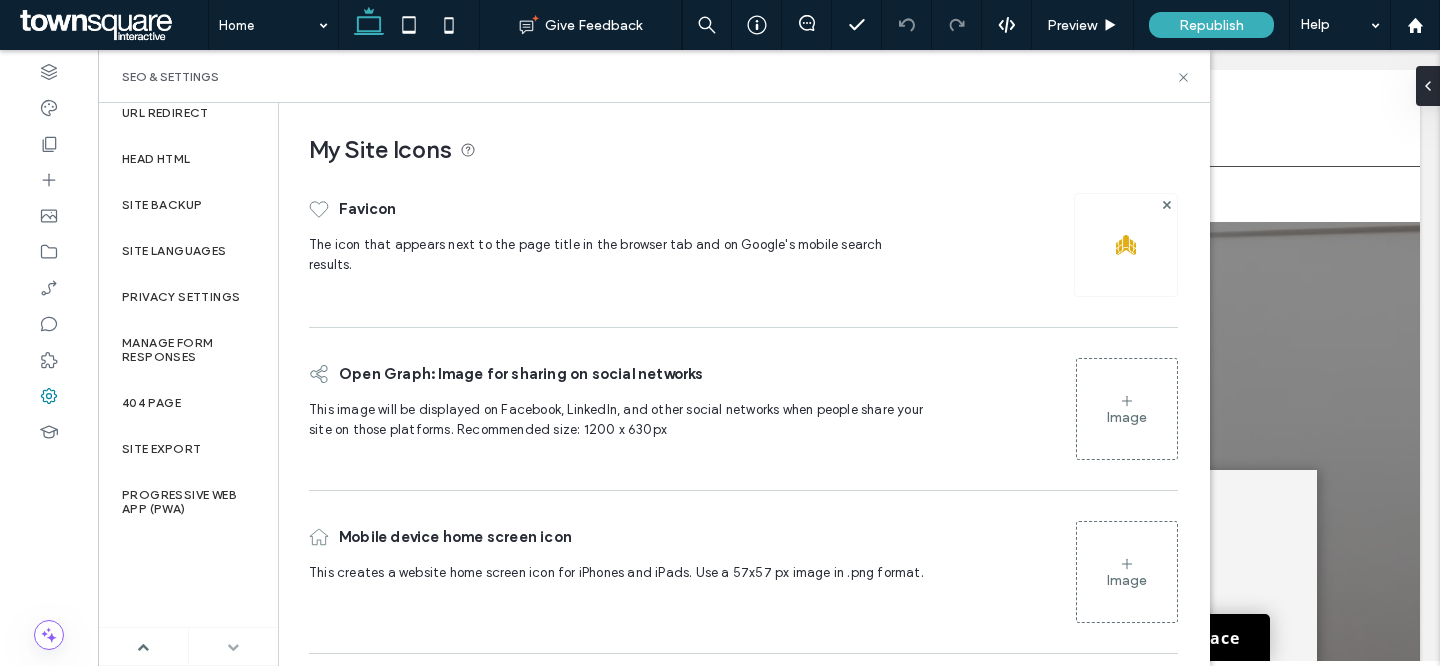 click at bounding box center (234, 646) 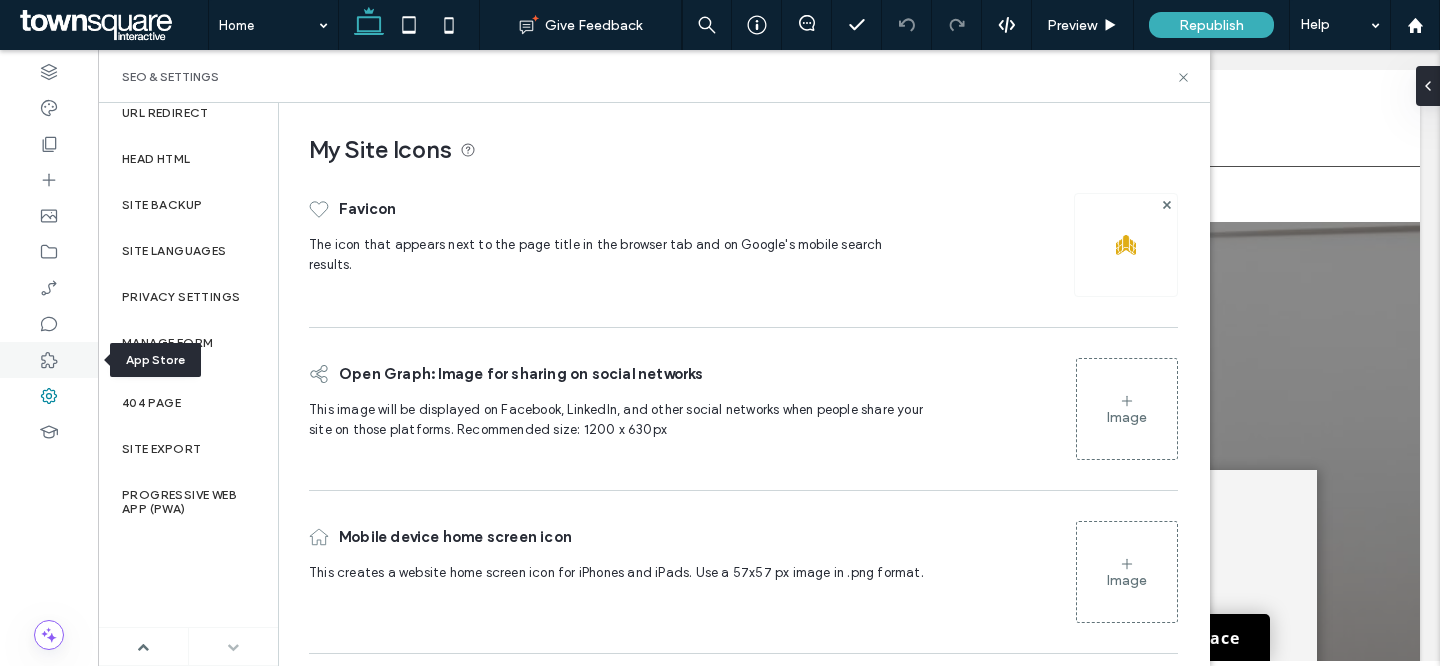 click 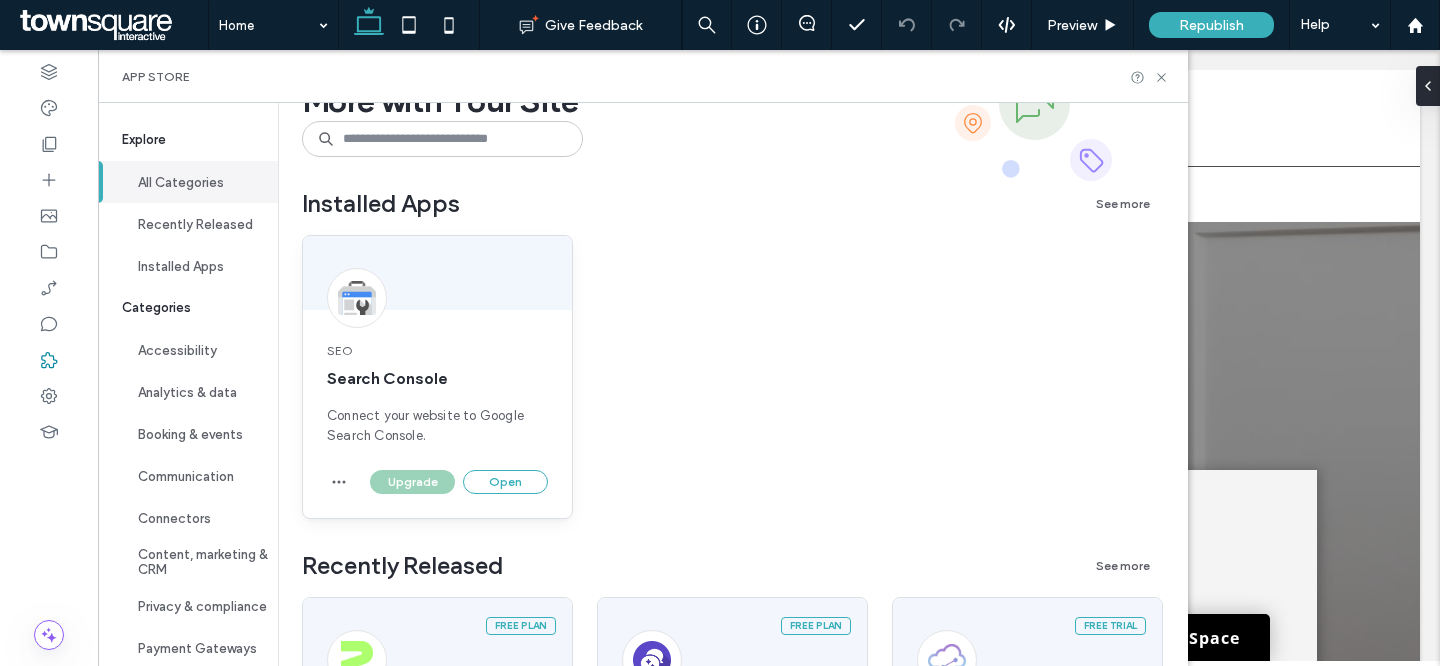 scroll, scrollTop: 124, scrollLeft: 0, axis: vertical 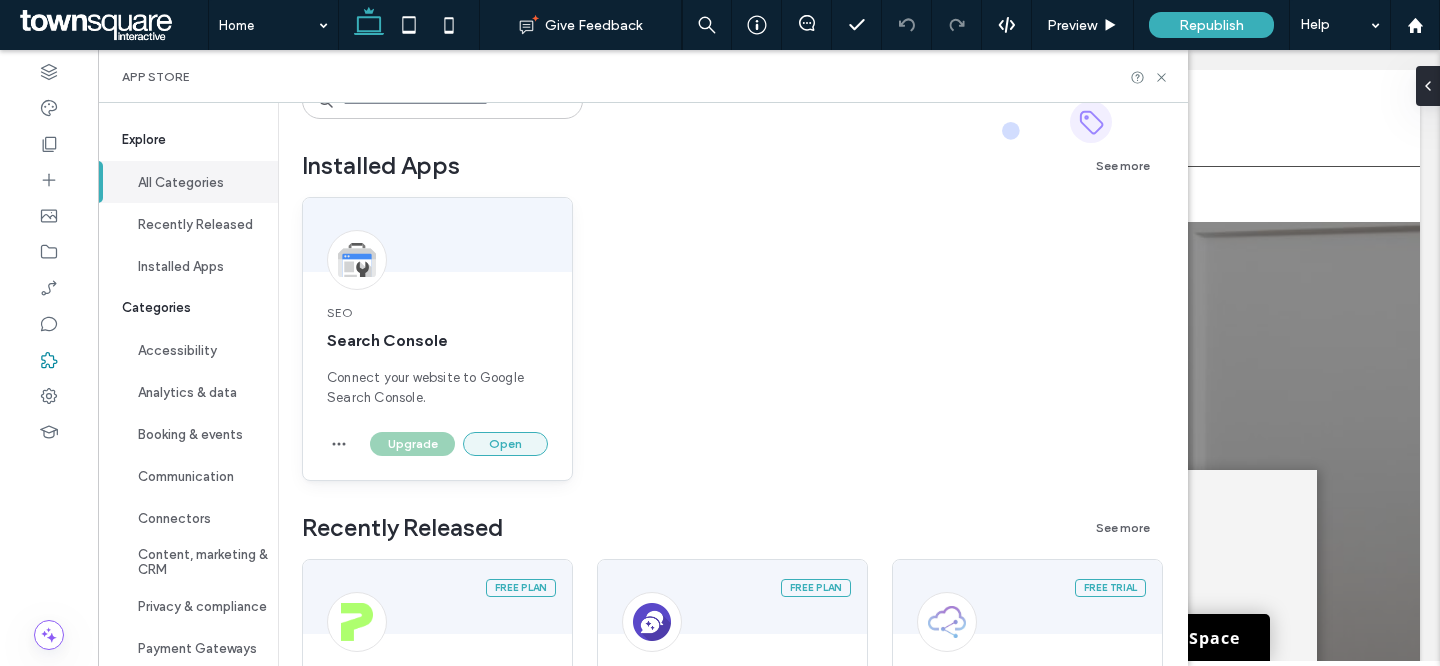 click on "Open" at bounding box center [505, 444] 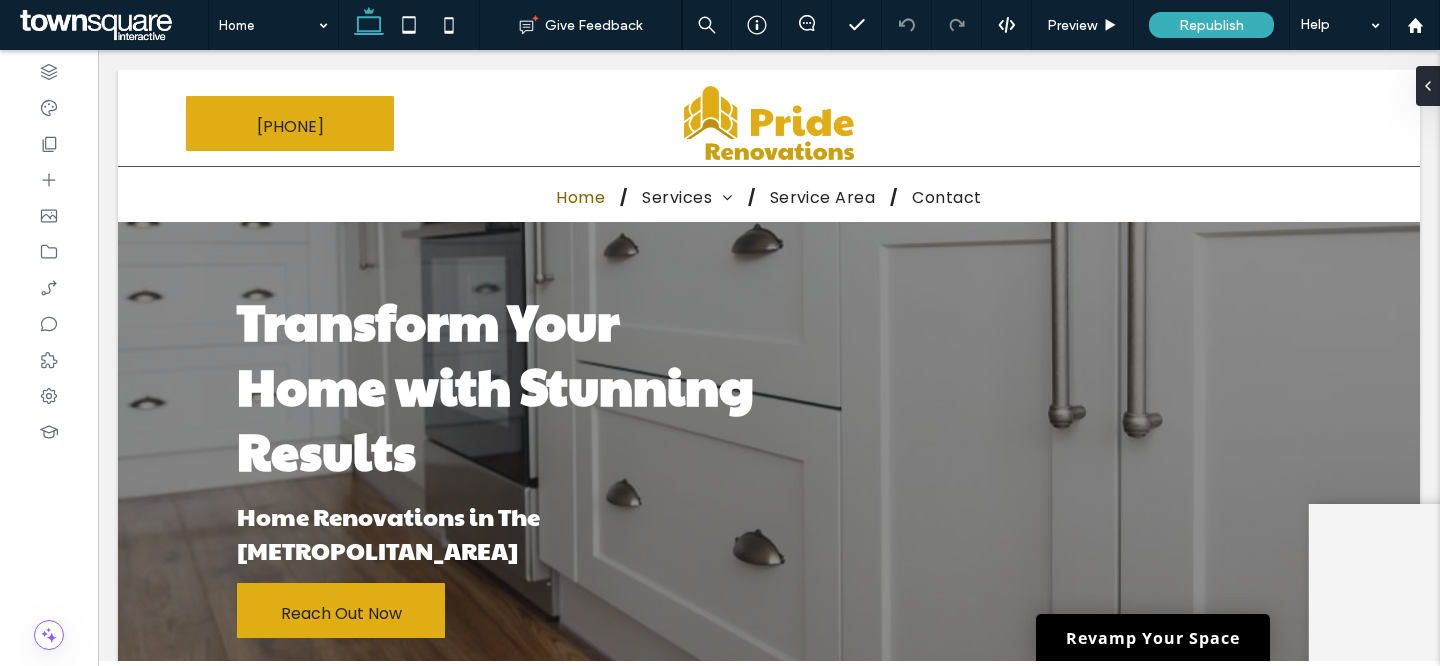scroll, scrollTop: 0, scrollLeft: 0, axis: both 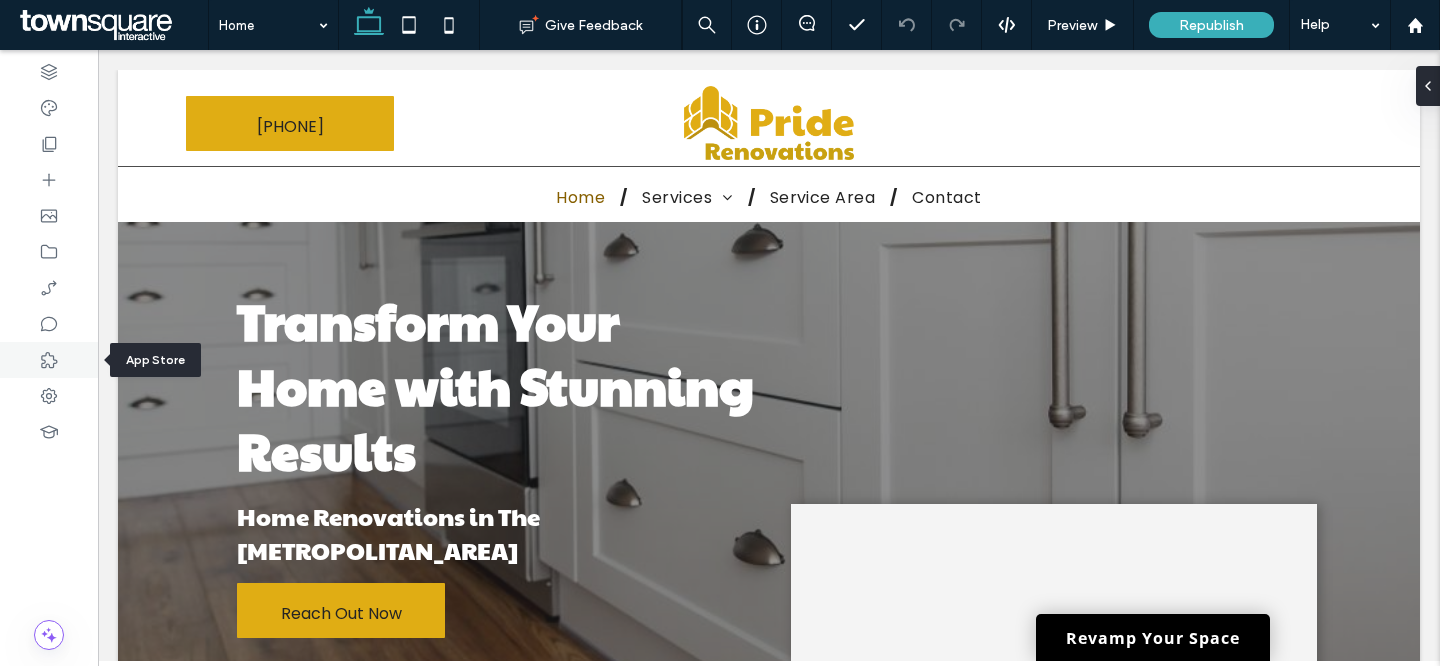 click 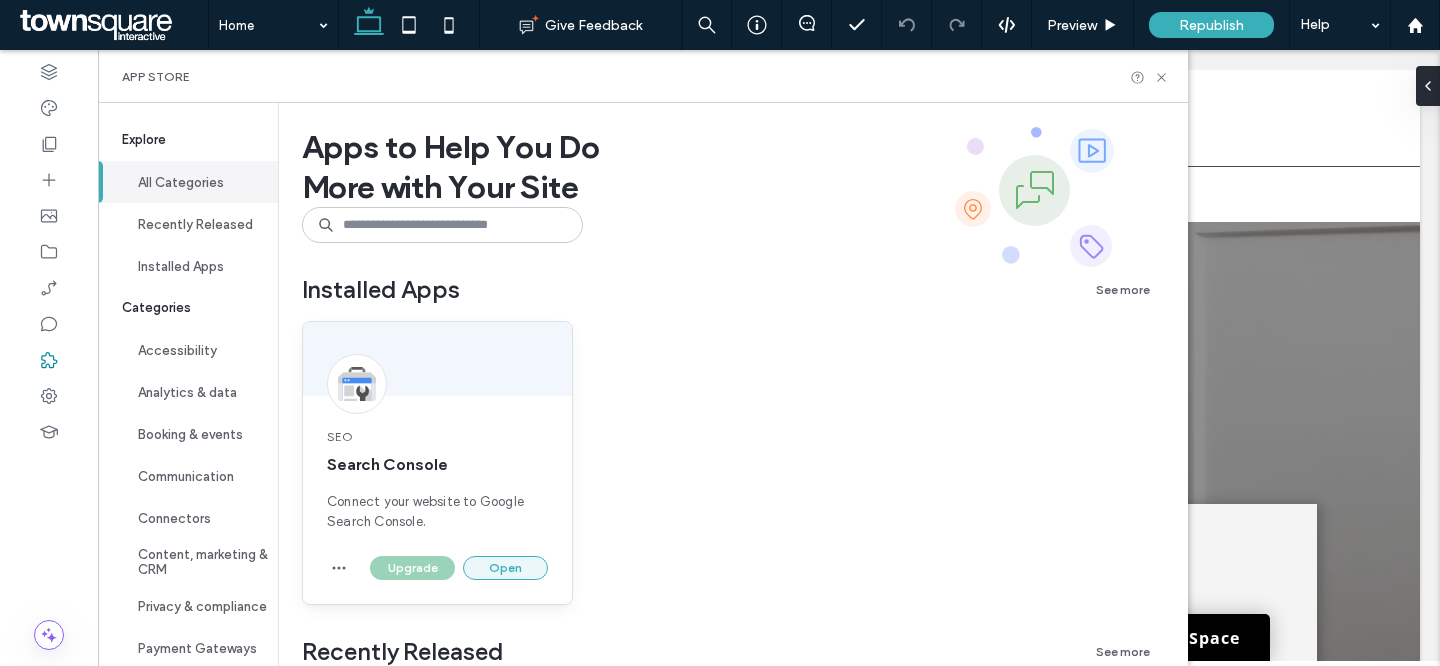 click on "Open" at bounding box center (505, 568) 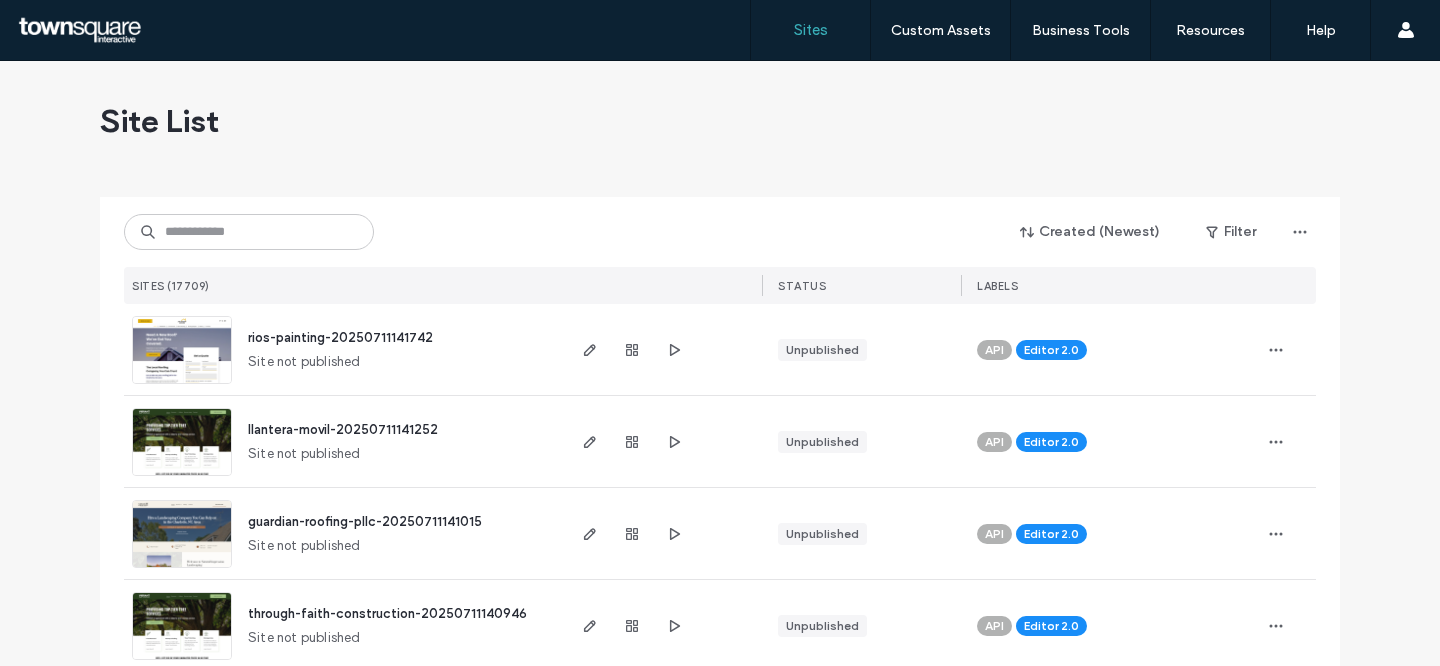 scroll, scrollTop: 0, scrollLeft: 0, axis: both 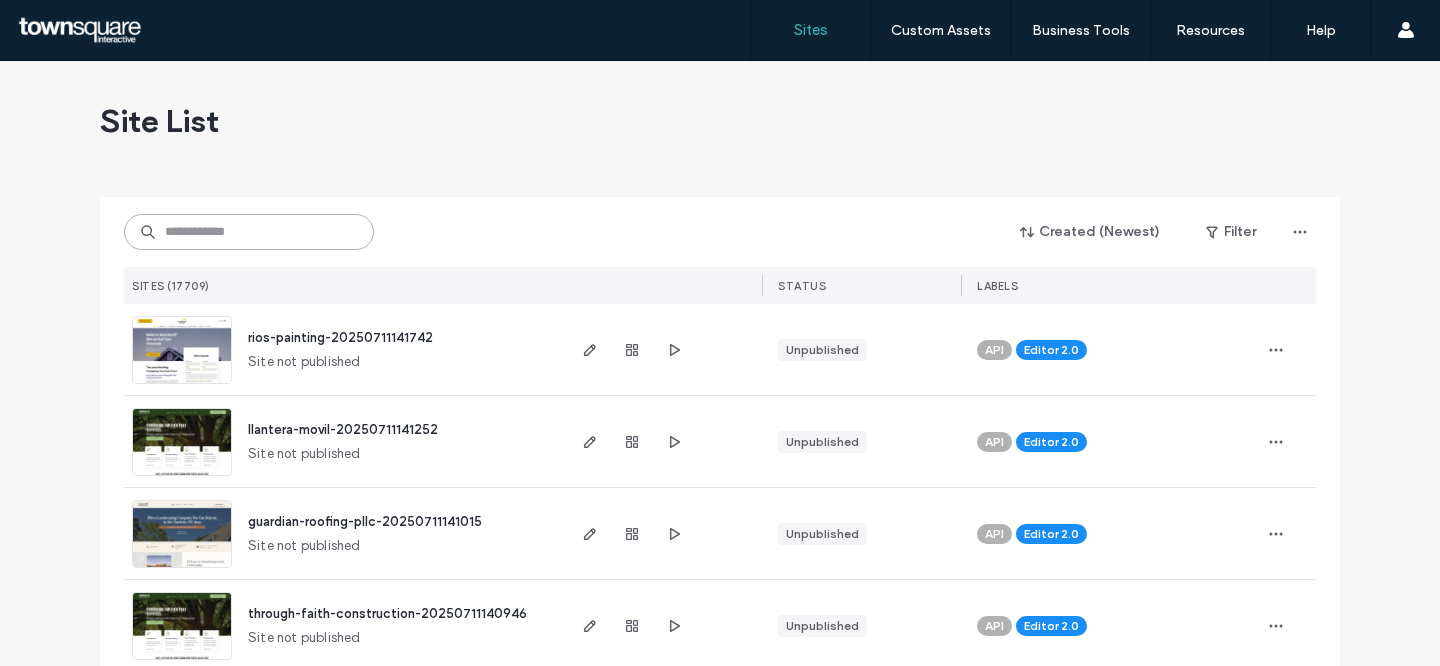 click at bounding box center (249, 232) 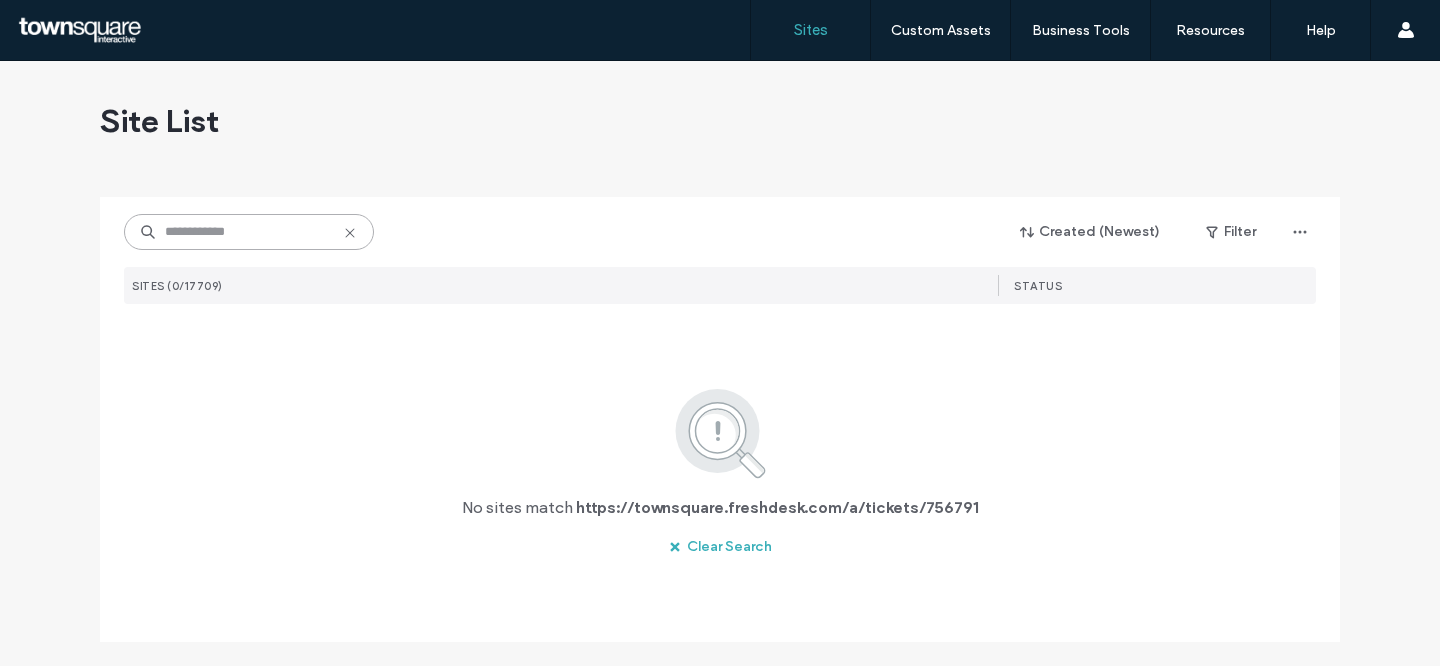 scroll, scrollTop: 0, scrollLeft: 0, axis: both 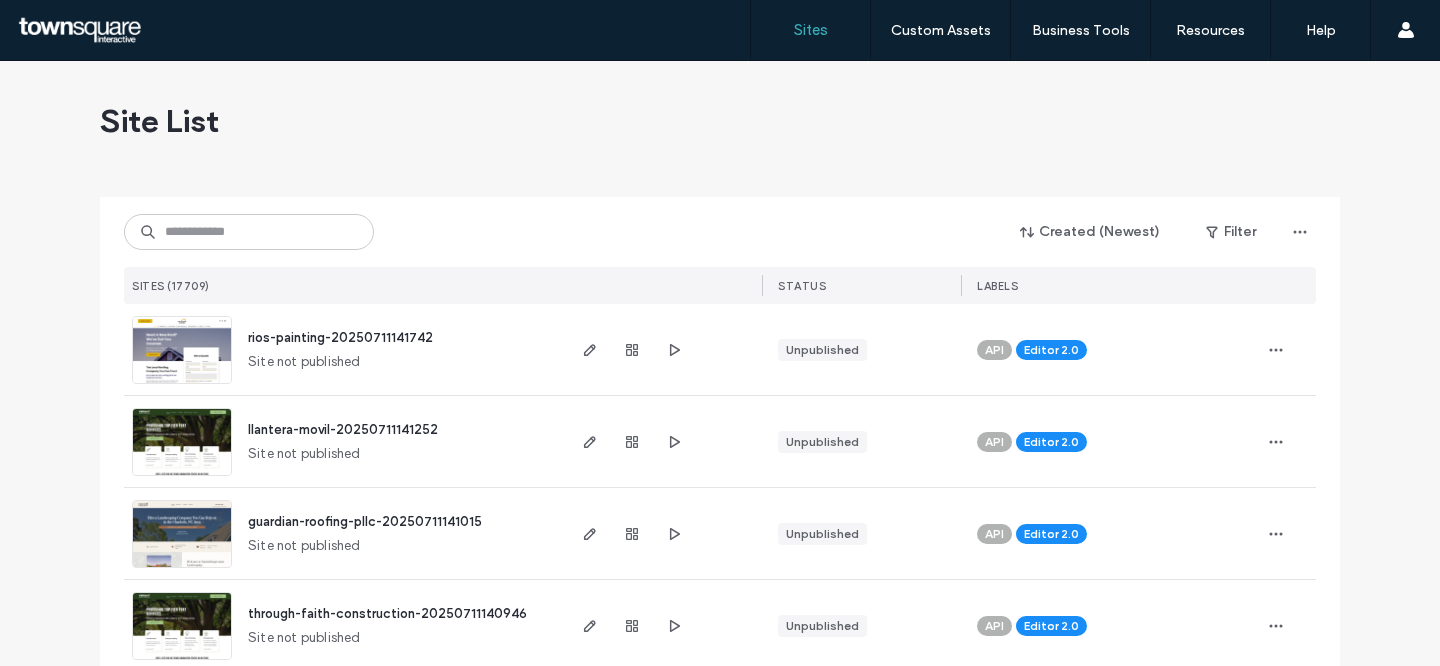 click on "Created (Newest) Filter SITES (17709) STATUS LABELS" at bounding box center [720, 250] 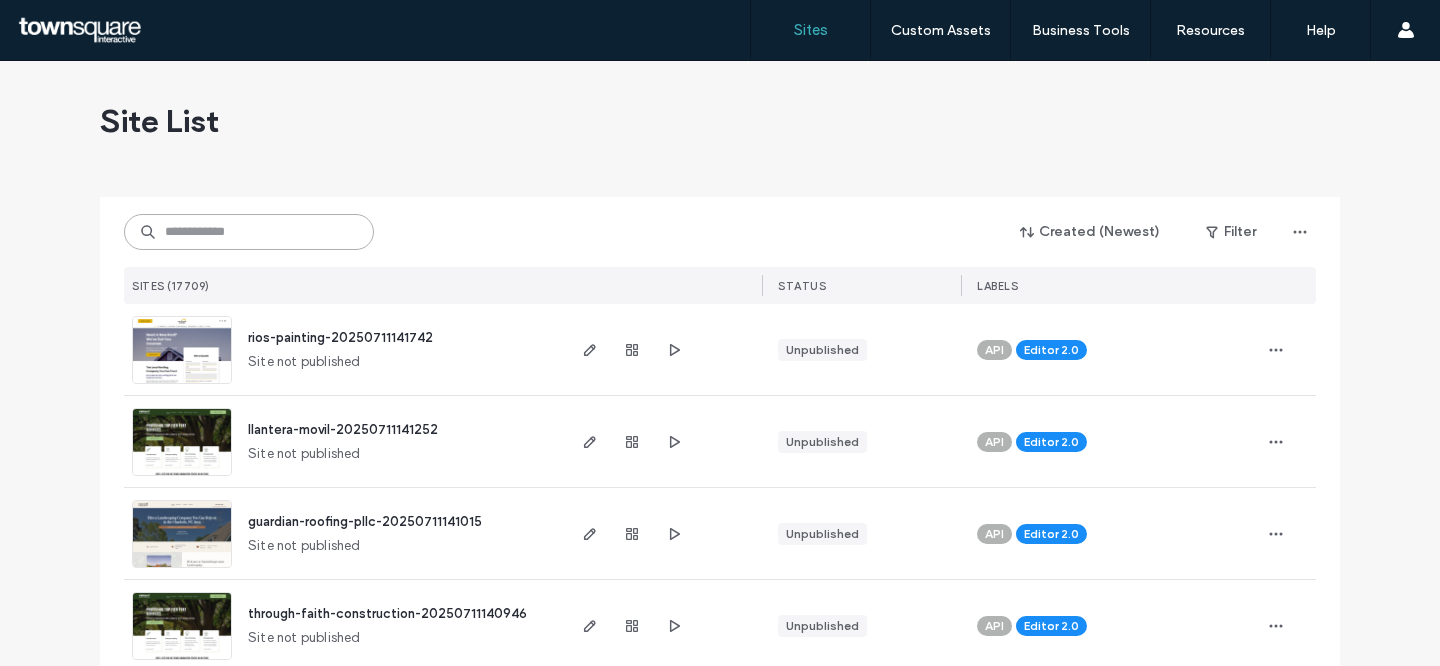 click at bounding box center (249, 232) 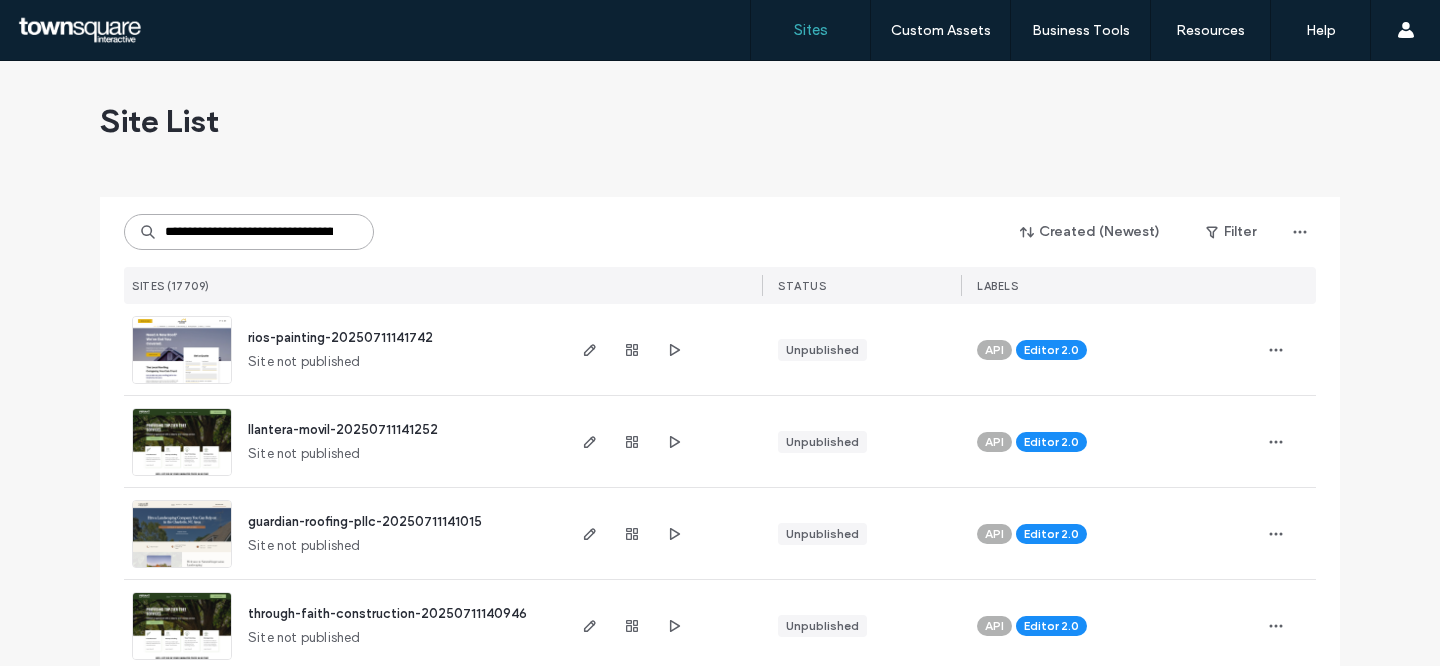 scroll, scrollTop: 0, scrollLeft: 155, axis: horizontal 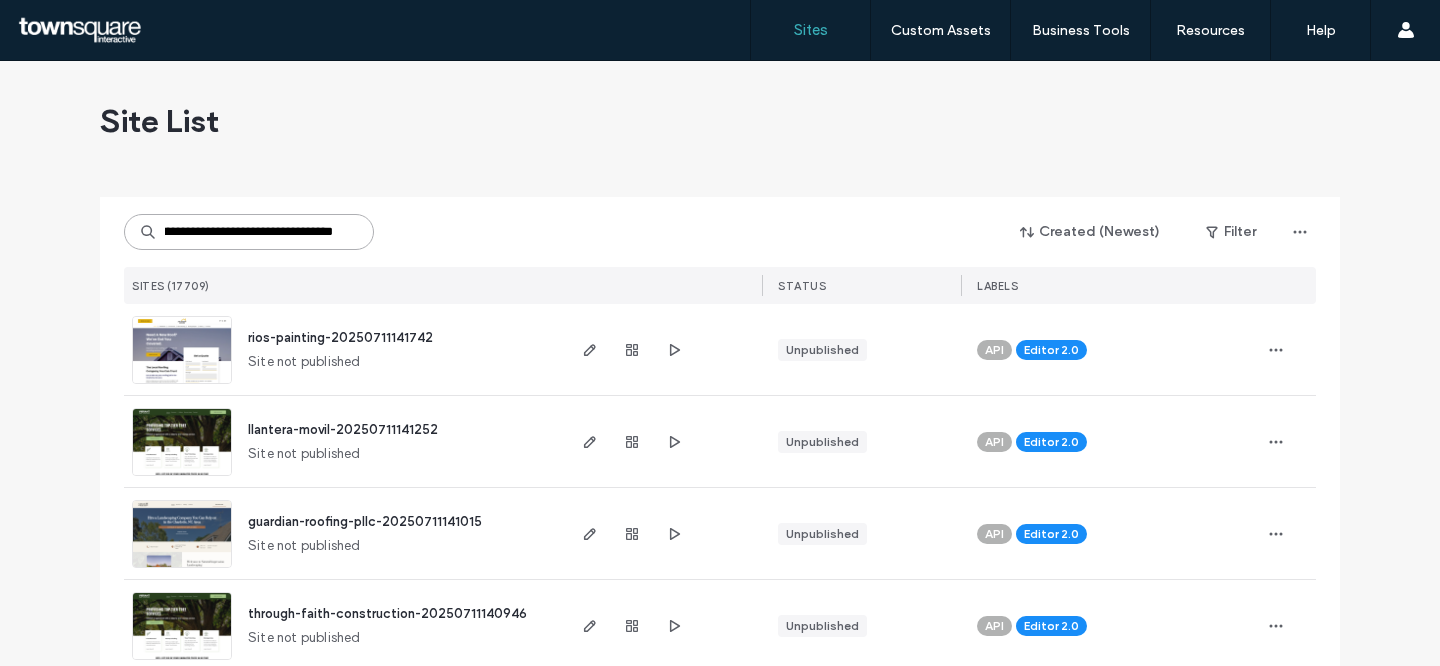 type on "**********" 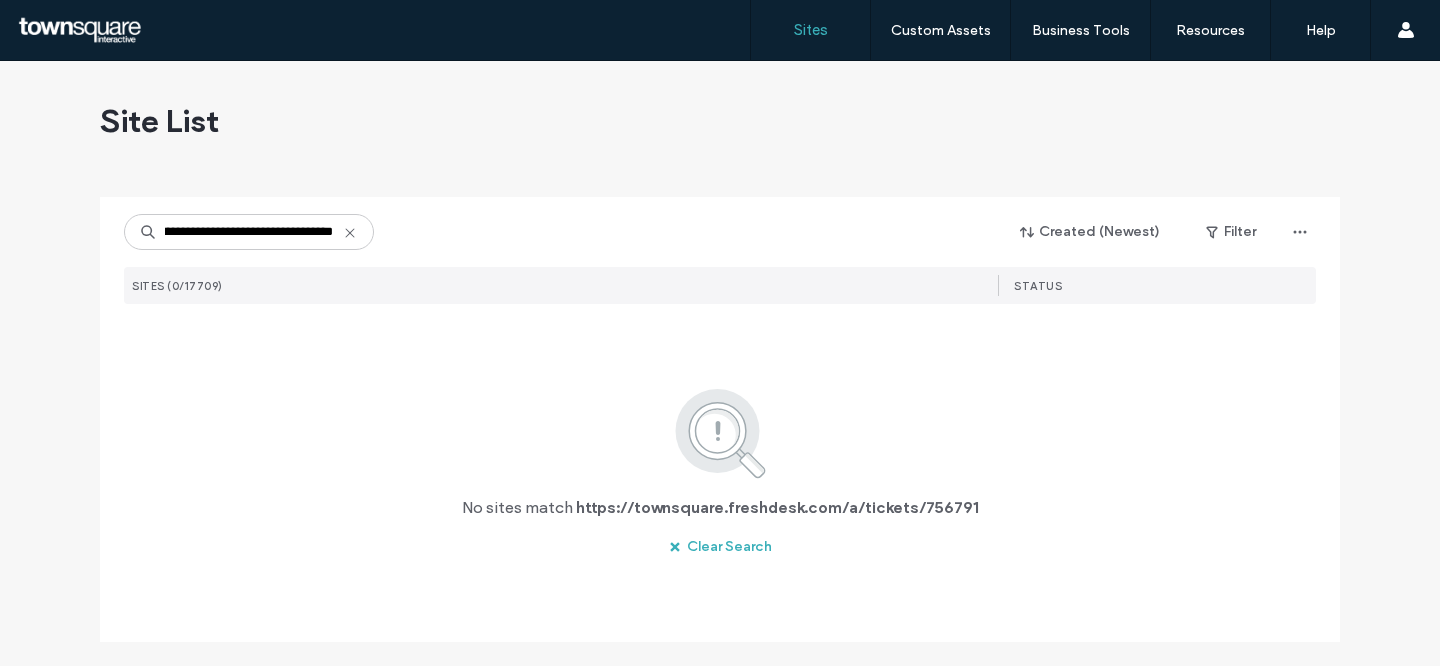 scroll, scrollTop: 0, scrollLeft: 0, axis: both 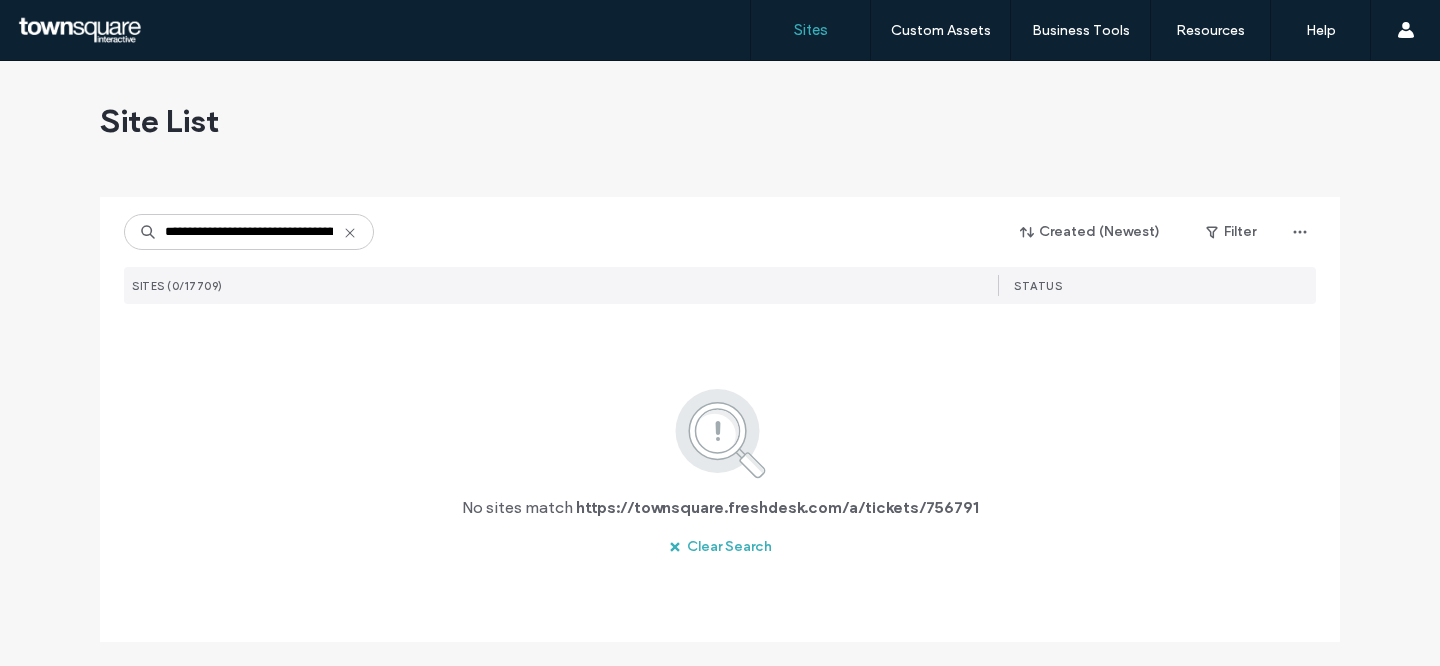 click 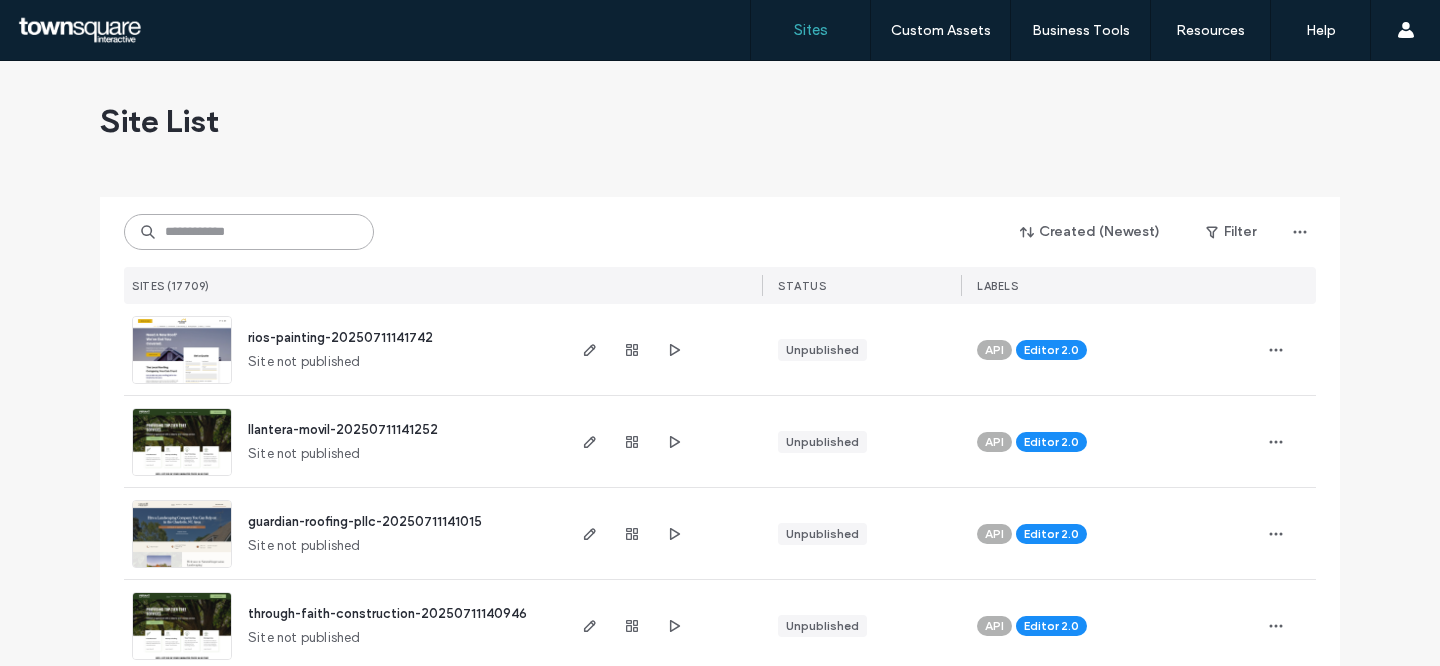 click at bounding box center [249, 232] 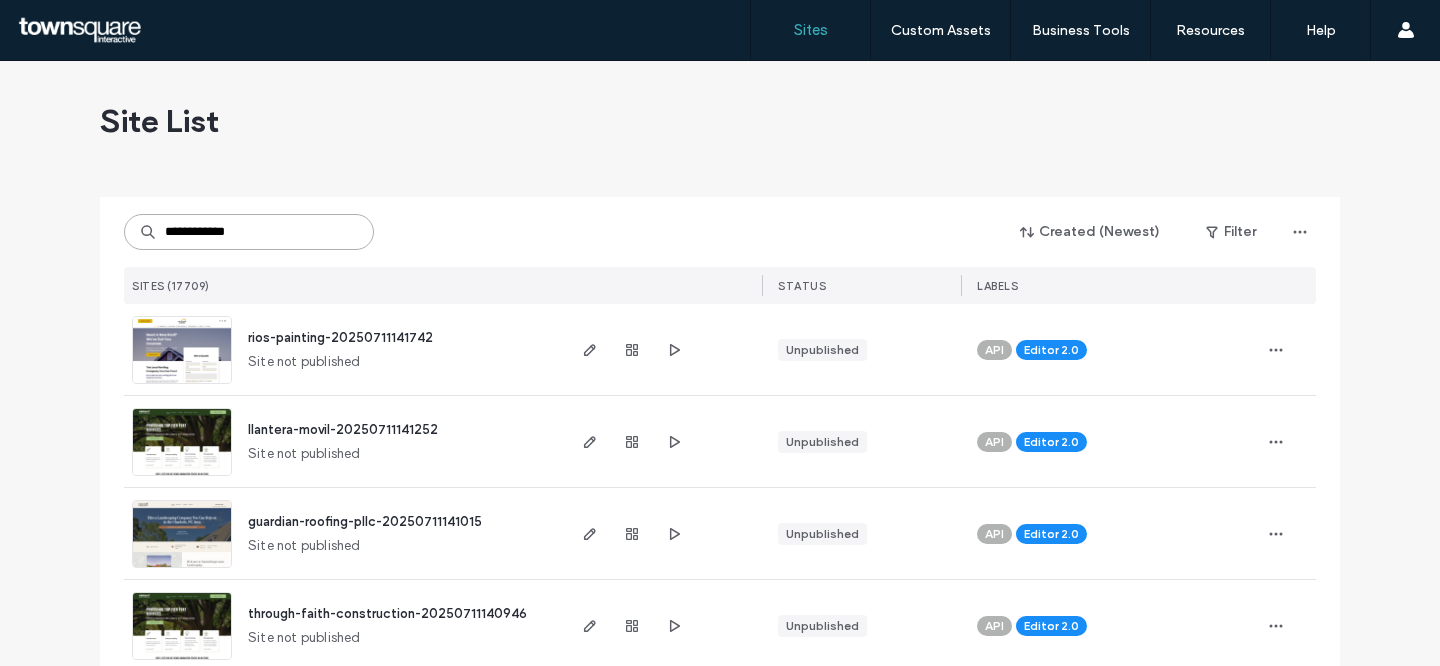 type on "**********" 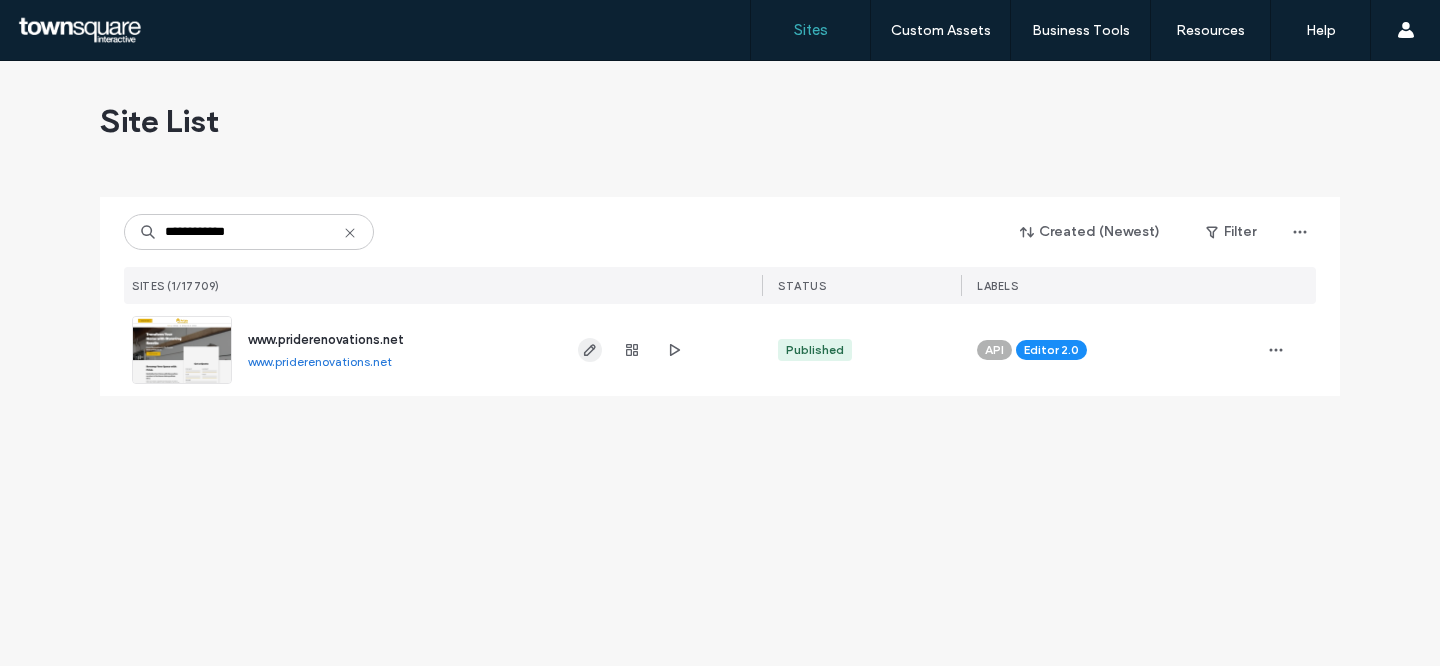 click 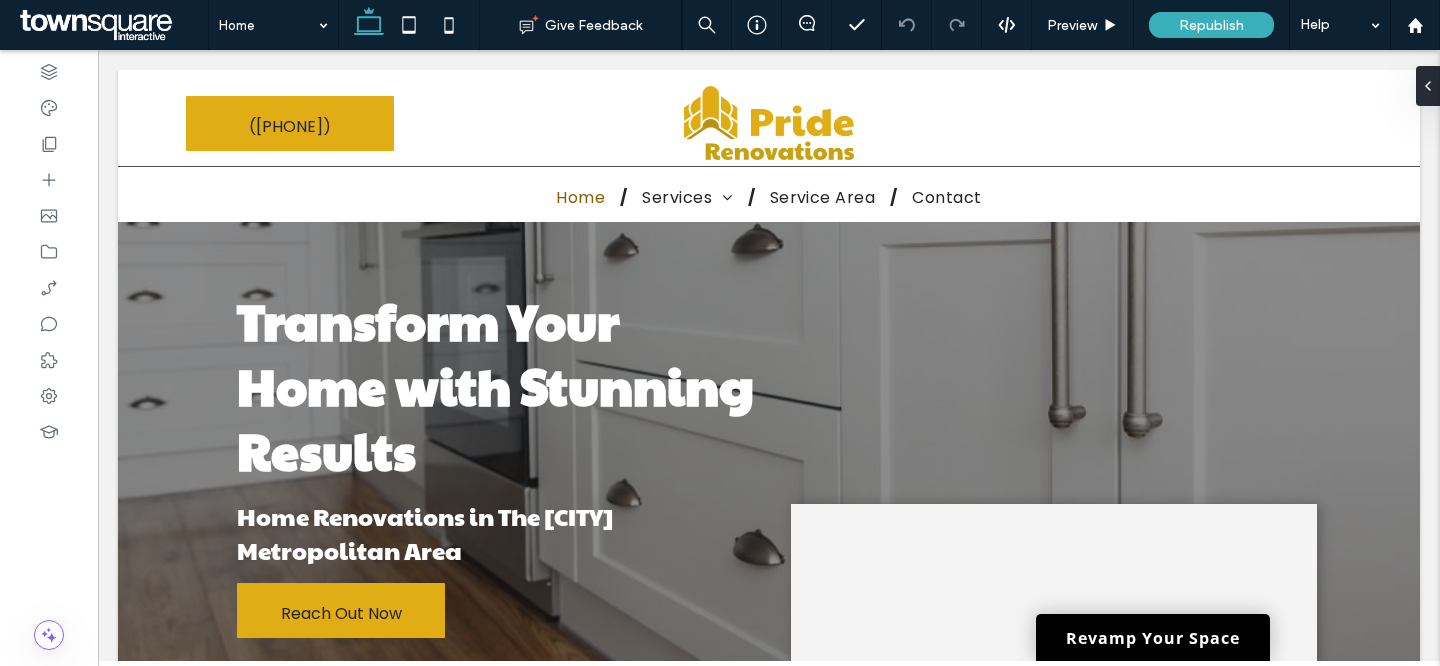 scroll, scrollTop: 0, scrollLeft: 0, axis: both 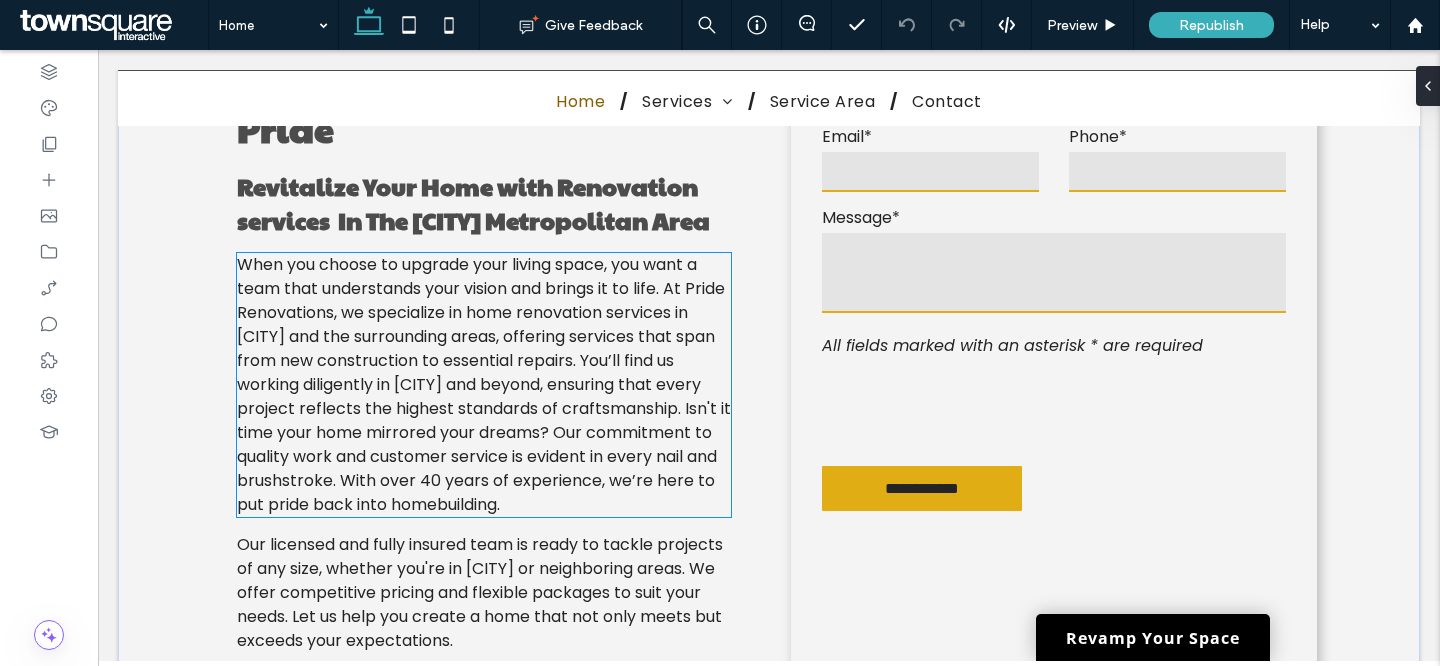click on "When you choose to upgrade your living space, you want a team that understands your vision and brings it to life. At Pride Renovations, we specialize in home renovation services in [CITY] and the surrounding areas, offering services that span from new construction to essential repairs. You’ll find us working diligently in [CITY] and beyond, ensuring that every project reflects the highest standards of craftsmanship. Isn't it time your home mirrored your dreams? Our commitment to quality work and customer service is evident in every nail and brushstroke. With over 40 years of experience, we’re here to put pride back into homebuilding." at bounding box center [484, 384] 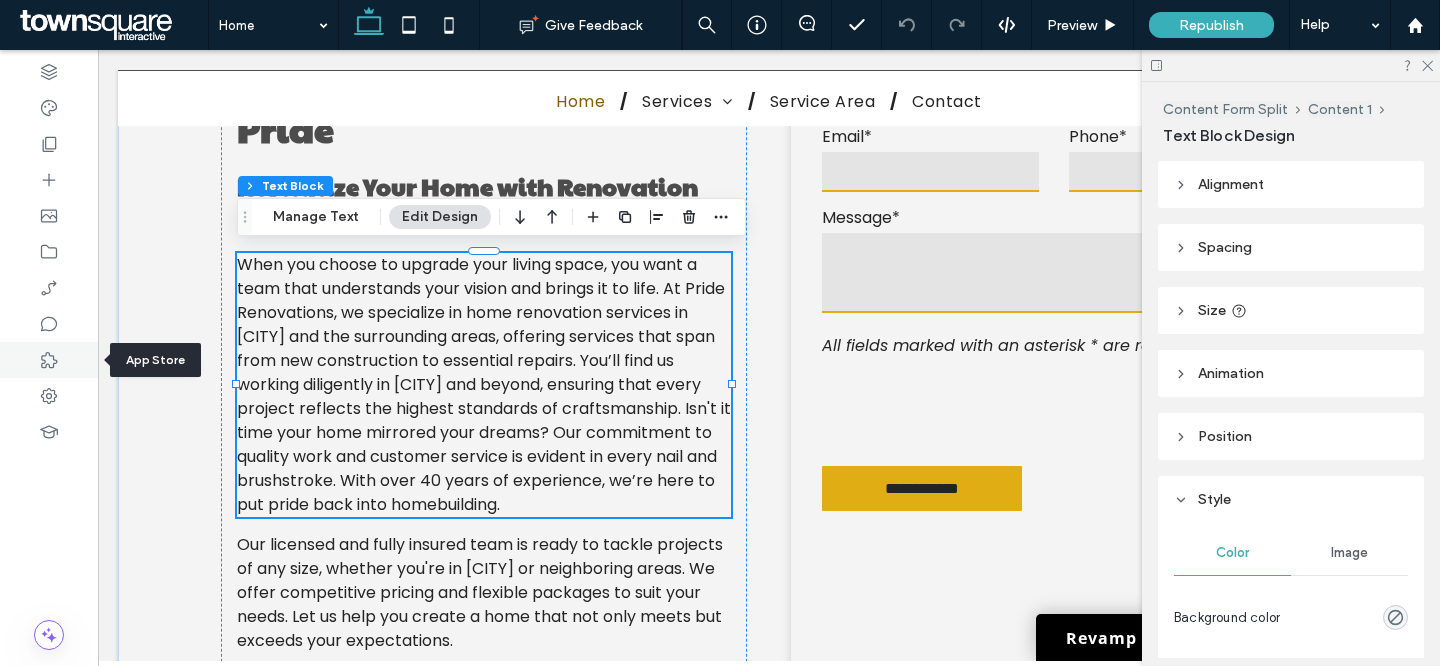 click at bounding box center [49, 360] 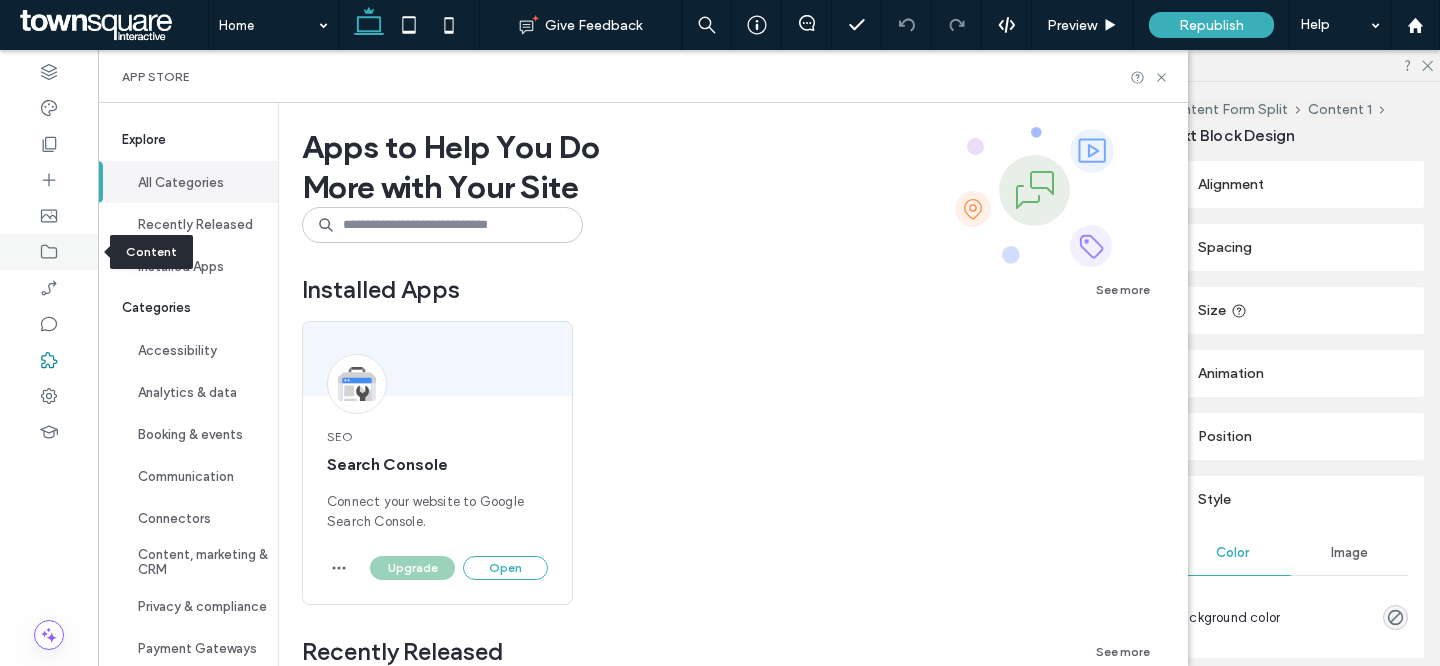click at bounding box center [49, 252] 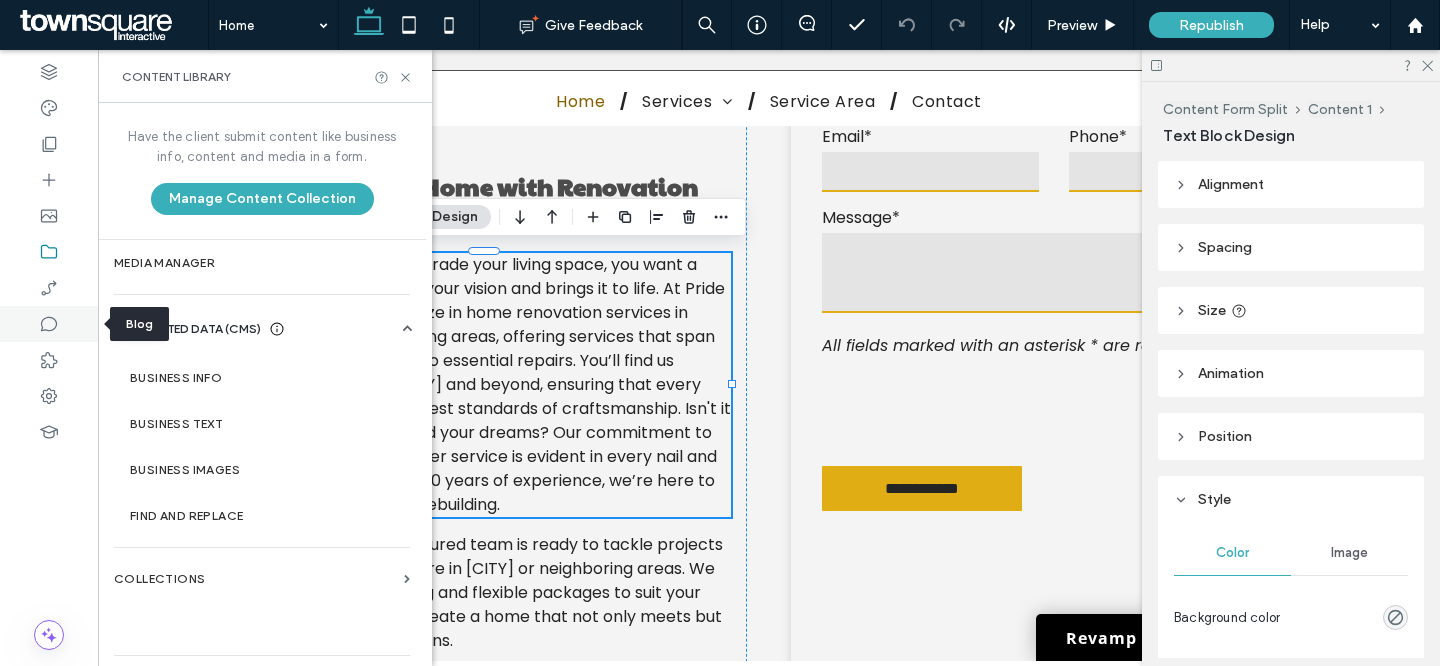 click at bounding box center [49, 324] 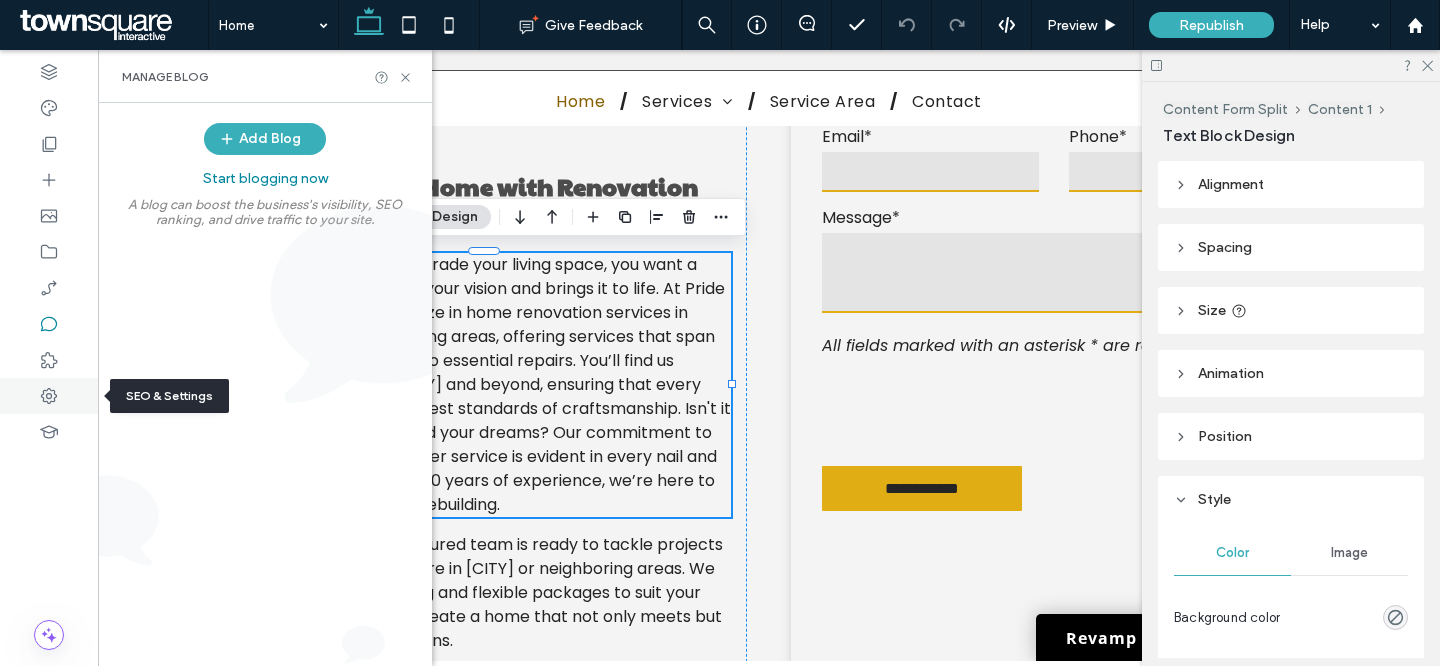 click at bounding box center [49, 396] 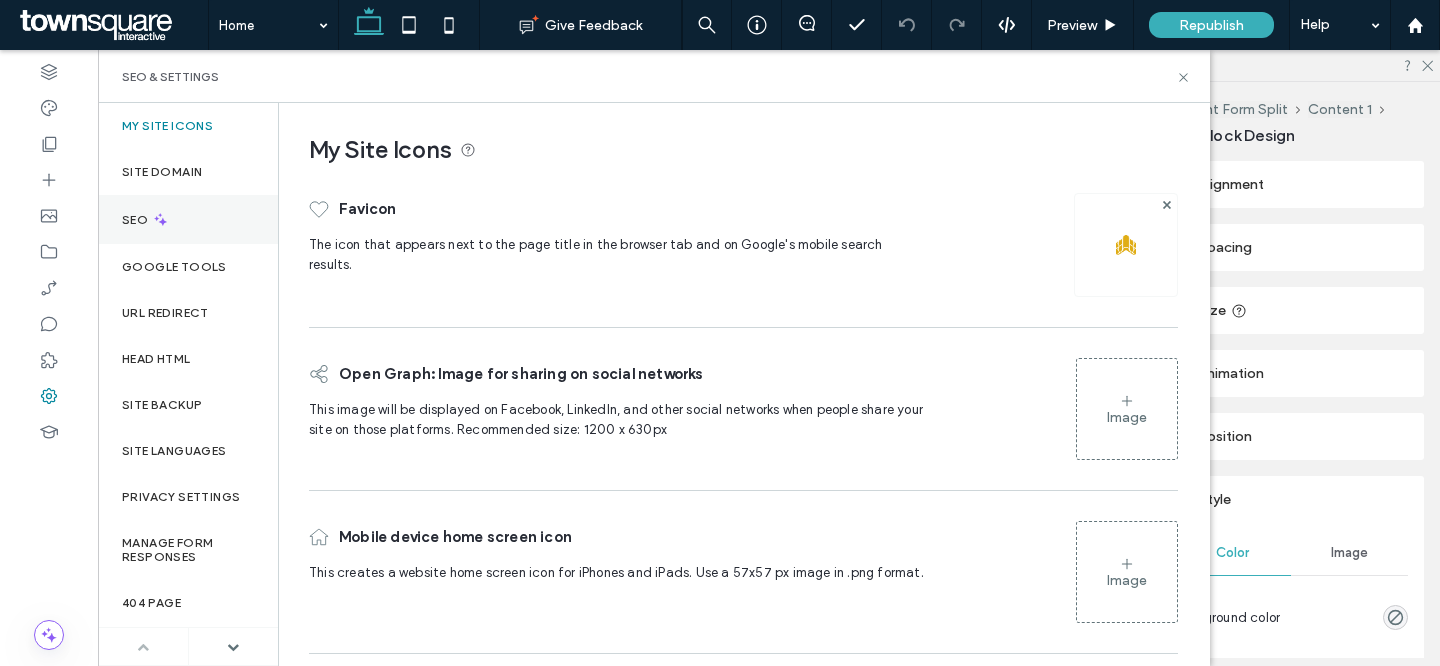 click on "SEO" at bounding box center [188, 219] 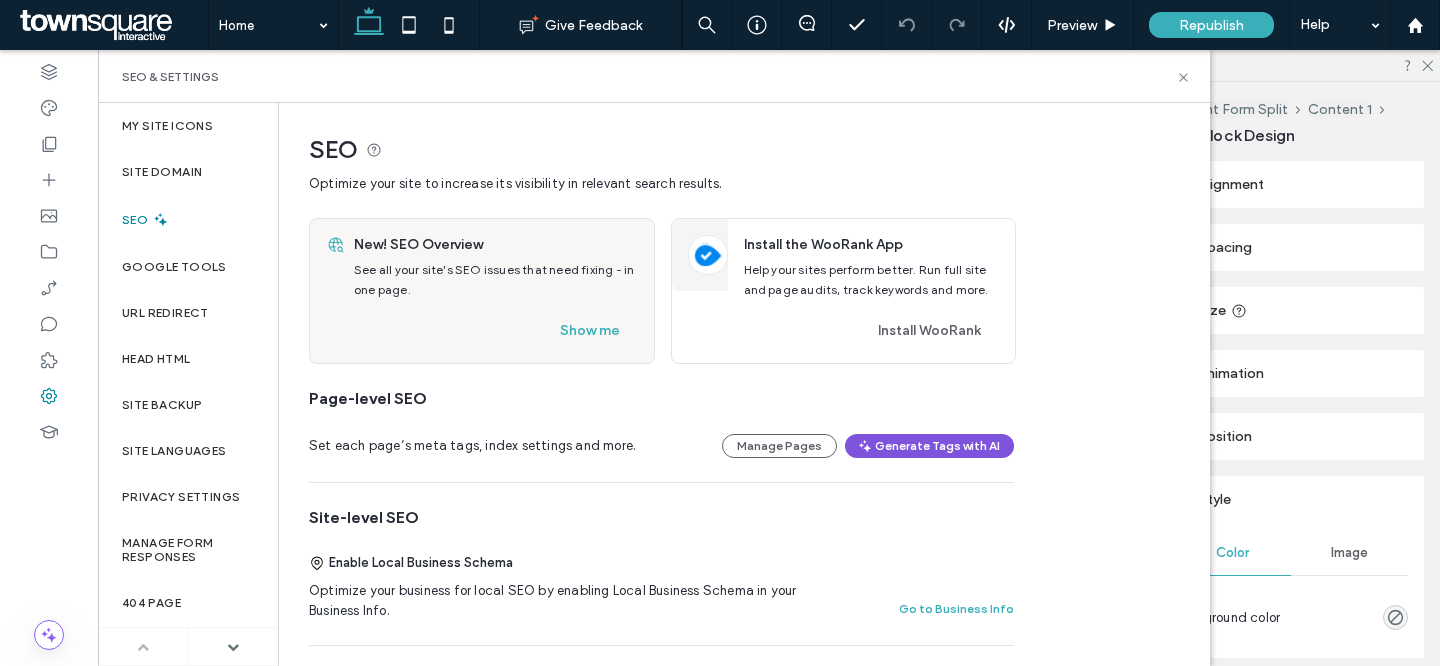 click on "Generate Tags with AI" at bounding box center (929, 446) 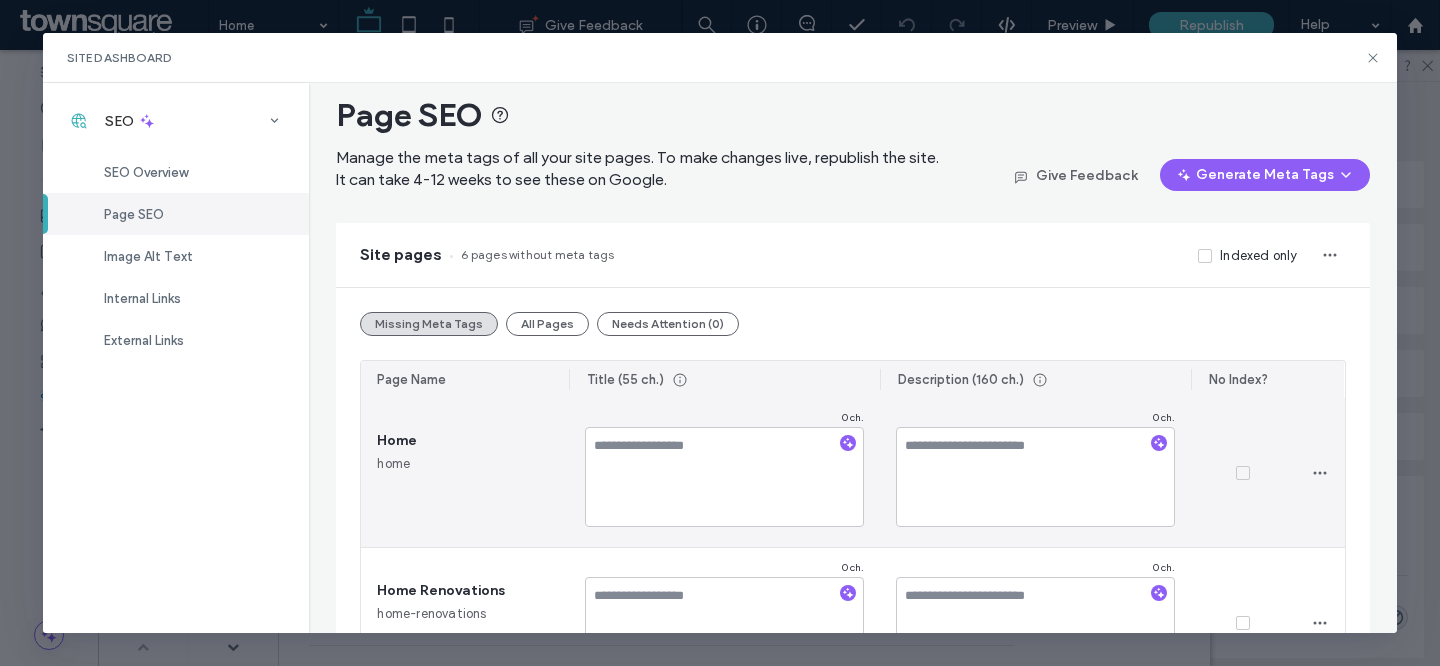 scroll, scrollTop: 23, scrollLeft: 0, axis: vertical 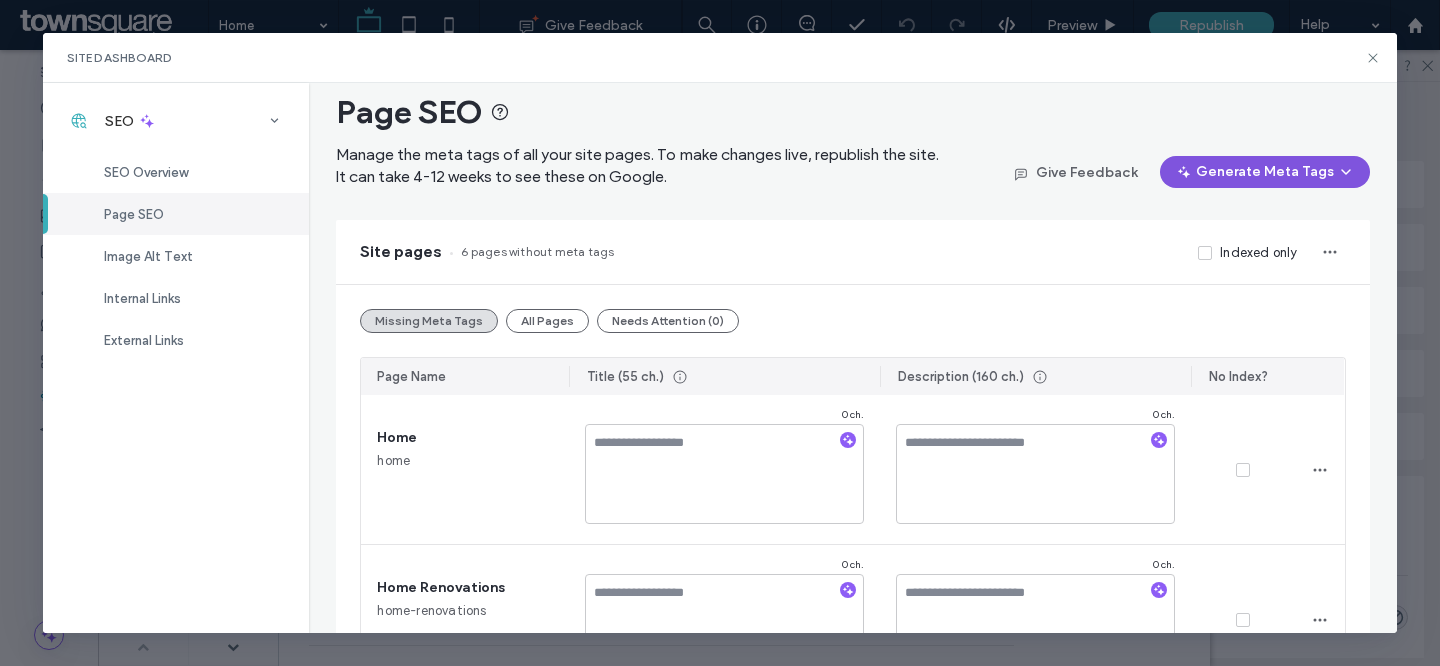 click on "Generate Meta Tags" at bounding box center (1265, 172) 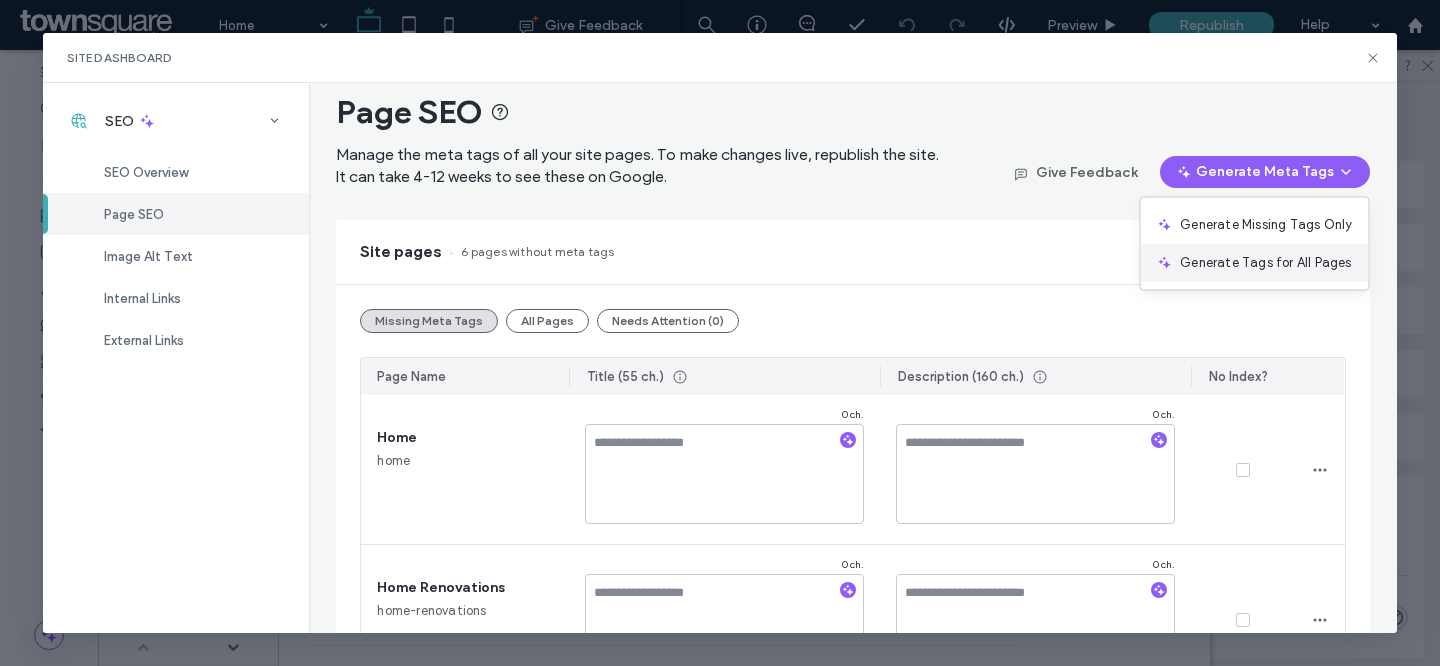 click on "Generate Tags for All Pages" at bounding box center (1265, 263) 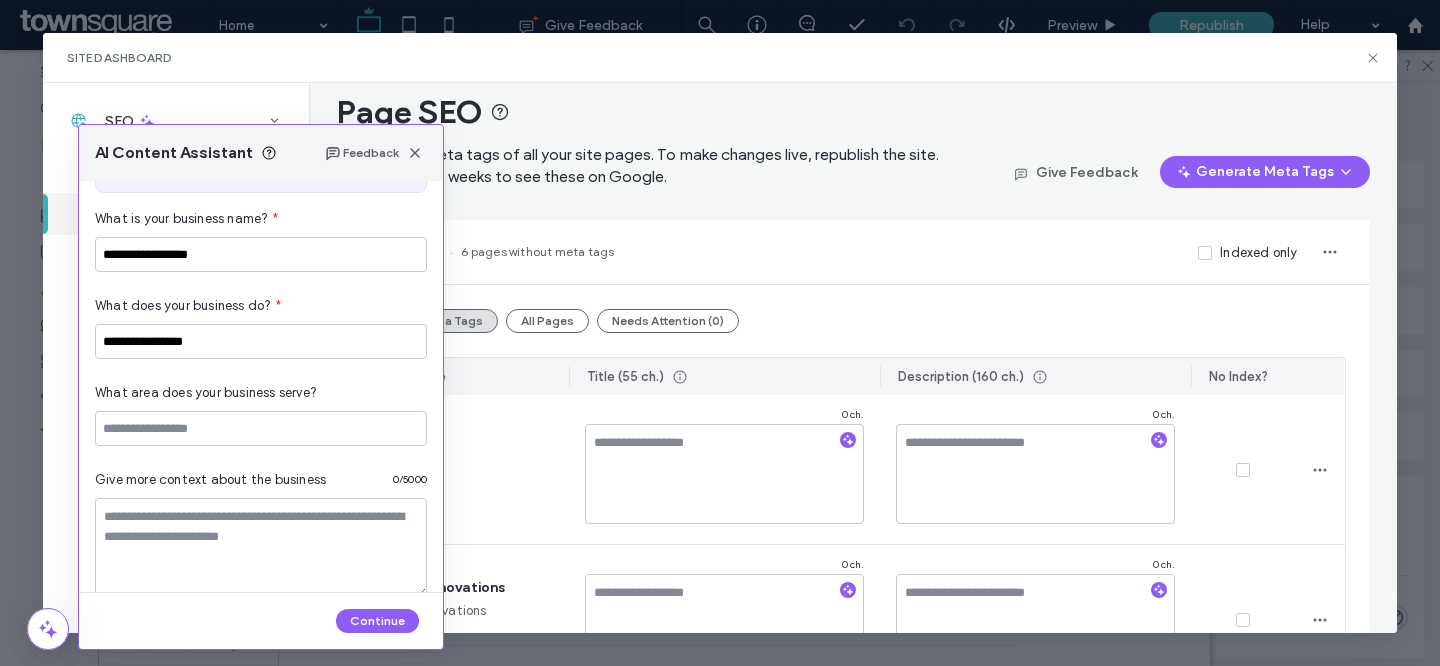 scroll, scrollTop: 82, scrollLeft: 0, axis: vertical 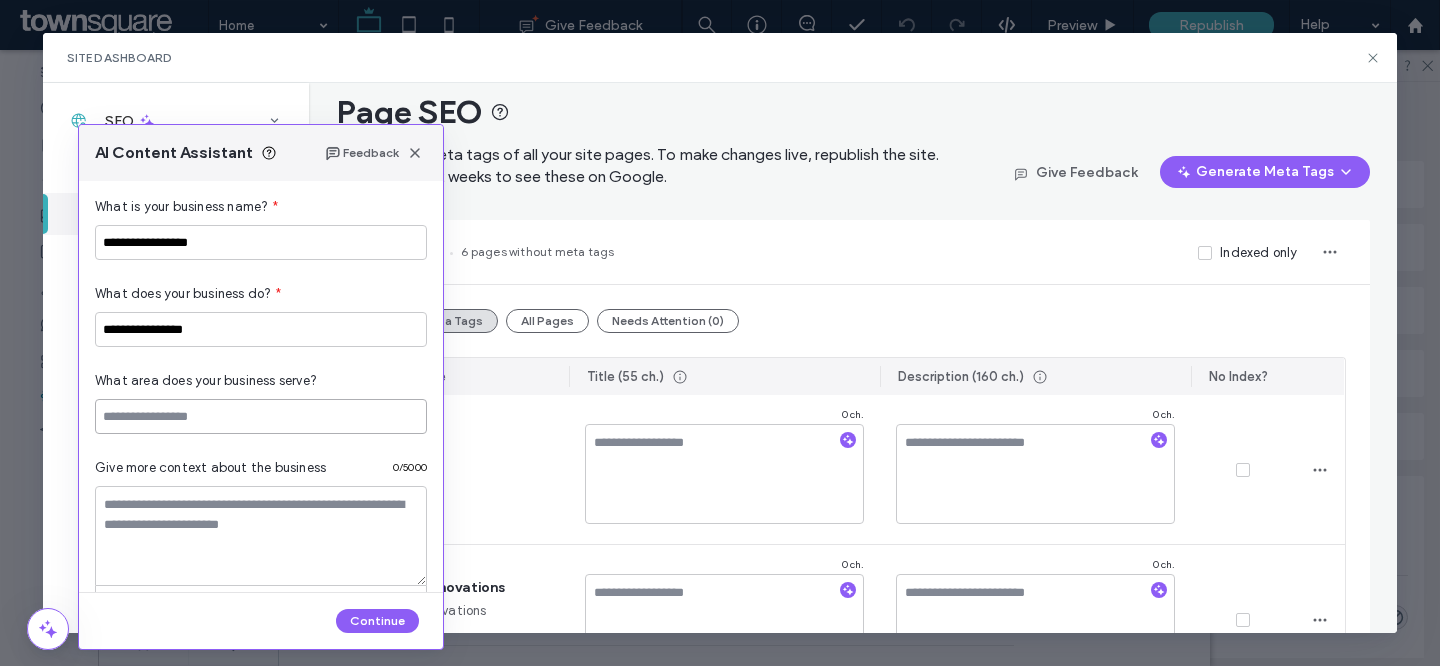 click at bounding box center [261, 416] 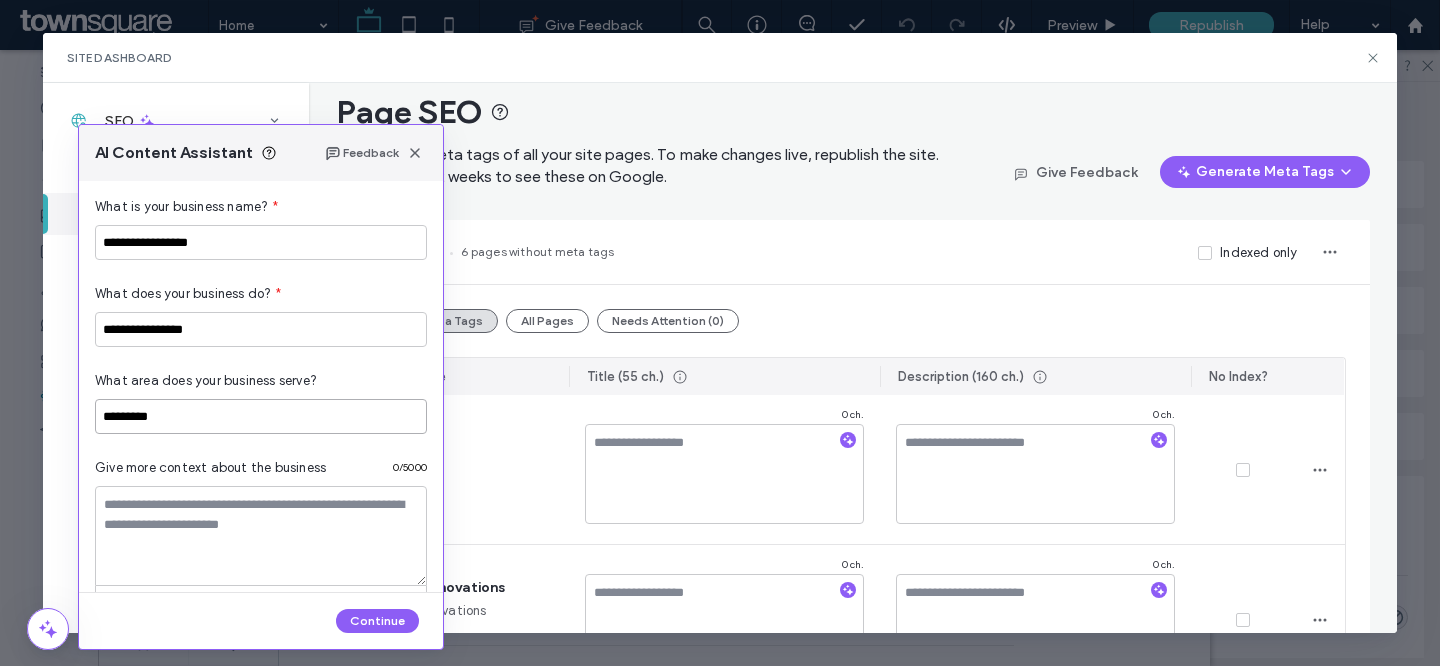 drag, startPoint x: 200, startPoint y: 414, endPoint x: 75, endPoint y: 413, distance: 125.004 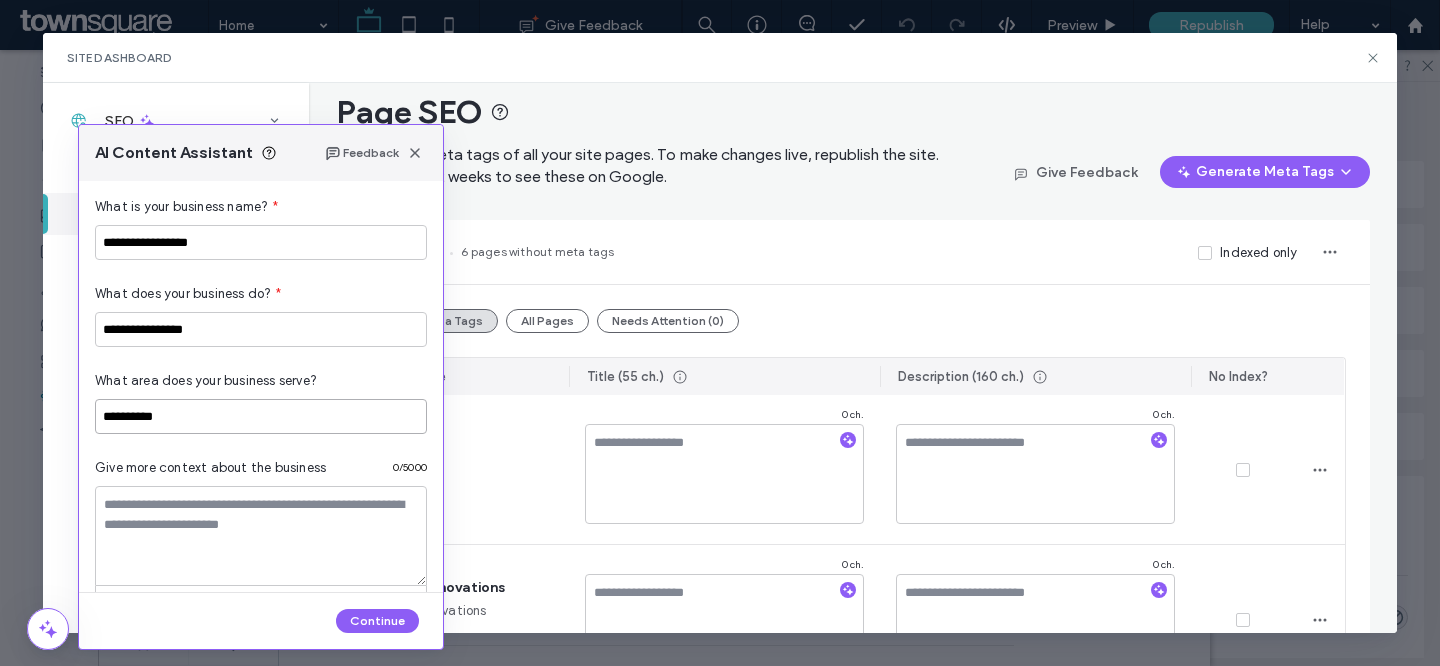 type on "**********" 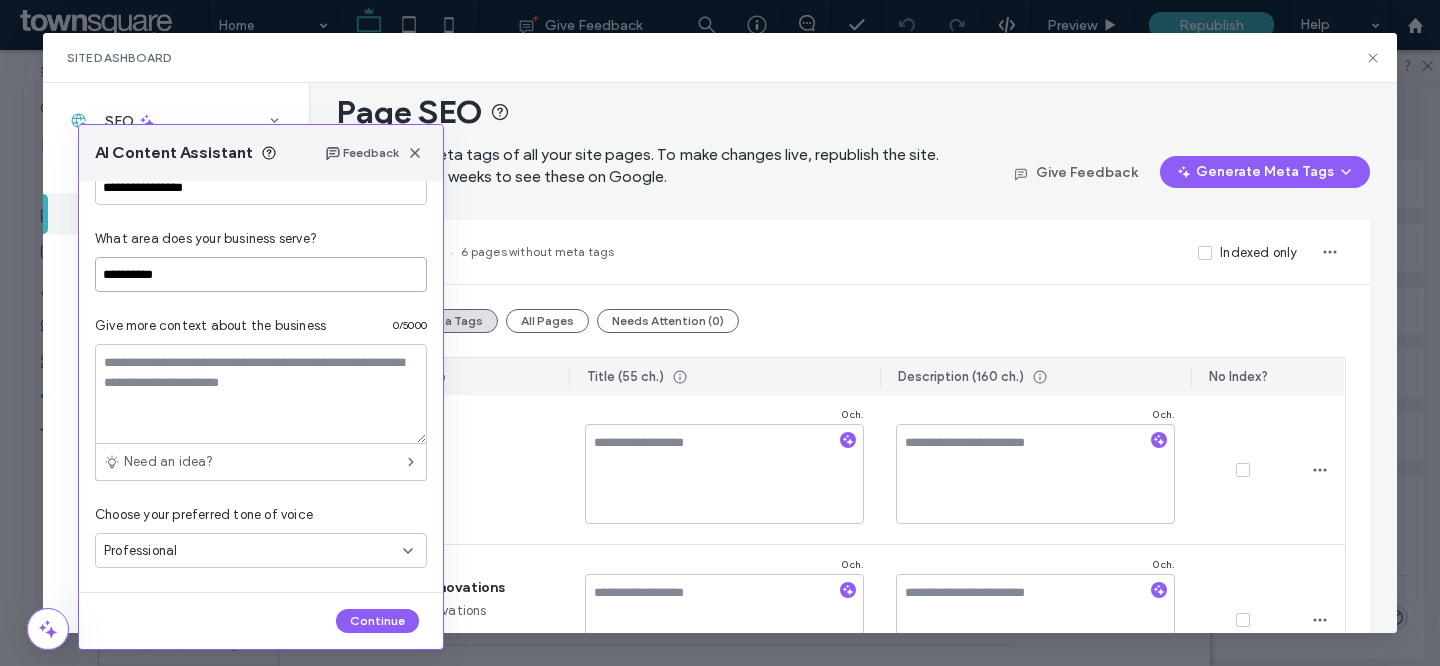 scroll, scrollTop: 225, scrollLeft: 0, axis: vertical 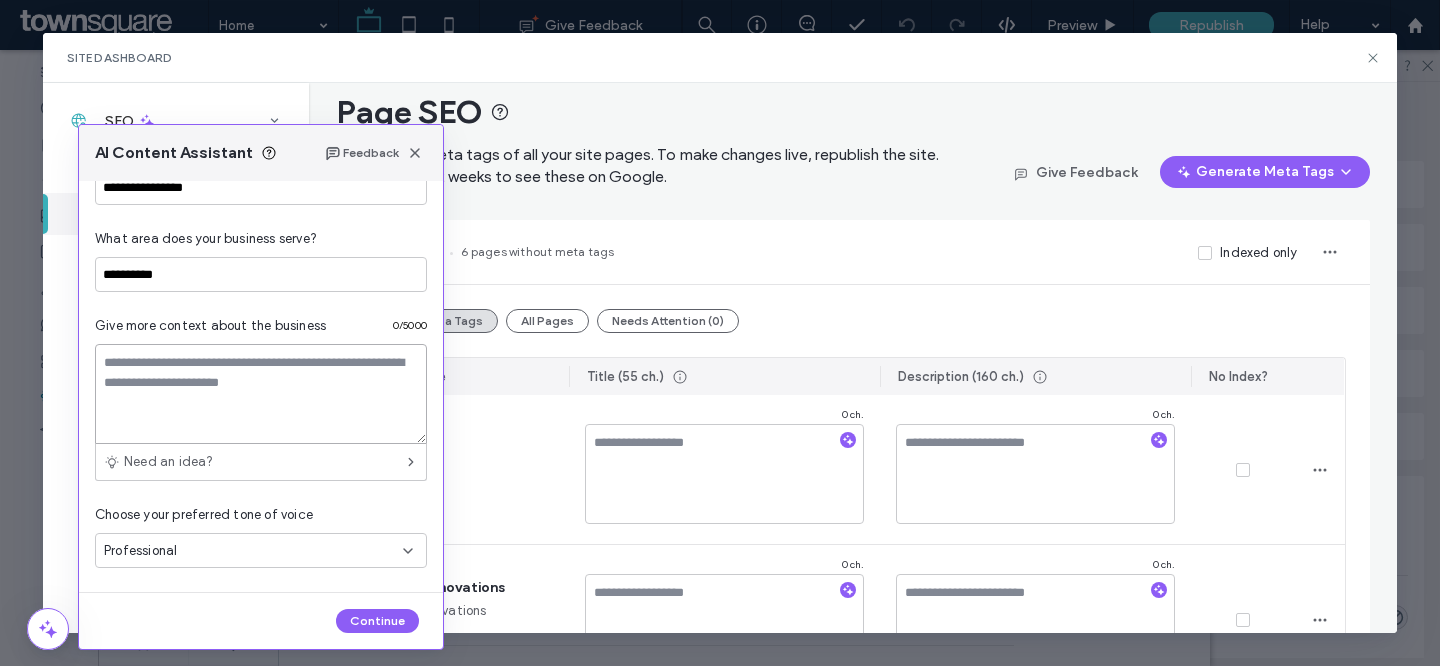 click at bounding box center [261, 394] 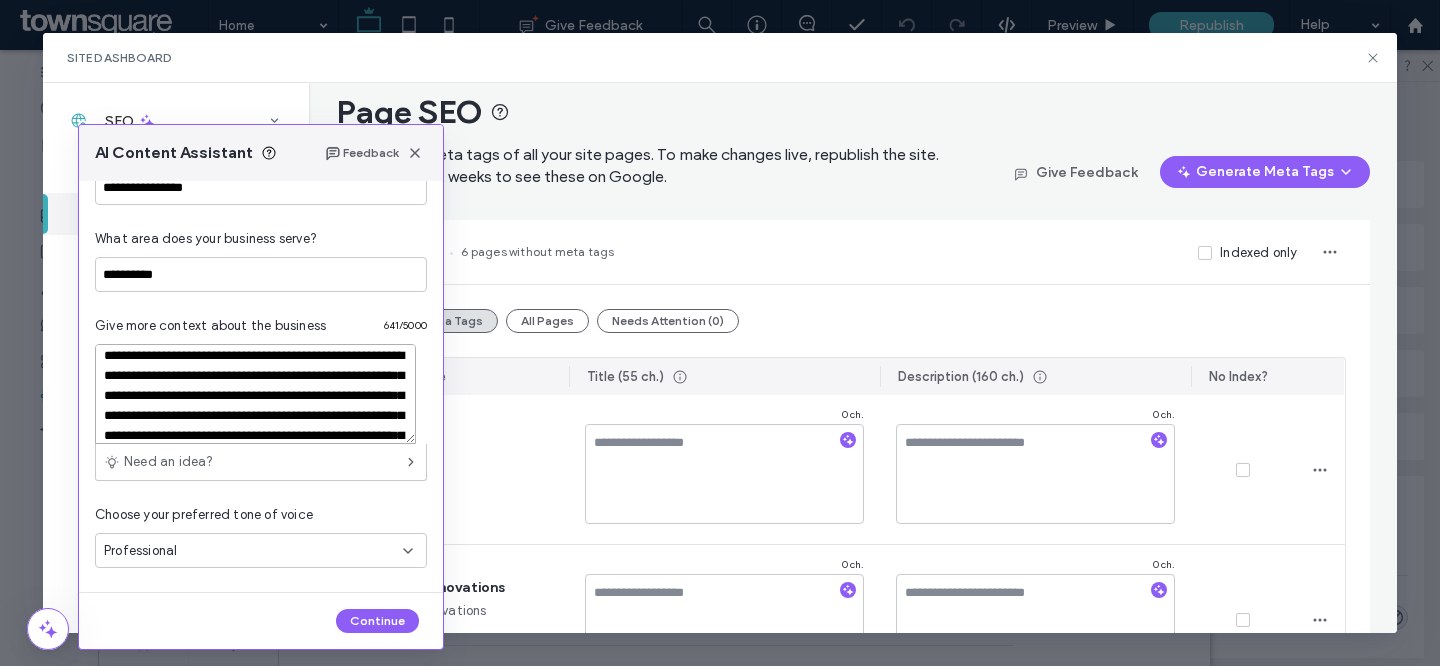 scroll, scrollTop: 0, scrollLeft: 0, axis: both 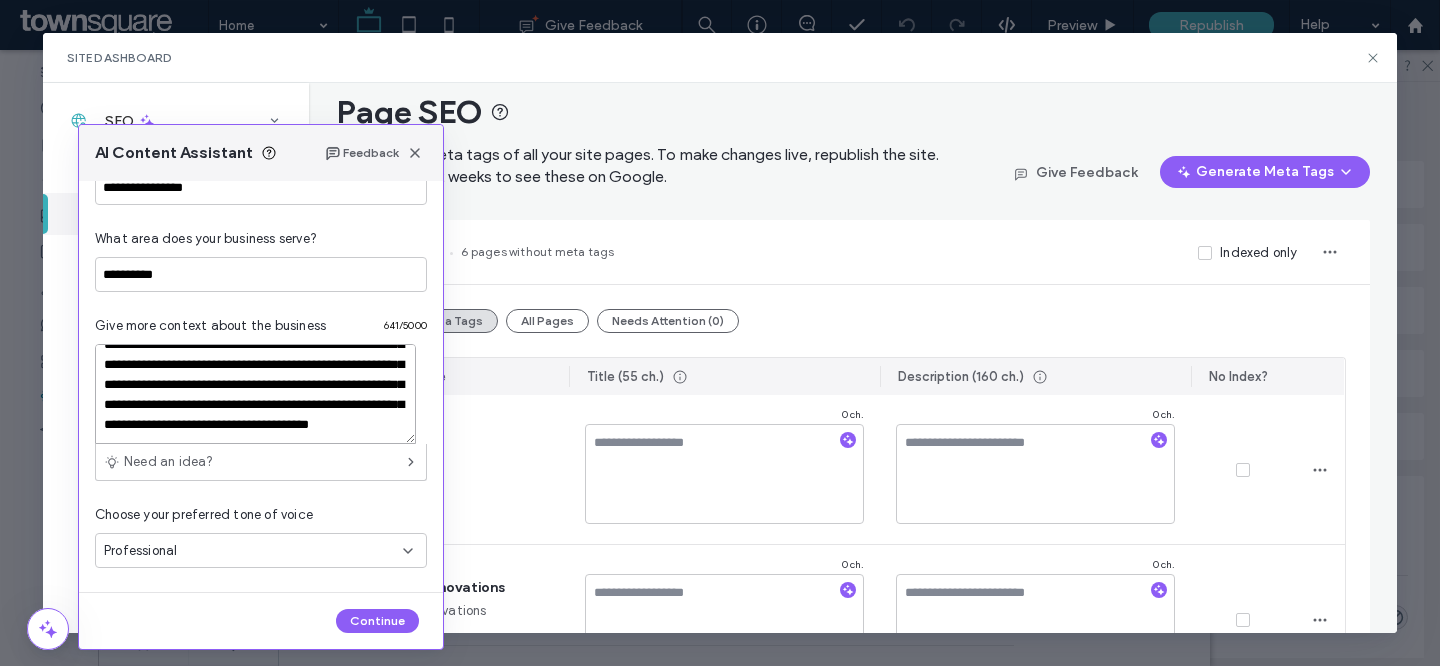 drag, startPoint x: 106, startPoint y: 360, endPoint x: 413, endPoint y: 491, distance: 333.78137 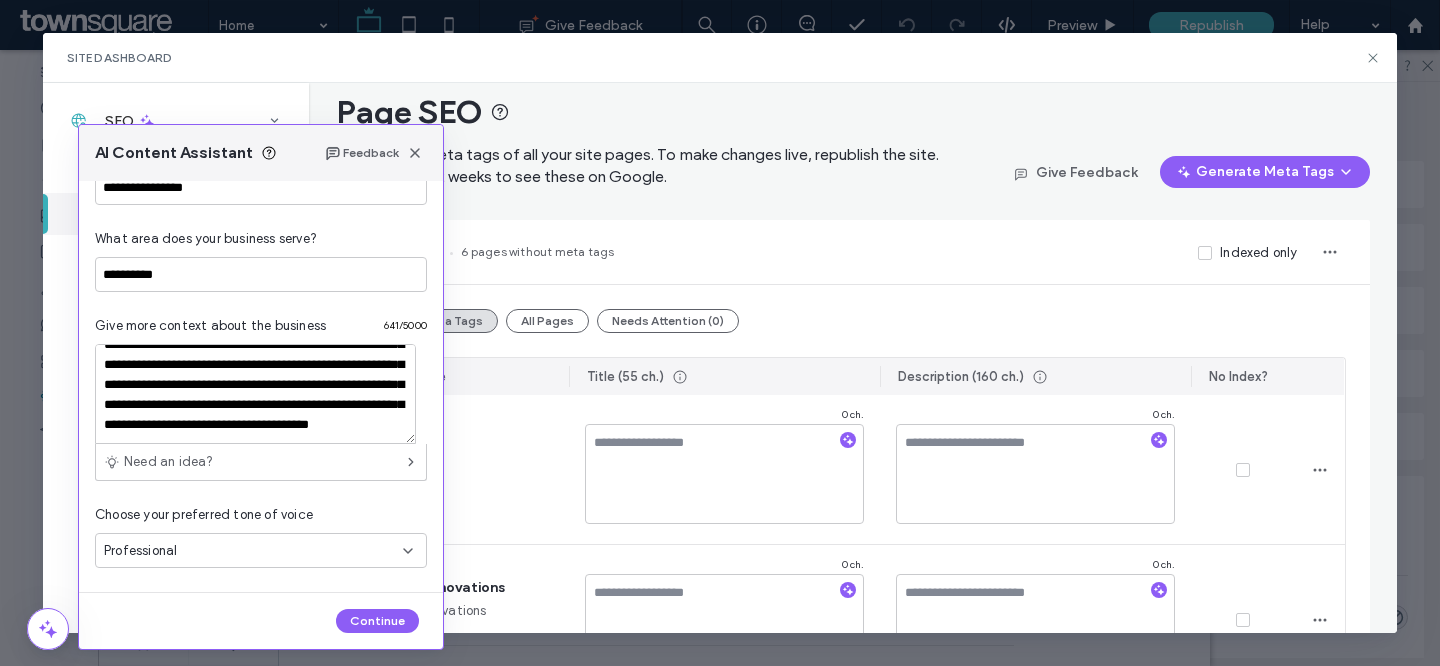 click on "Professional" at bounding box center (253, 551) 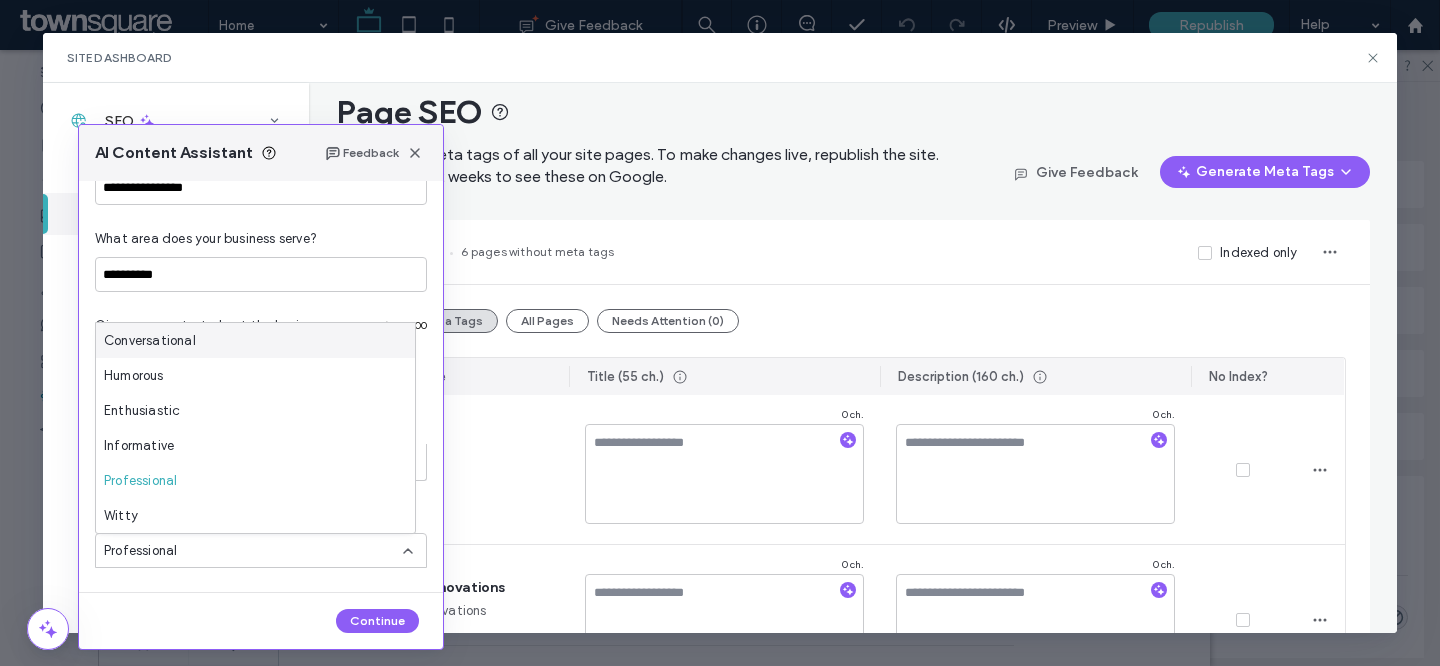 click on "Conversational" at bounding box center (255, 340) 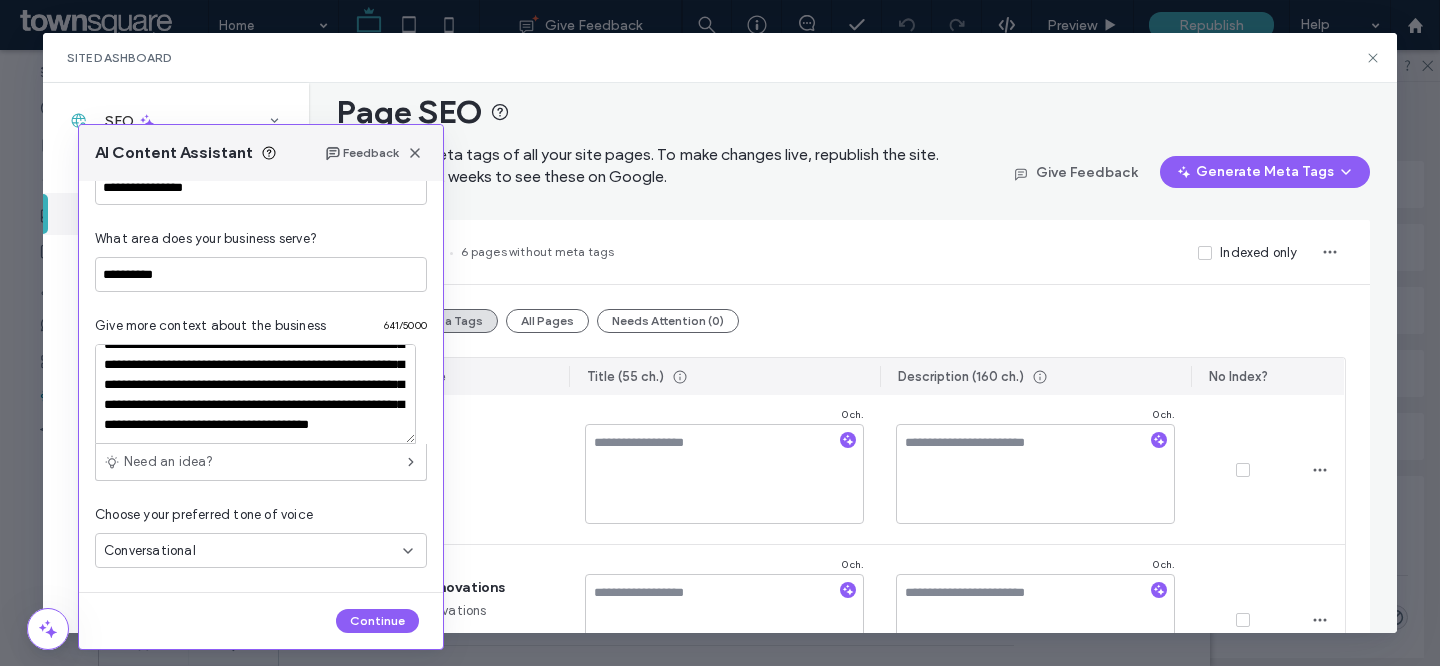 scroll, scrollTop: 0, scrollLeft: 0, axis: both 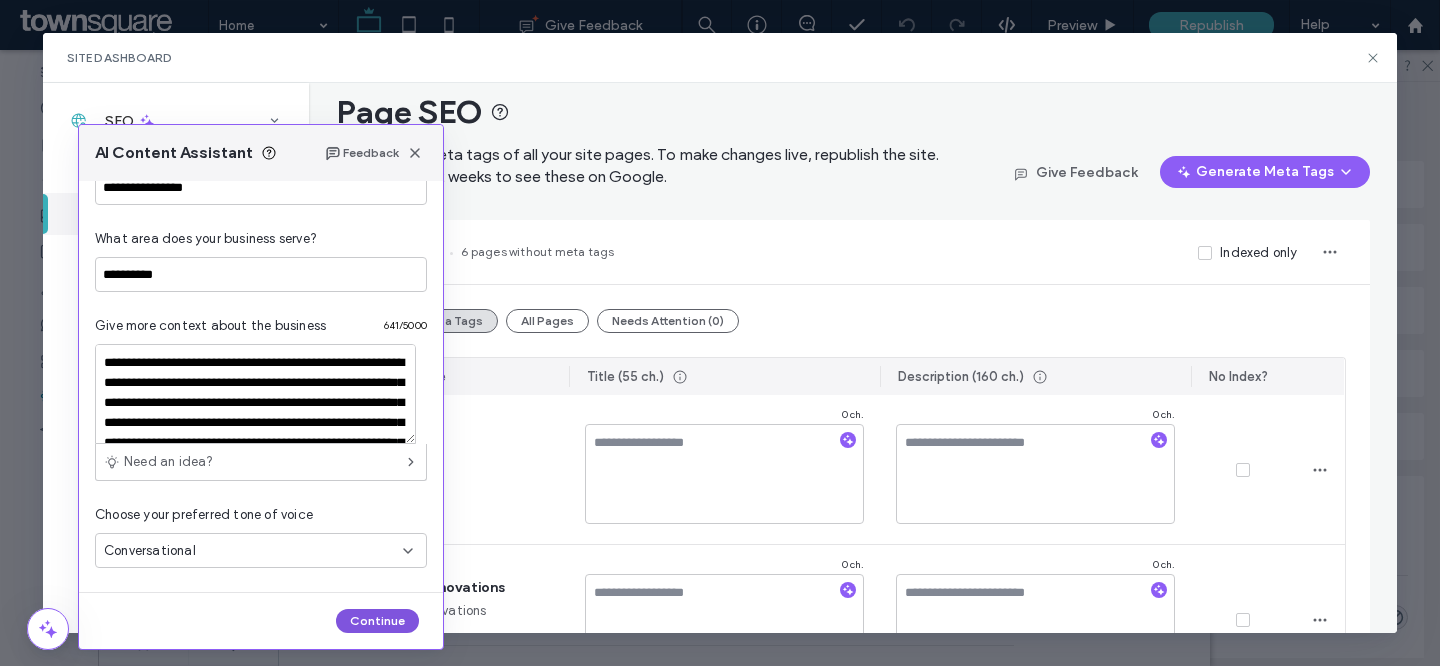 click on "Continue" at bounding box center [377, 621] 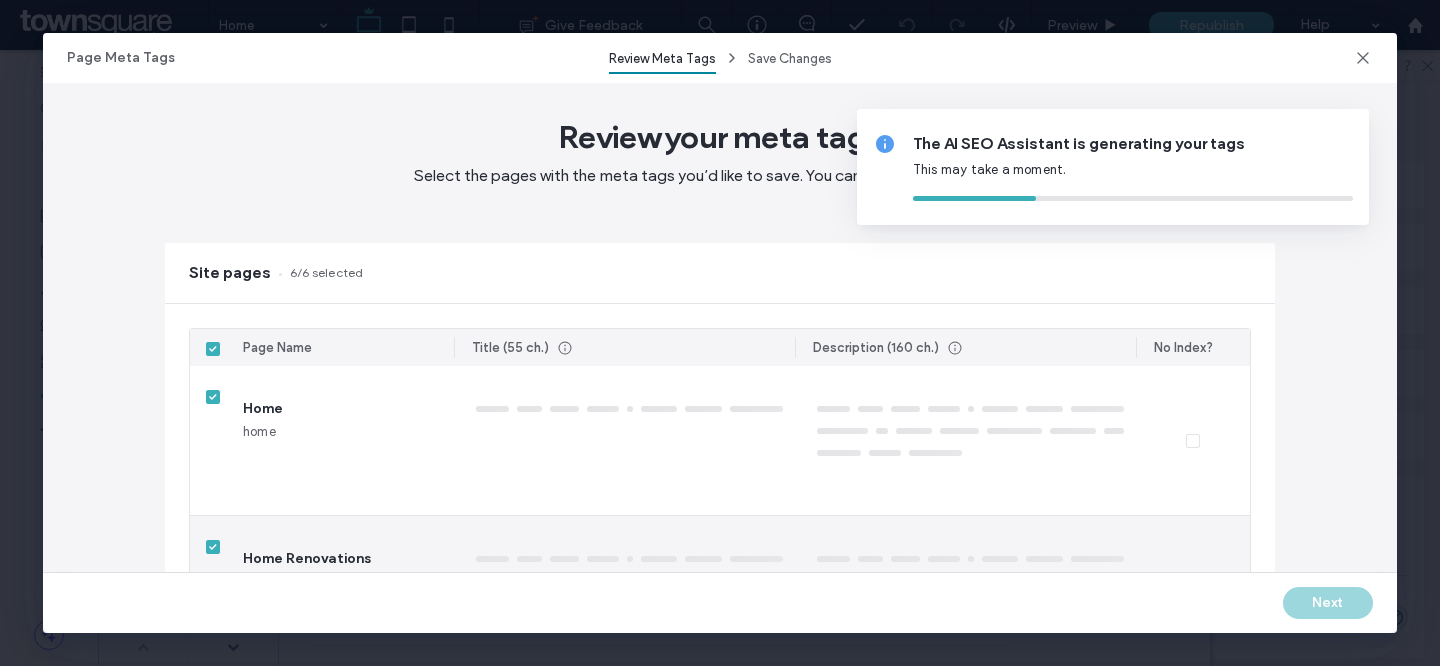 type on "******" 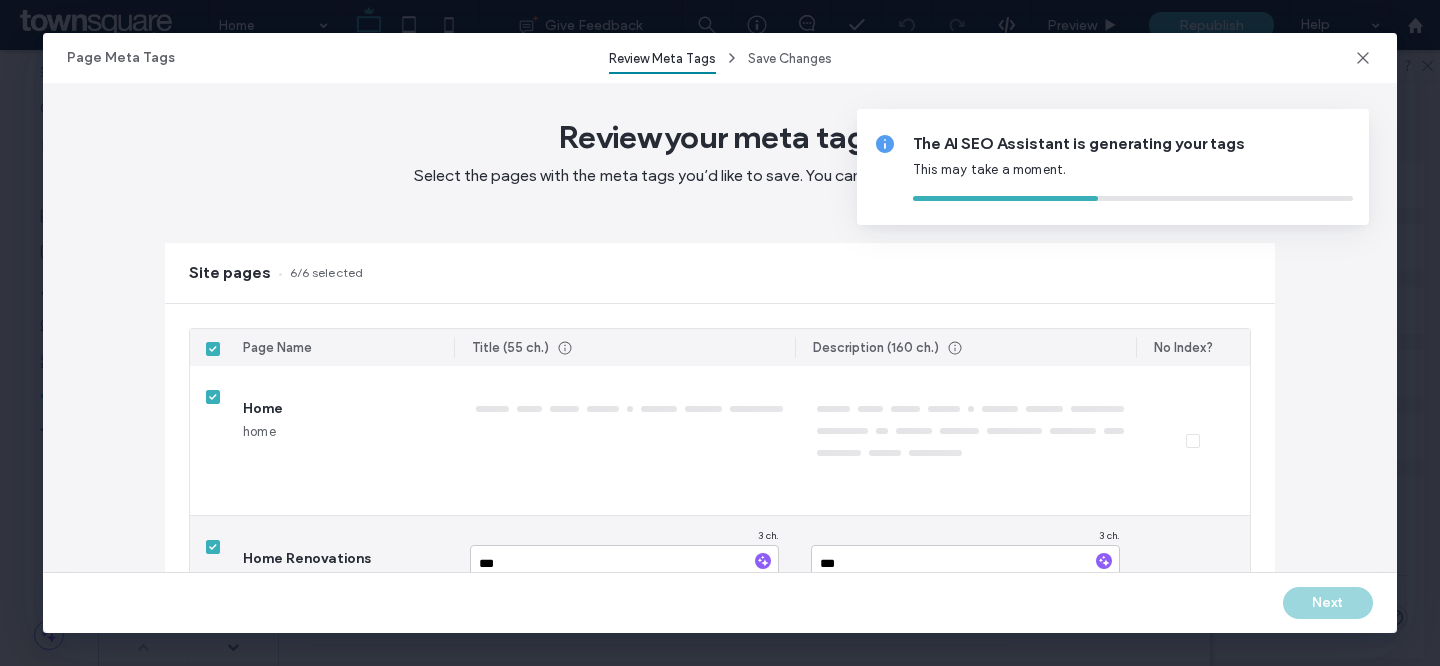 type on "**********" 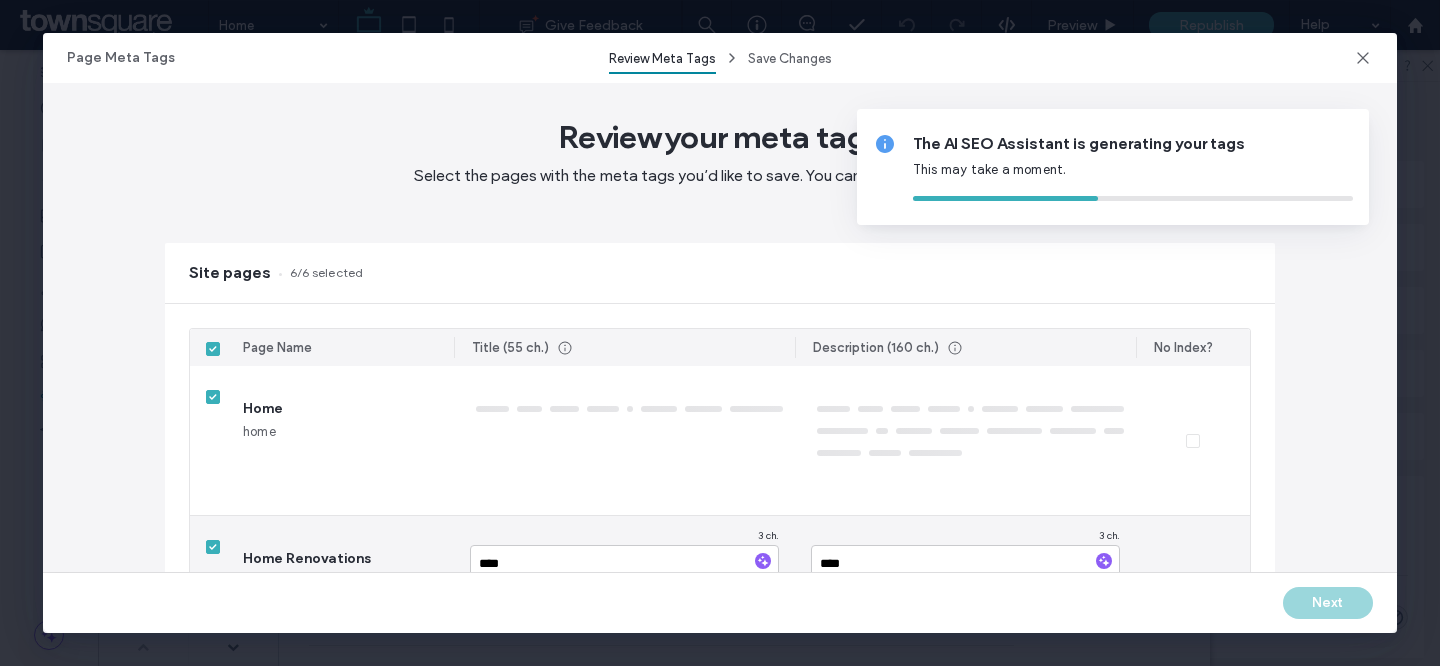 type on "**********" 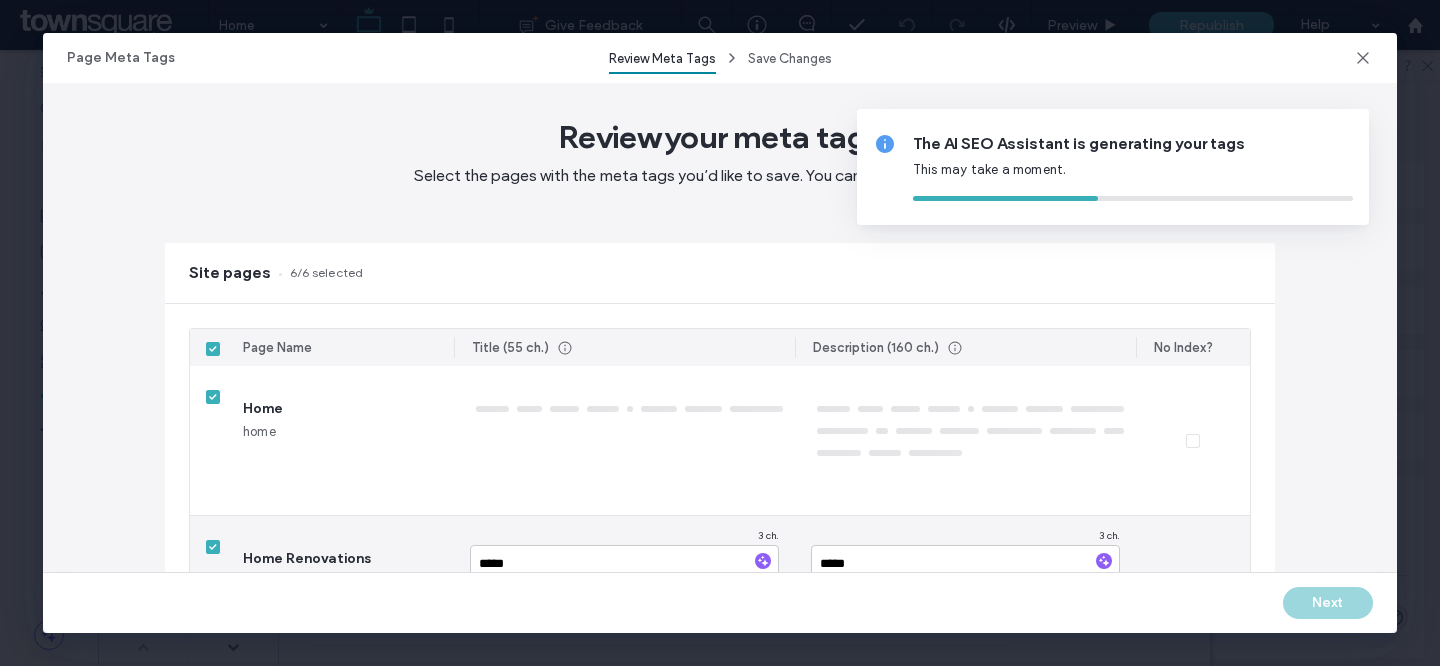 type on "**********" 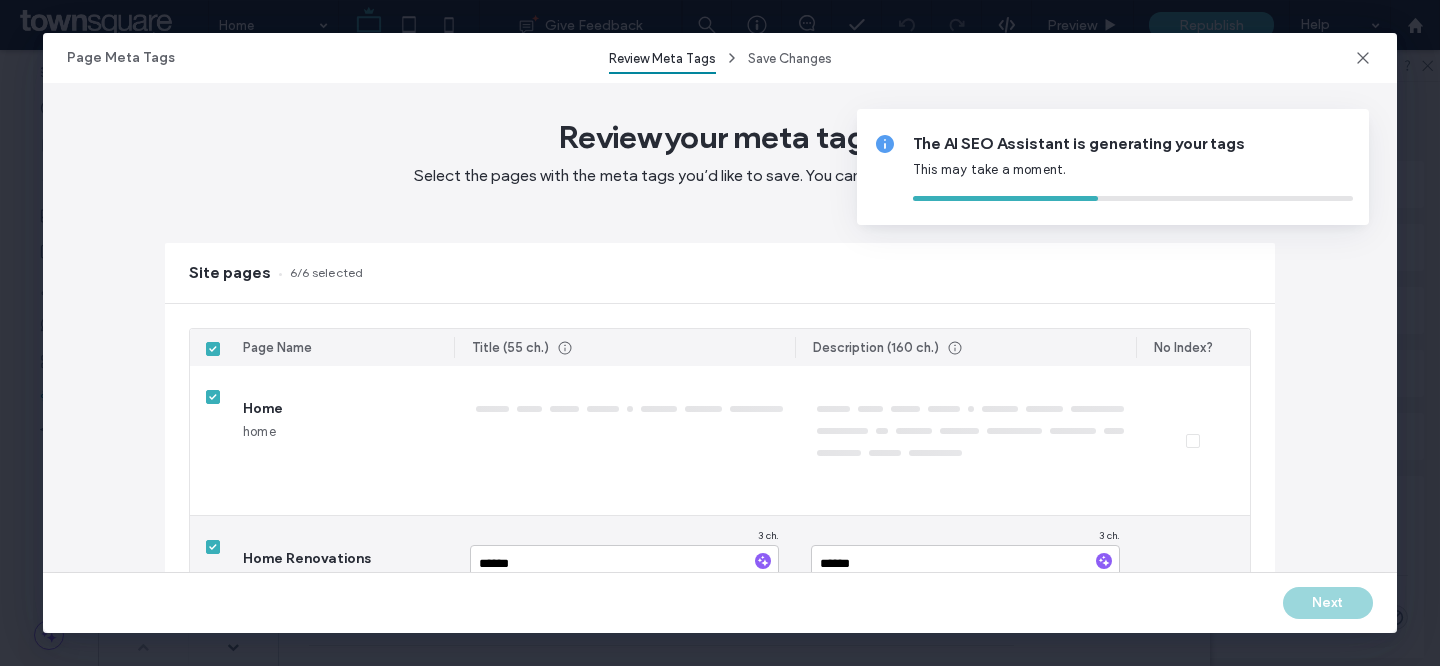 type on "**********" 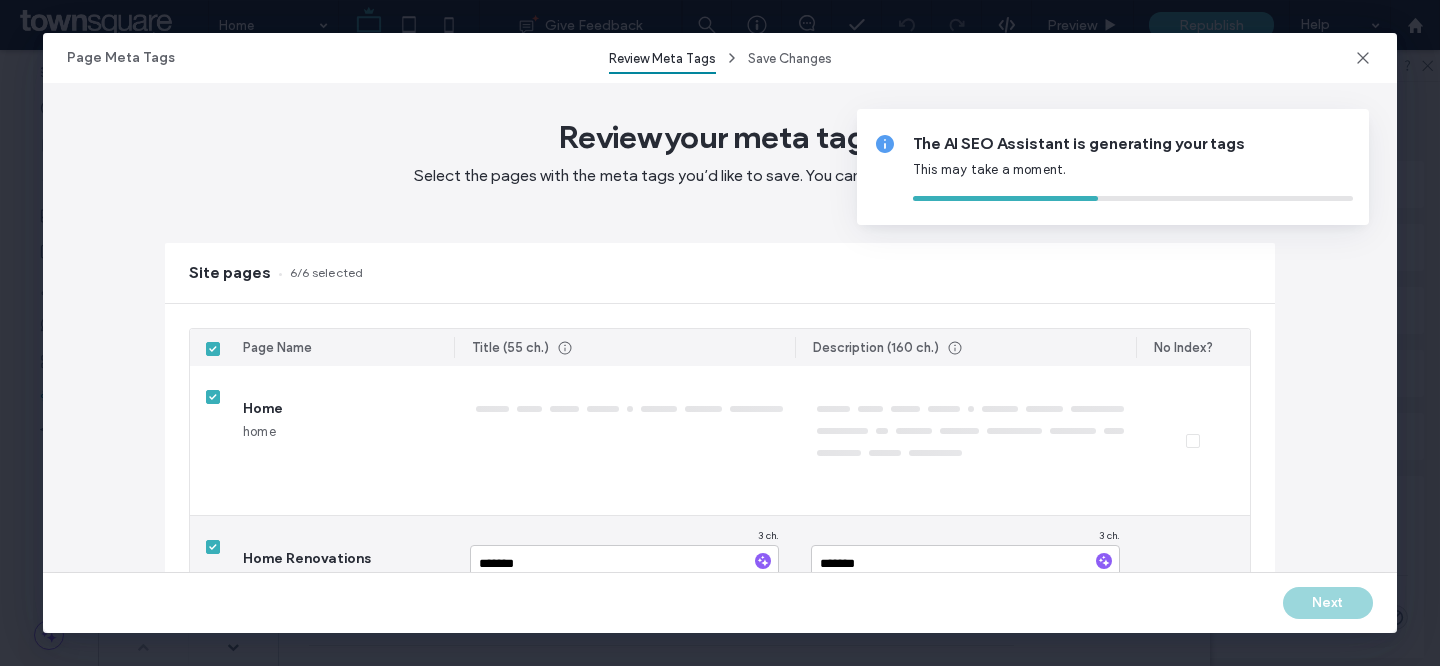 type on "**********" 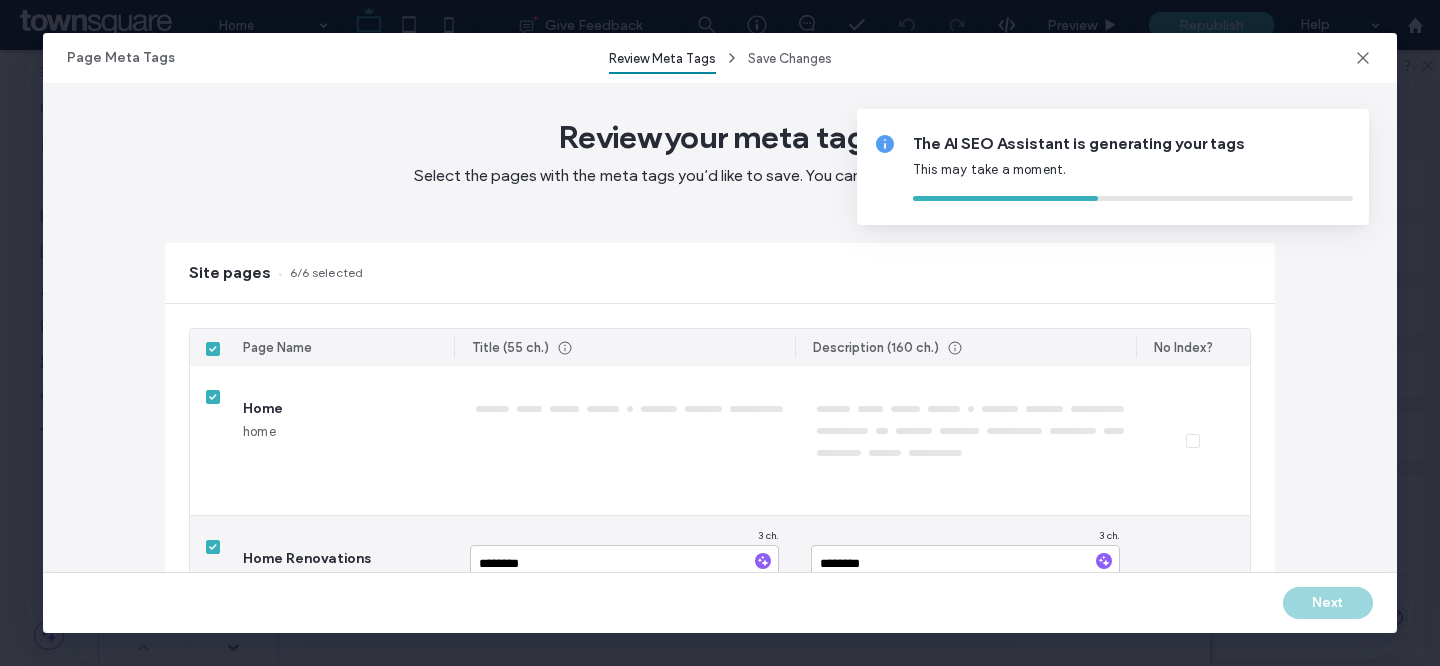type on "**********" 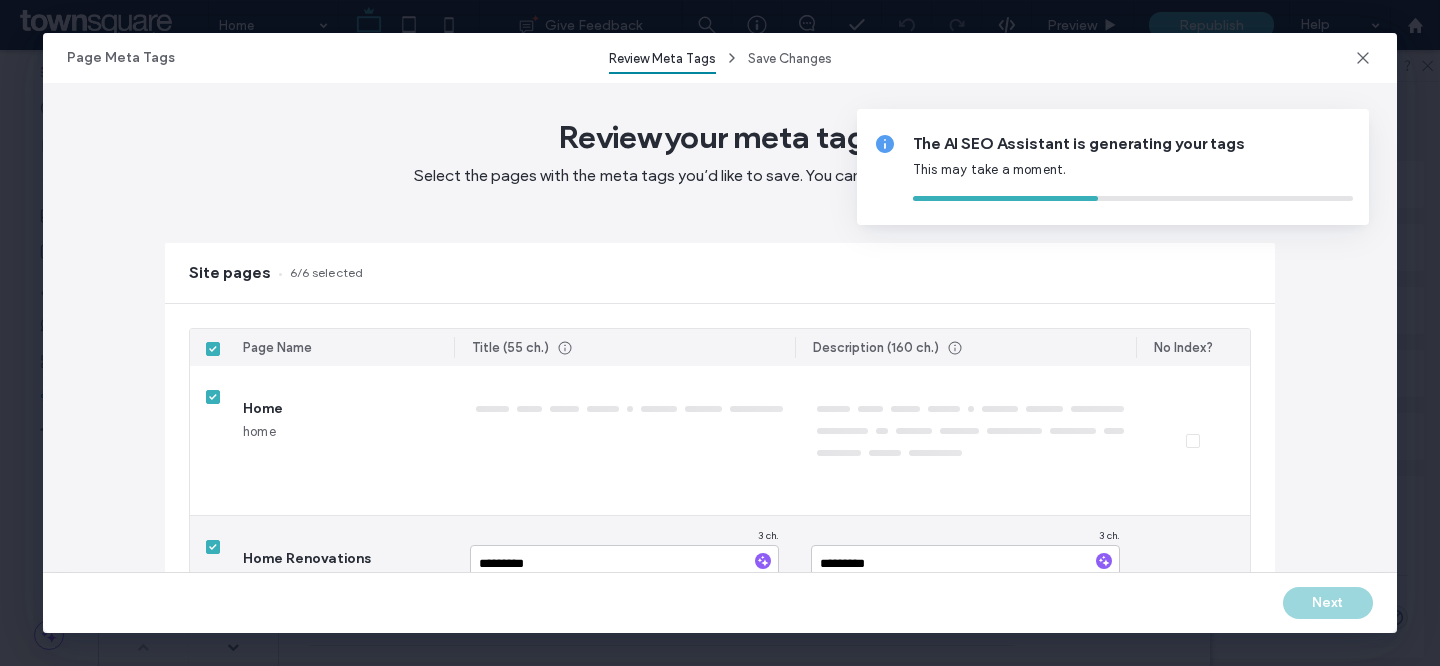 type on "**********" 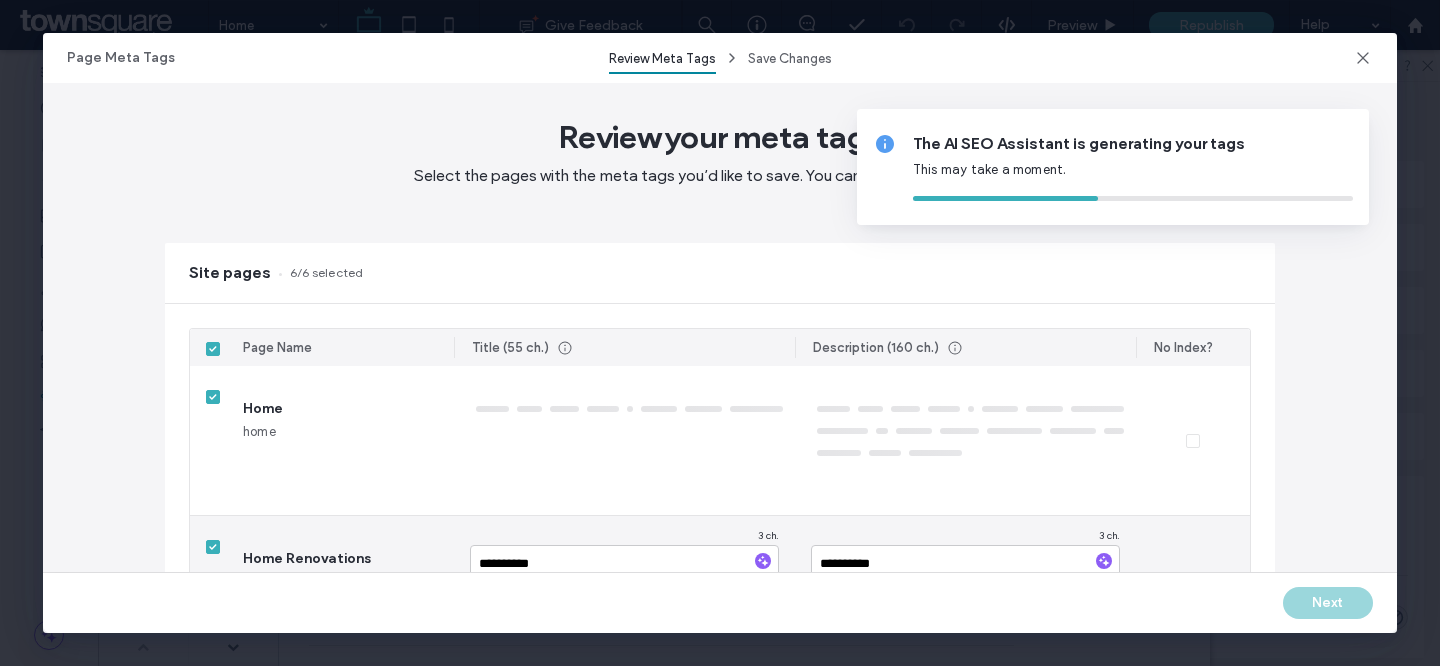 type on "**********" 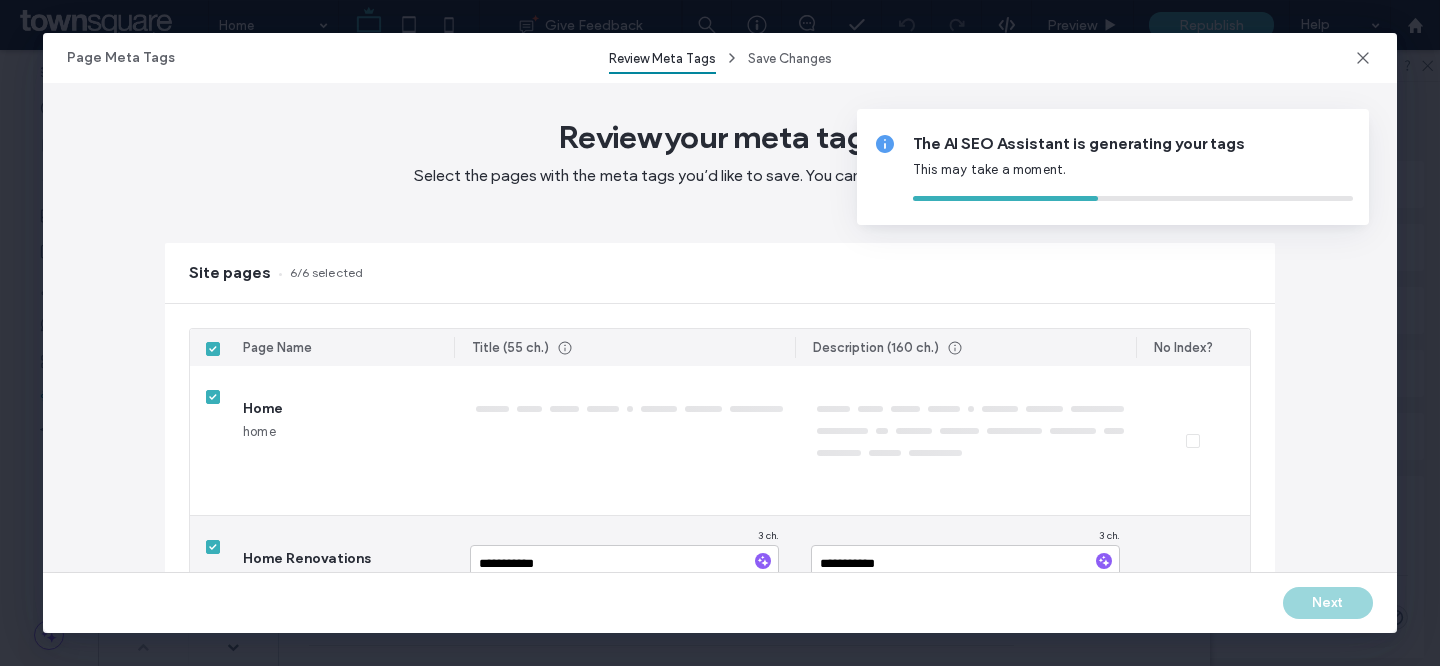 type on "**********" 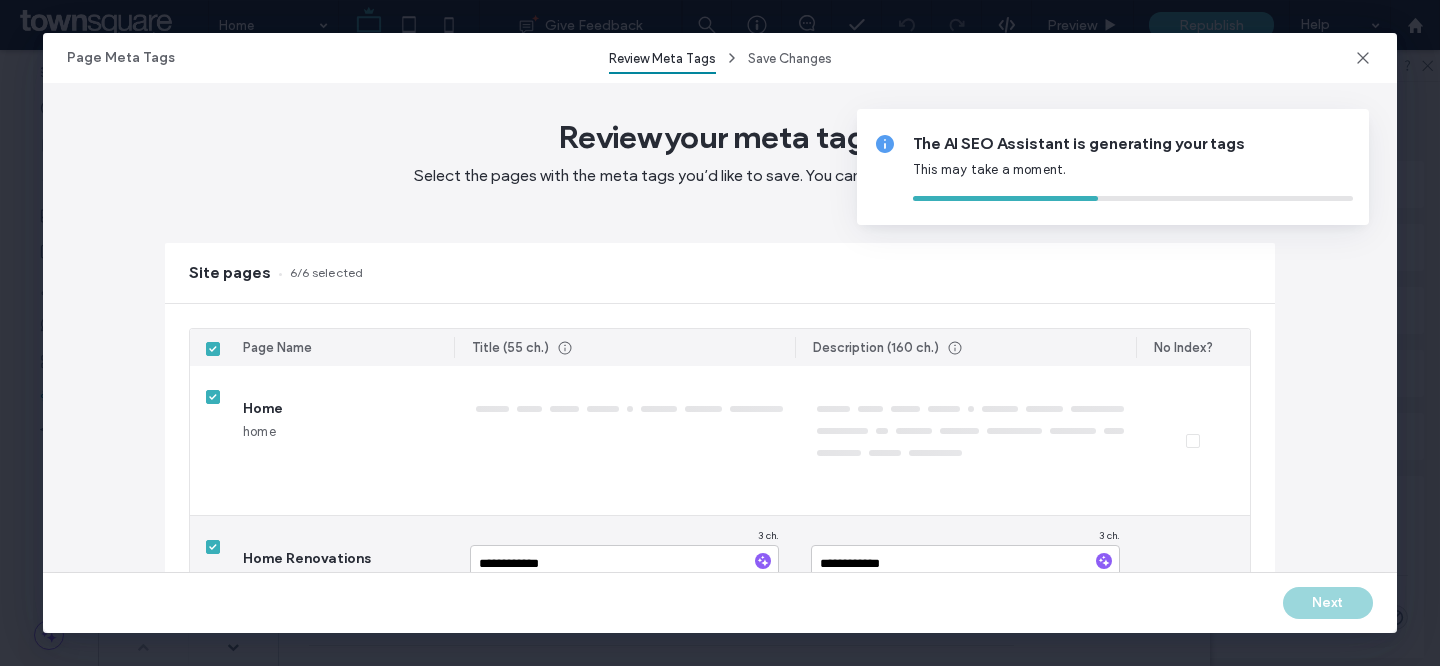 type on "**********" 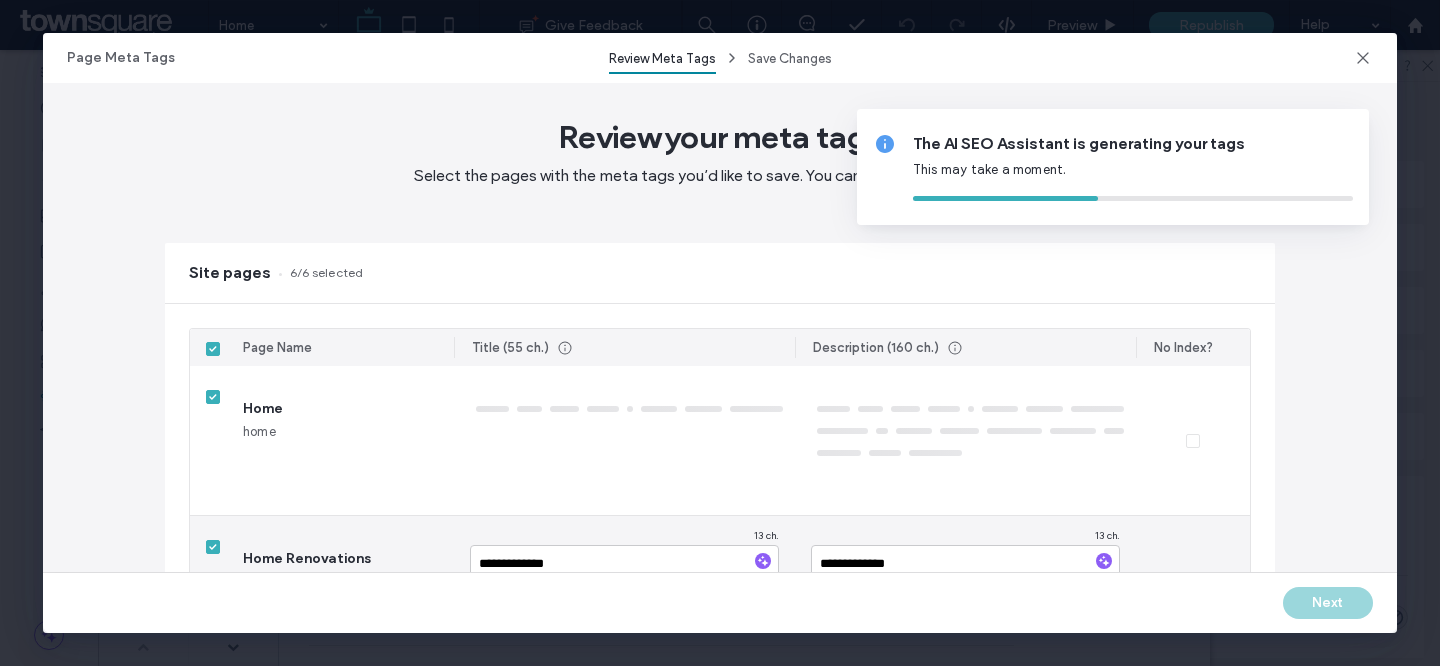 type on "**********" 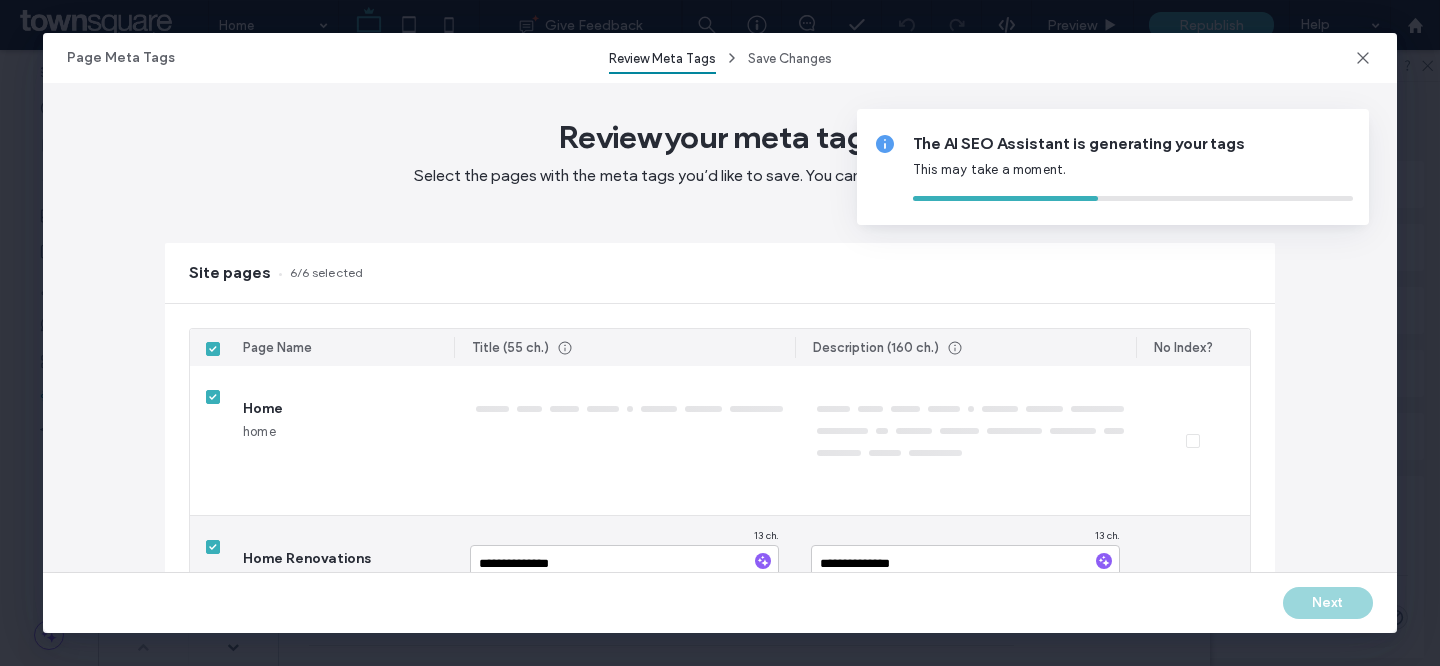 type on "**********" 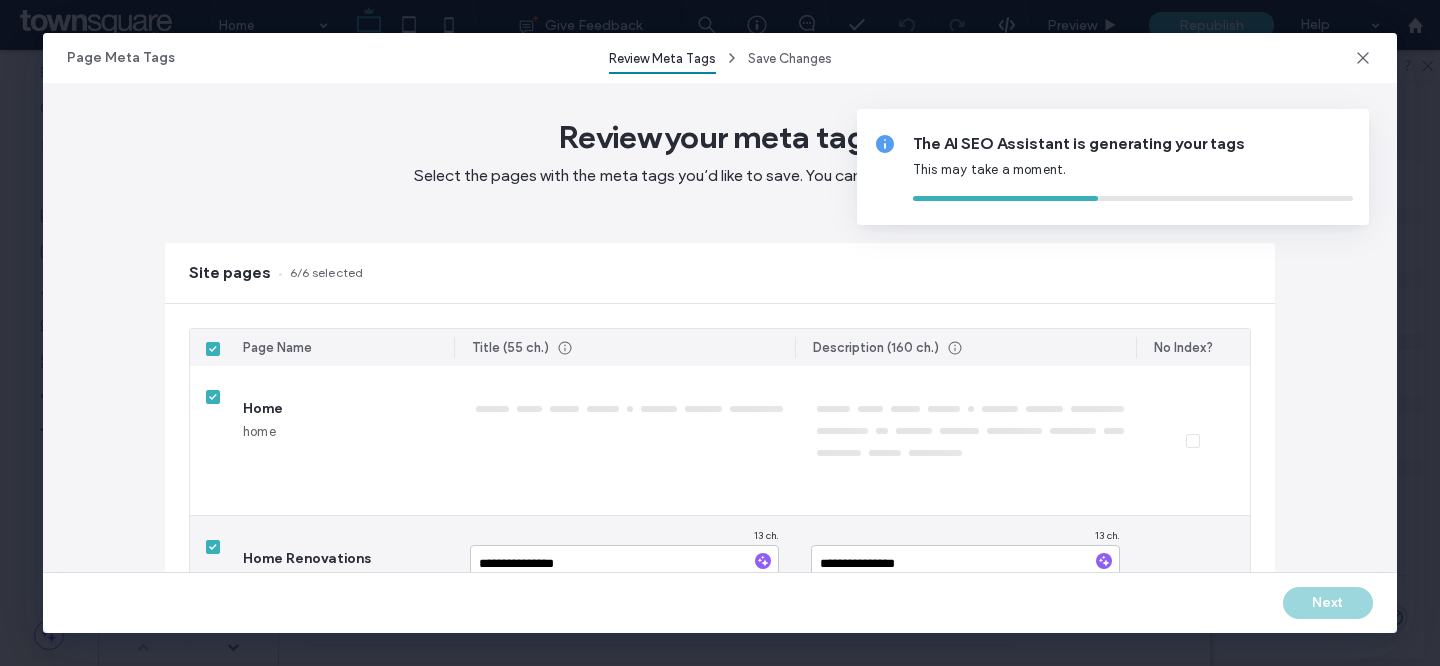 type on "**********" 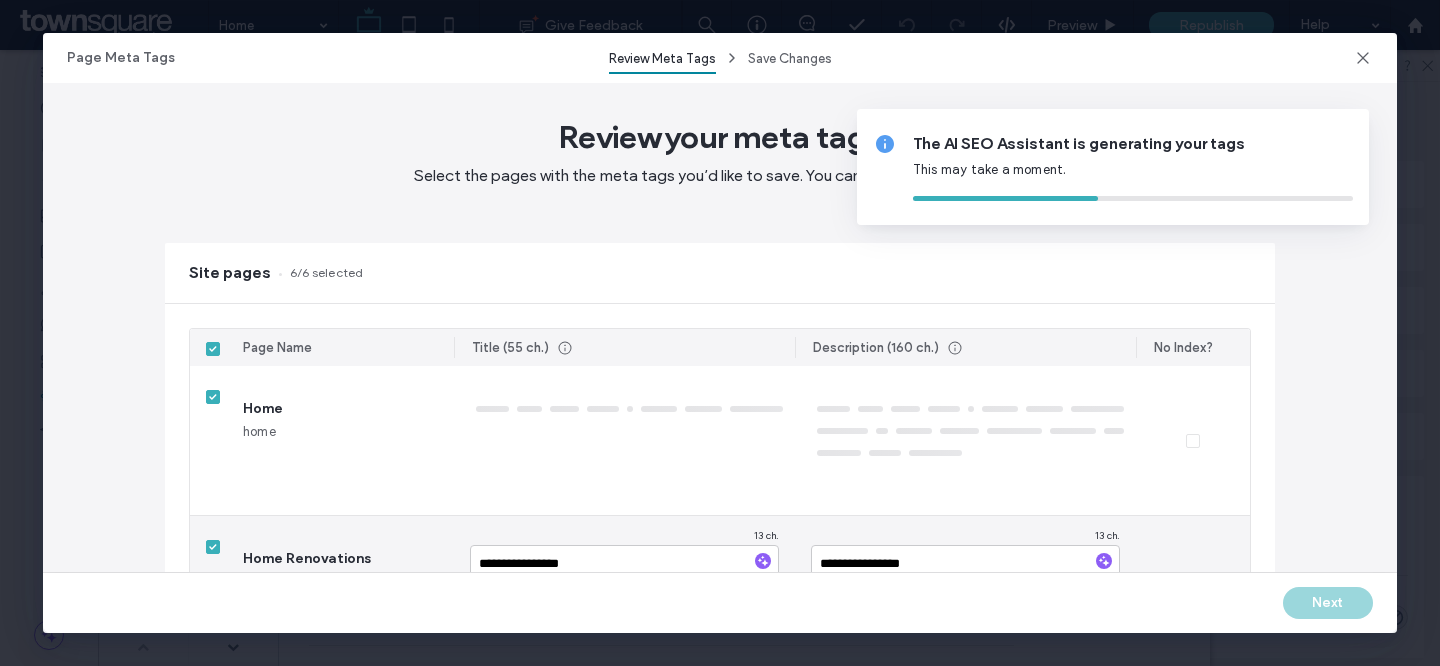 type on "**********" 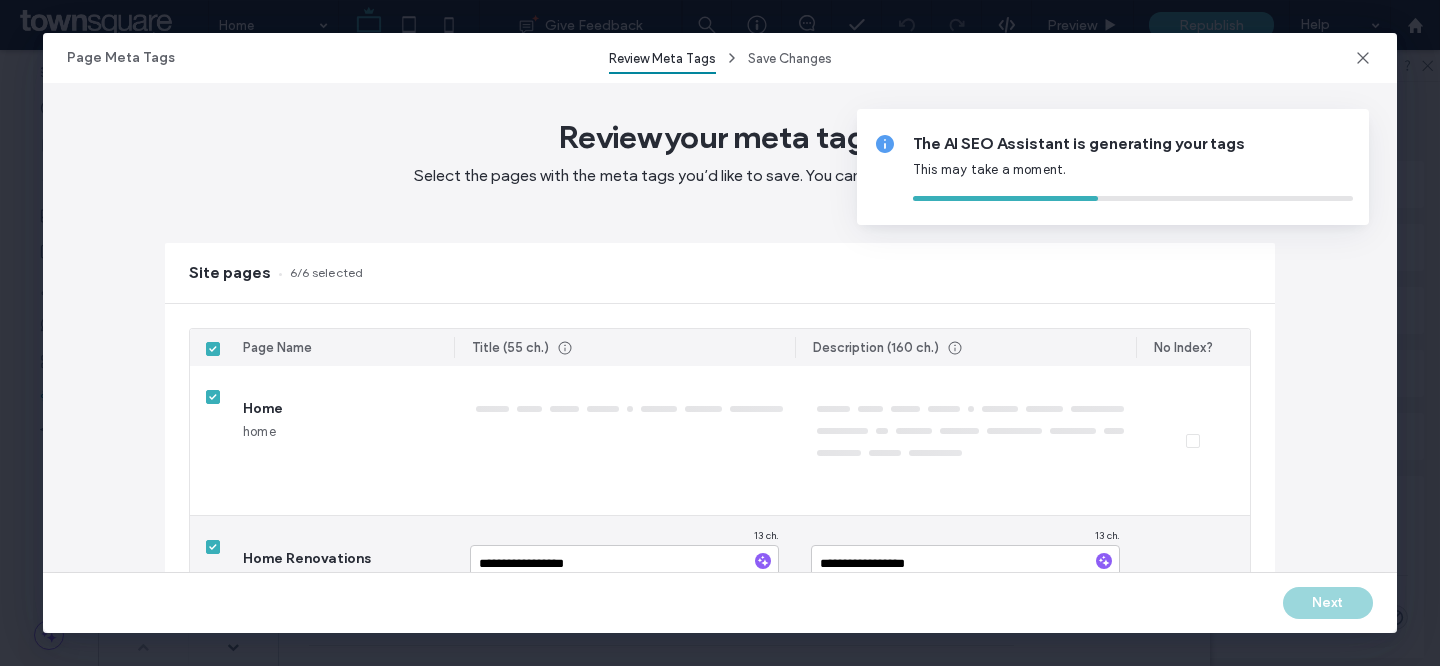 type on "**********" 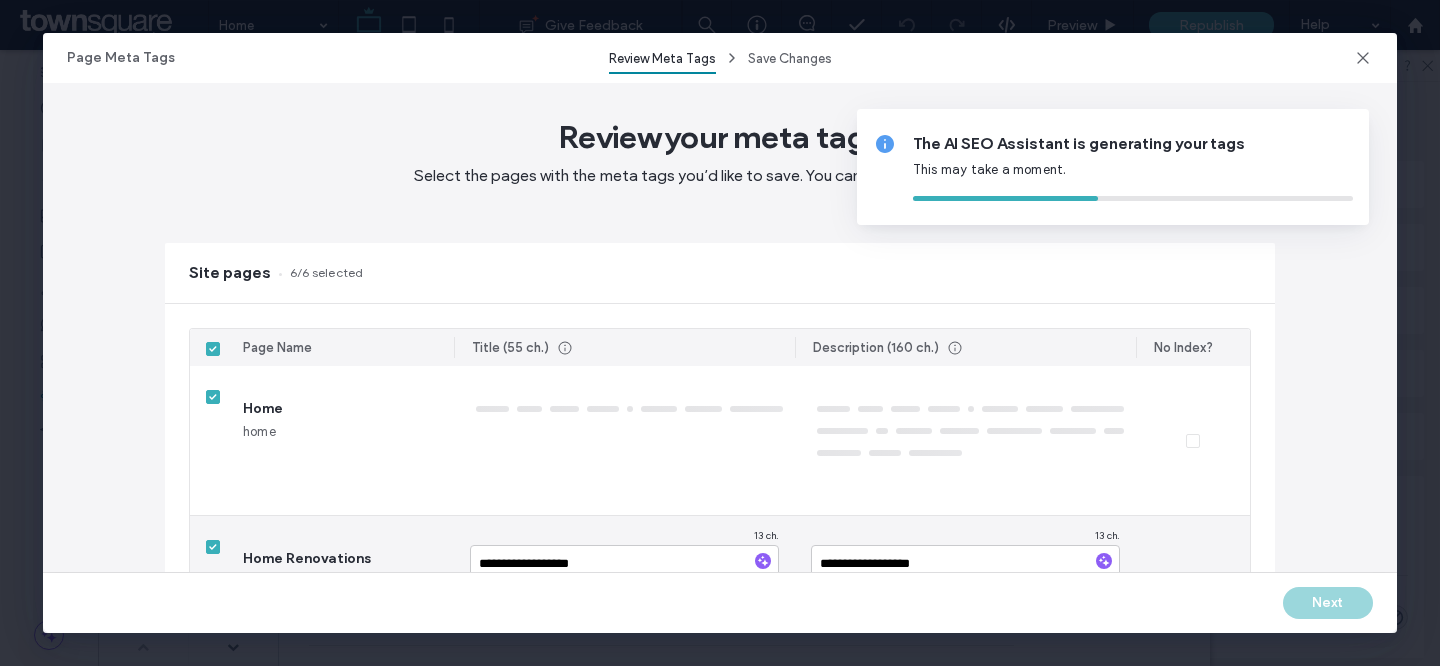 type on "**********" 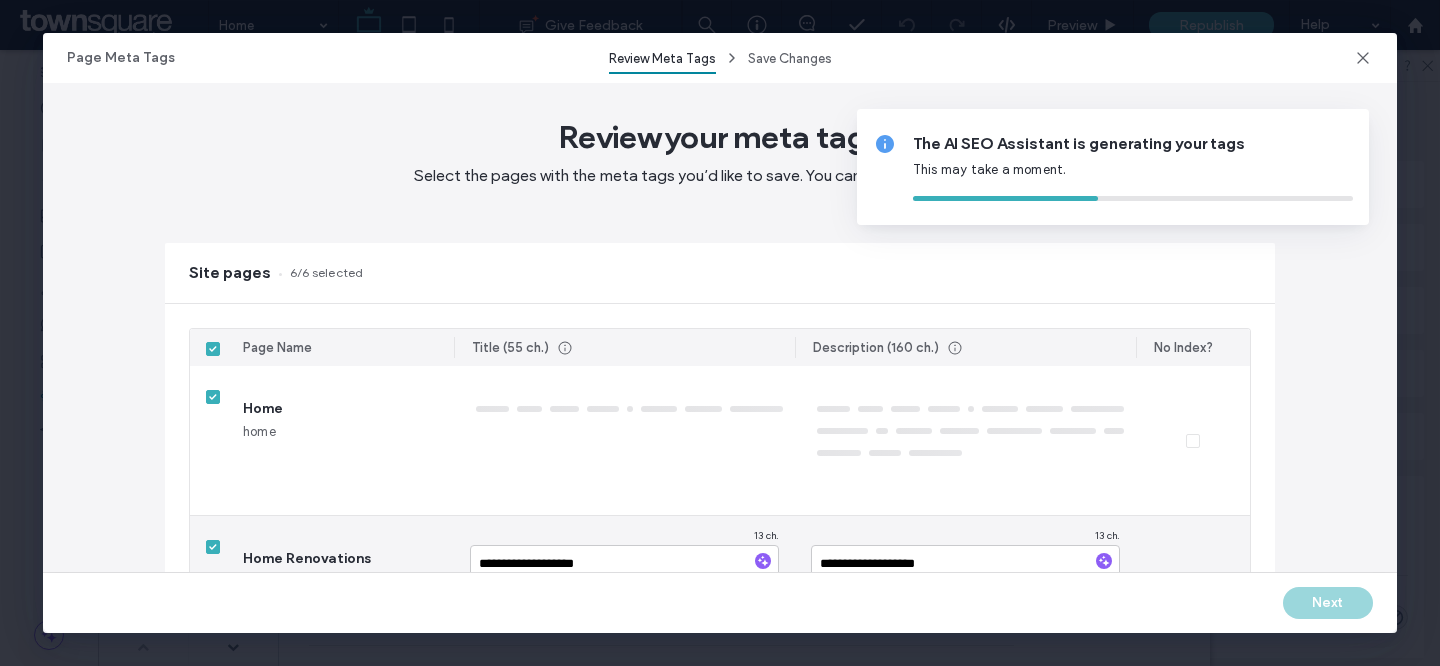 type on "**********" 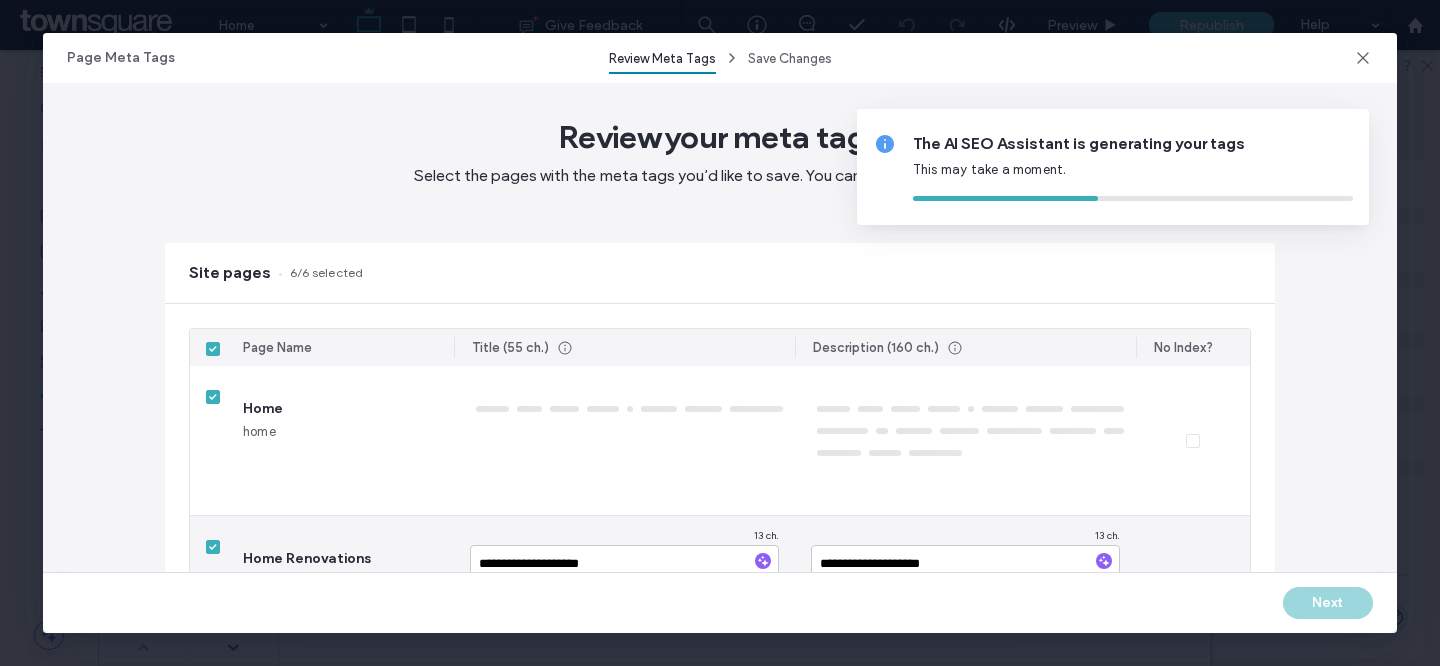 type on "**********" 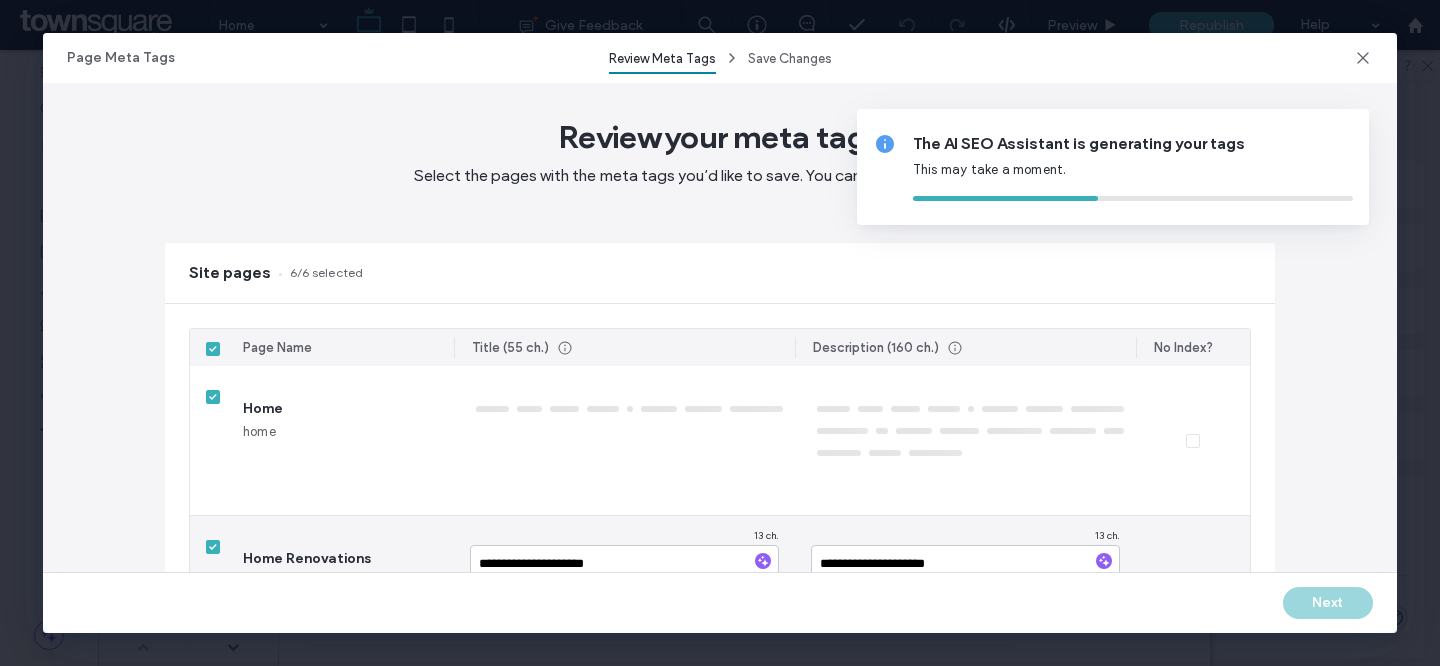 type on "**********" 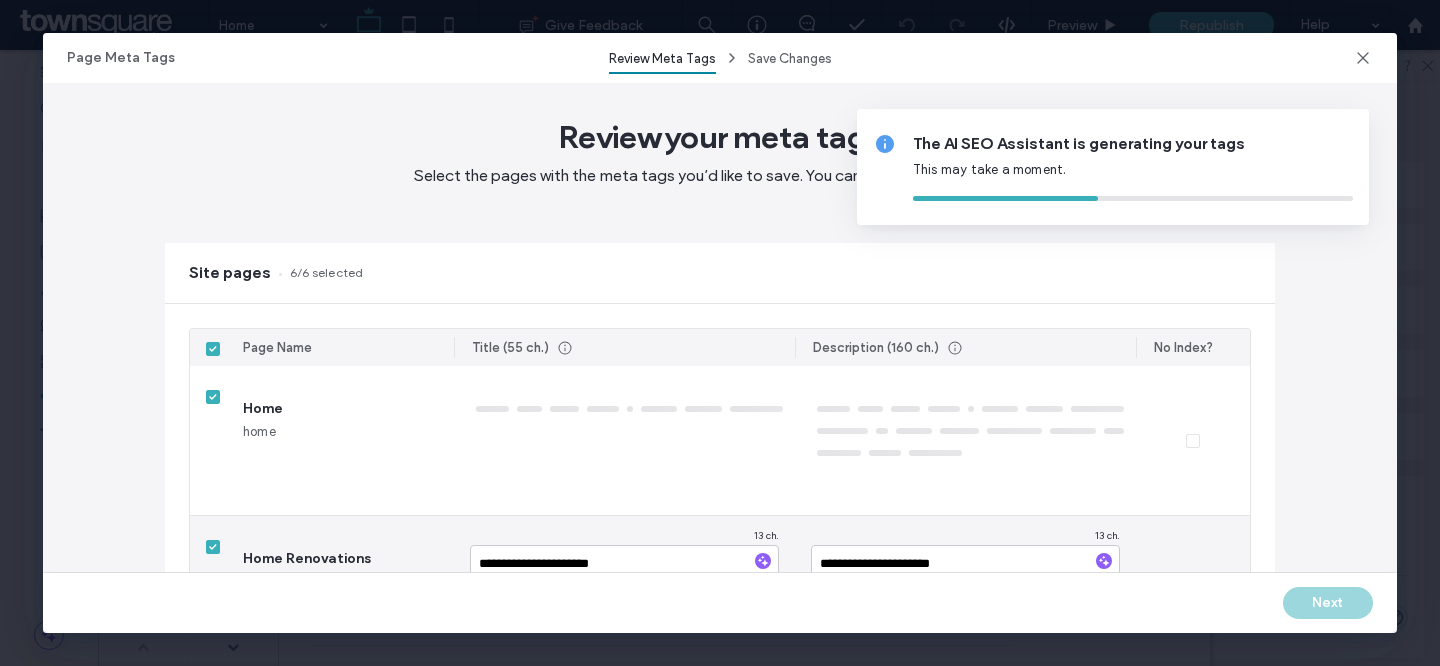 type on "**********" 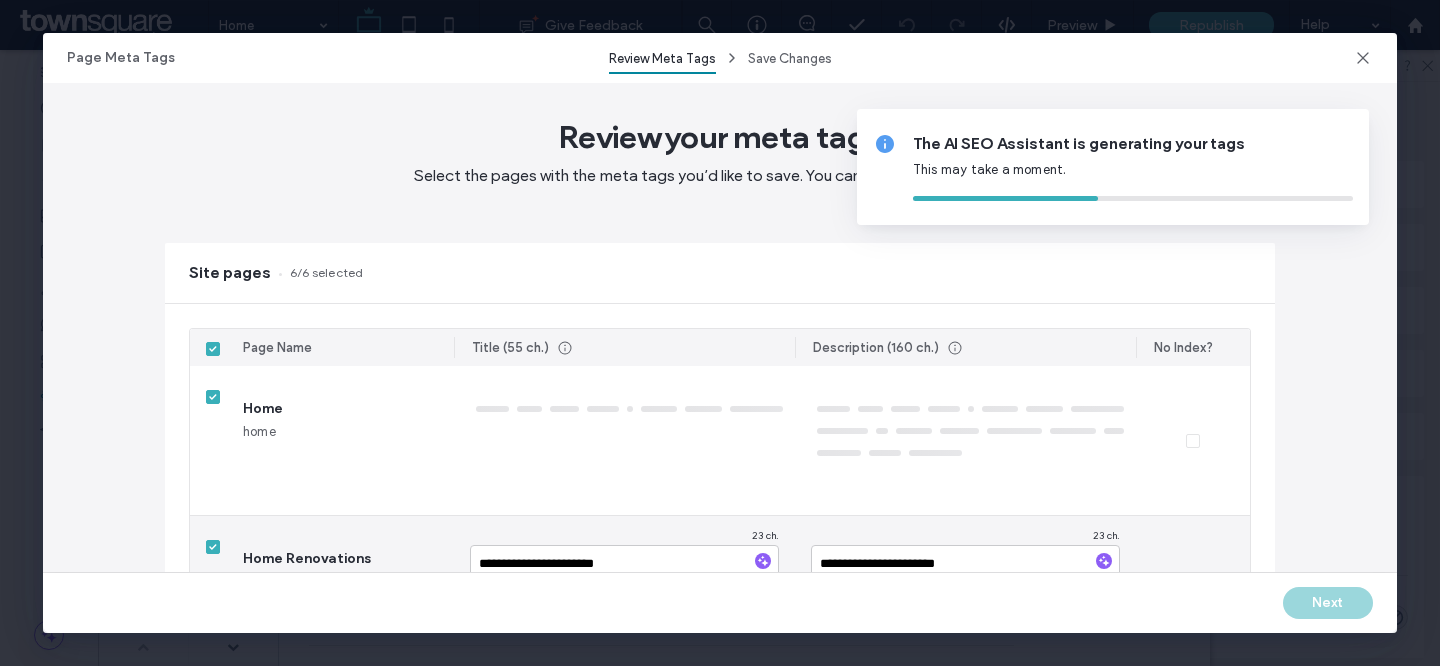 type on "**********" 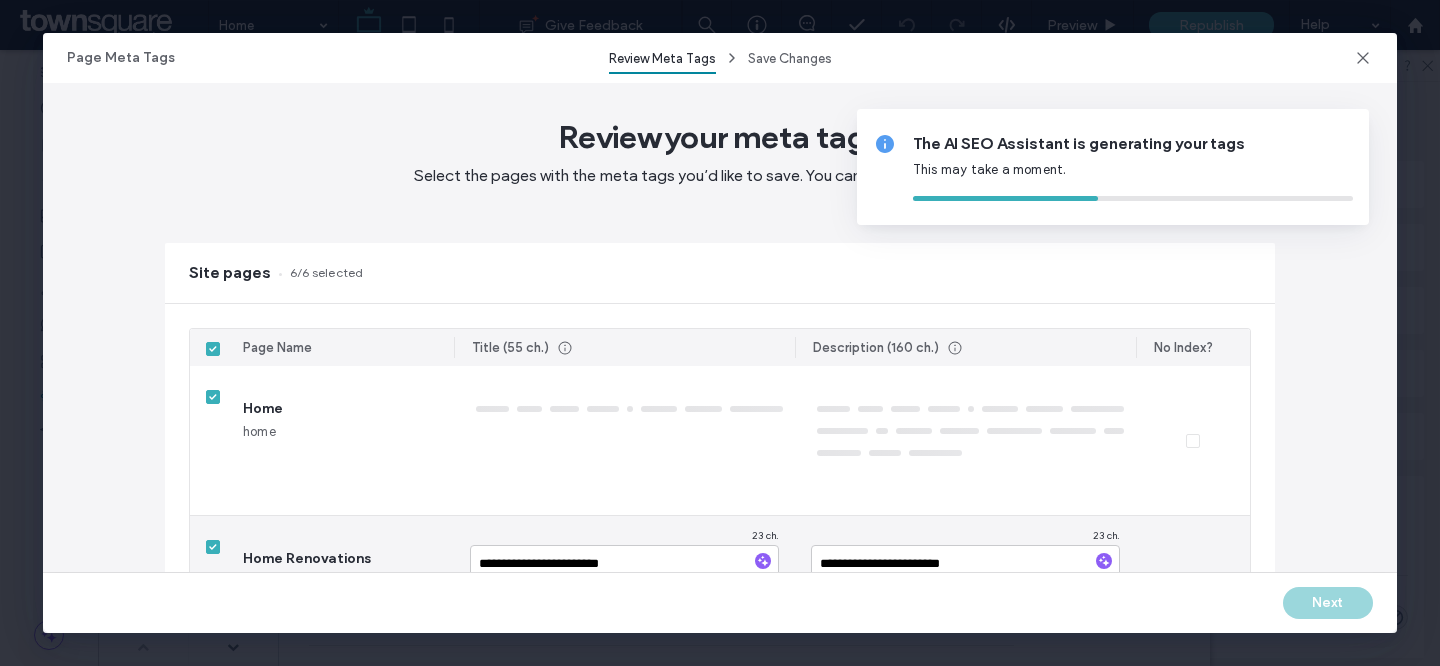 type on "**********" 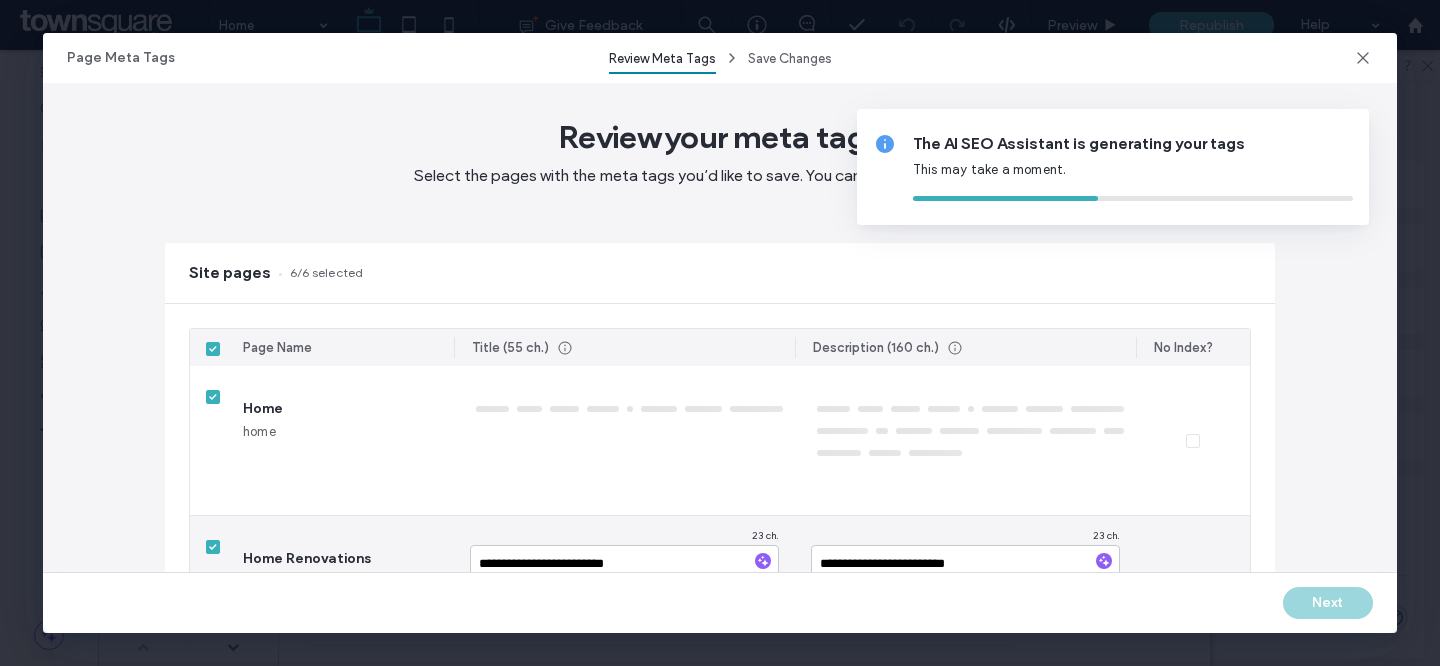 type on "**********" 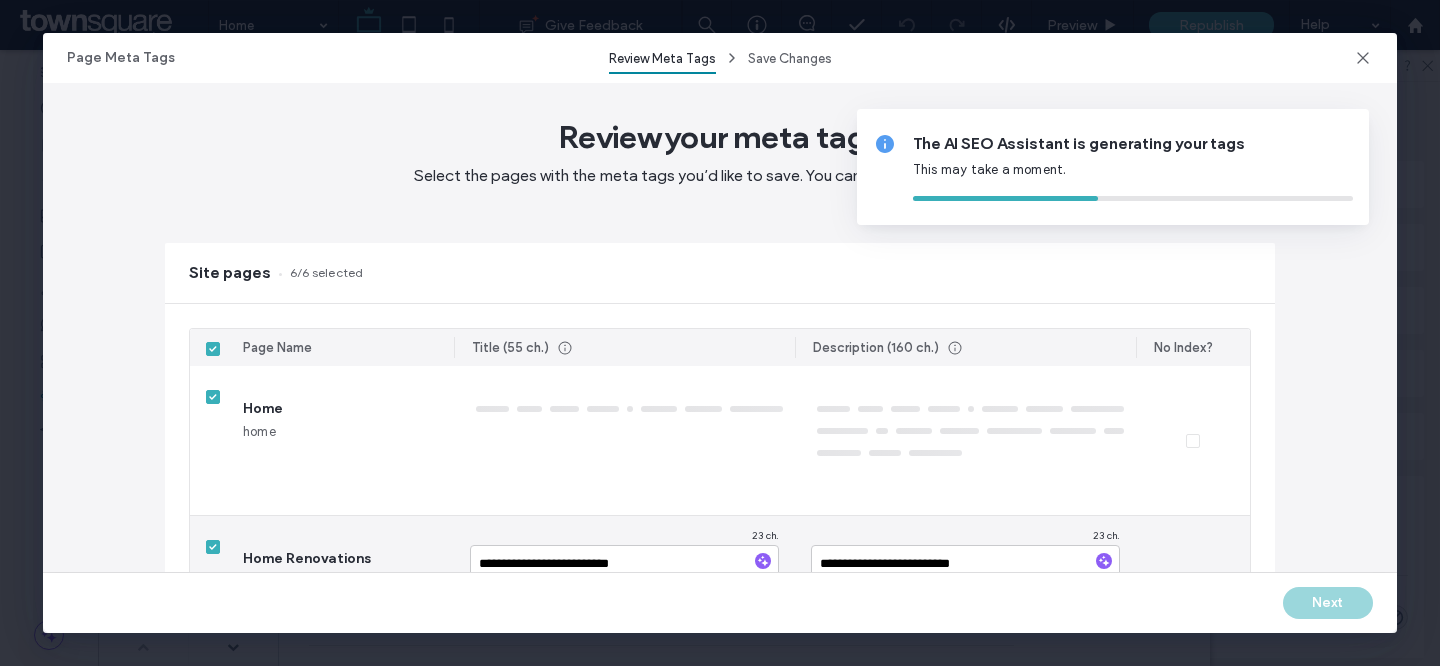 type on "**********" 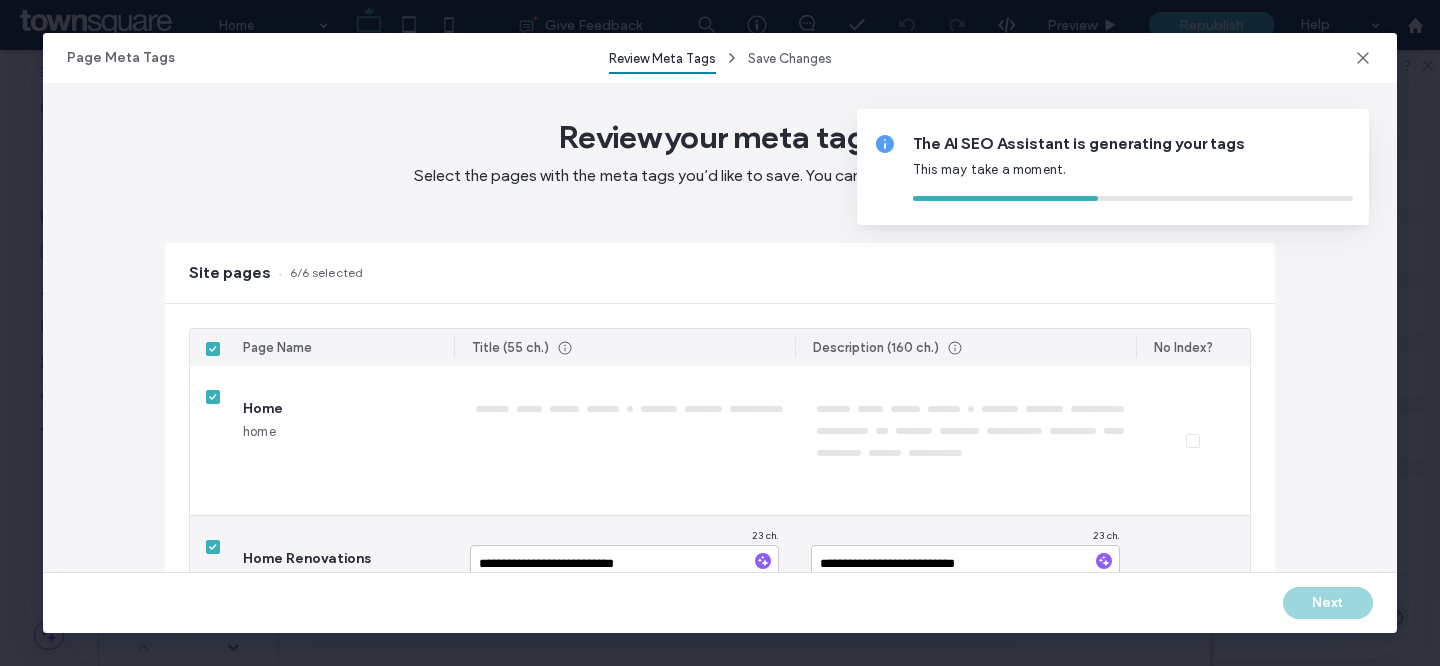 type on "**********" 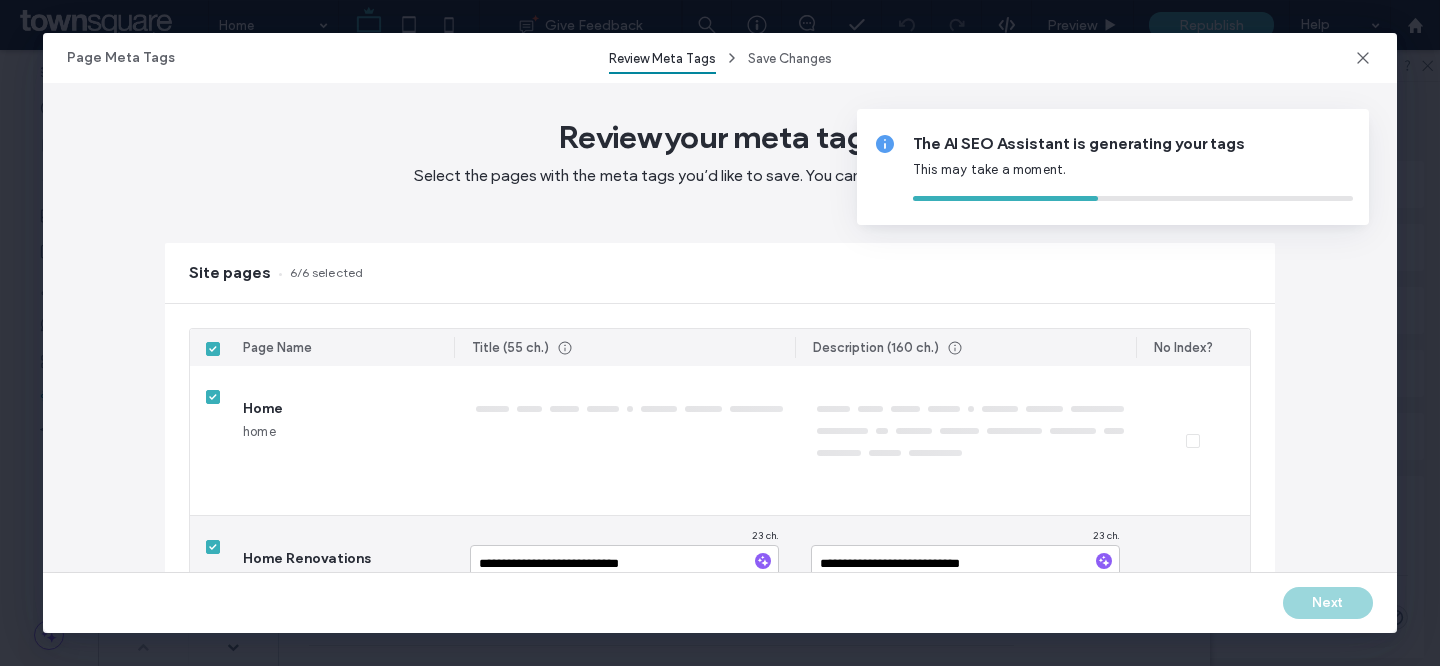 type on "**********" 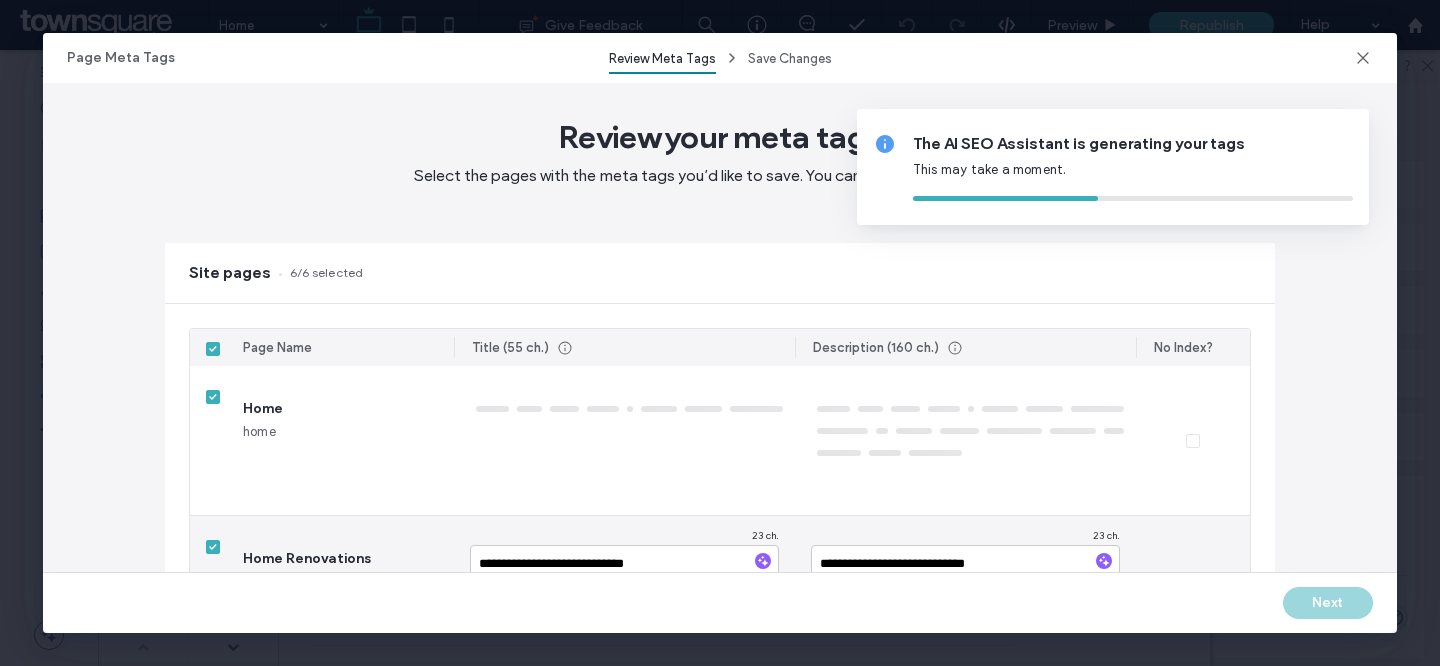 type on "**********" 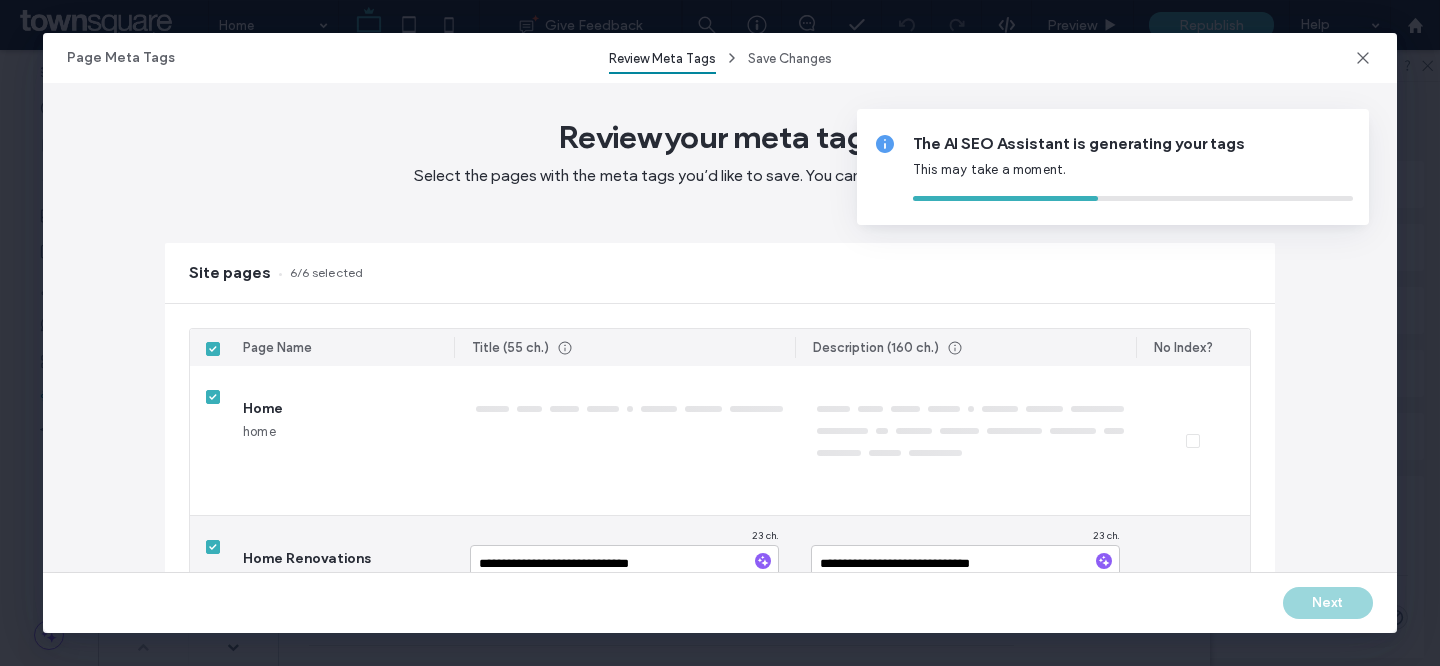 type on "**********" 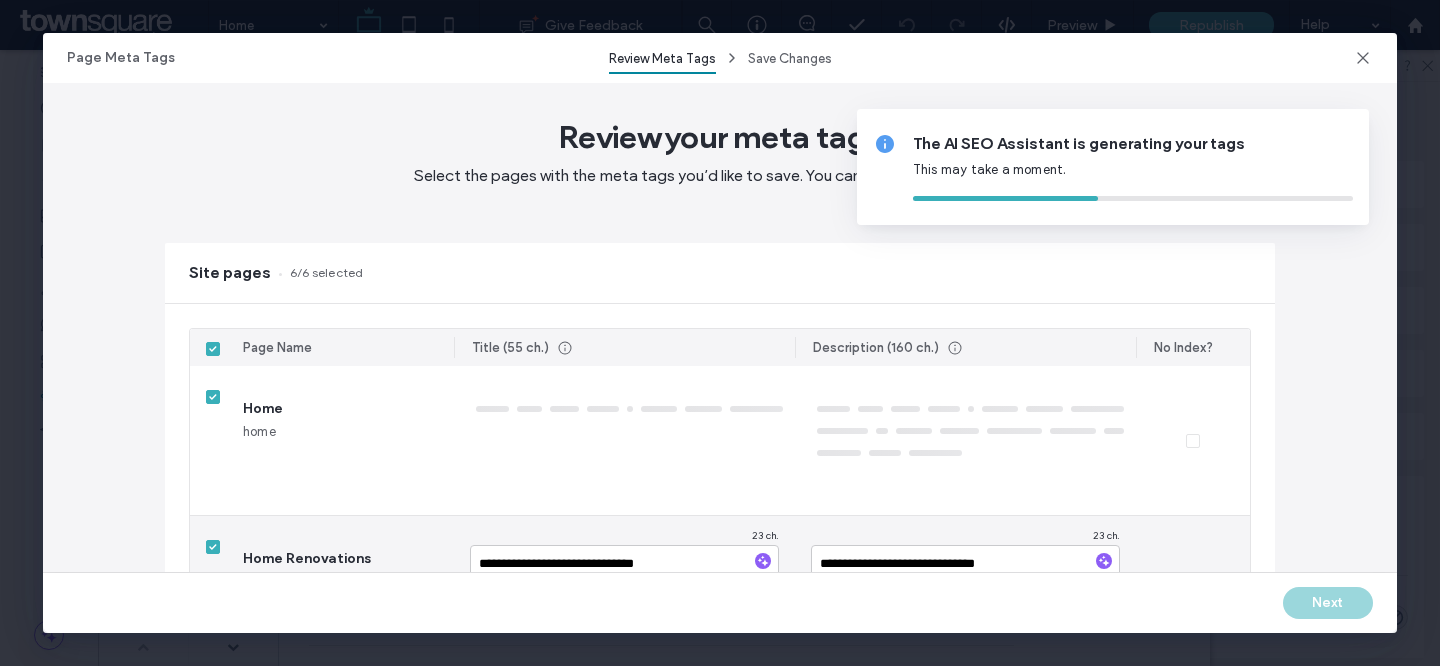 type on "**********" 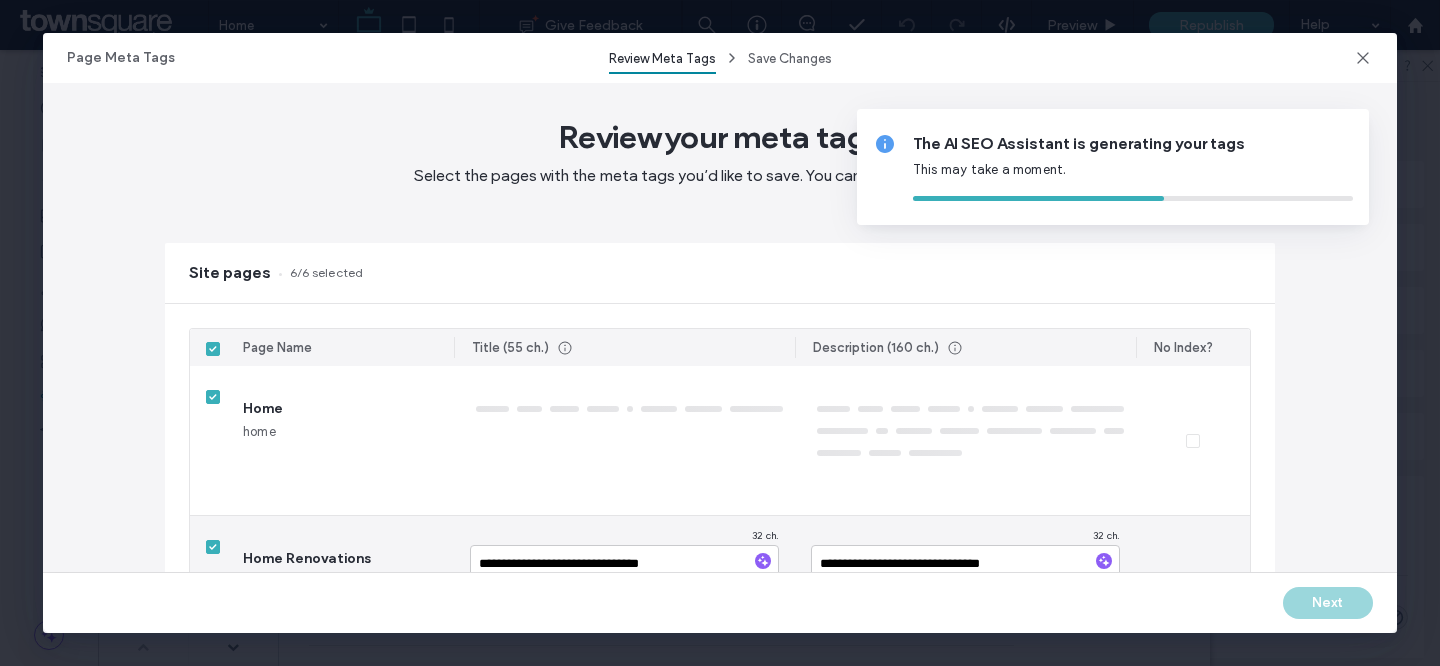 type on "**********" 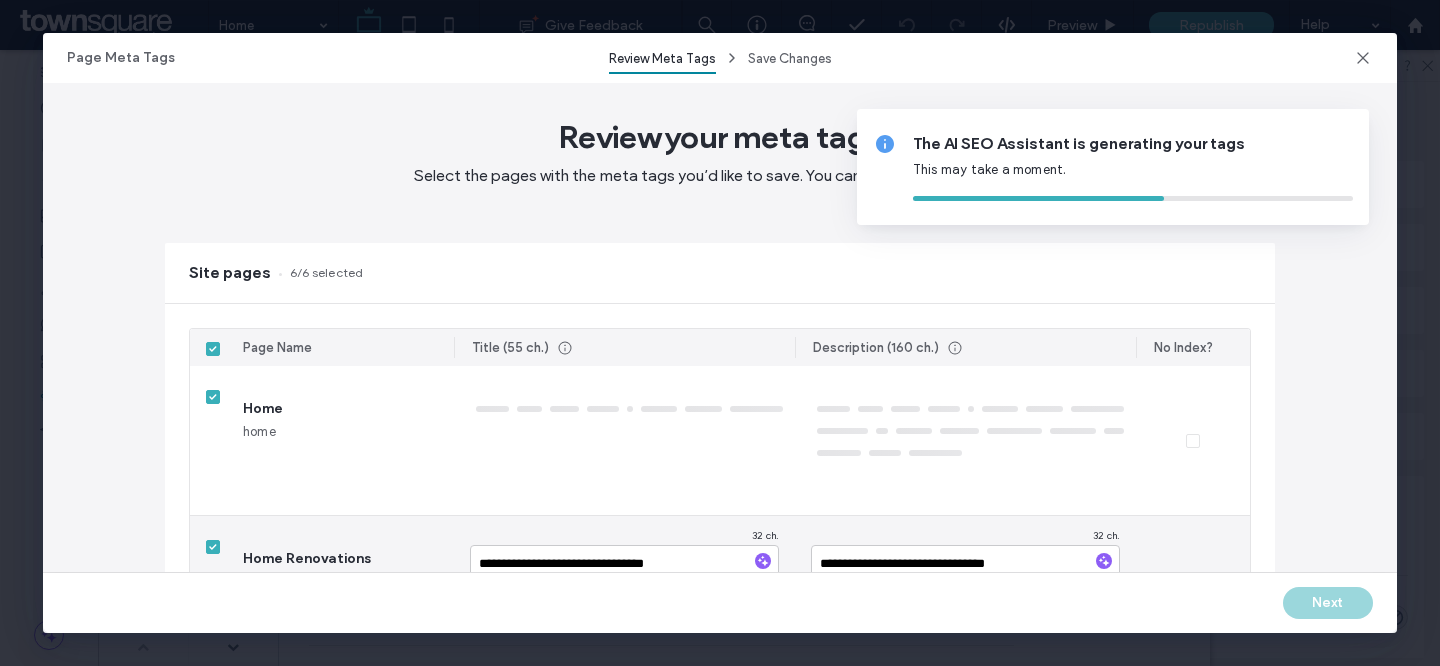 type on "**********" 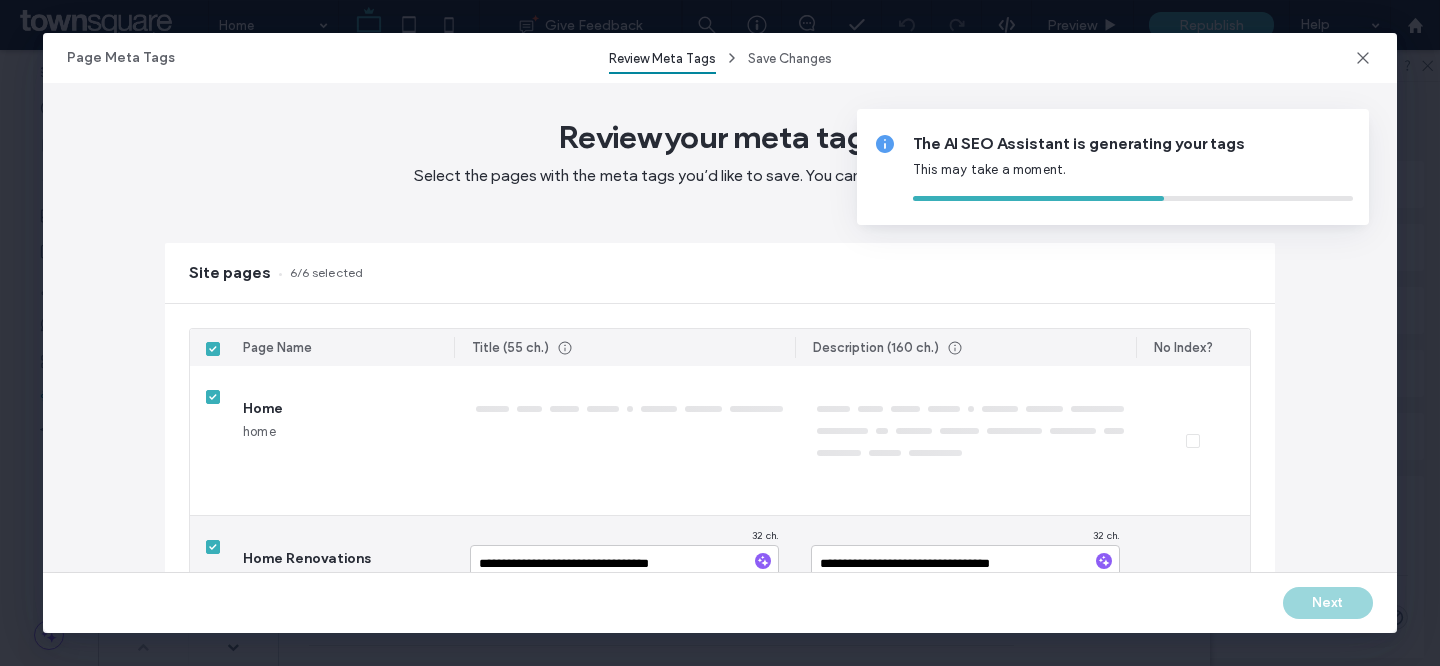 type on "**********" 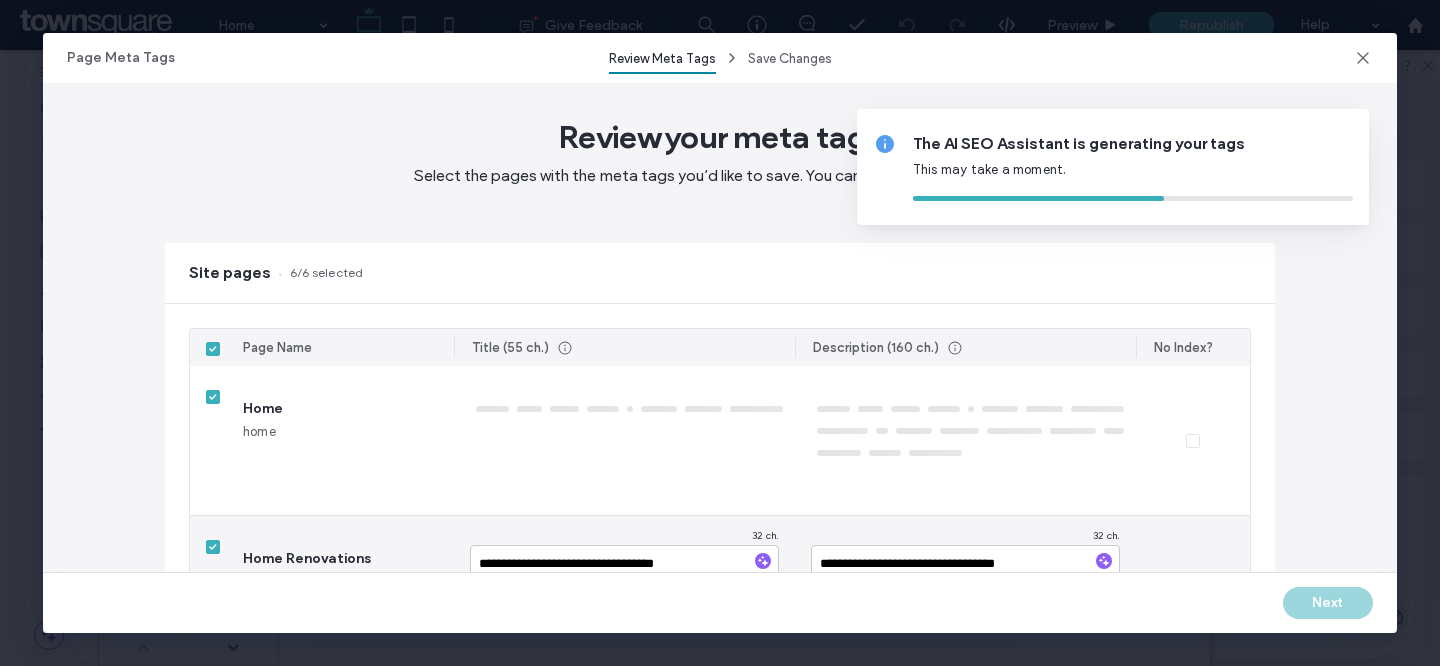 type on "**********" 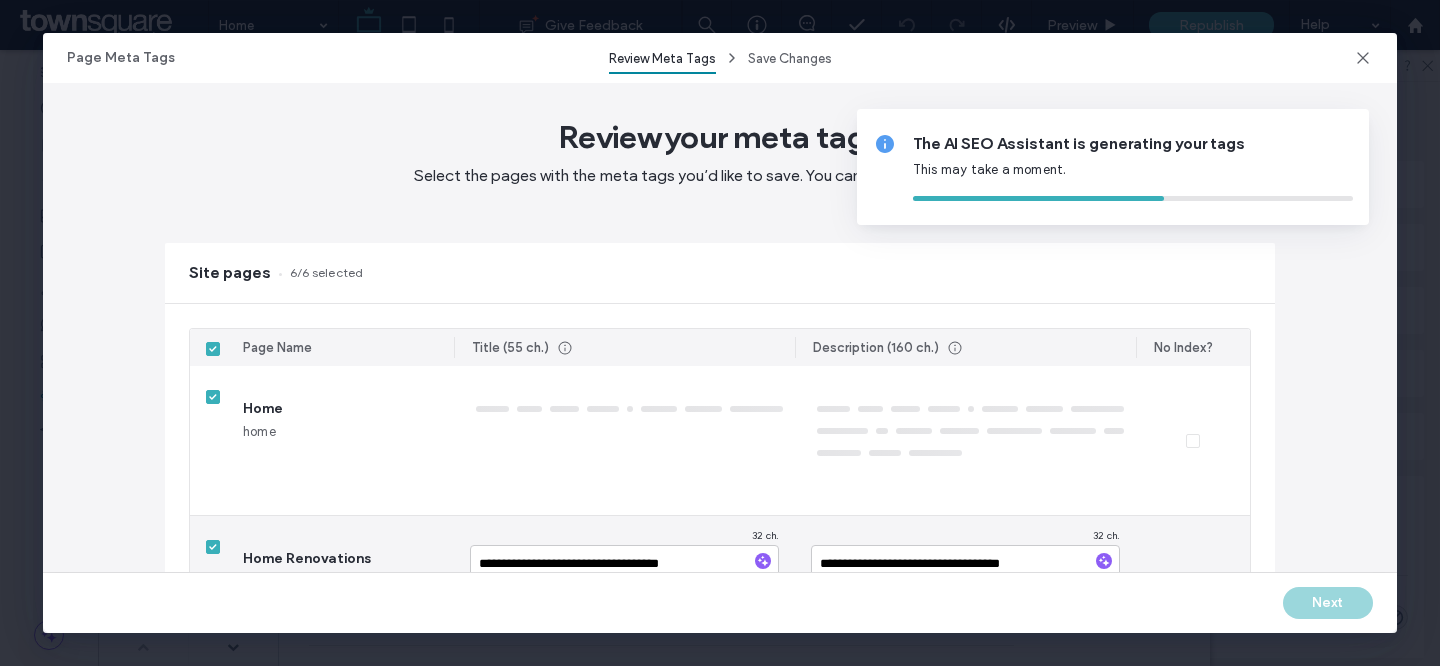 type on "**********" 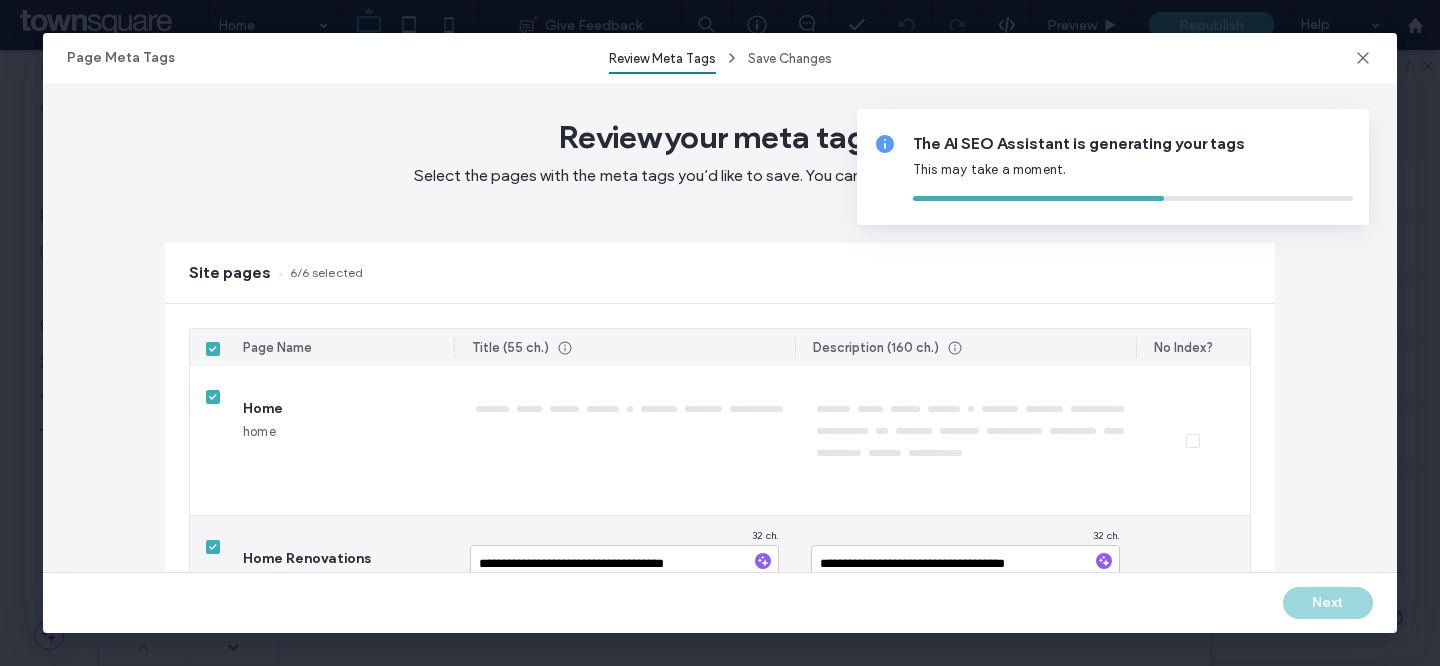 type on "**********" 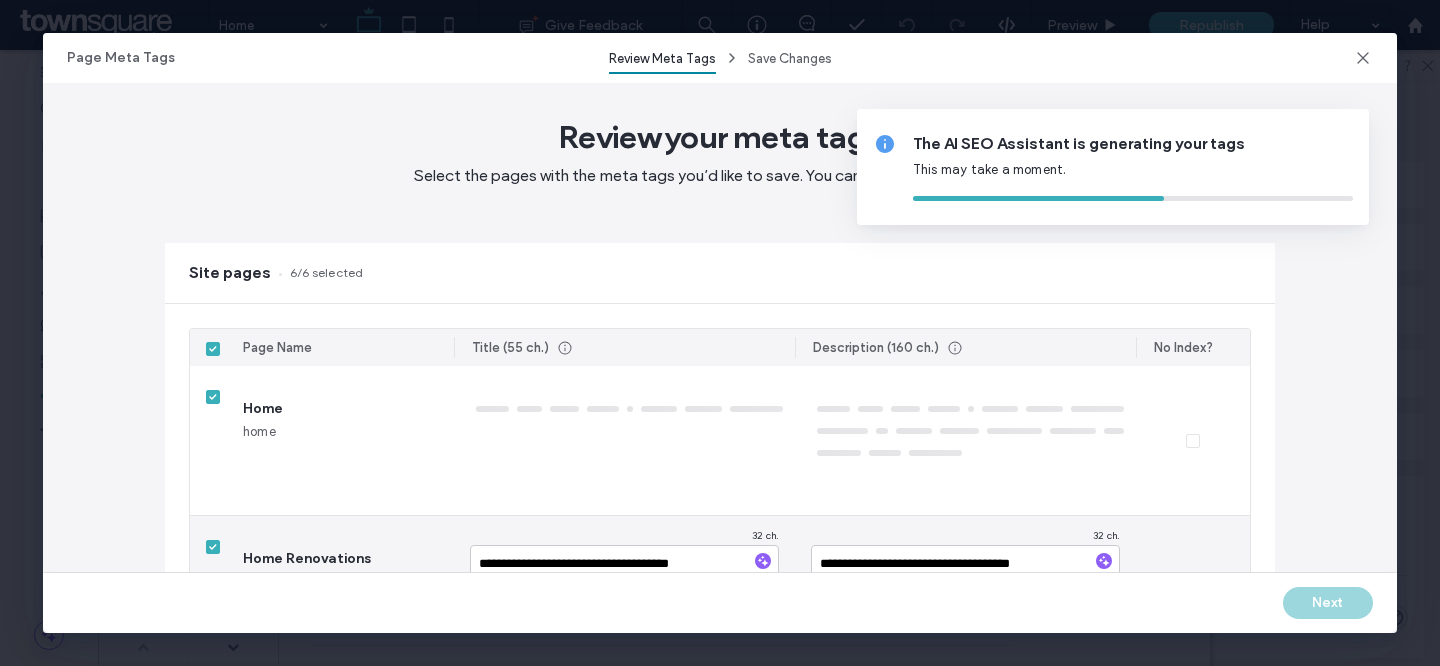 type on "**********" 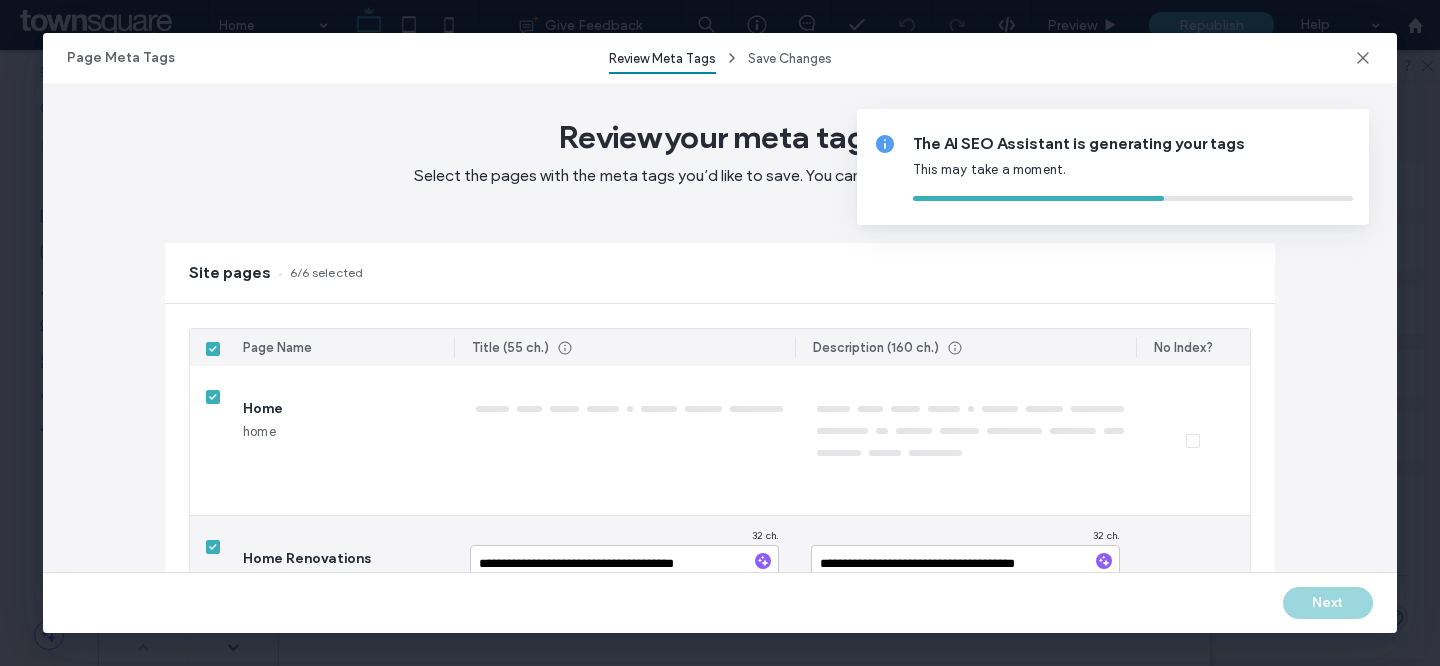 type on "**********" 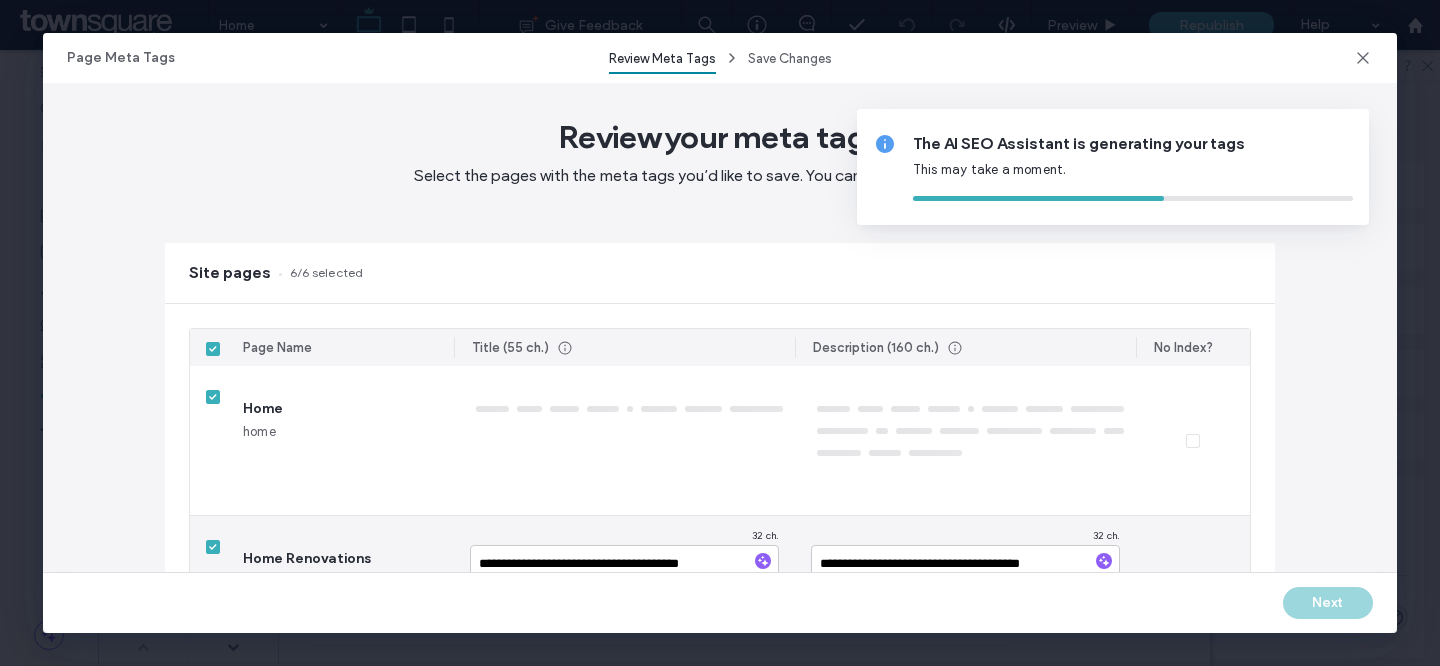 type on "**********" 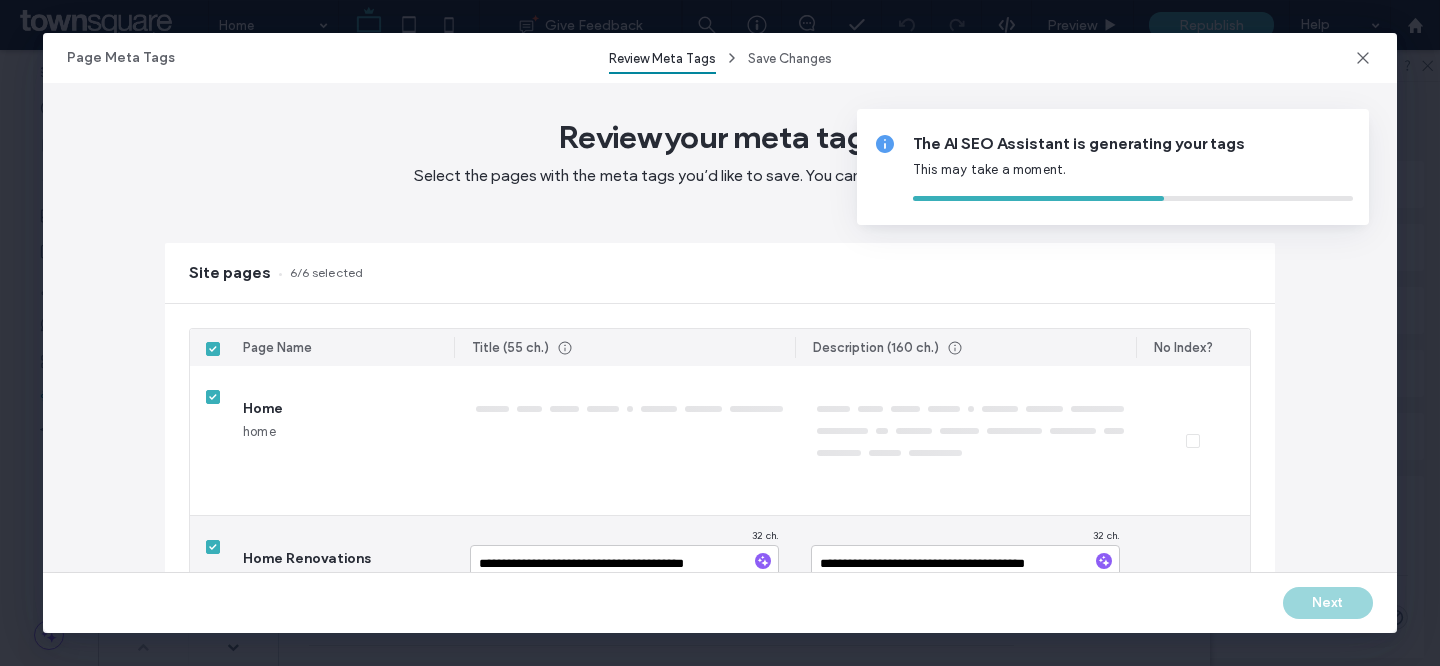 type on "**********" 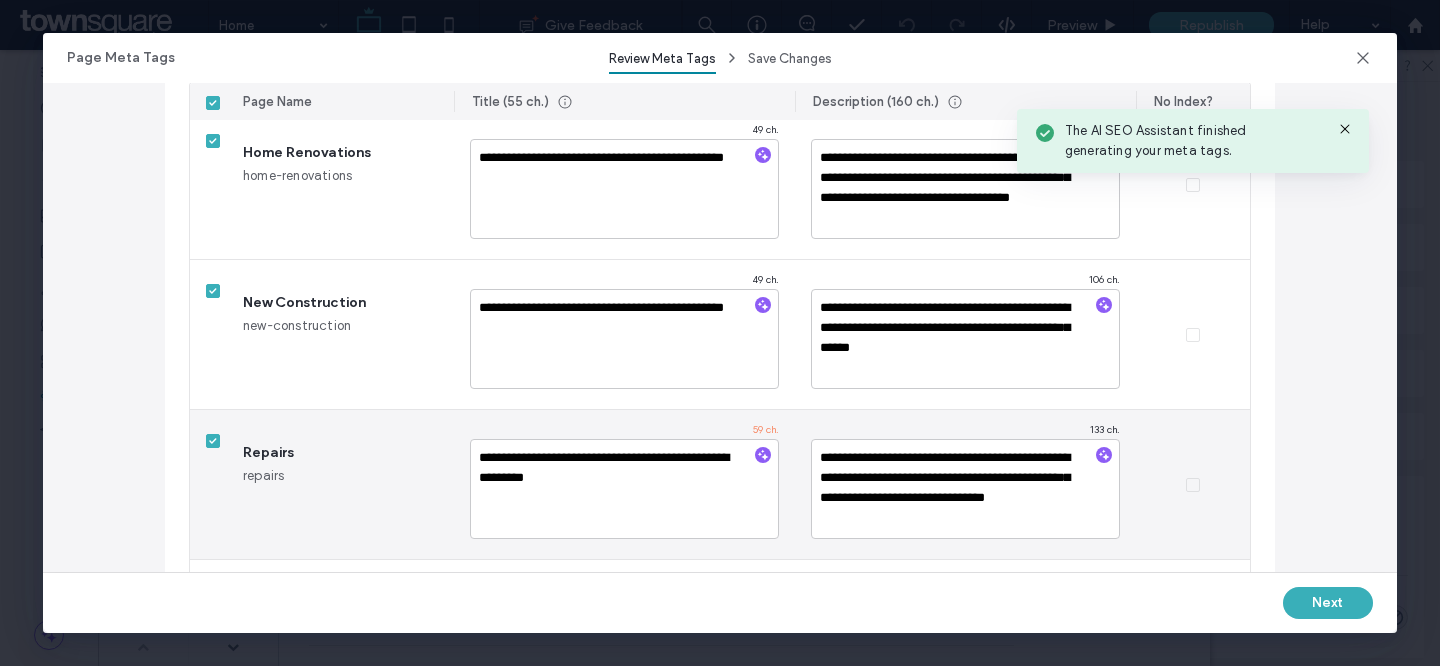 scroll, scrollTop: 751, scrollLeft: 0, axis: vertical 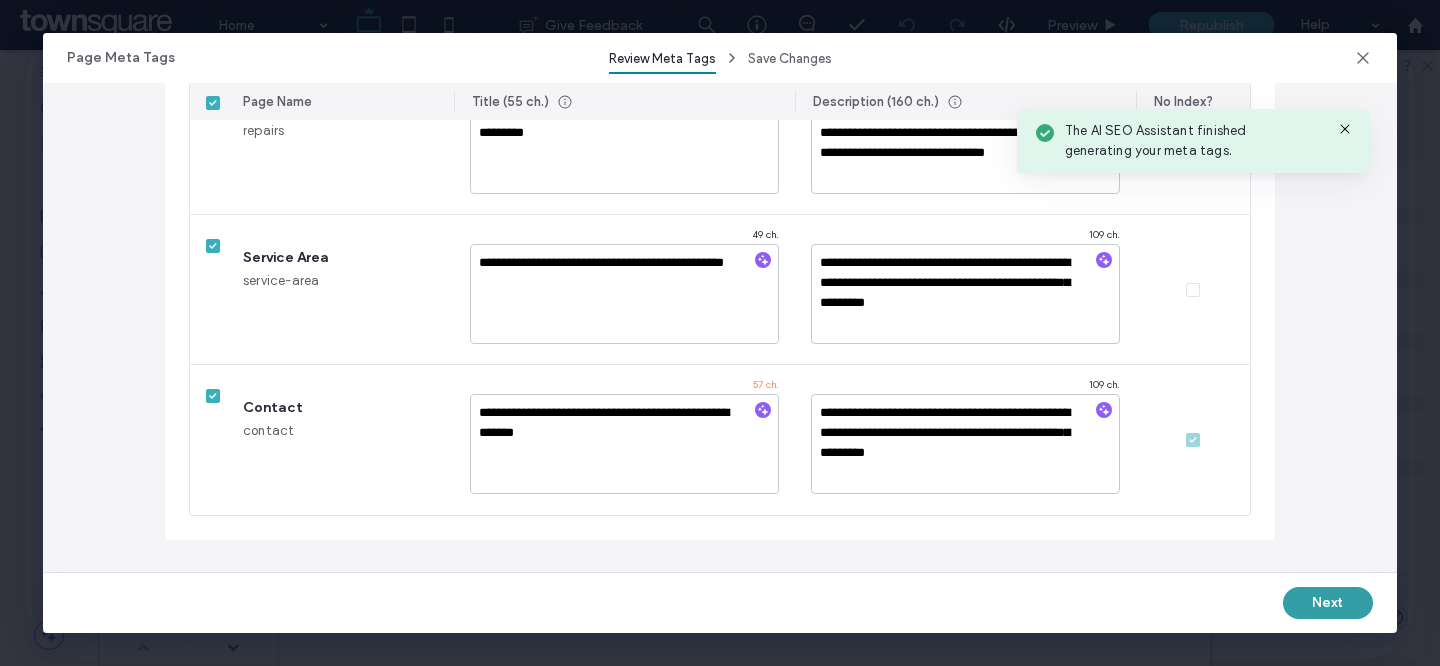 click on "Next" at bounding box center [1328, 603] 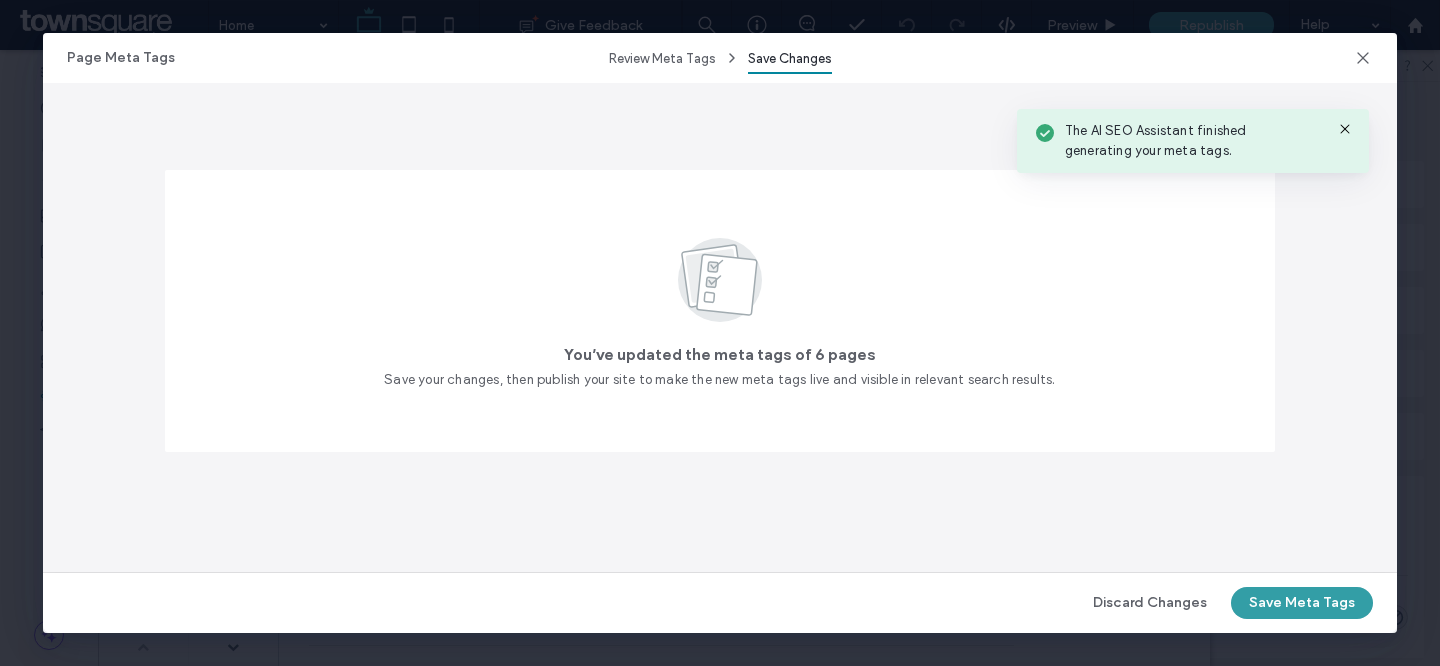 scroll, scrollTop: 0, scrollLeft: 0, axis: both 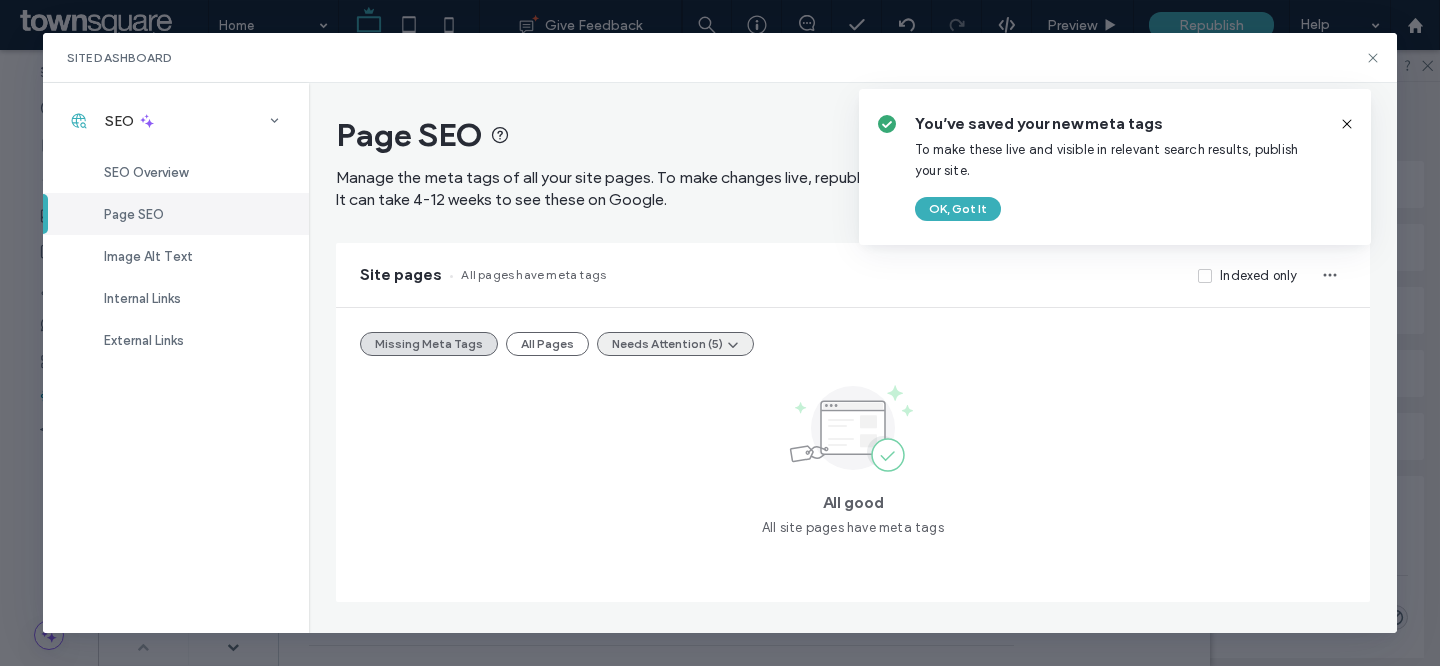 click on "Needs Attention (5)" at bounding box center [675, 344] 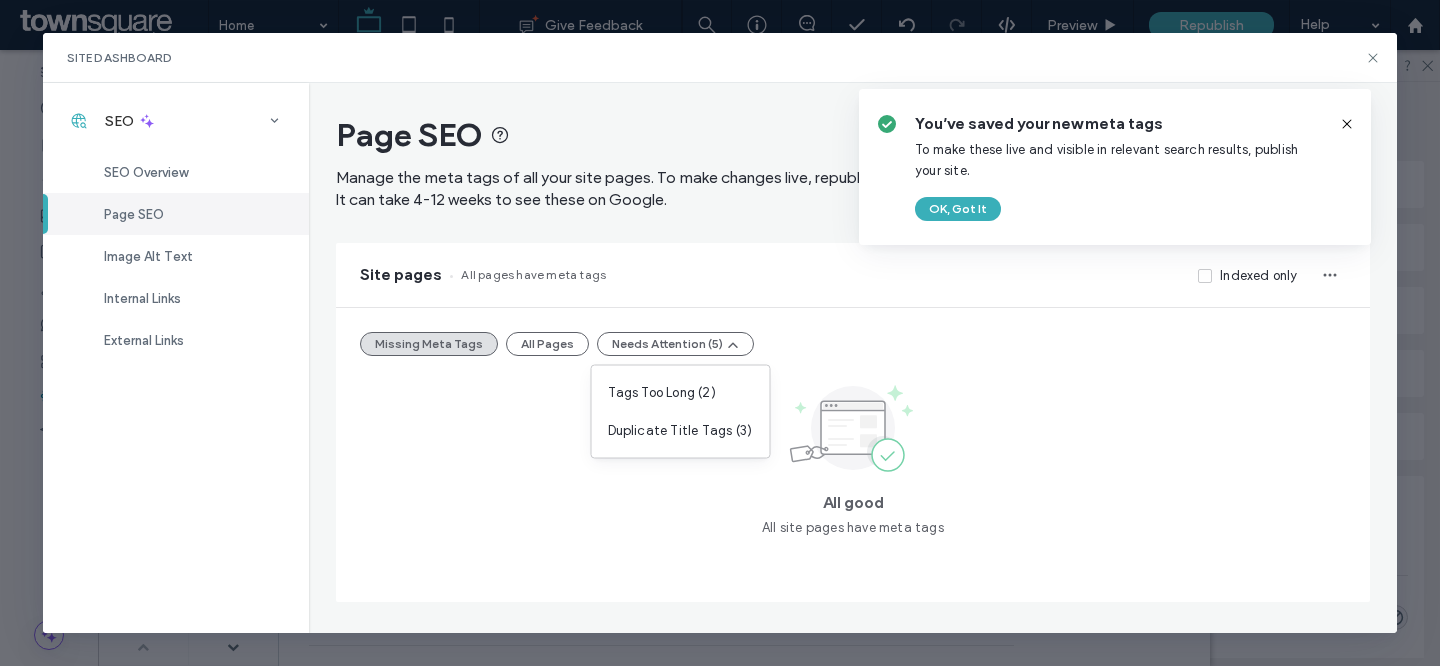 click on "All good All site pages have meta tags" at bounding box center [852, 459] 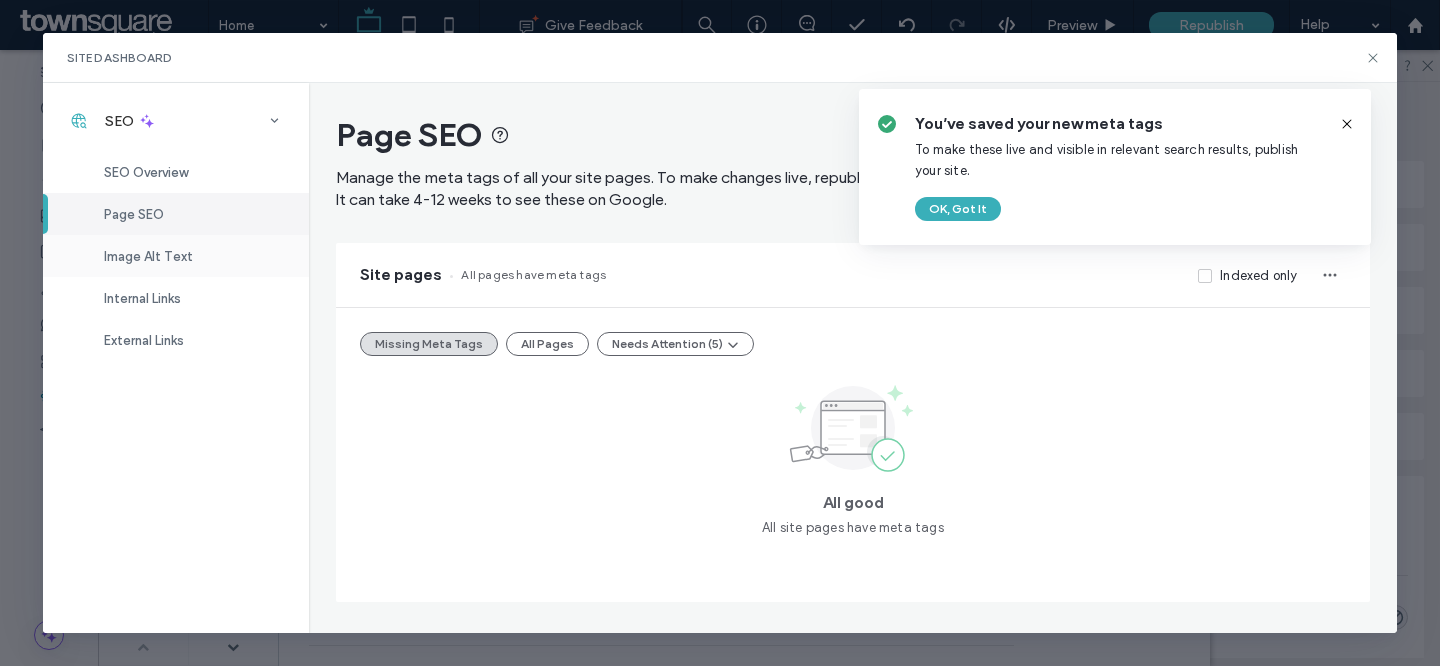 click on "Image Alt Text" at bounding box center [176, 256] 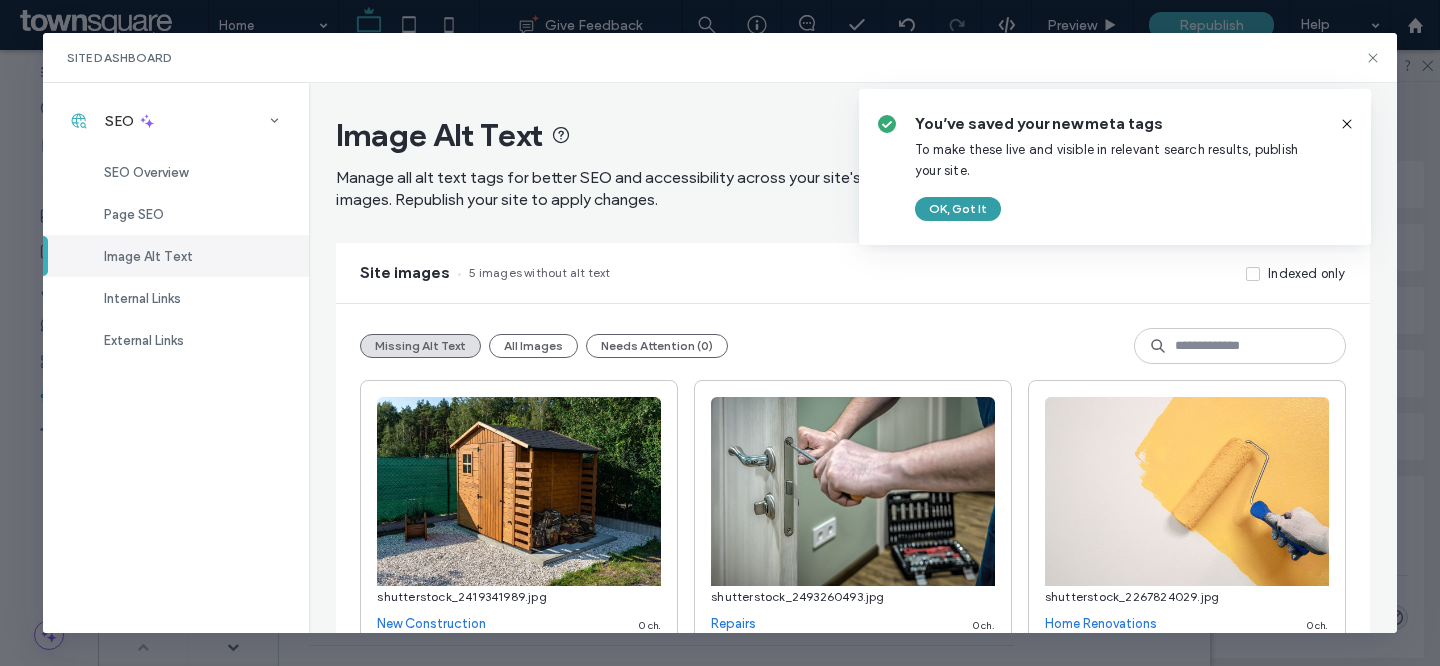click on "OK, Got It" at bounding box center [958, 209] 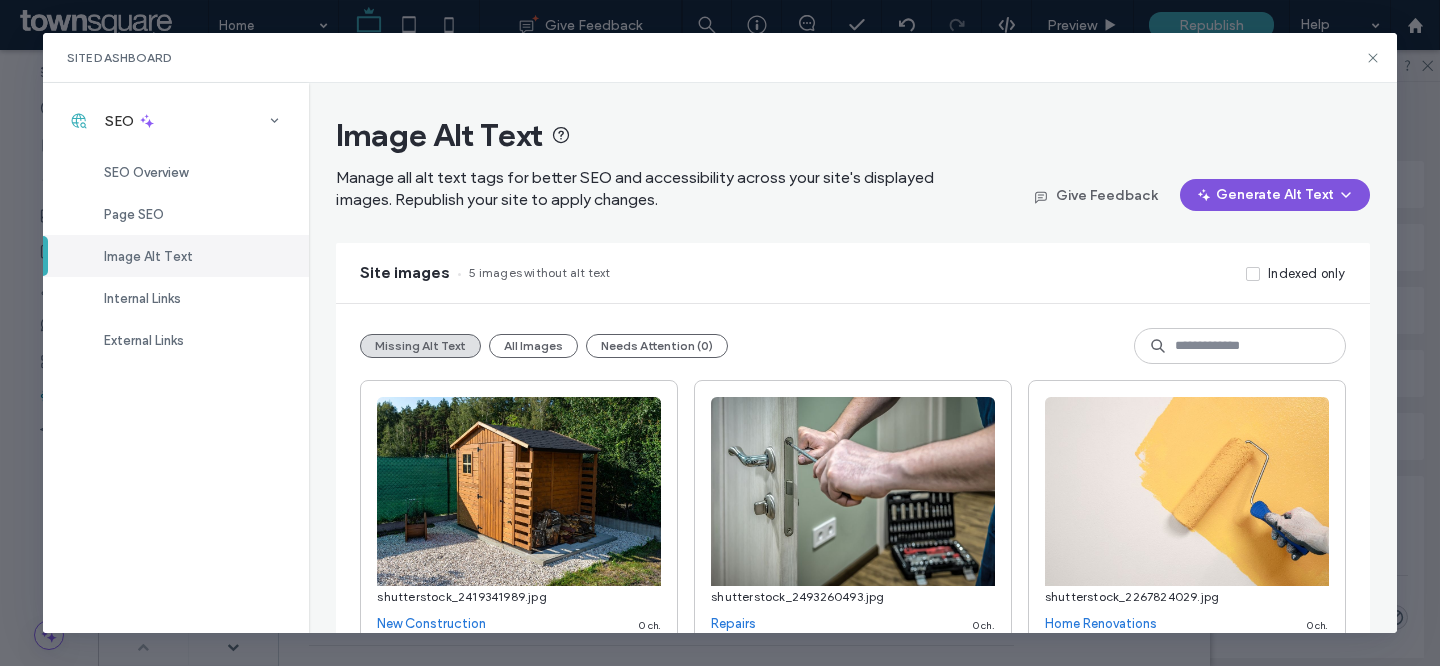 click on "Generate Alt Text" at bounding box center (1275, 195) 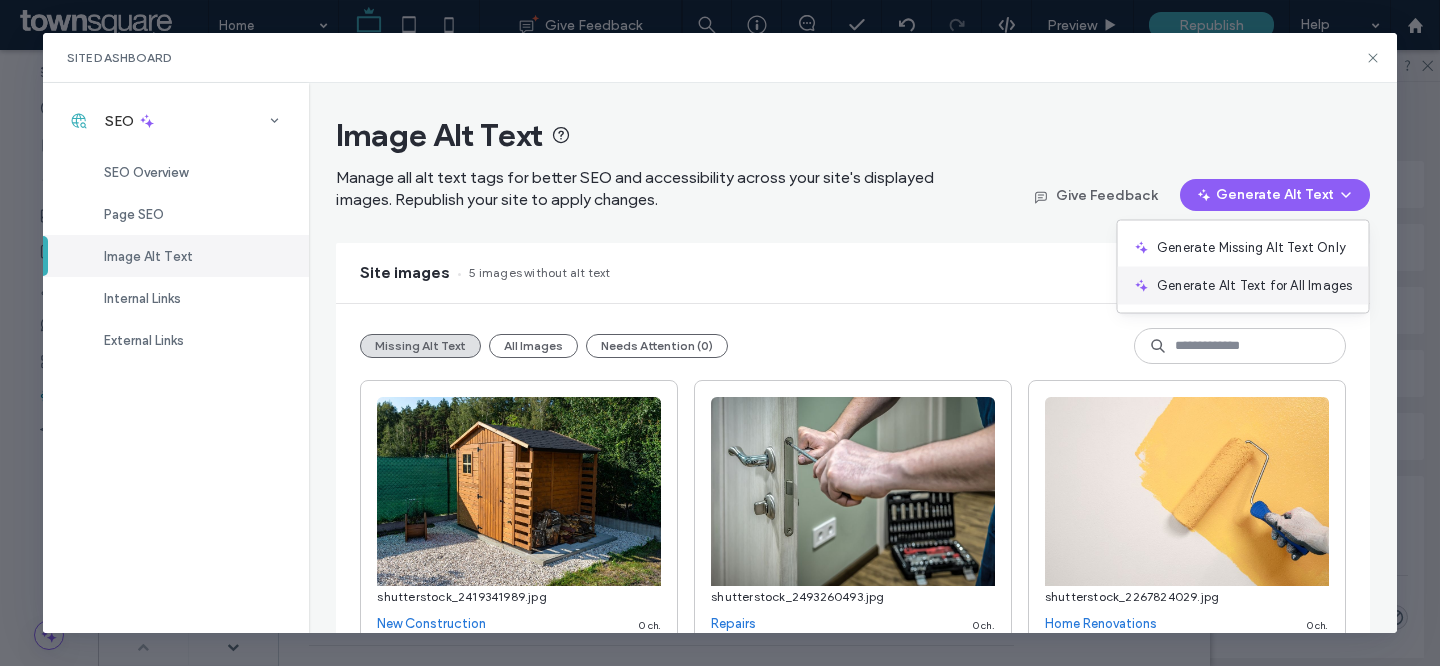 click on "Generate Alt Text for All Images" at bounding box center (1254, 286) 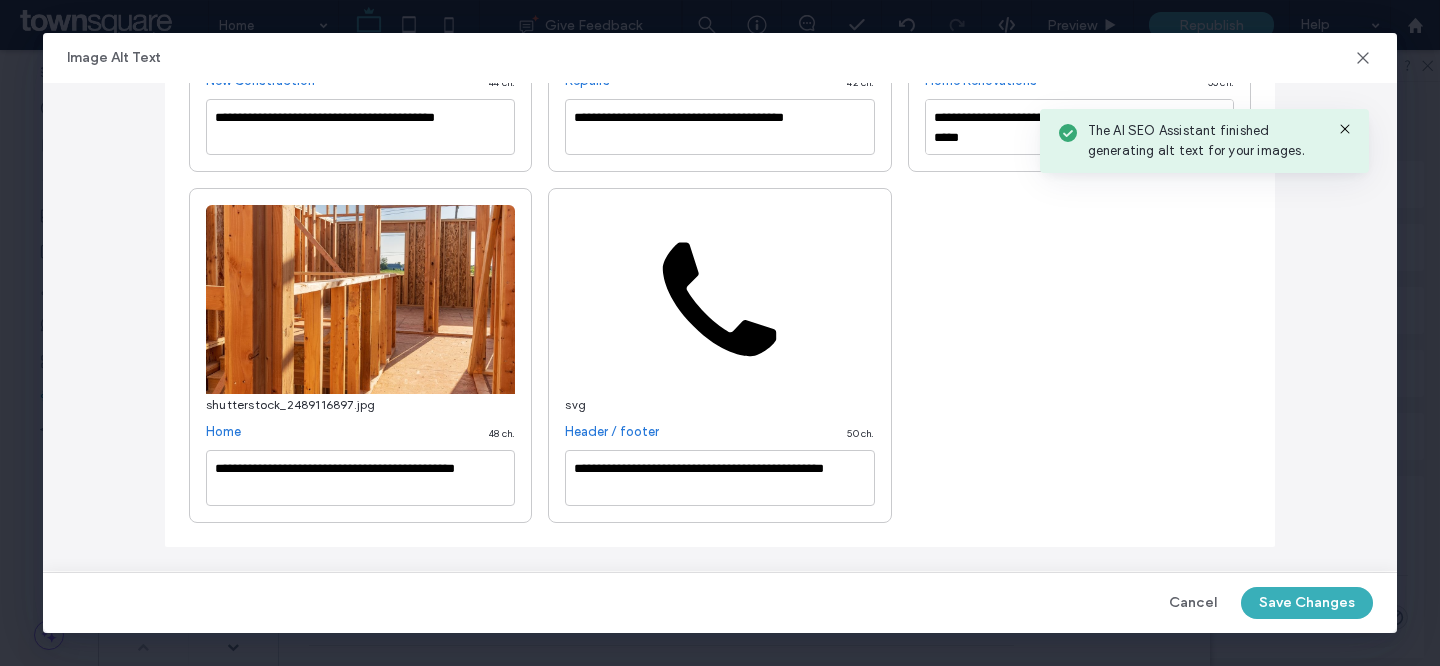 scroll, scrollTop: 0, scrollLeft: 0, axis: both 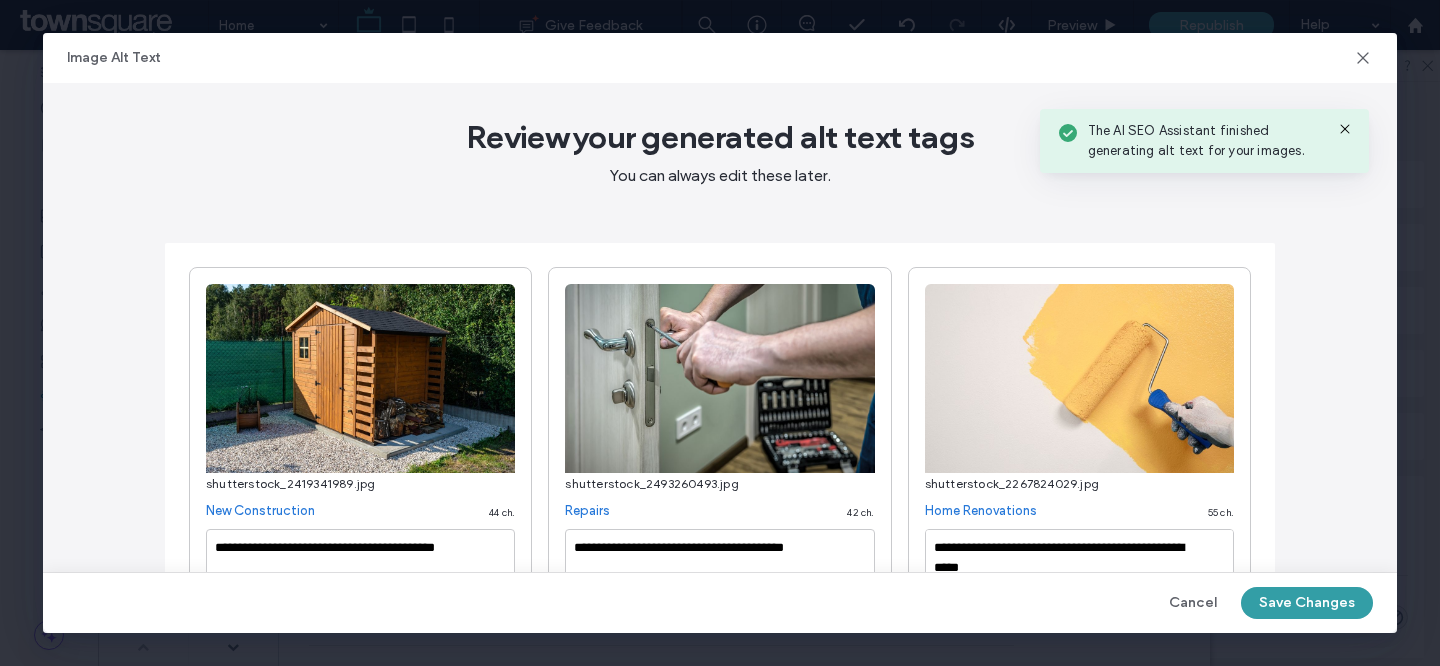 click on "Save Changes" at bounding box center [1307, 603] 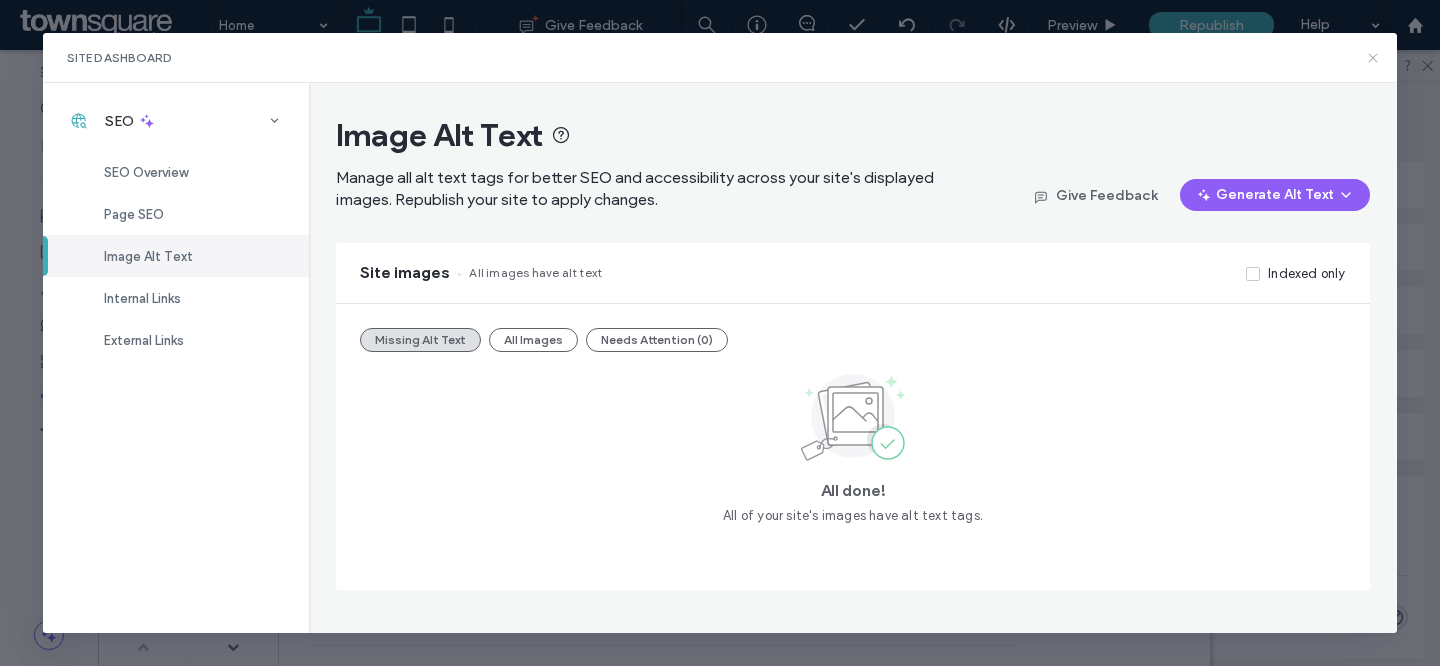 click 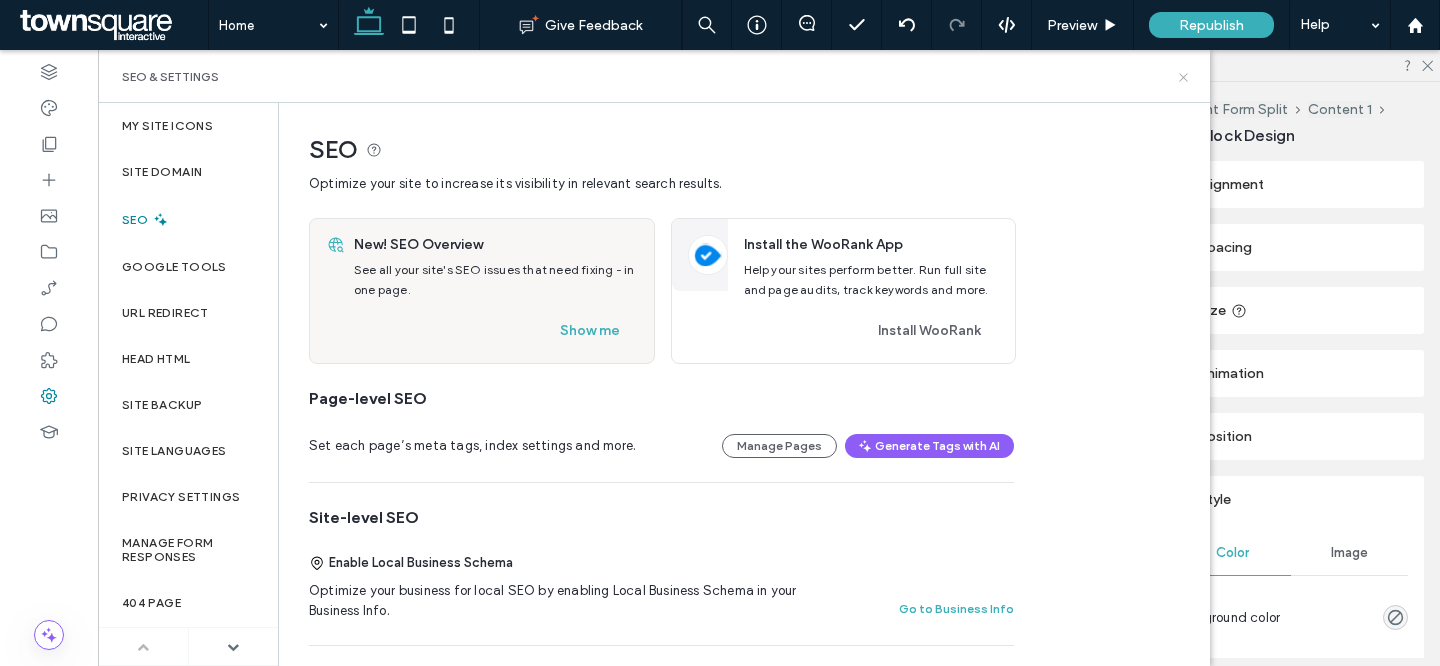 click 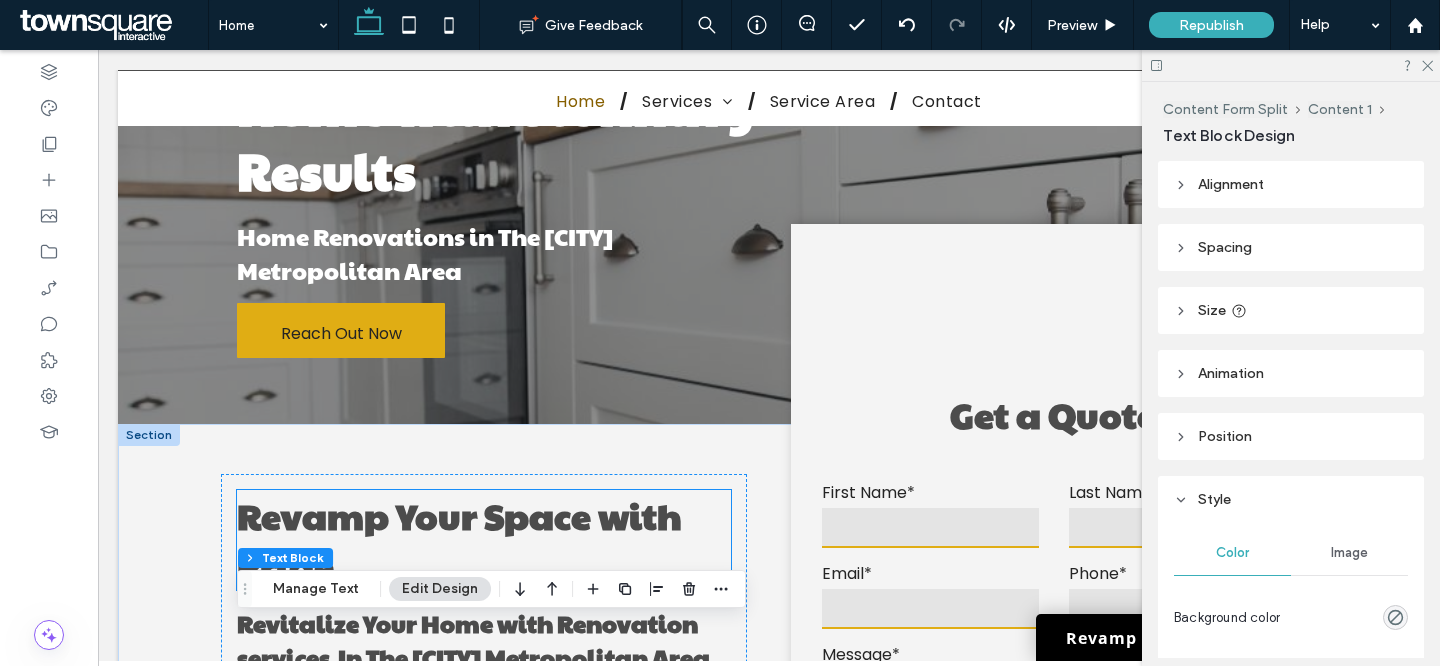 scroll, scrollTop: 736, scrollLeft: 0, axis: vertical 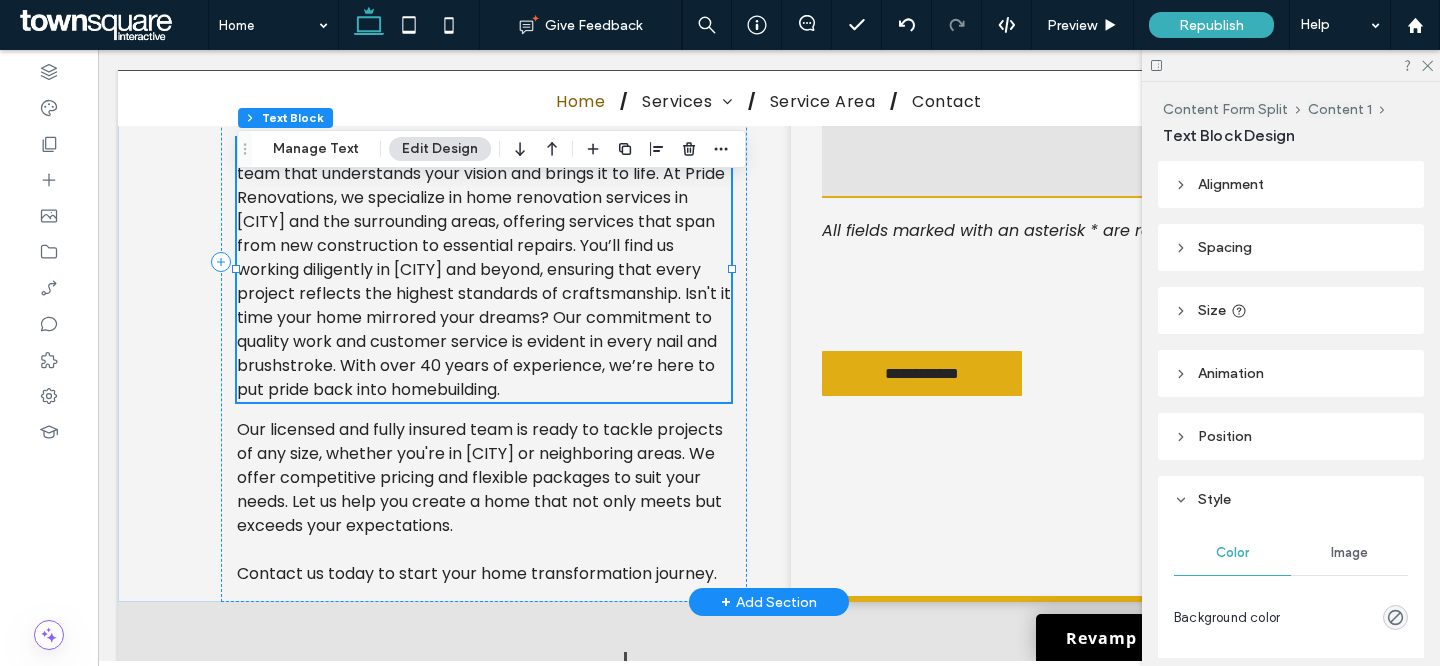 click on "When you choose to upgrade your living space, you want a team that understands your vision and brings it to life. At Pride Renovations, we specialize in home renovation services in Denver and the surrounding areas, offering services that span from new construction to essential repairs. You’ll find us working diligently in Denver and beyond, ensuring that every project reflects the highest standards of craftsmanship. Isn't it time your home mirrored your dreams? Our commitment to quality work and customer service is evident in every nail and brushstroke. With over 40 years of experience, we’re here to put pride back into homebuilding." at bounding box center [484, 270] 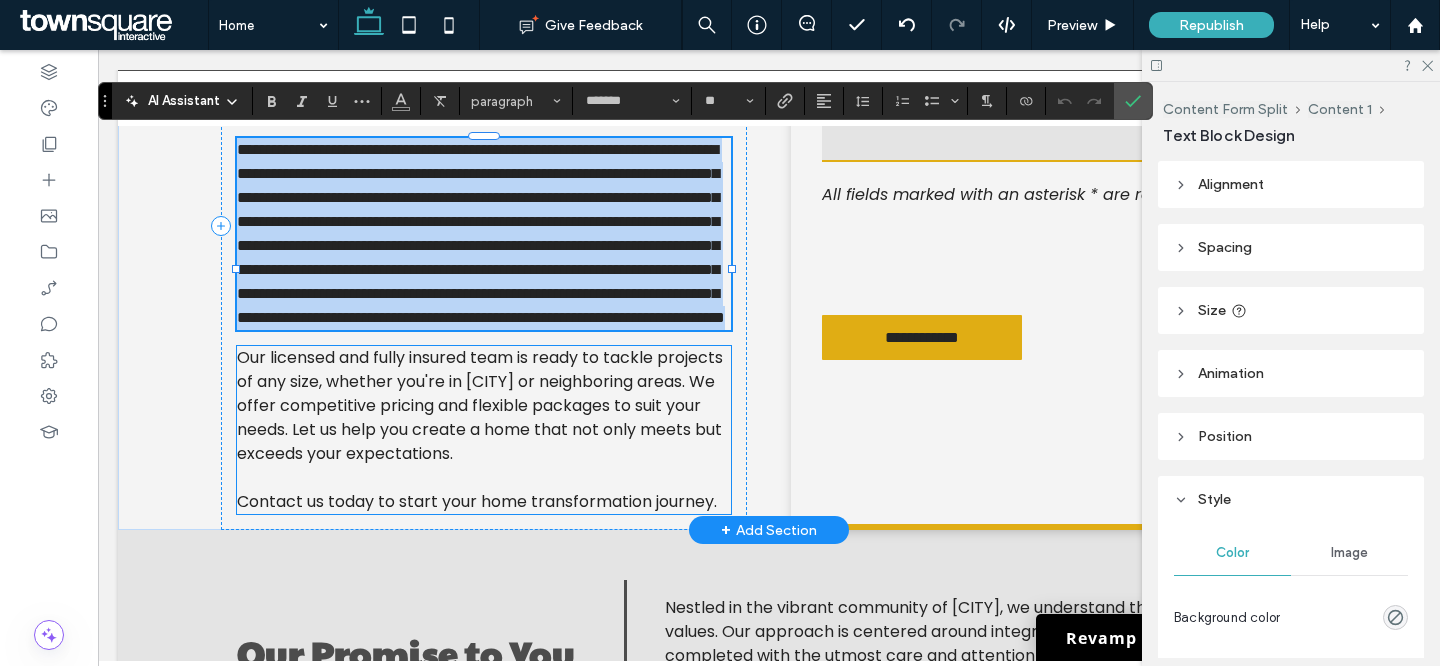 click on "Our licensed and fully insured team is ready to tackle projects of any size, whether you're in Denver or neighboring areas. We offer competitive pricing and flexible packages to suit your needs. Let us help you create a home that not only meets but exceeds your expectations." at bounding box center [480, 405] 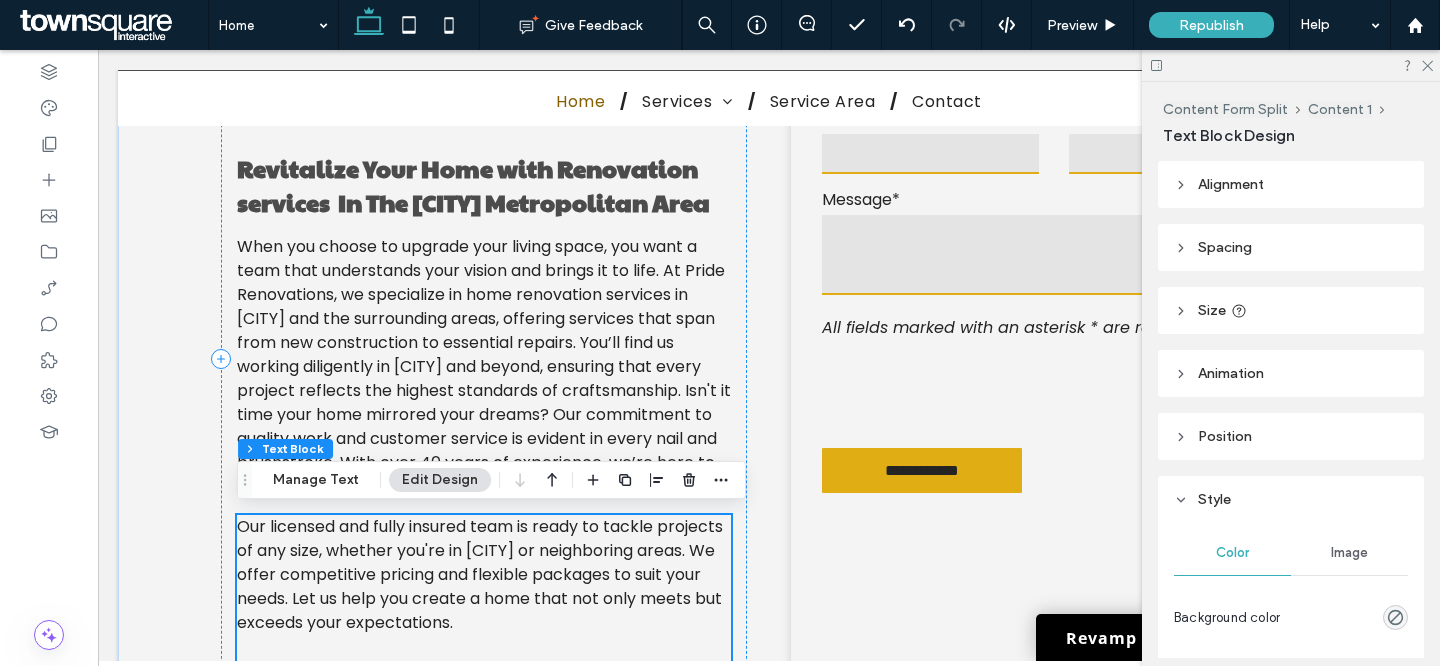 scroll, scrollTop: 636, scrollLeft: 0, axis: vertical 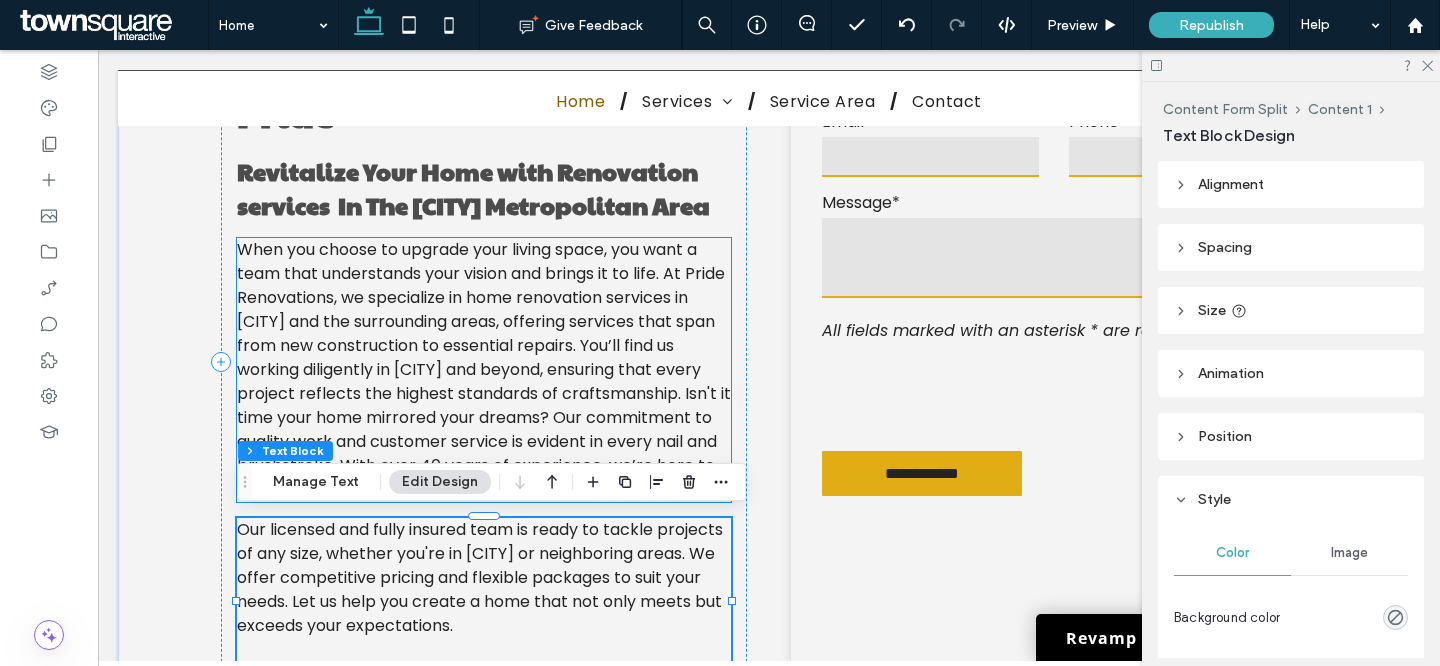 click on "When you choose to upgrade your living space, you want a team that understands your vision and brings it to life. At Pride Renovations, we specialize in home renovation services in Denver and the surrounding areas, offering services that span from new construction to essential repairs. You’ll find us working diligently in Denver and beyond, ensuring that every project reflects the highest standards of craftsmanship. Isn't it time your home mirrored your dreams? Our commitment to quality work and customer service is evident in every nail and brushstroke. With over 40 years of experience, we’re here to put pride back into homebuilding." at bounding box center (484, 369) 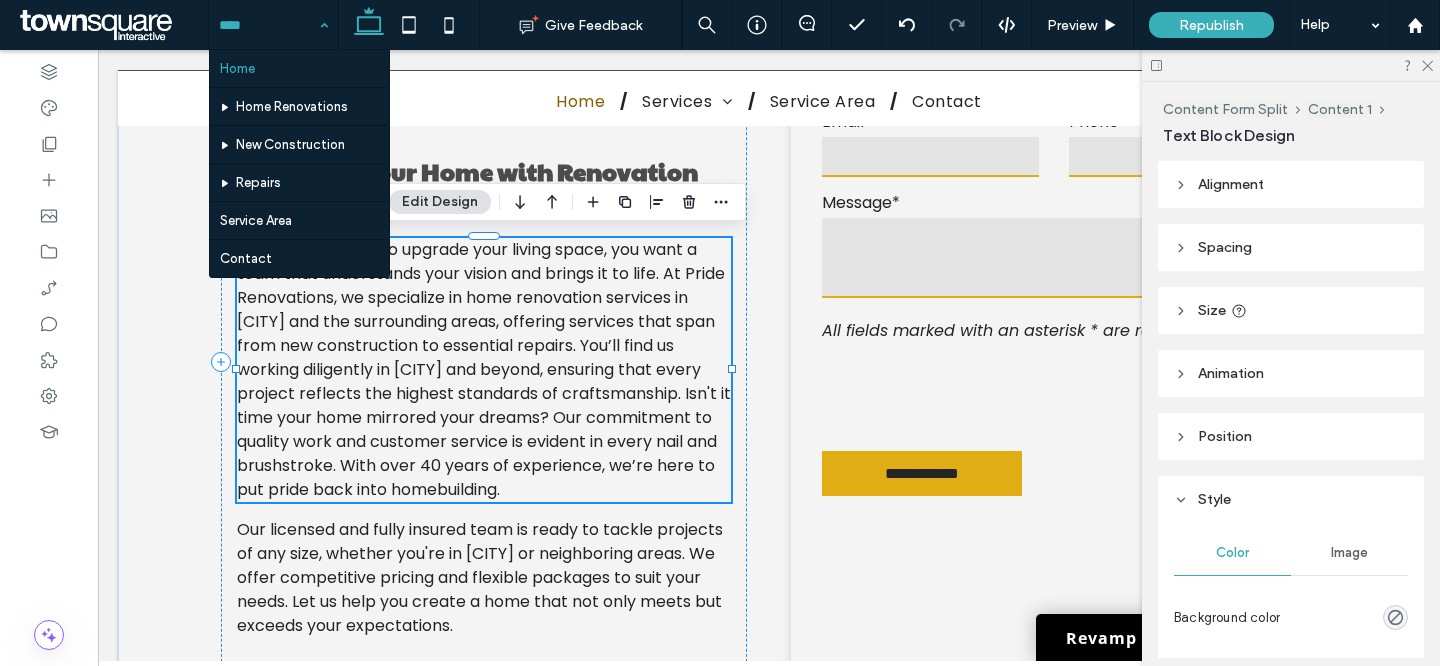 click on "When you choose to upgrade your living space, you want a team that understands your vision and brings it to life. At Pride Renovations, we specialize in home renovation services in Denver and the surrounding areas, offering services that span from new construction to essential repairs. You’ll find us working diligently in Denver and beyond, ensuring that every project reflects the highest standards of craftsmanship. Isn't it time your home mirrored your dreams? Our commitment to quality work and customer service is evident in every nail and brushstroke. With over 40 years of experience, we’re here to put pride back into homebuilding." at bounding box center (484, 370) 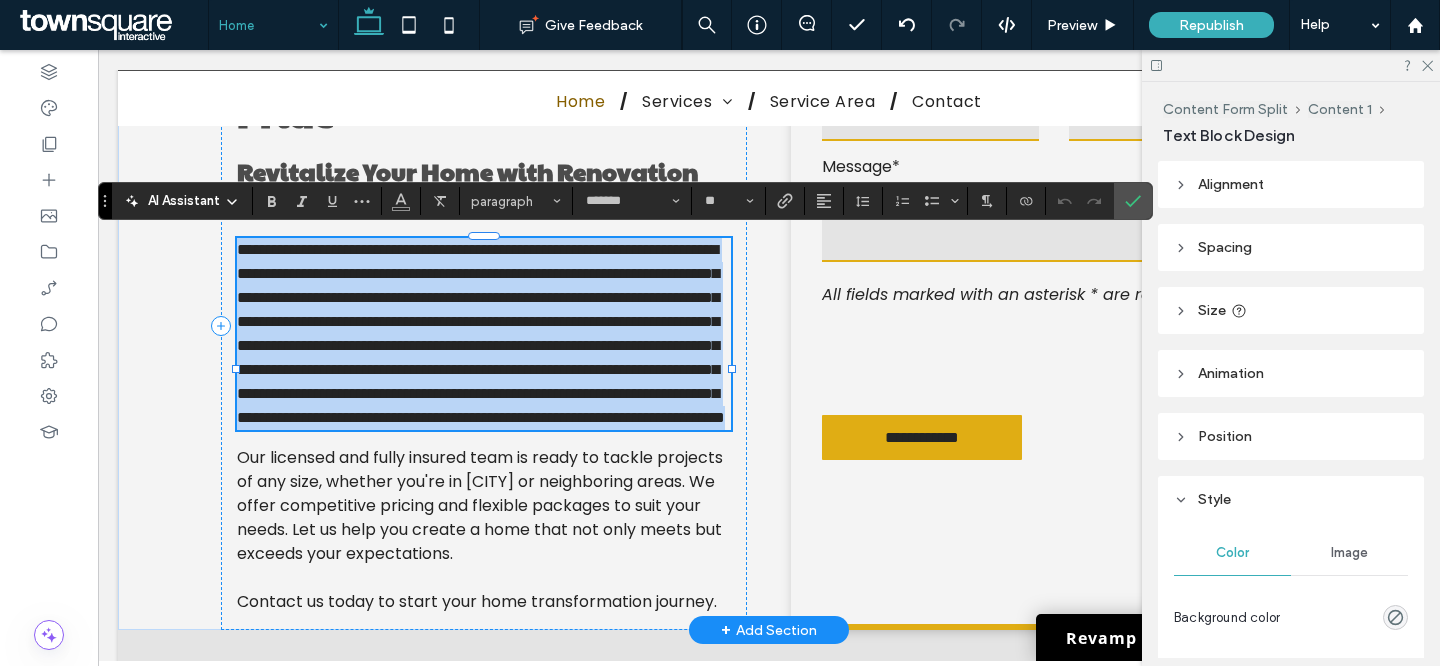 click on "**********" at bounding box center [481, 333] 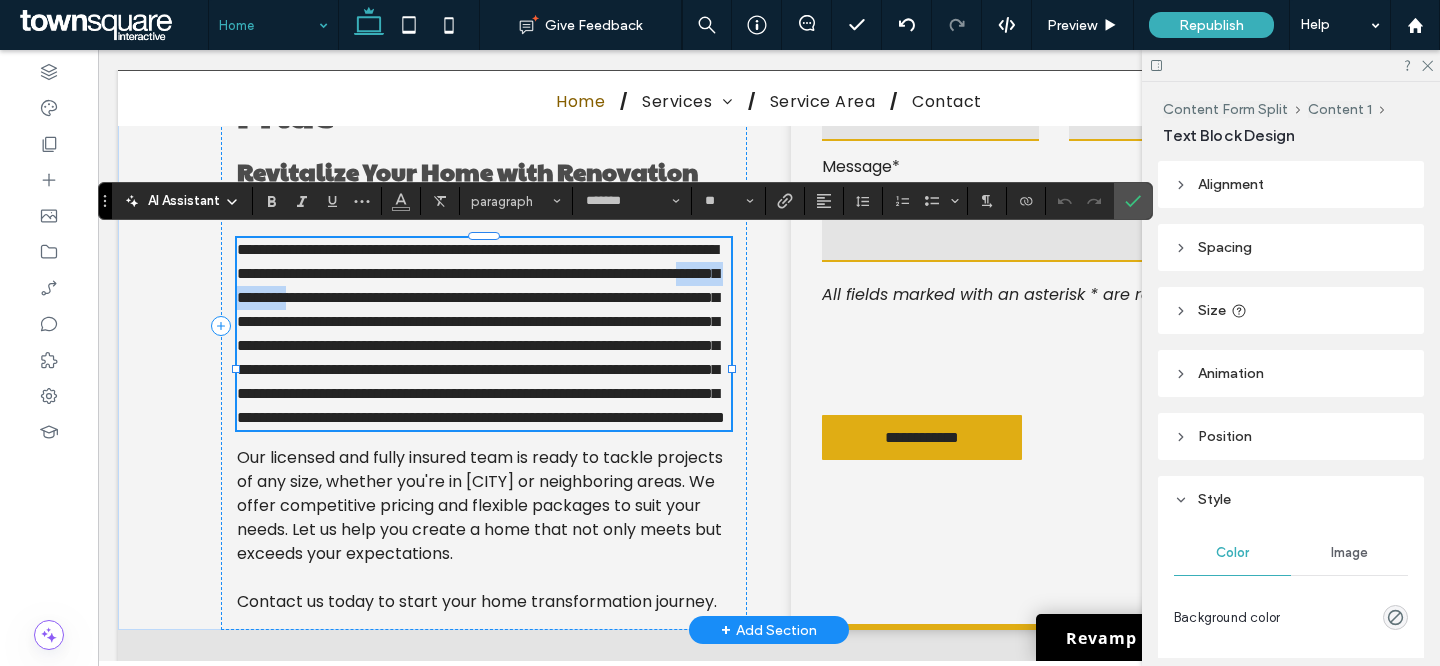 drag, startPoint x: 519, startPoint y: 294, endPoint x: 649, endPoint y: 294, distance: 130 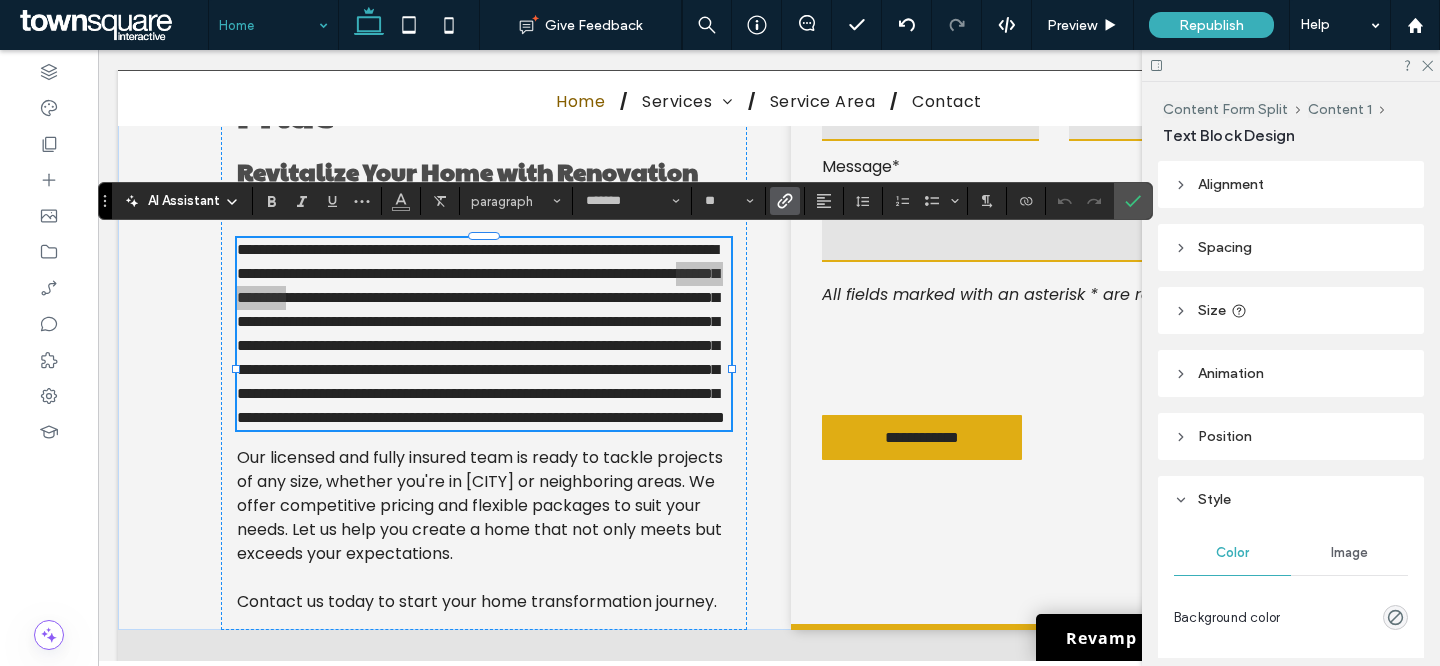 click at bounding box center [785, 201] 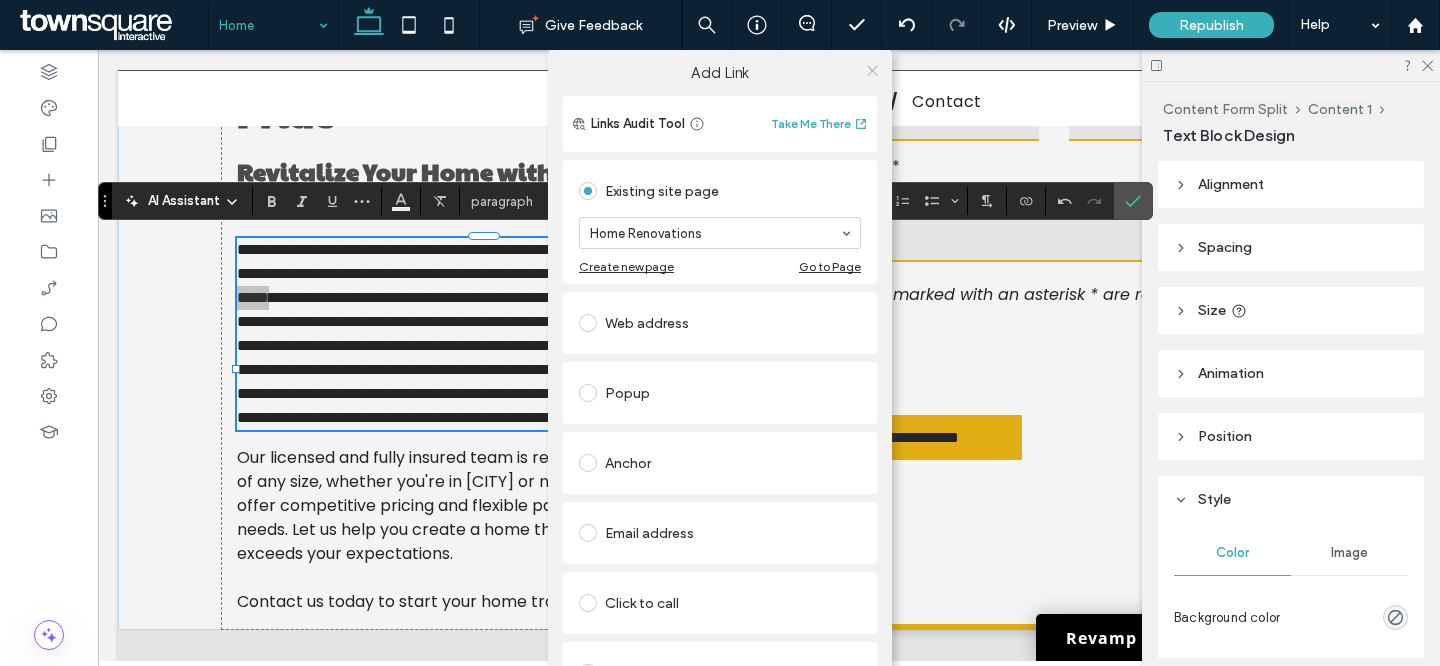 click 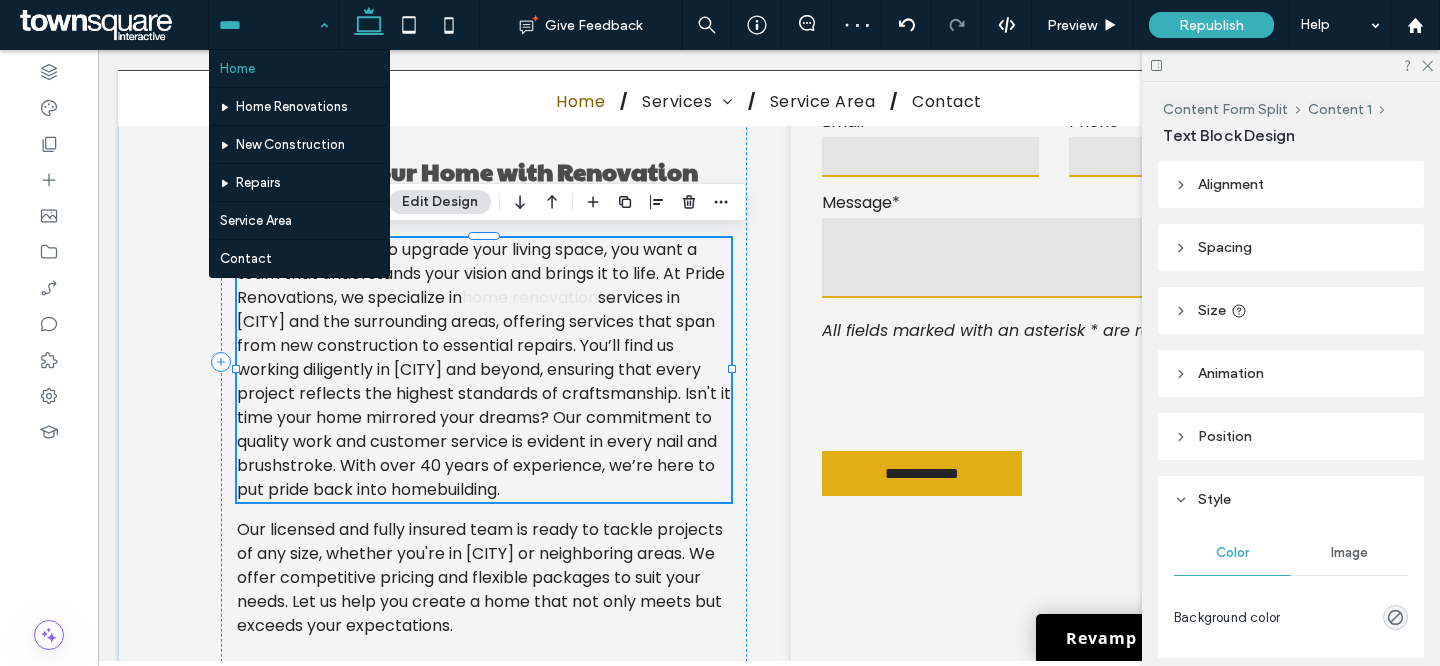 click on "services in Denver and the surrounding areas, offering services that span from new construction to essential repairs. You’ll find us working diligently in Denver and beyond, ensuring that every project reflects the highest standards of craftsmanship. Isn't it time your home mirrored your dreams? Our commitment to quality work and customer service is evident in every nail and brushstroke. With over 40 years of experience, we’re here to put pride back into homebuilding." at bounding box center (484, 393) 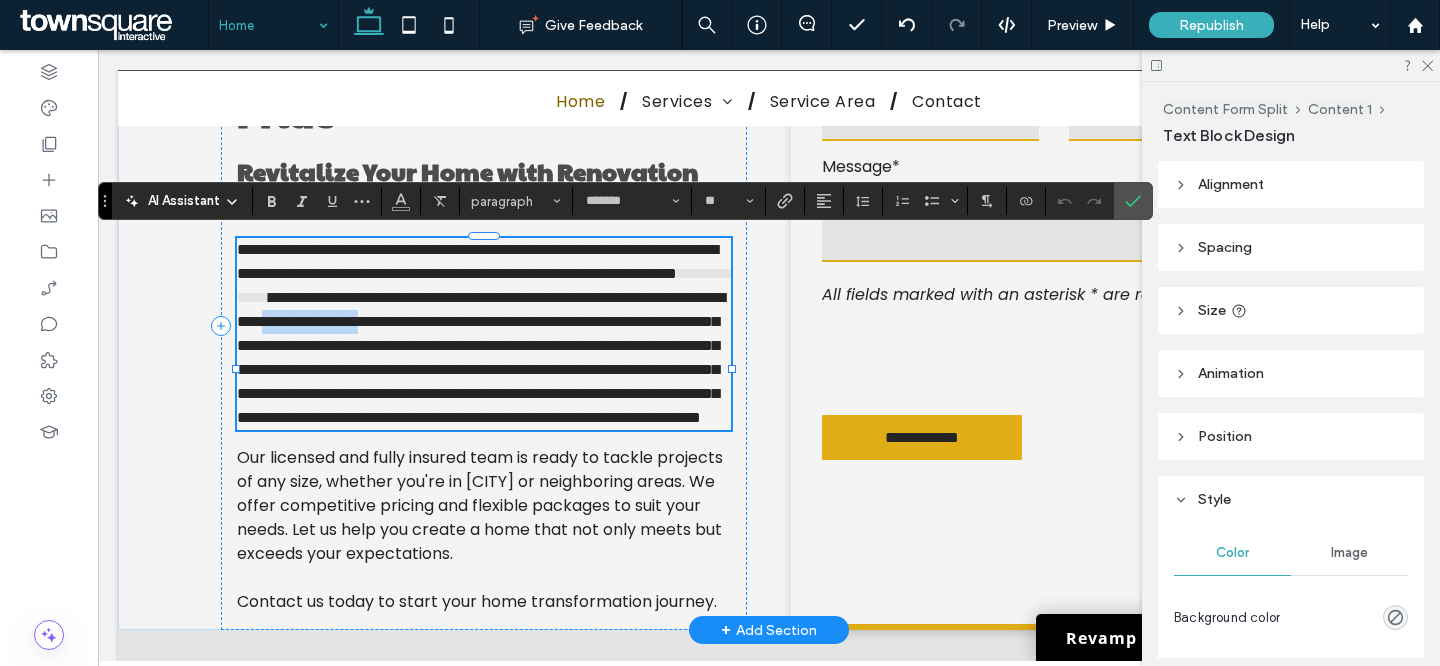 drag, startPoint x: 326, startPoint y: 346, endPoint x: 463, endPoint y: 347, distance: 137.00365 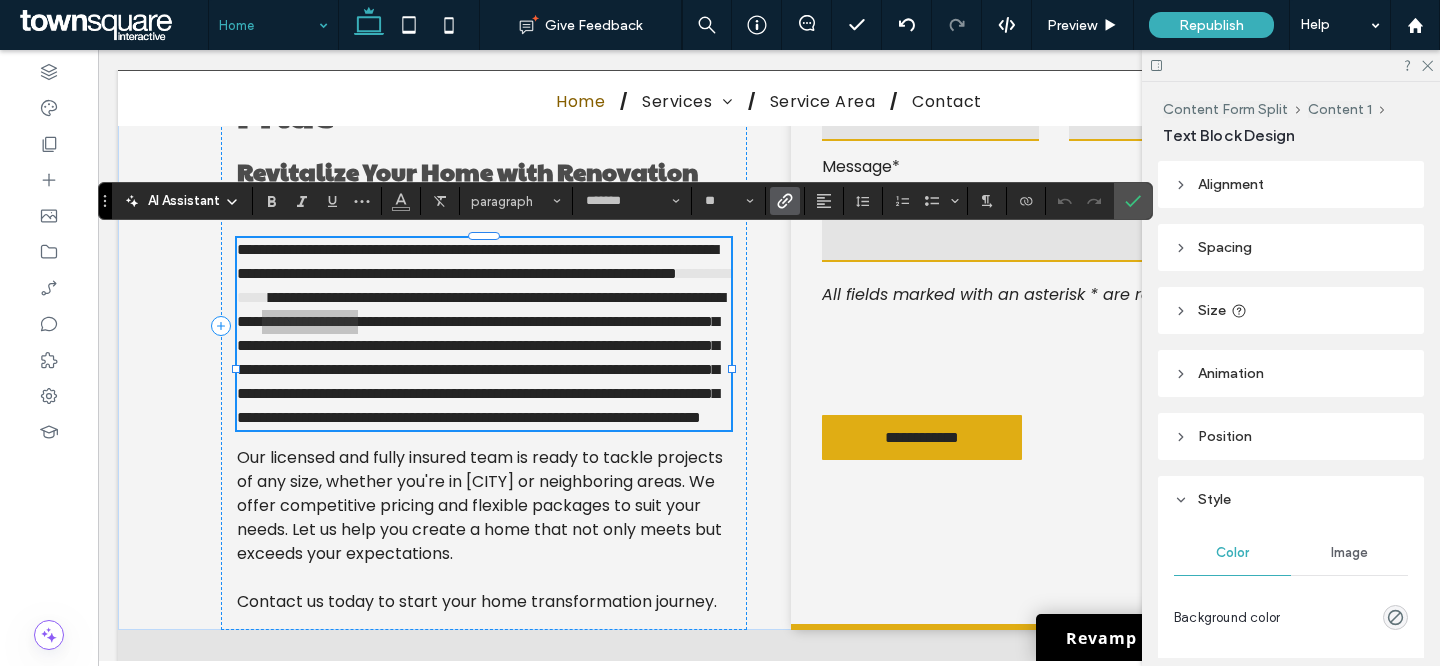 click at bounding box center (785, 201) 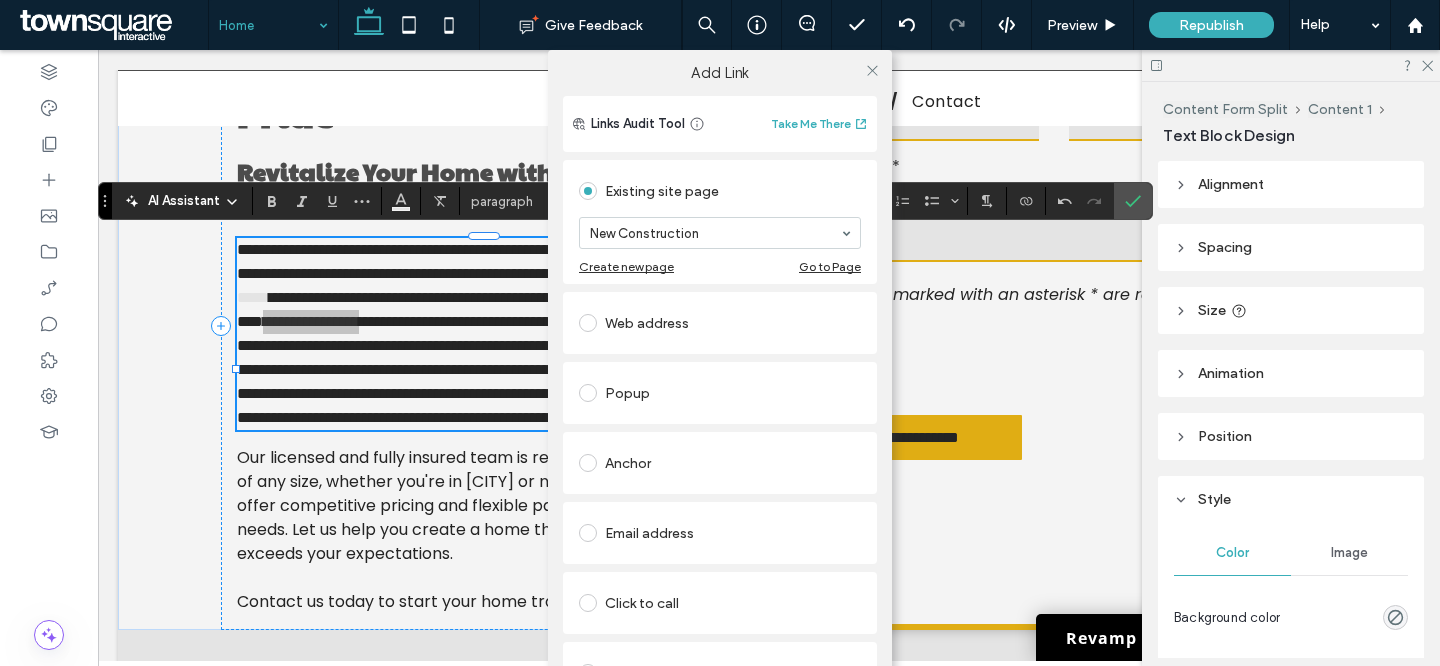 click on "Add Link Links Audit Tool Take Me There Existing site page New Construction Create new page Go to Page Web address Popup Anchor Email address Click to call File for download Remove link" at bounding box center [720, 383] 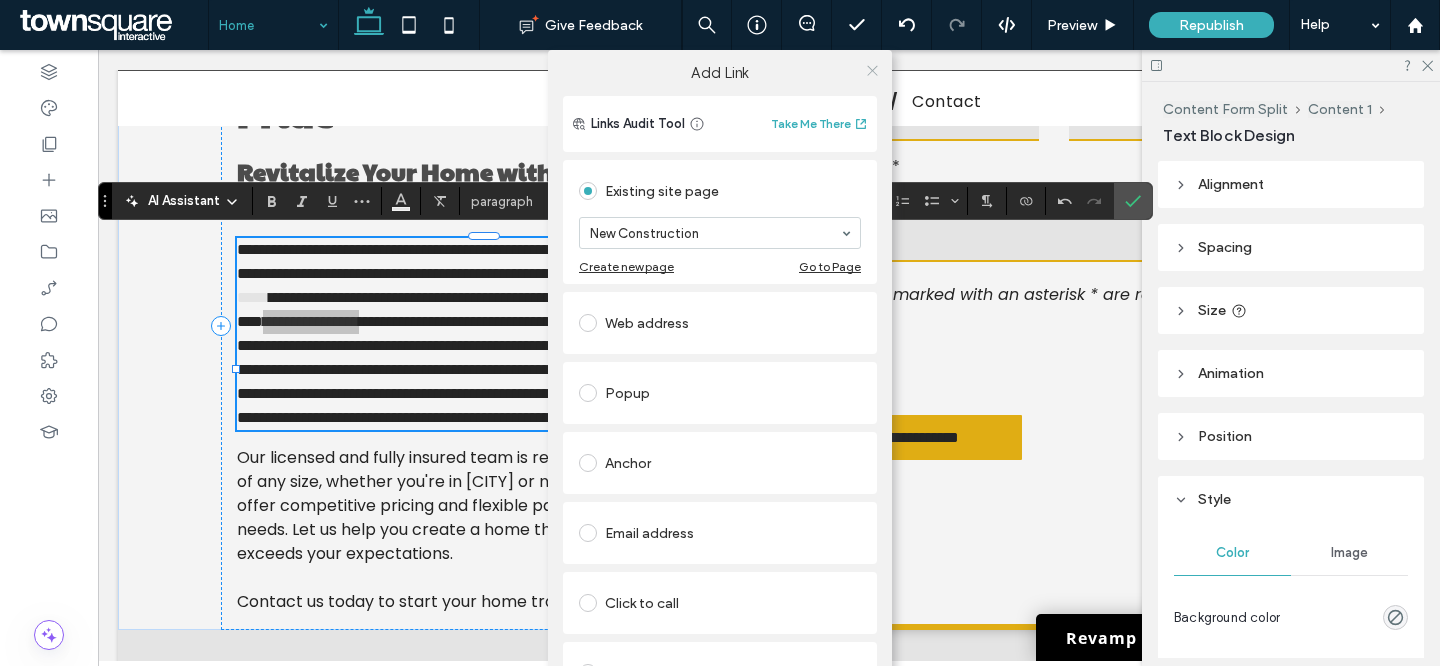 click 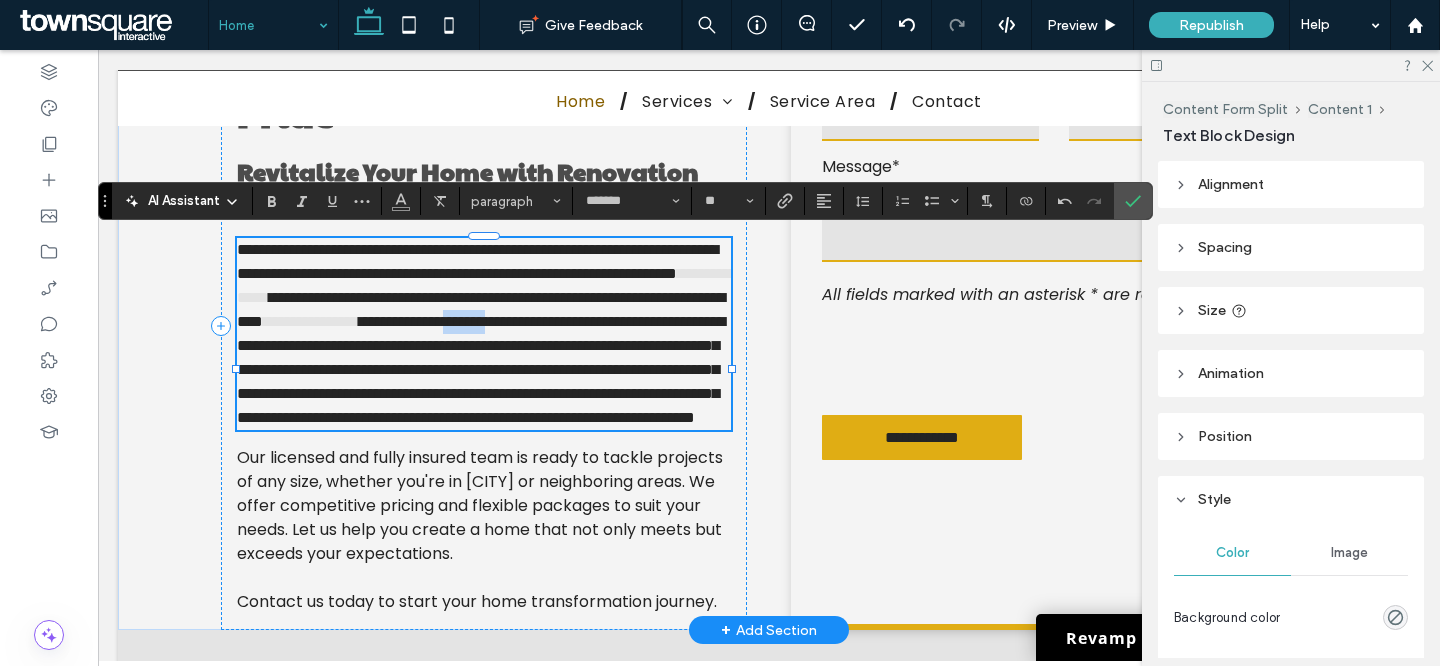drag, startPoint x: 561, startPoint y: 340, endPoint x: 614, endPoint y: 338, distance: 53.037724 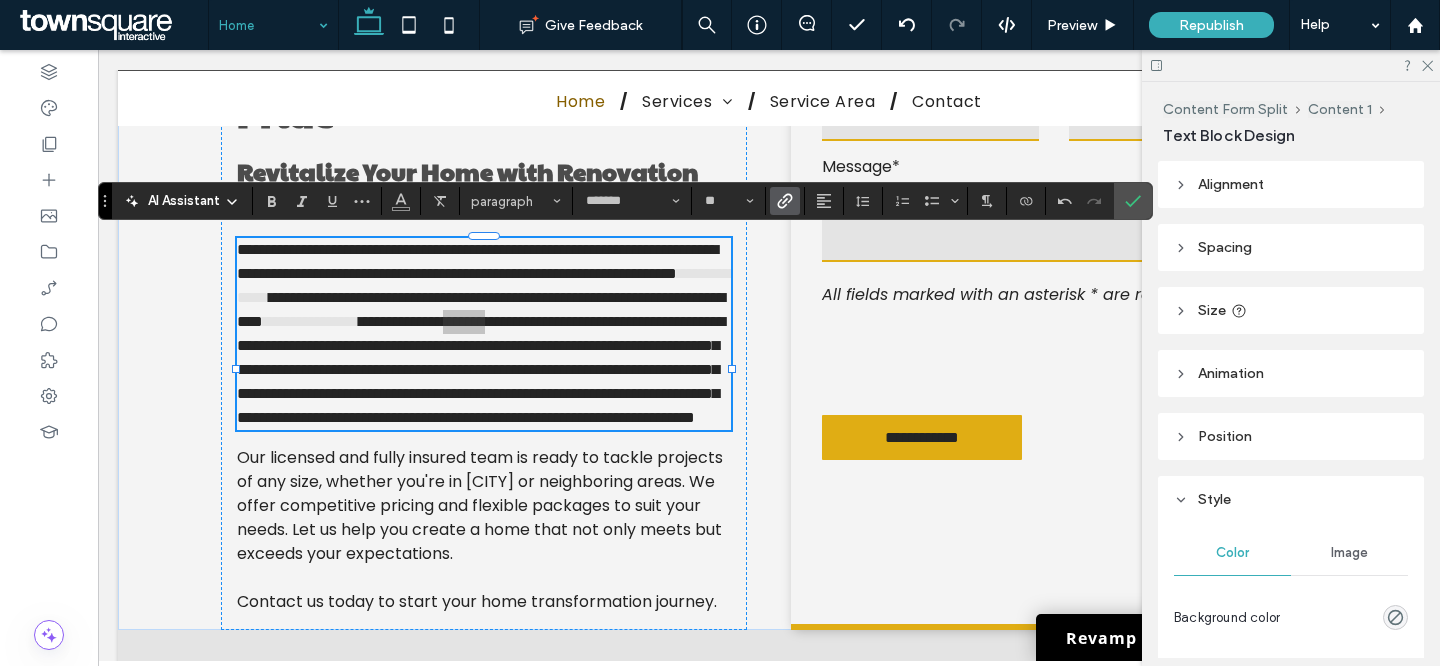 click at bounding box center [785, 201] 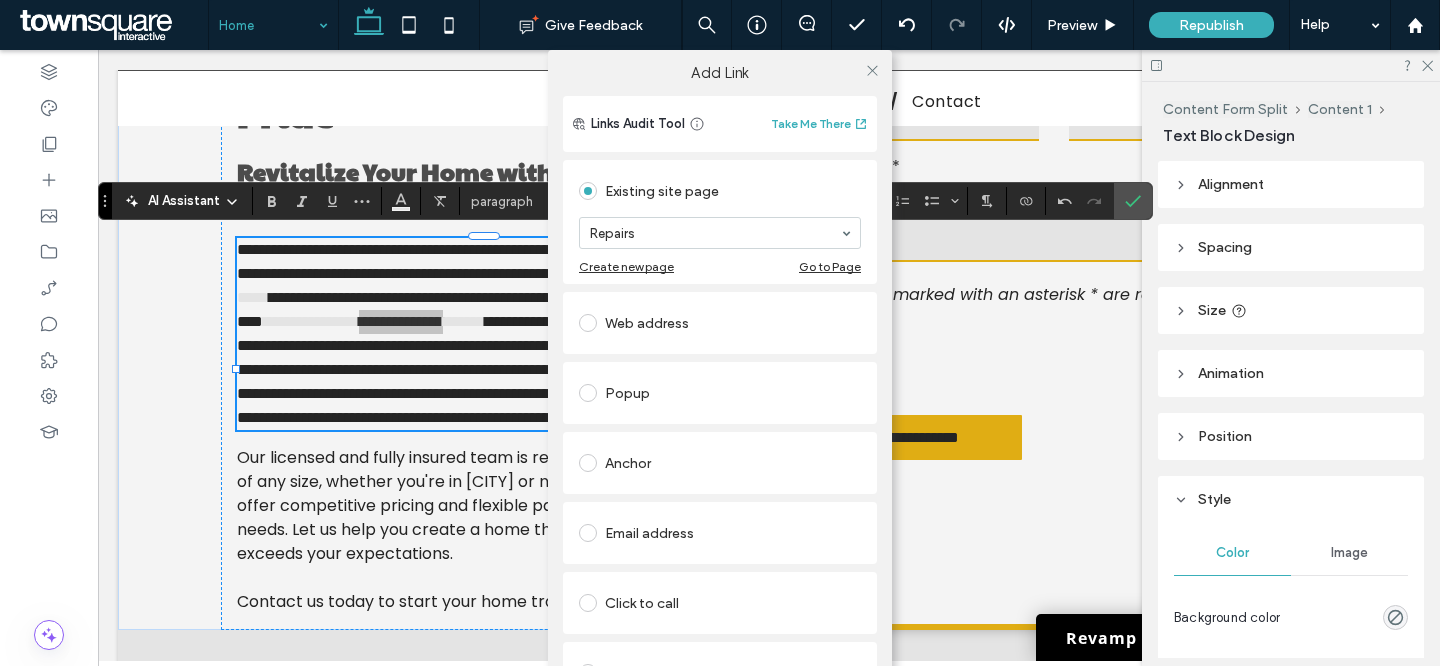 click on "Add Link Links Audit Tool Take Me There Existing site page Repairs Create new page Go to Page Web address Popup Anchor Email address Click to call File for download Remove link" at bounding box center (720, 383) 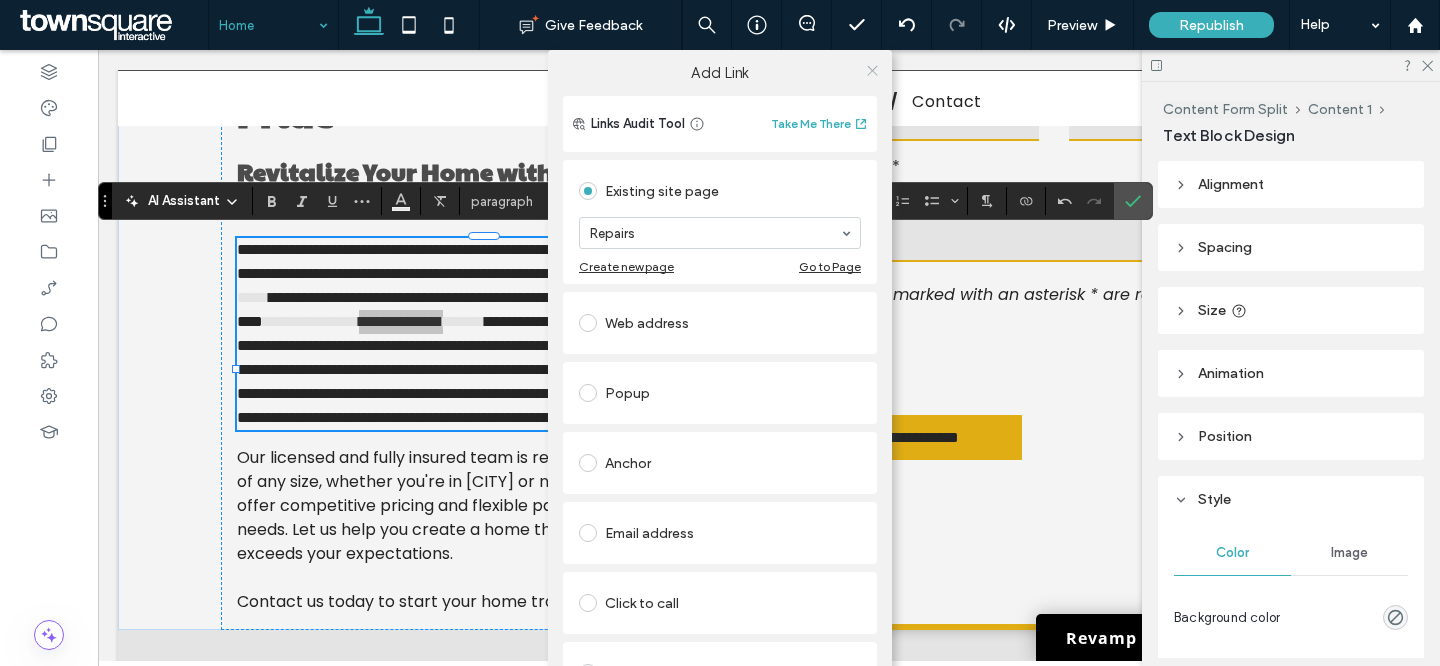 click 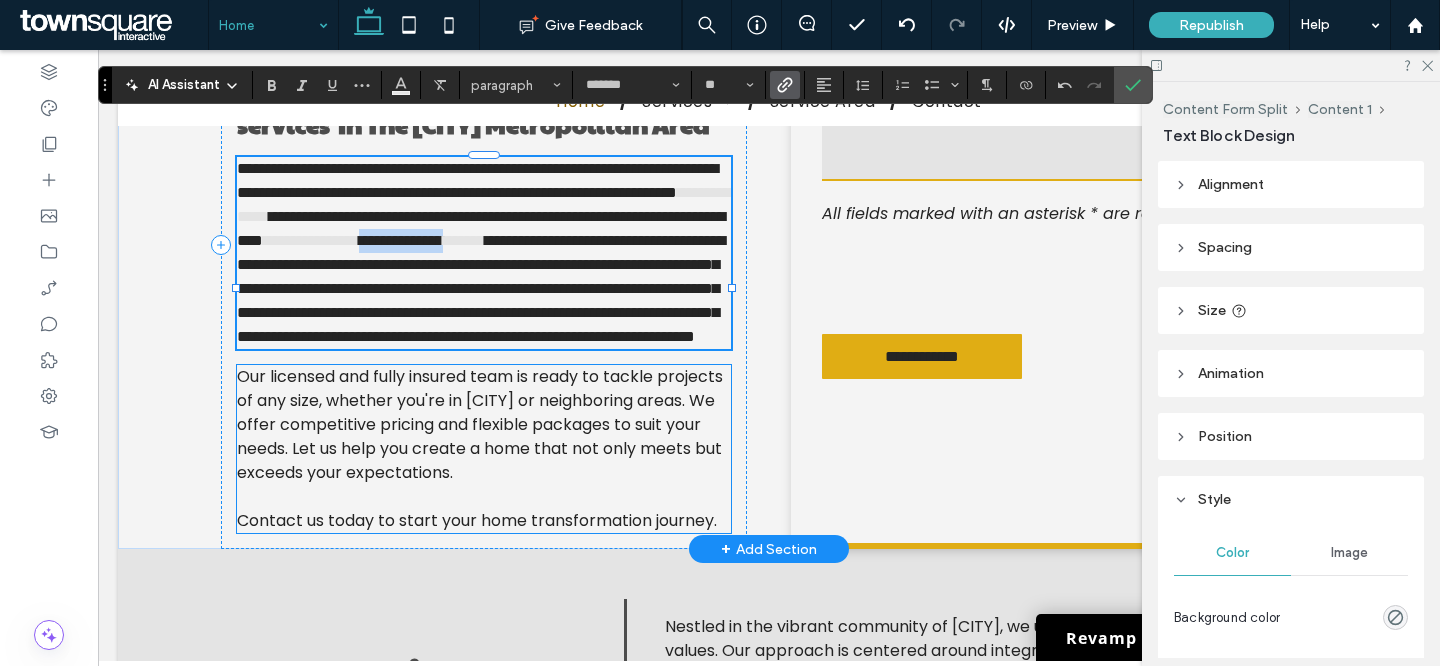 scroll, scrollTop: 752, scrollLeft: 0, axis: vertical 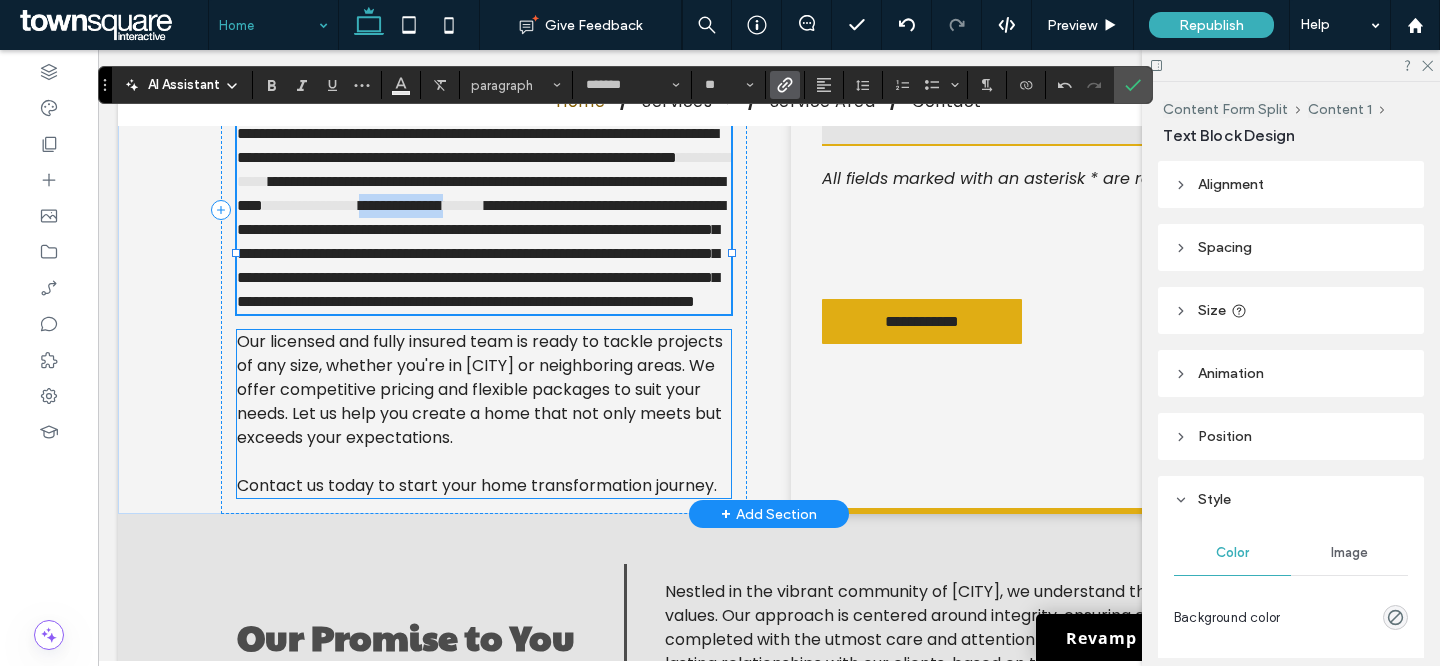 click on "Contact us today to start your home transformation journey." at bounding box center [477, 485] 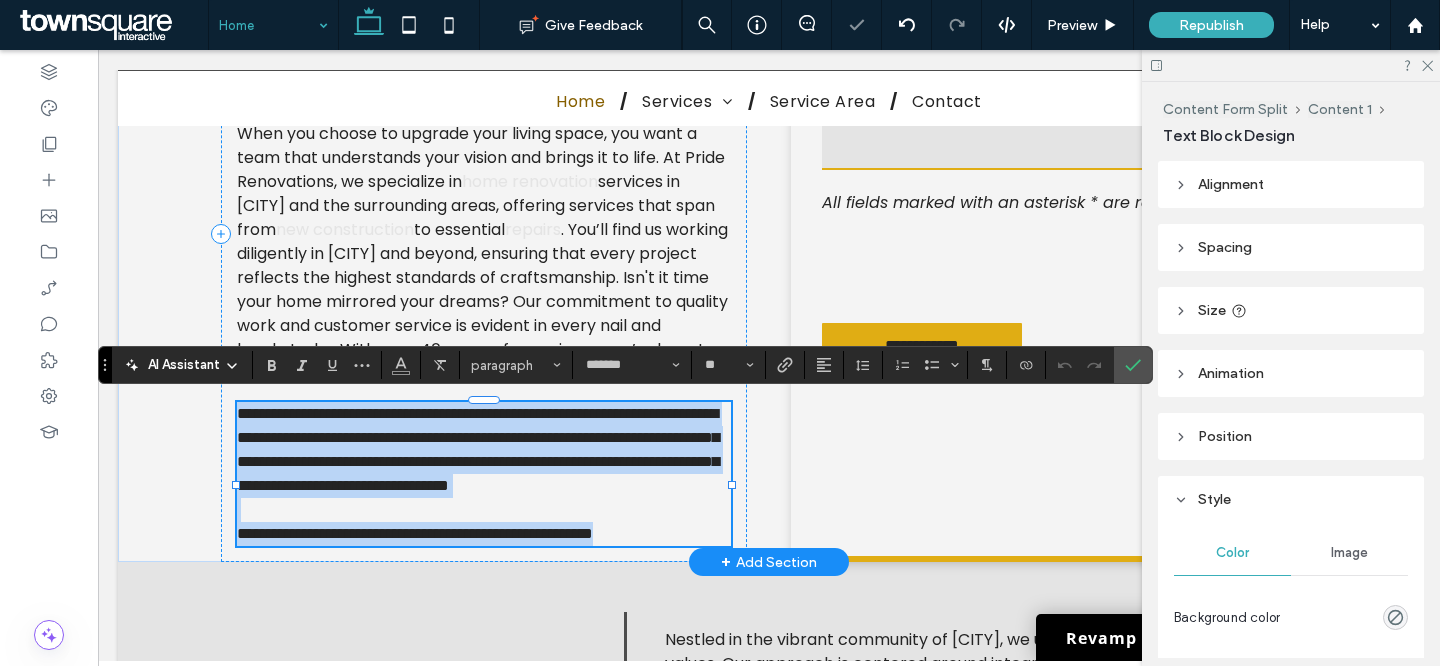 click on "**********" at bounding box center [415, 533] 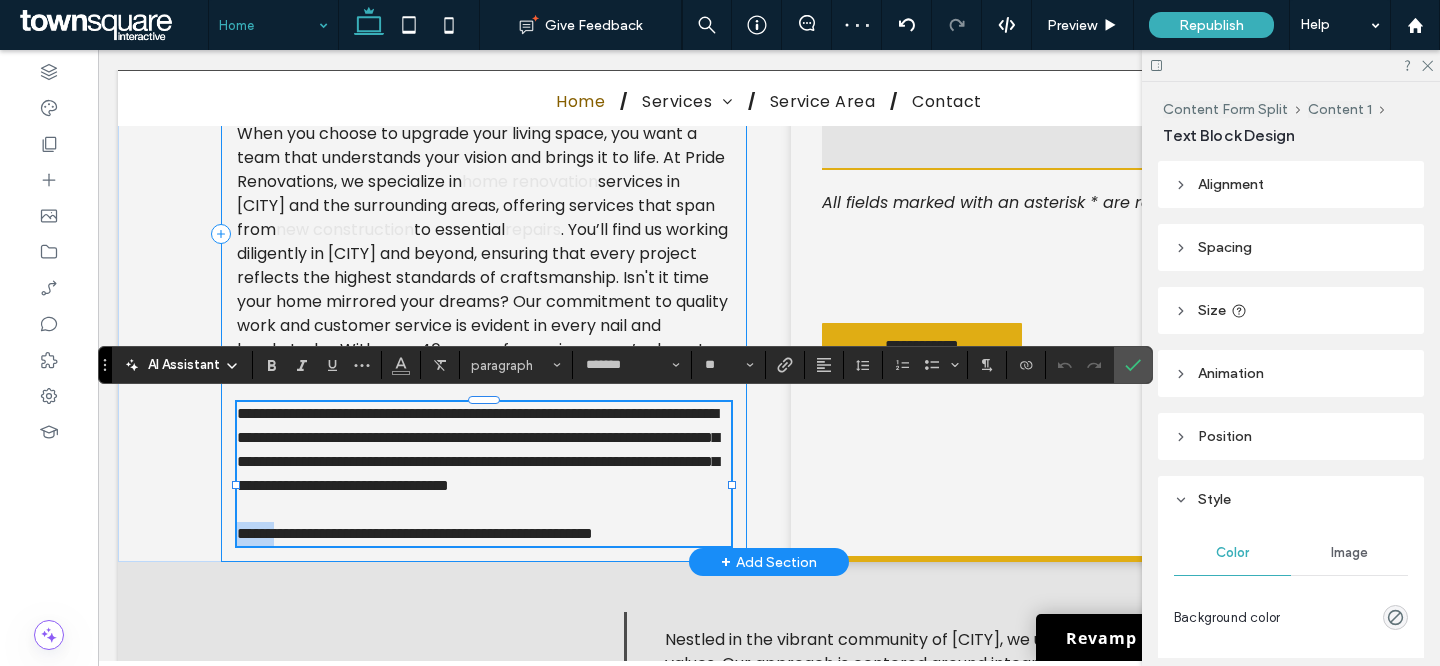 drag, startPoint x: 298, startPoint y: 553, endPoint x: 213, endPoint y: 553, distance: 85 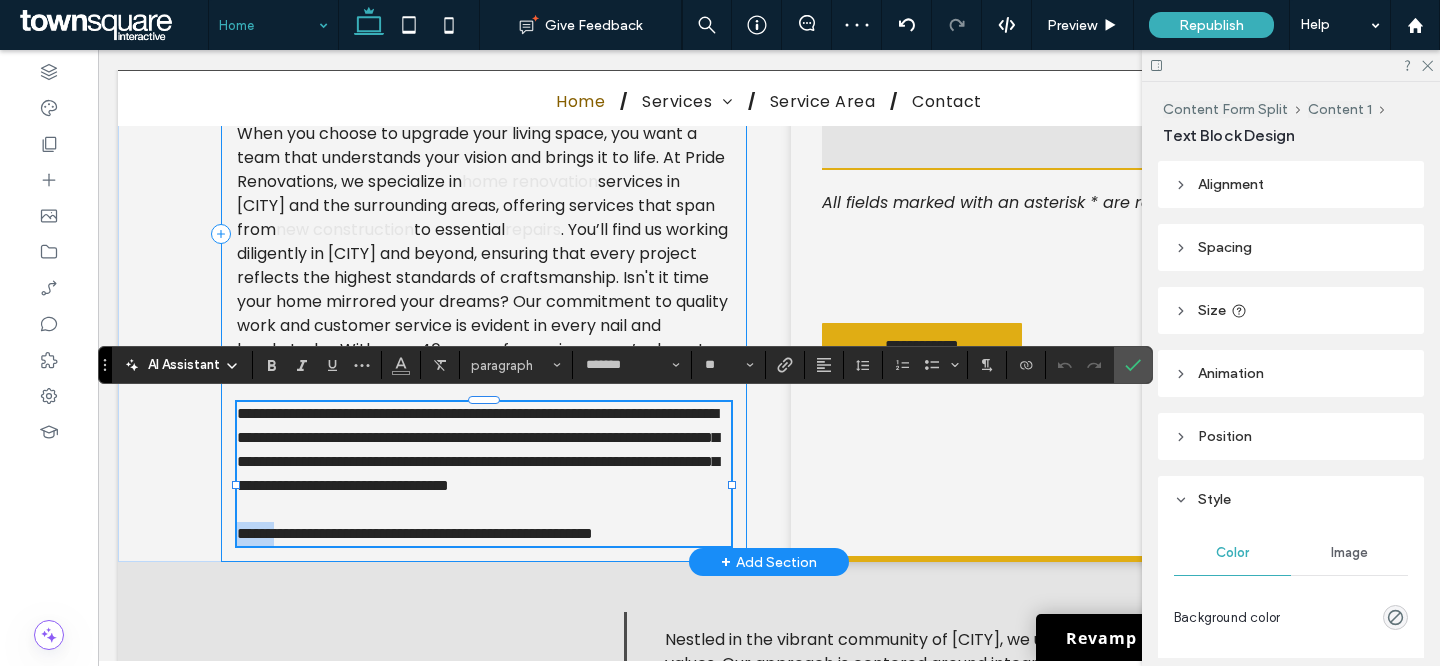 click on "**********" at bounding box center [769, 209] 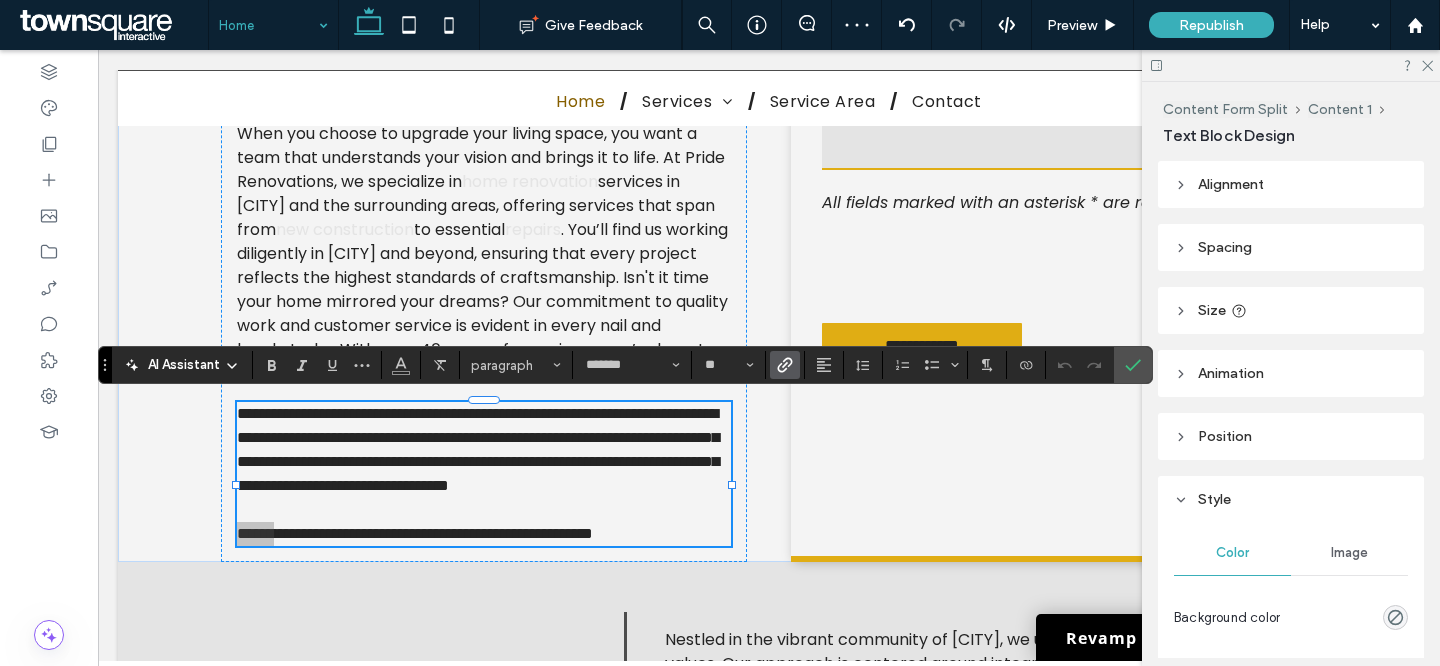 click 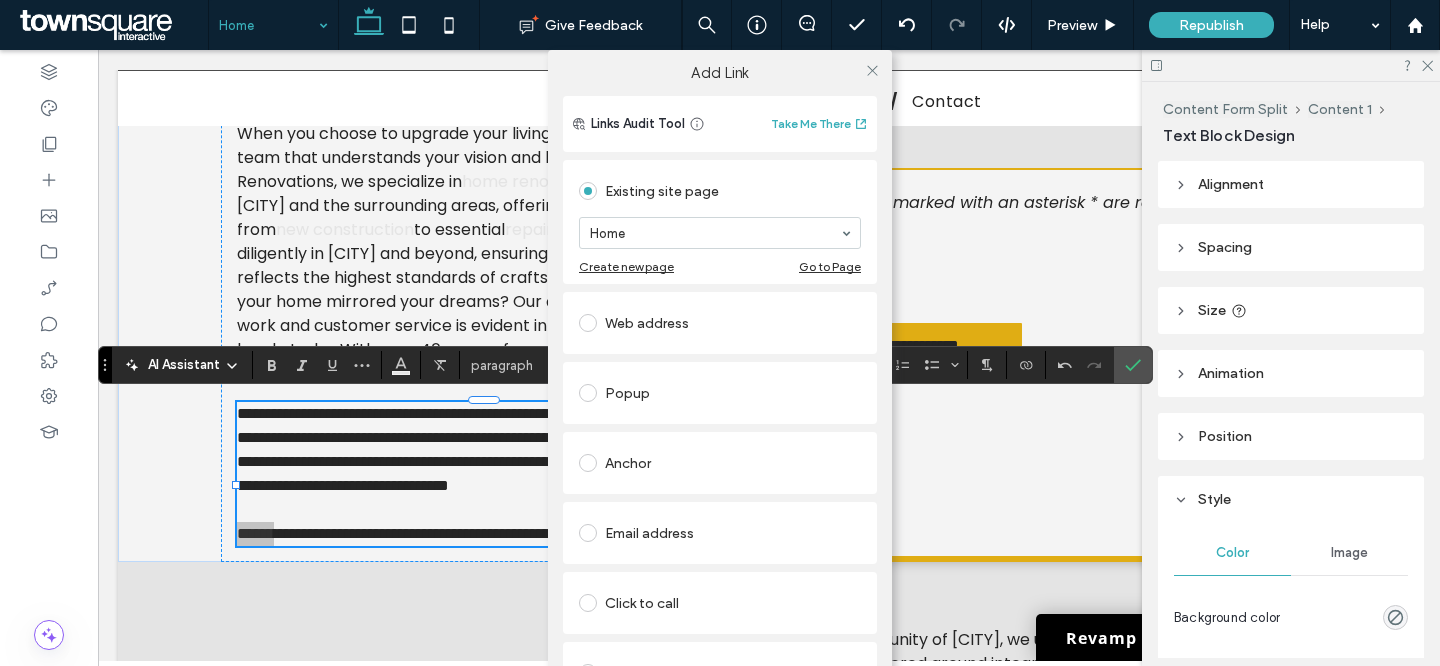 click on "Add Link Links Audit Tool Take Me There Existing site page Home Create new page Go to Page Web address Popup Anchor Email address Click to call File for download Remove link" at bounding box center [720, 383] 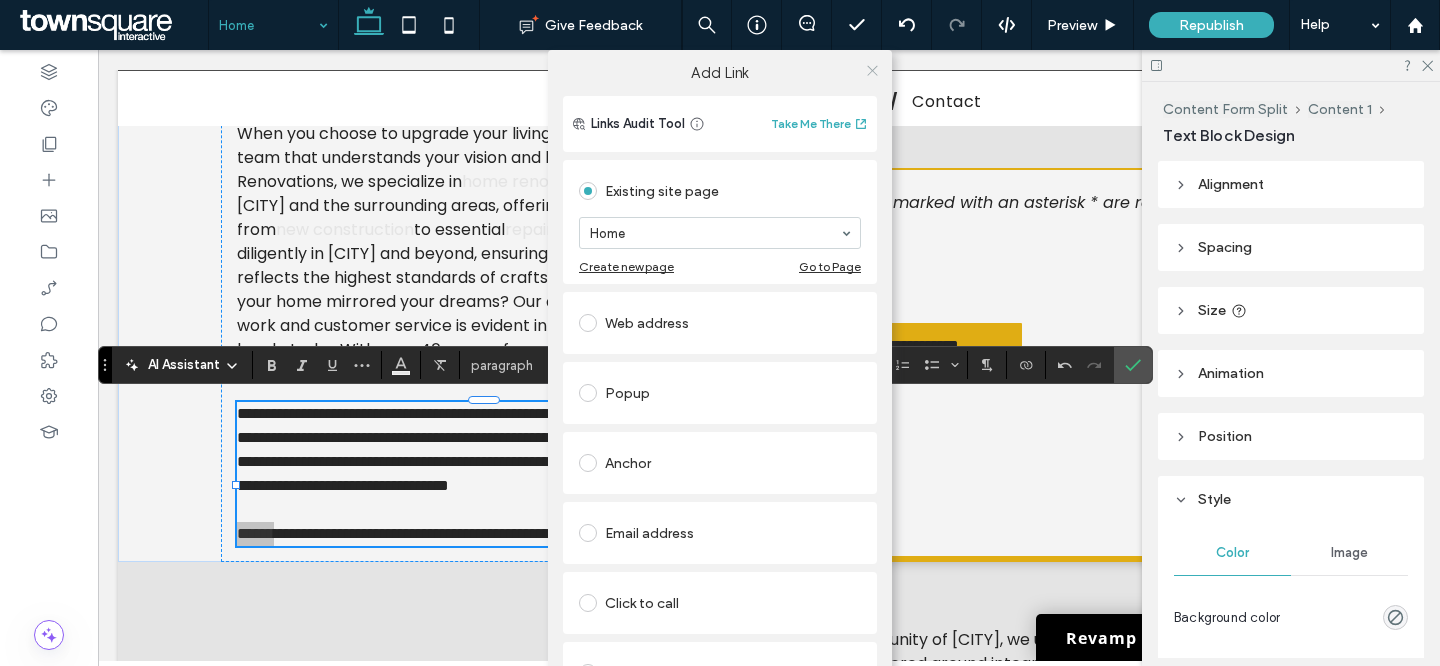 click 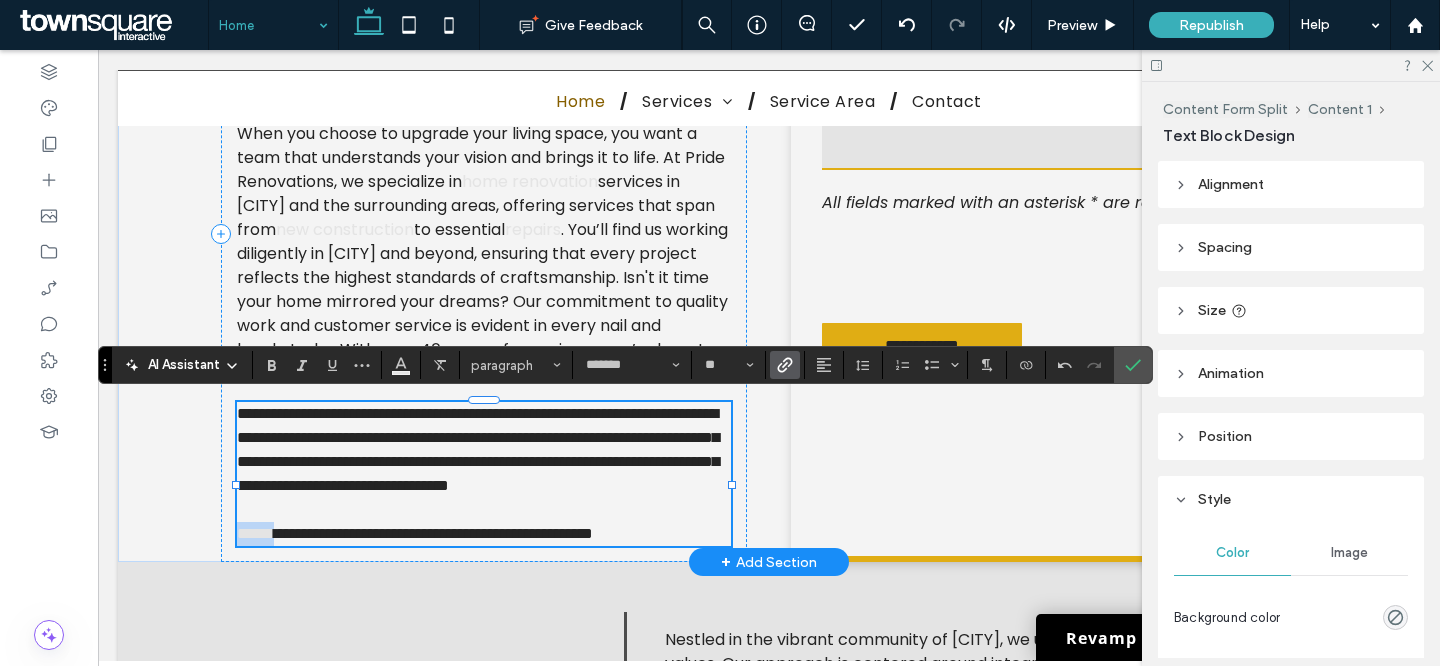 click at bounding box center [484, 510] 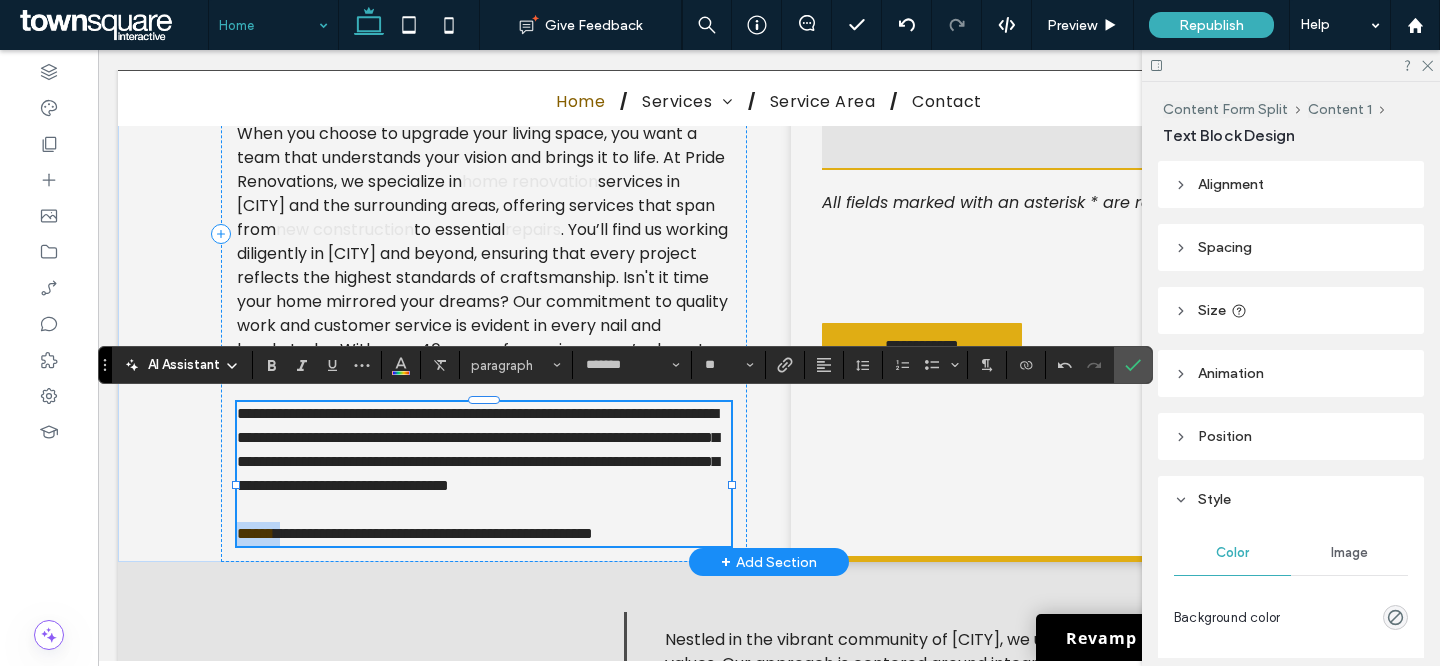 drag, startPoint x: 301, startPoint y: 560, endPoint x: 239, endPoint y: 560, distance: 62 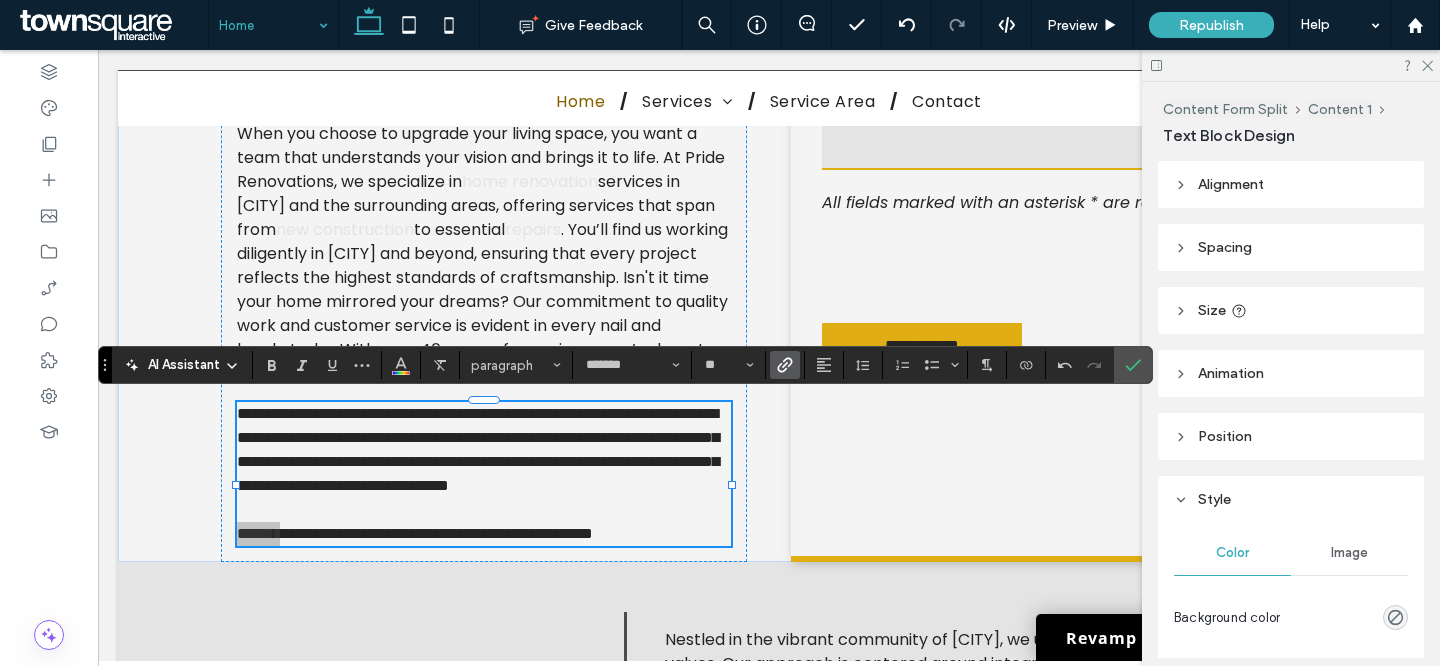click at bounding box center [785, 365] 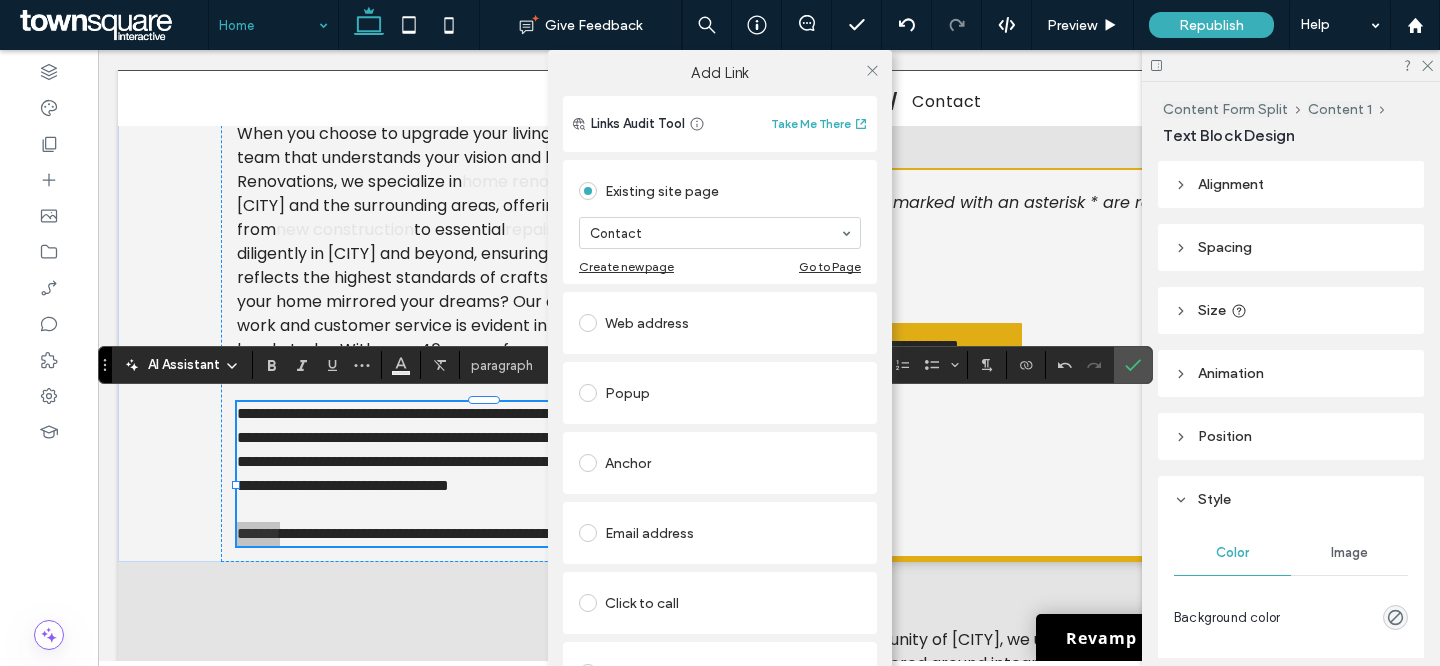 click on "Add Link Links Audit Tool Take Me There Existing site page Contact Create new page Go to Page Web address Popup Anchor Email address Click to call File for download Remove link" at bounding box center [720, 383] 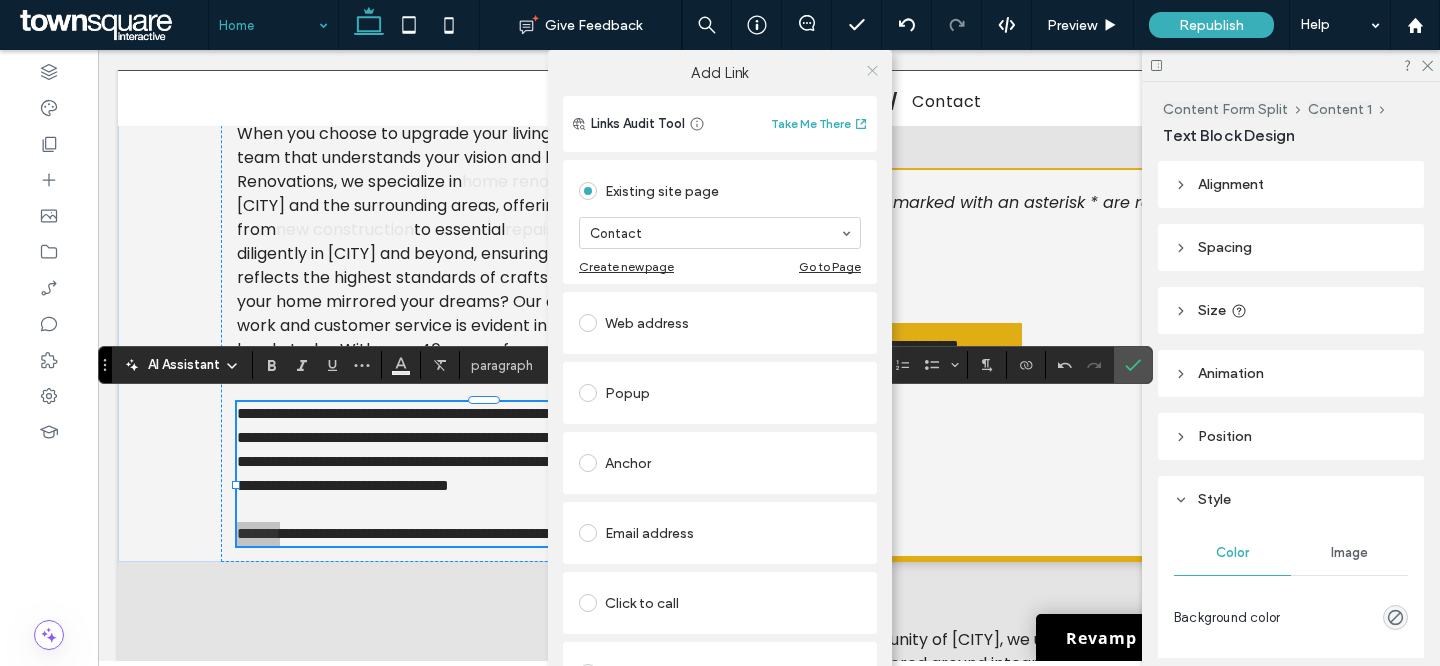 click 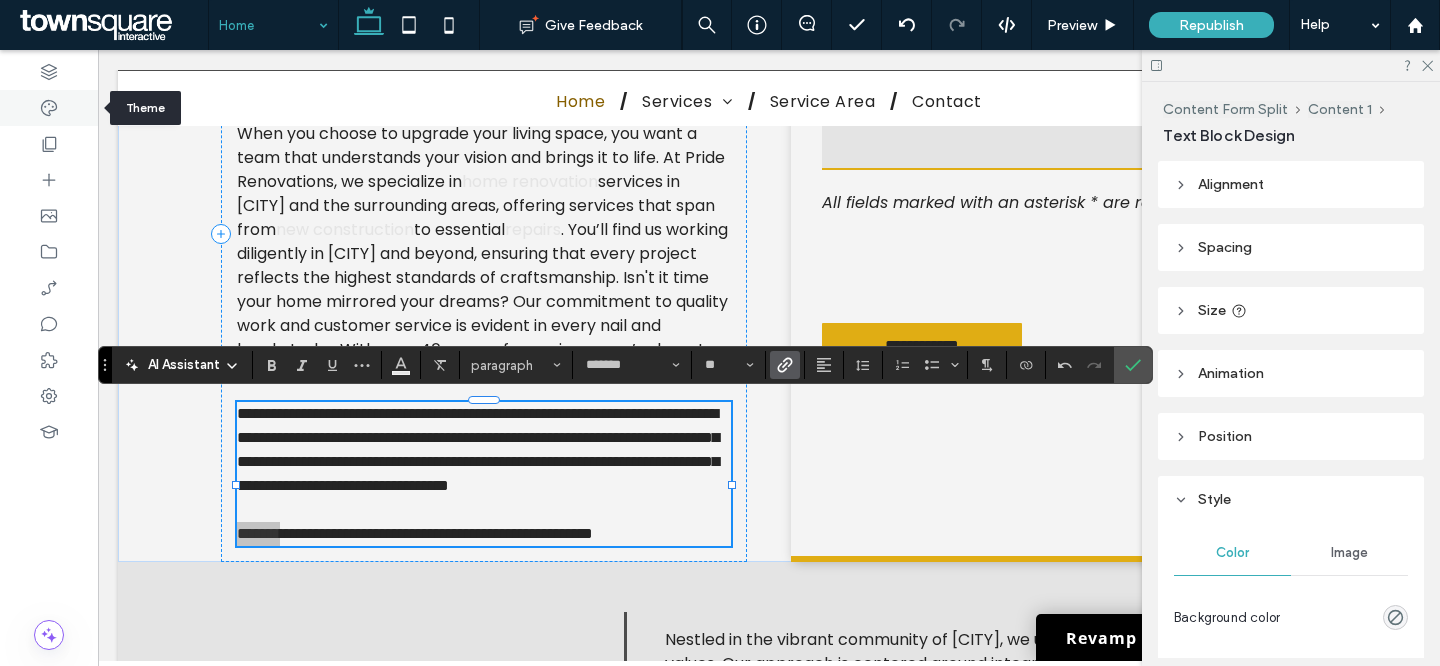 click at bounding box center [49, 108] 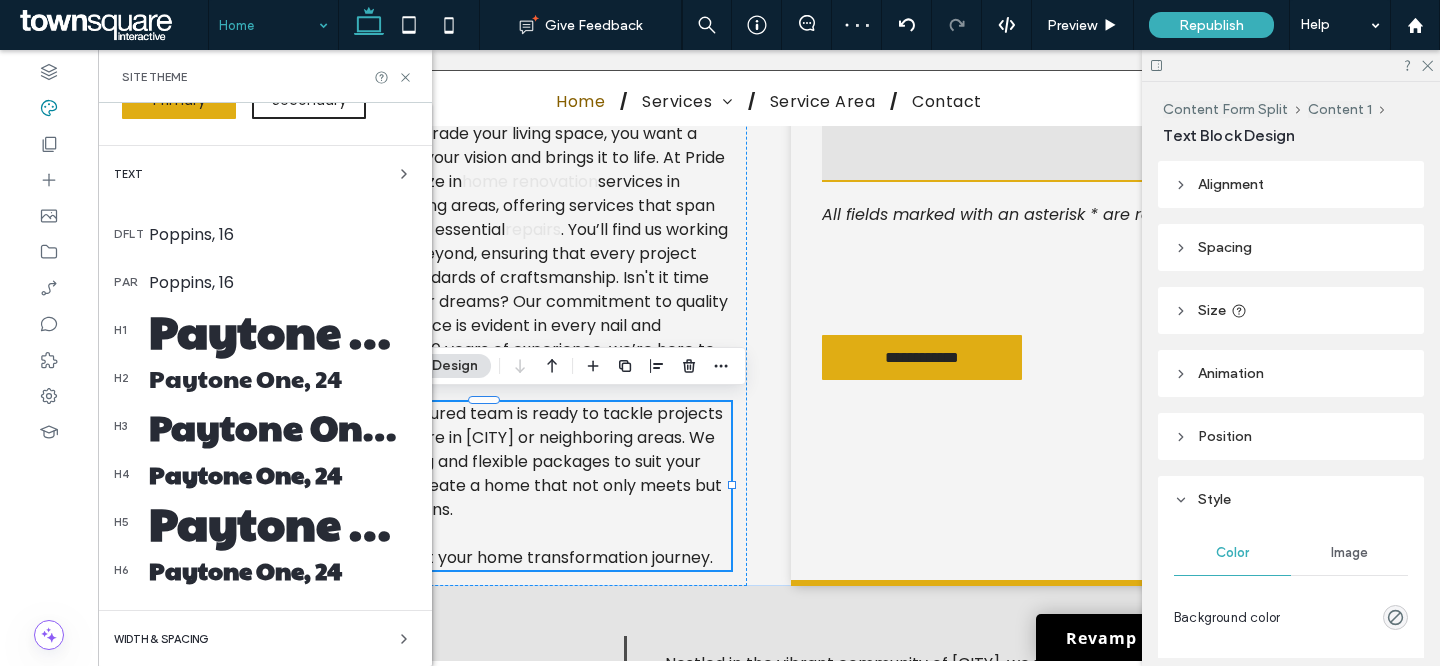 scroll, scrollTop: 212, scrollLeft: 0, axis: vertical 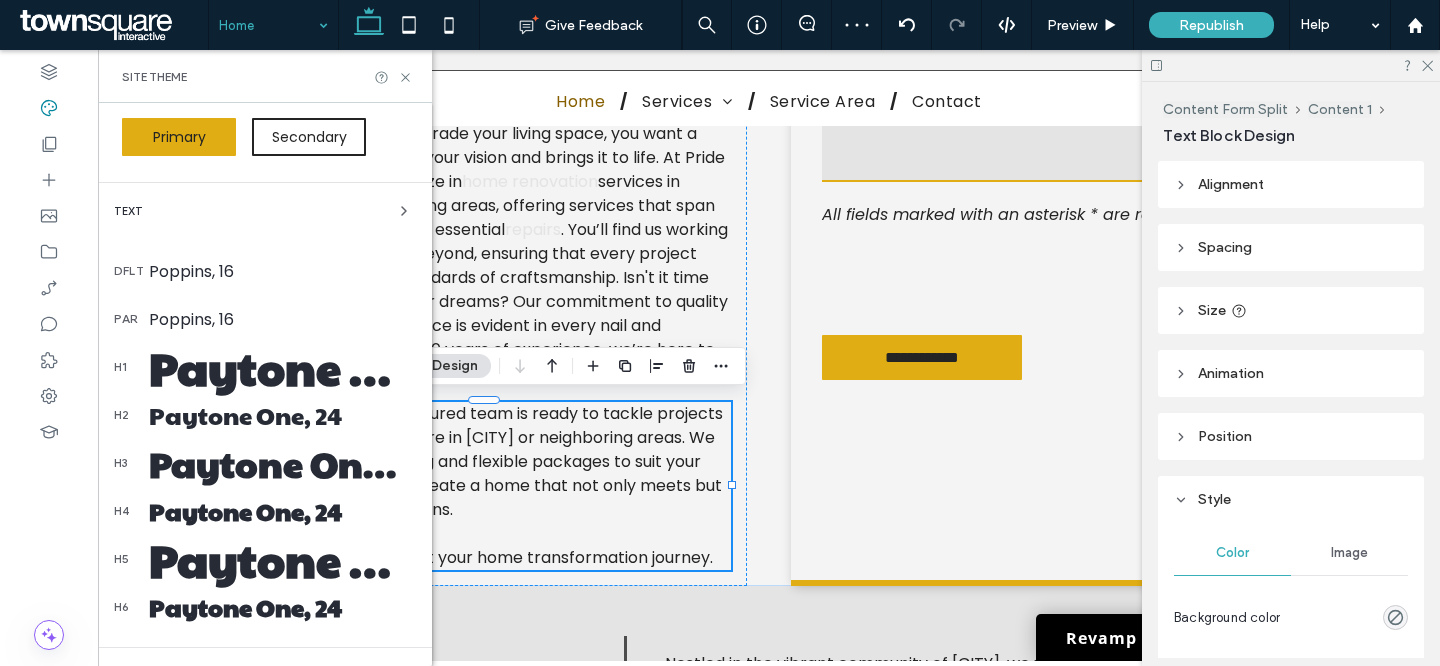 click on "Poppins, 16" at bounding box center (282, 271) 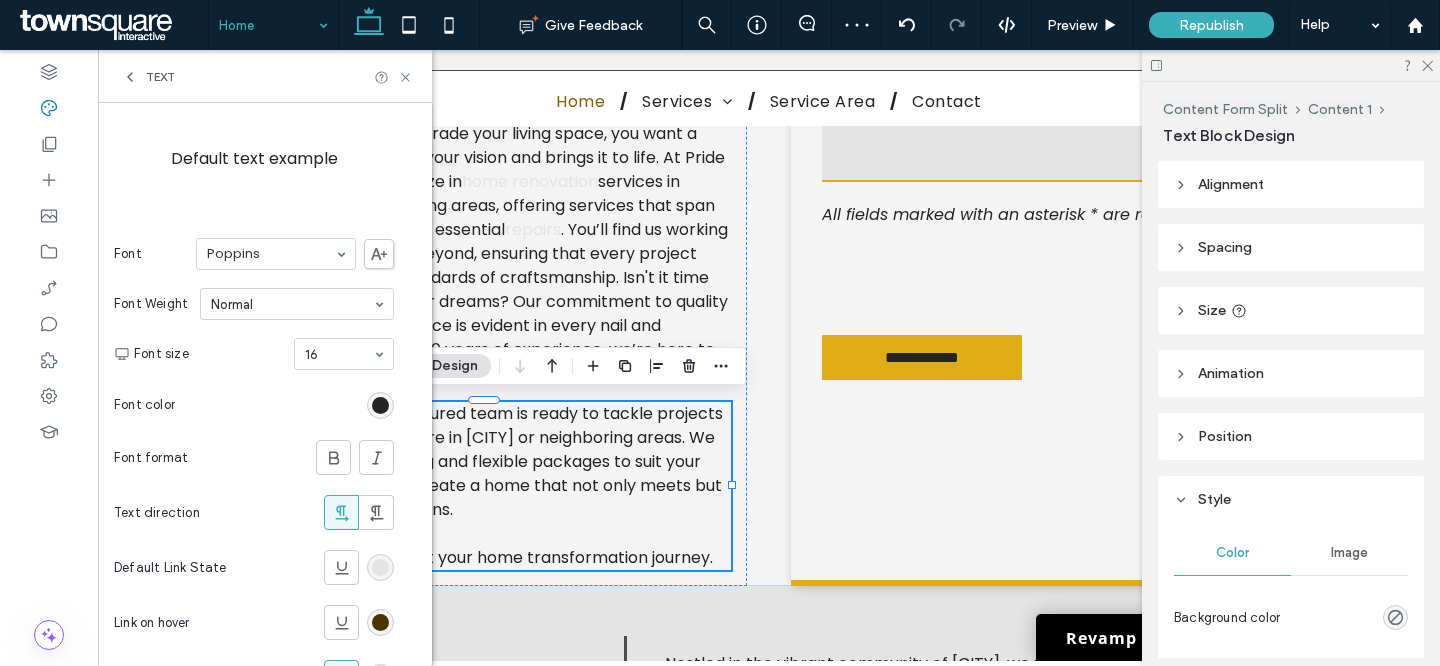 scroll, scrollTop: 328, scrollLeft: 0, axis: vertical 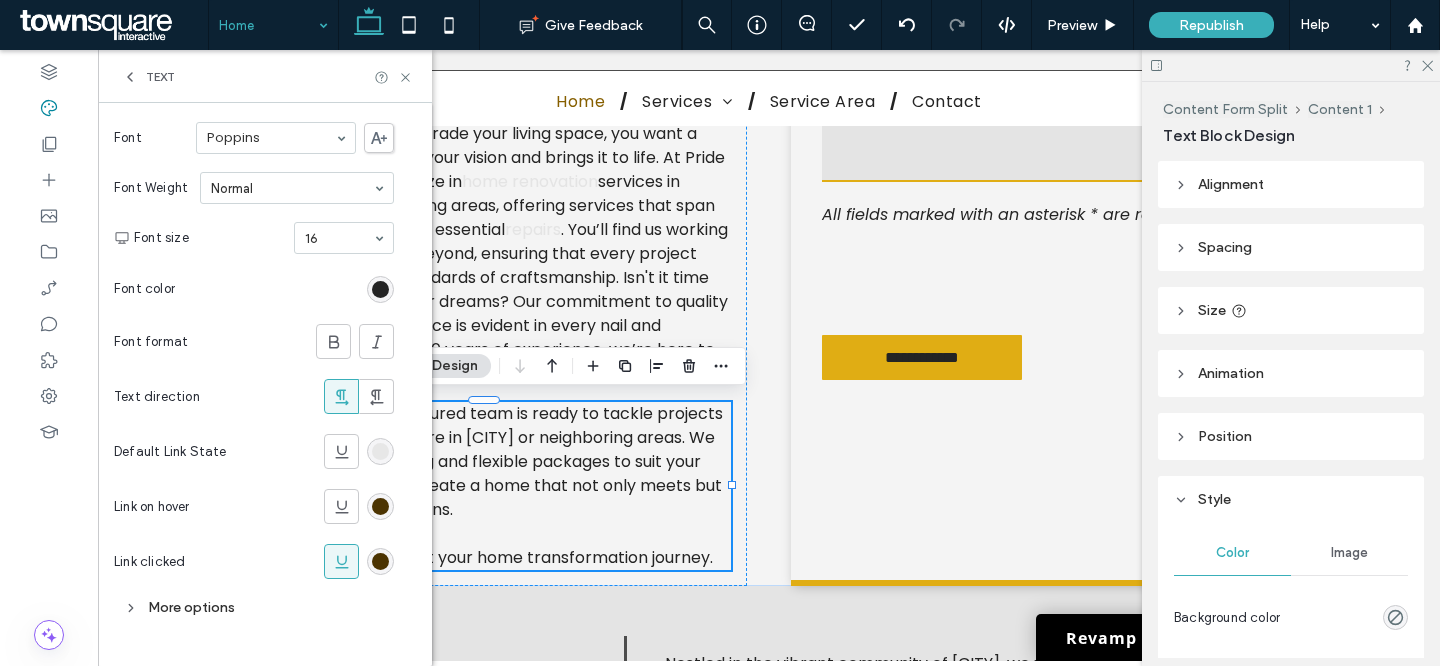 click at bounding box center [380, 451] 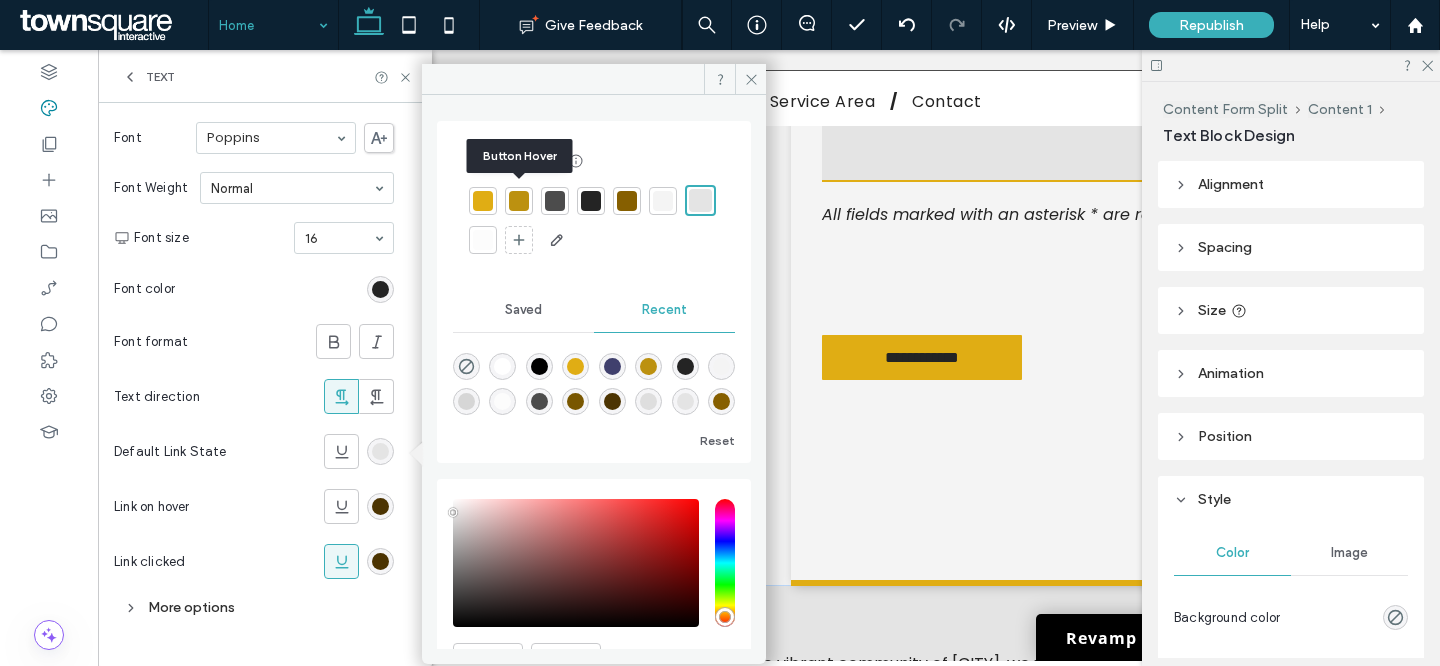 click at bounding box center [519, 201] 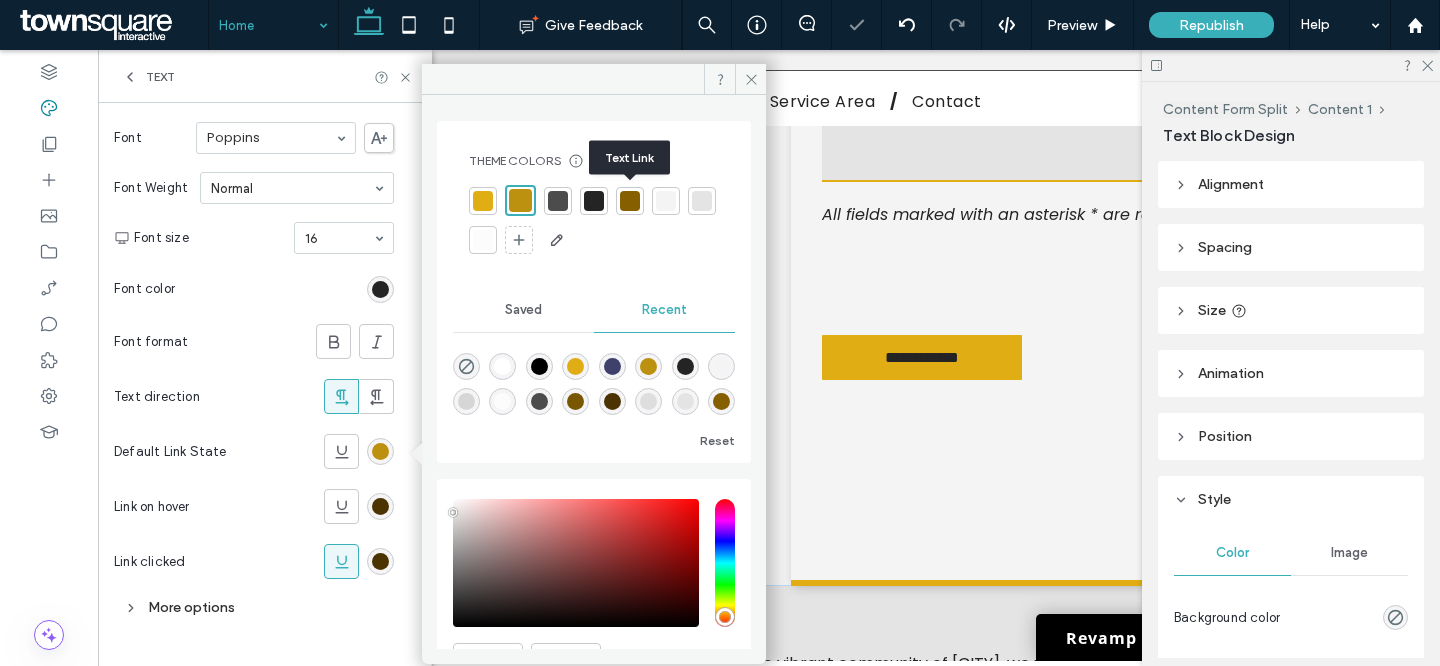 click at bounding box center [630, 201] 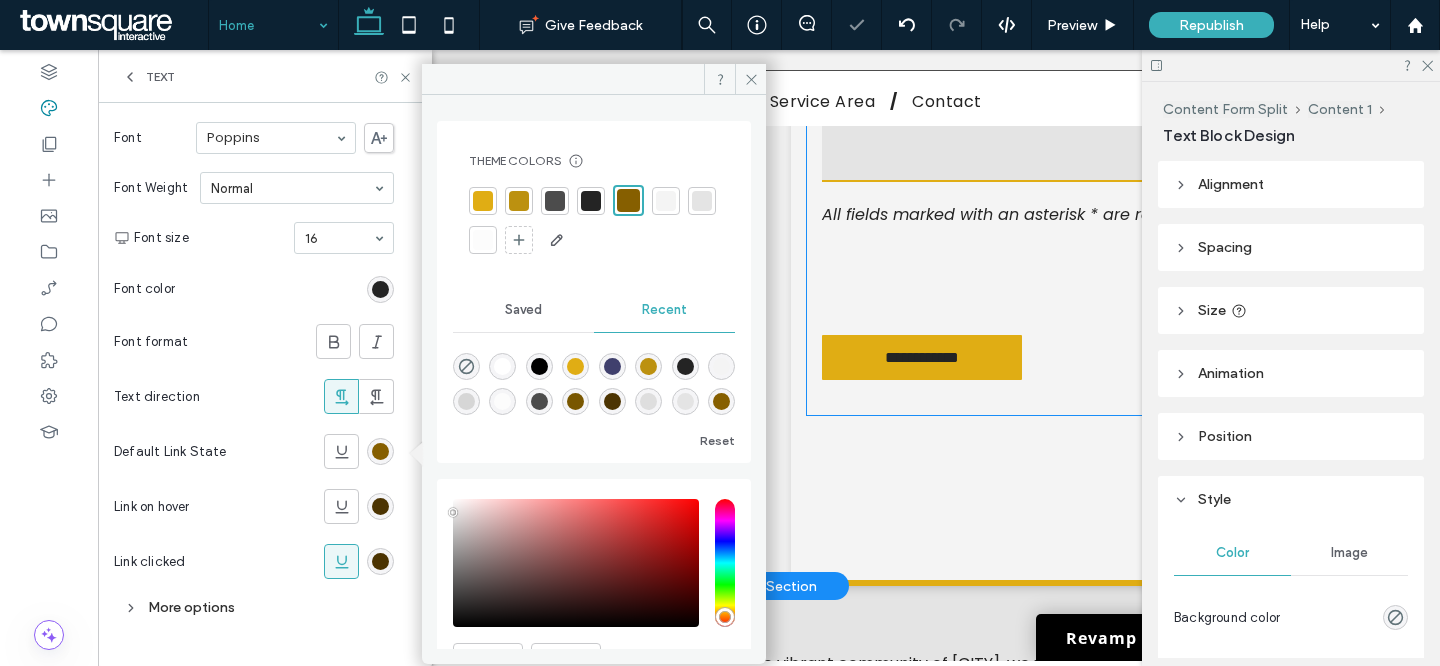 click on "Free Text
All fields marked with an asterisk * are required" at bounding box center [1054, 214] 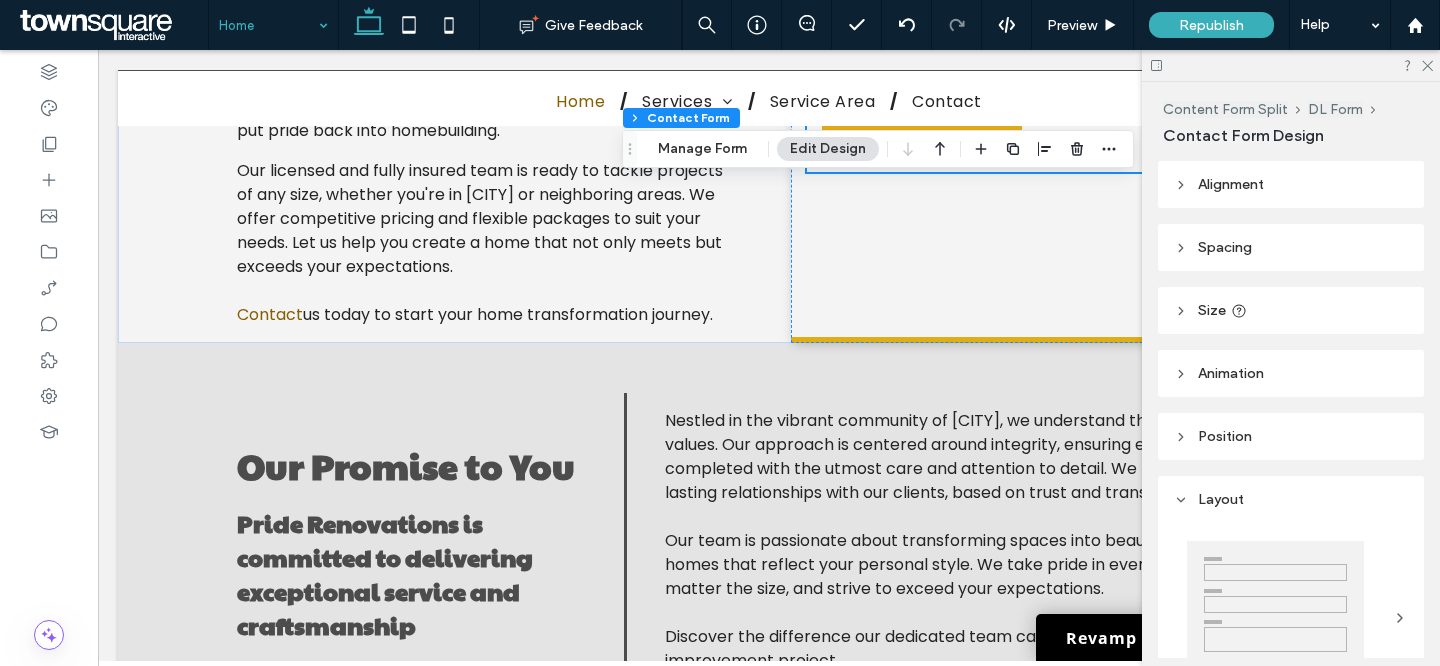 scroll, scrollTop: 0, scrollLeft: 0, axis: both 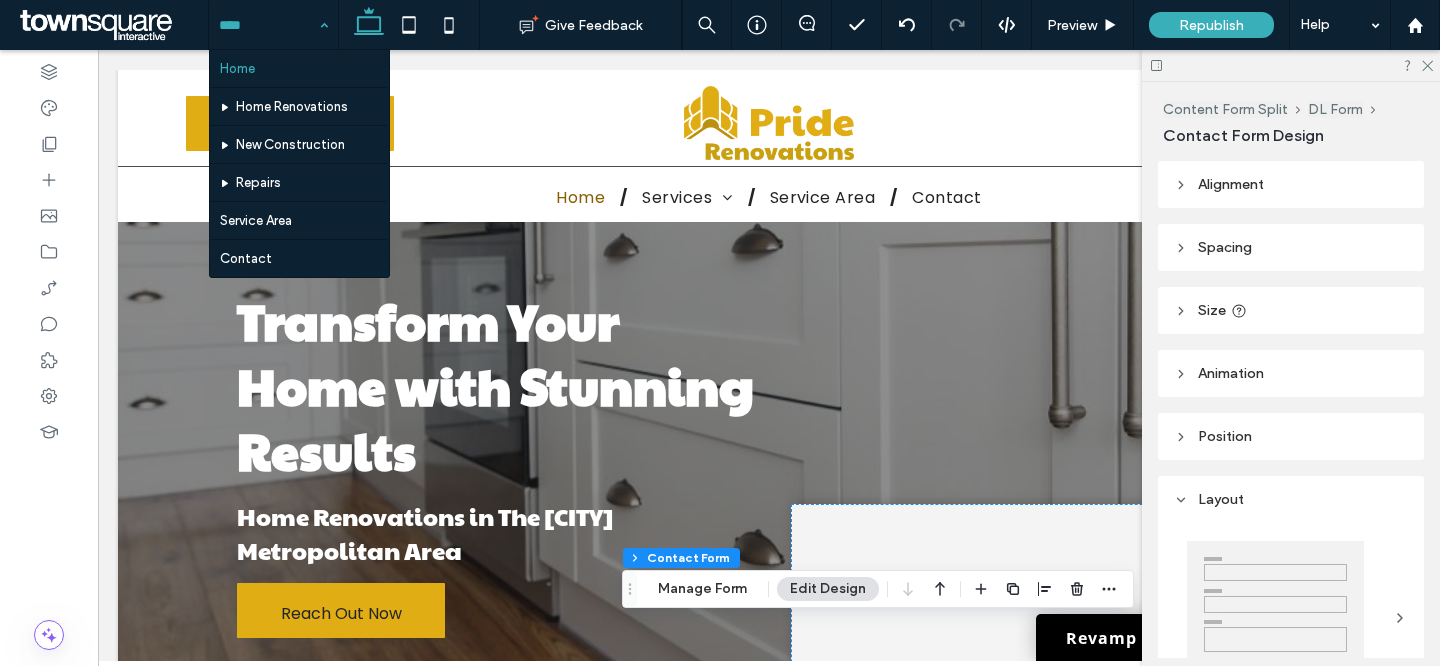 click at bounding box center (298, 125) 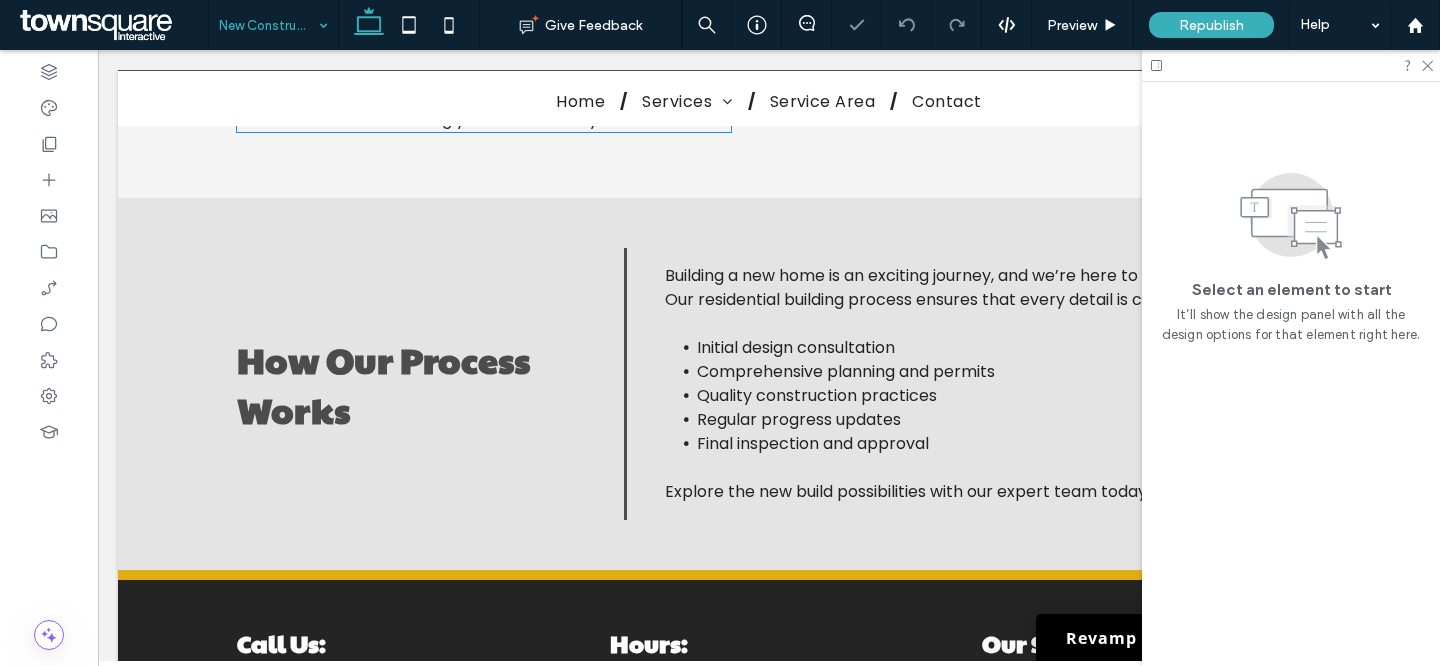 scroll, scrollTop: 951, scrollLeft: 0, axis: vertical 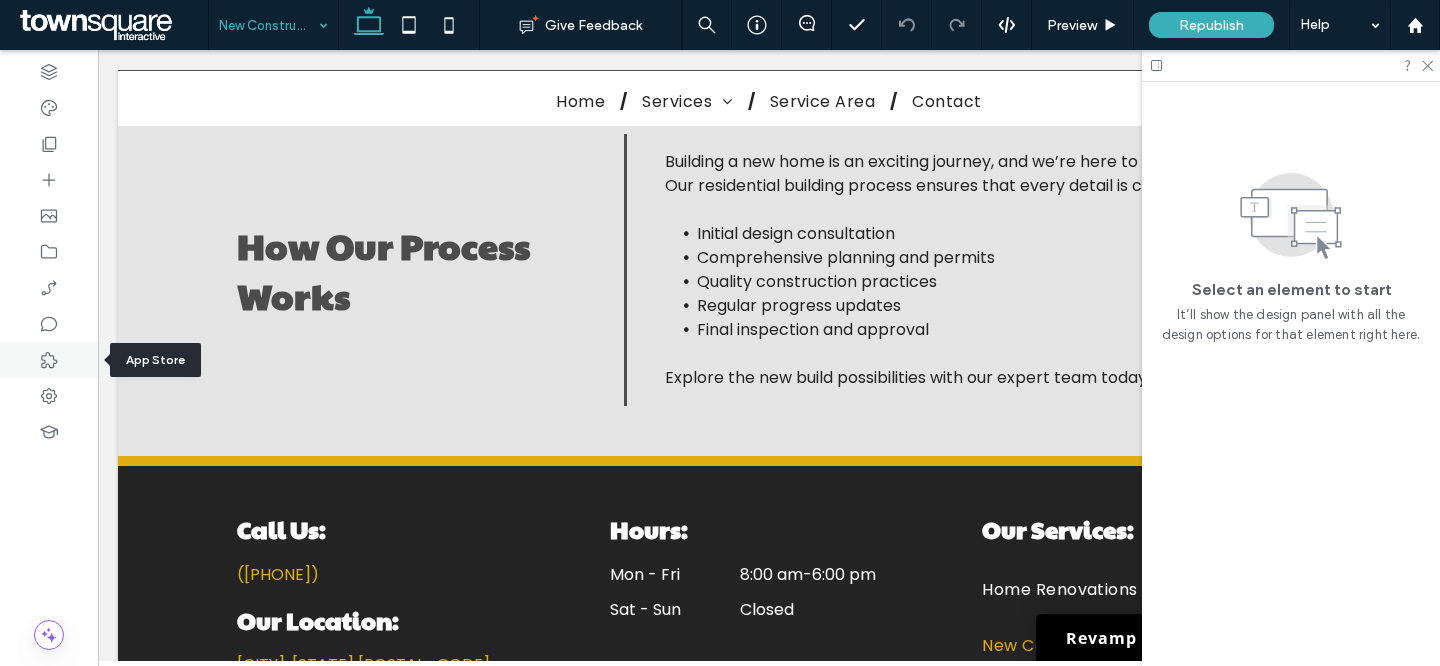 click at bounding box center (49, 360) 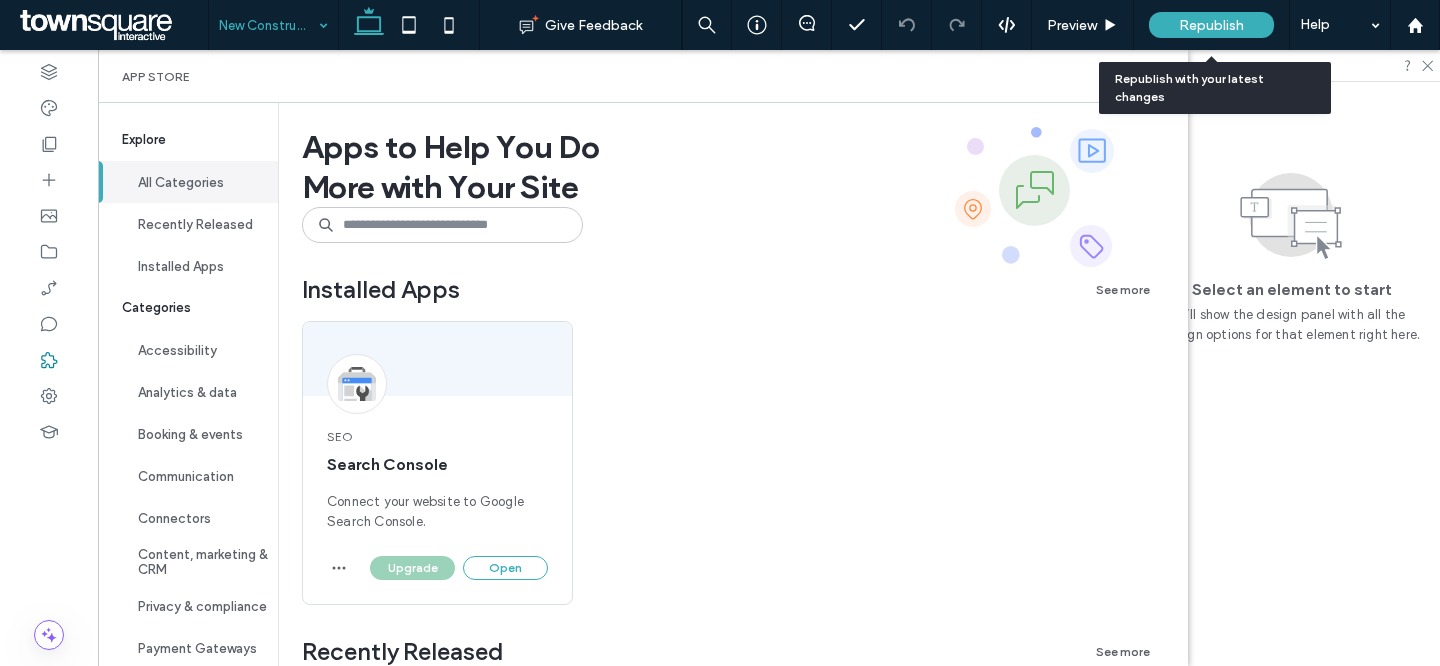 click on "Republish" at bounding box center (1211, 25) 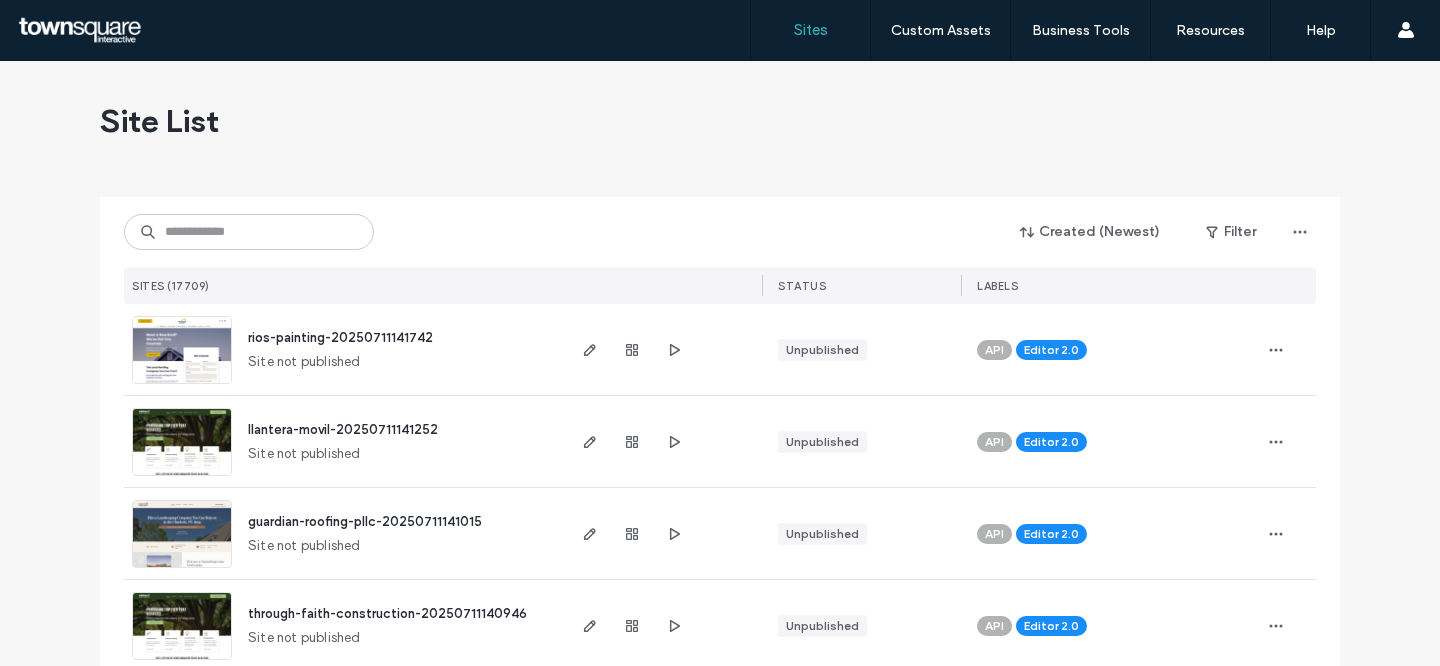scroll, scrollTop: 0, scrollLeft: 0, axis: both 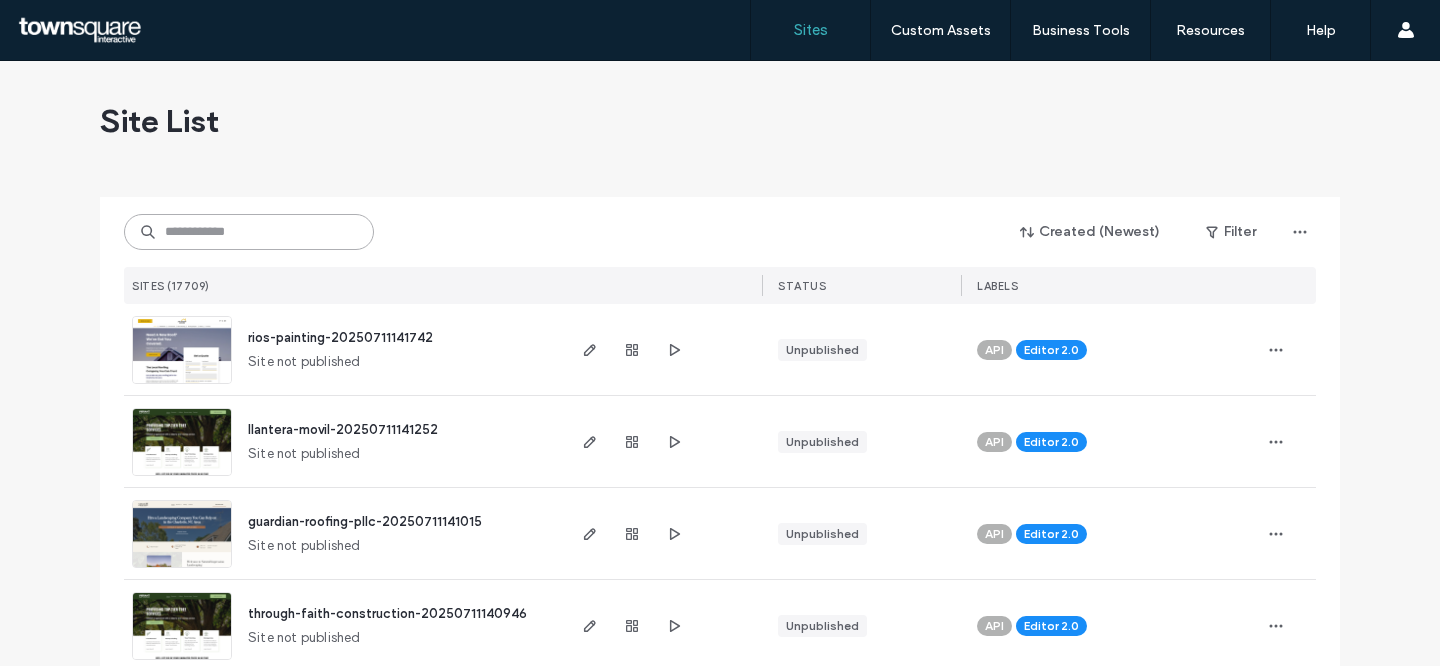 click at bounding box center (249, 232) 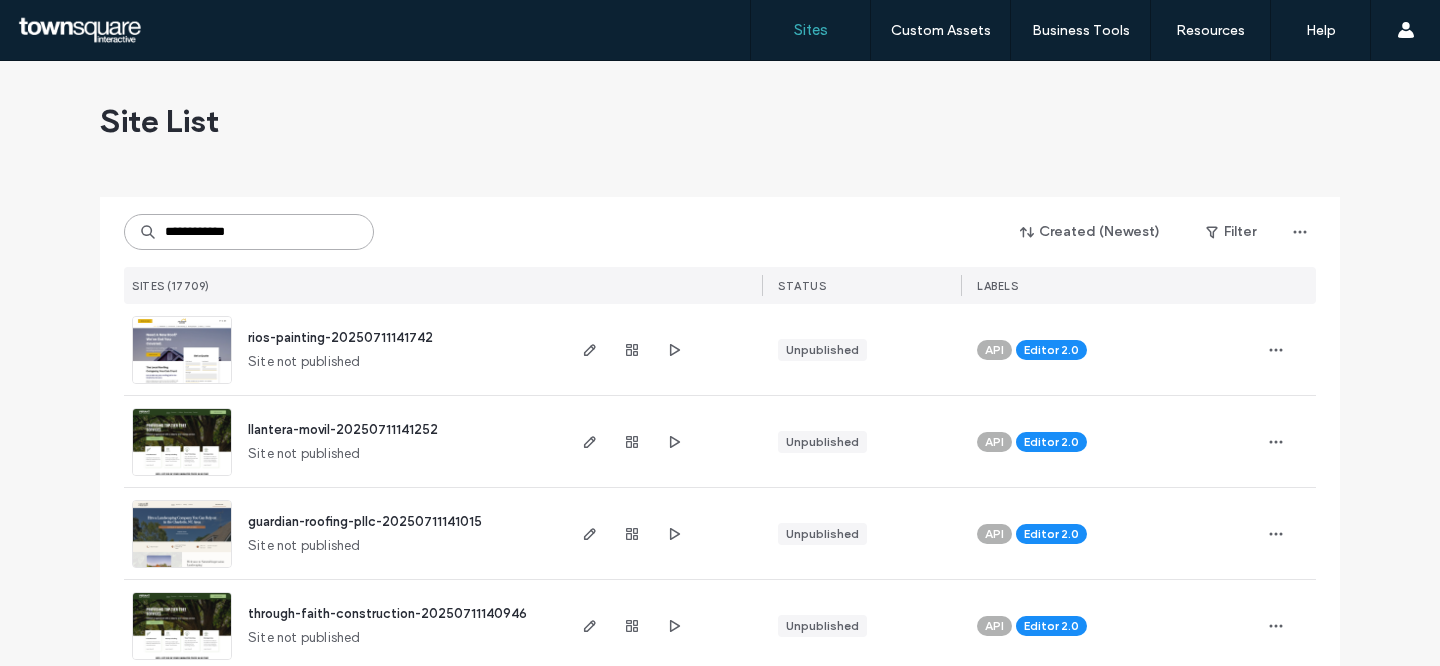 type on "**********" 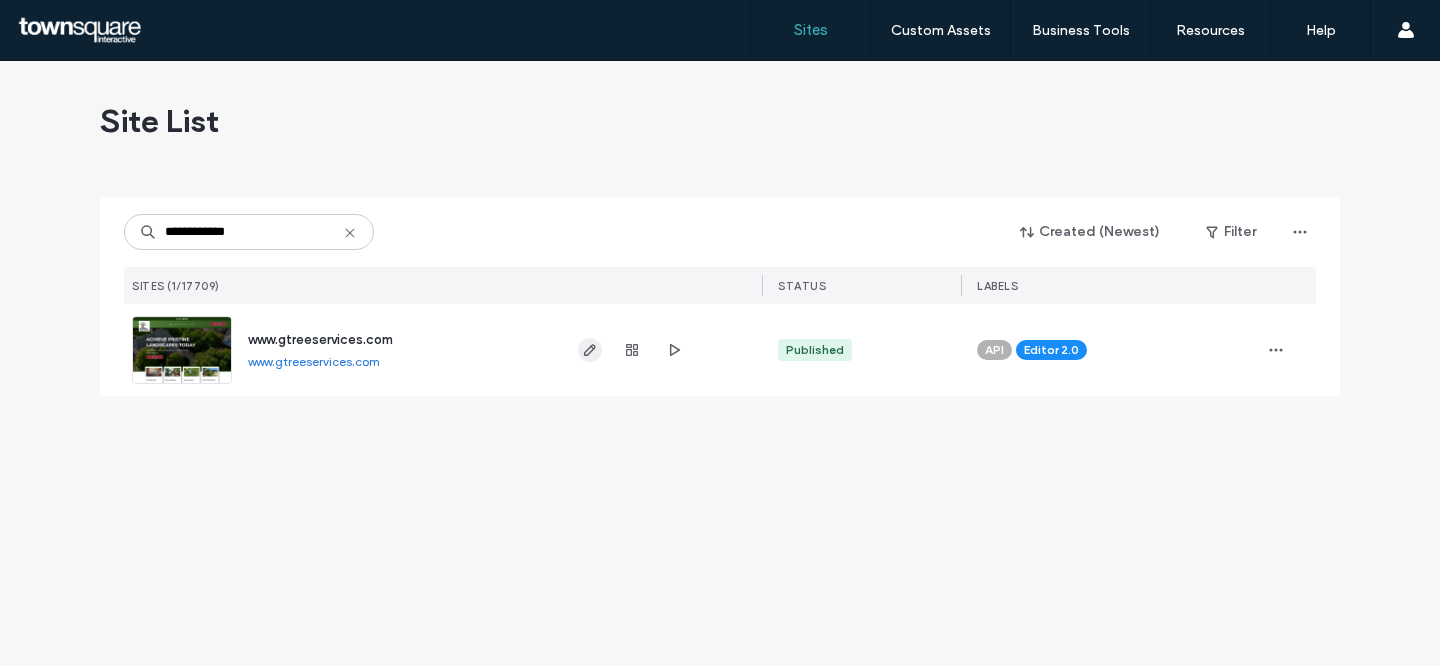 click 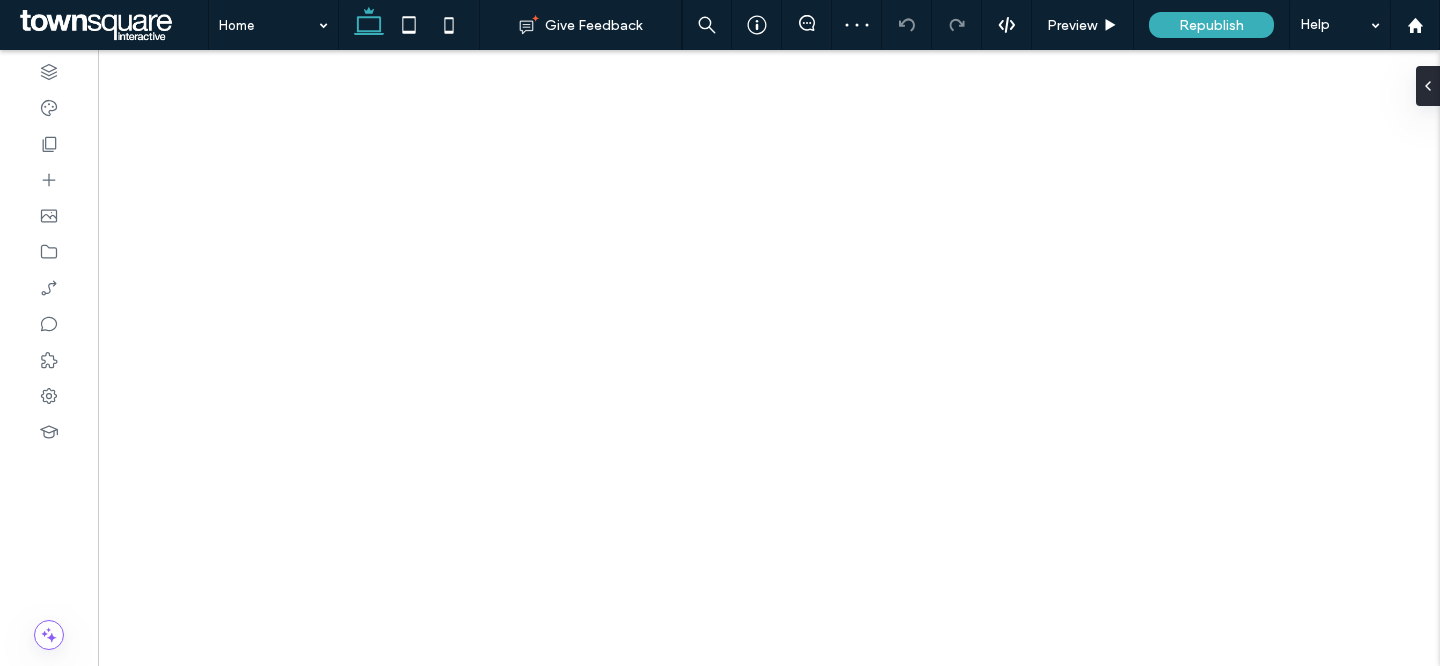 scroll, scrollTop: 0, scrollLeft: 0, axis: both 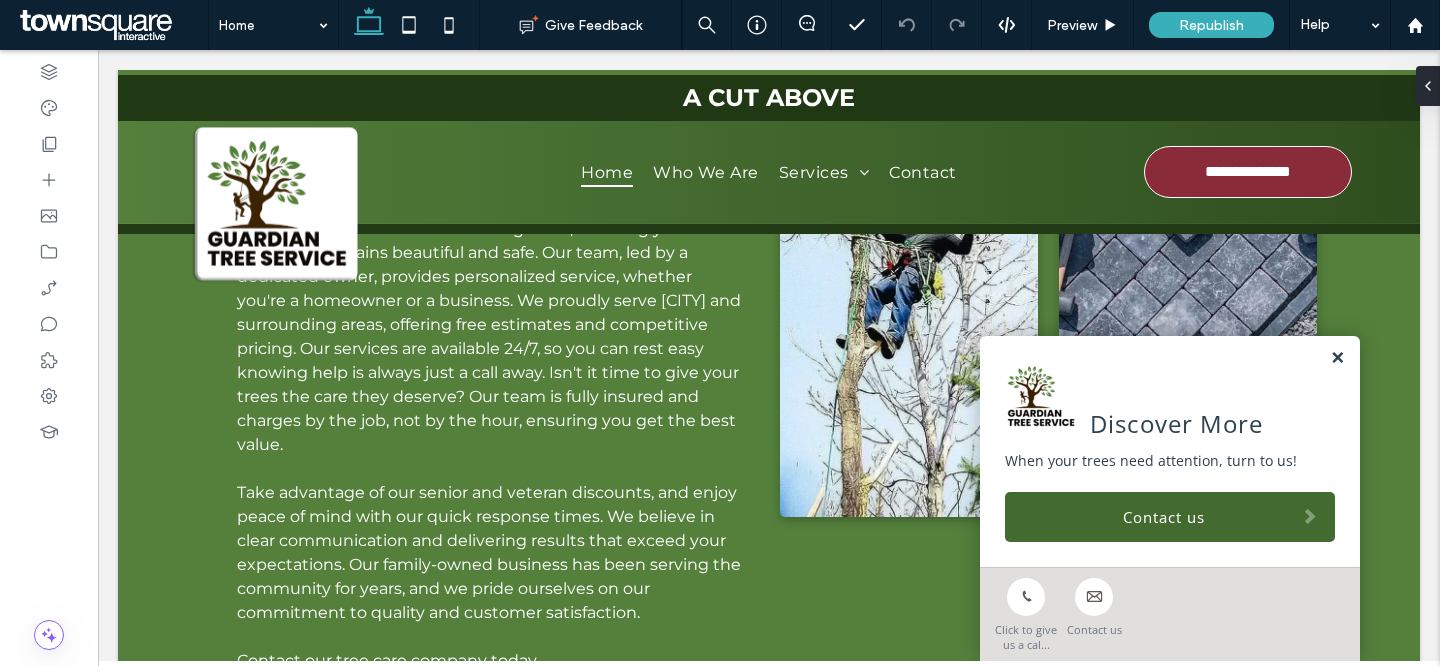 click at bounding box center (1337, 358) 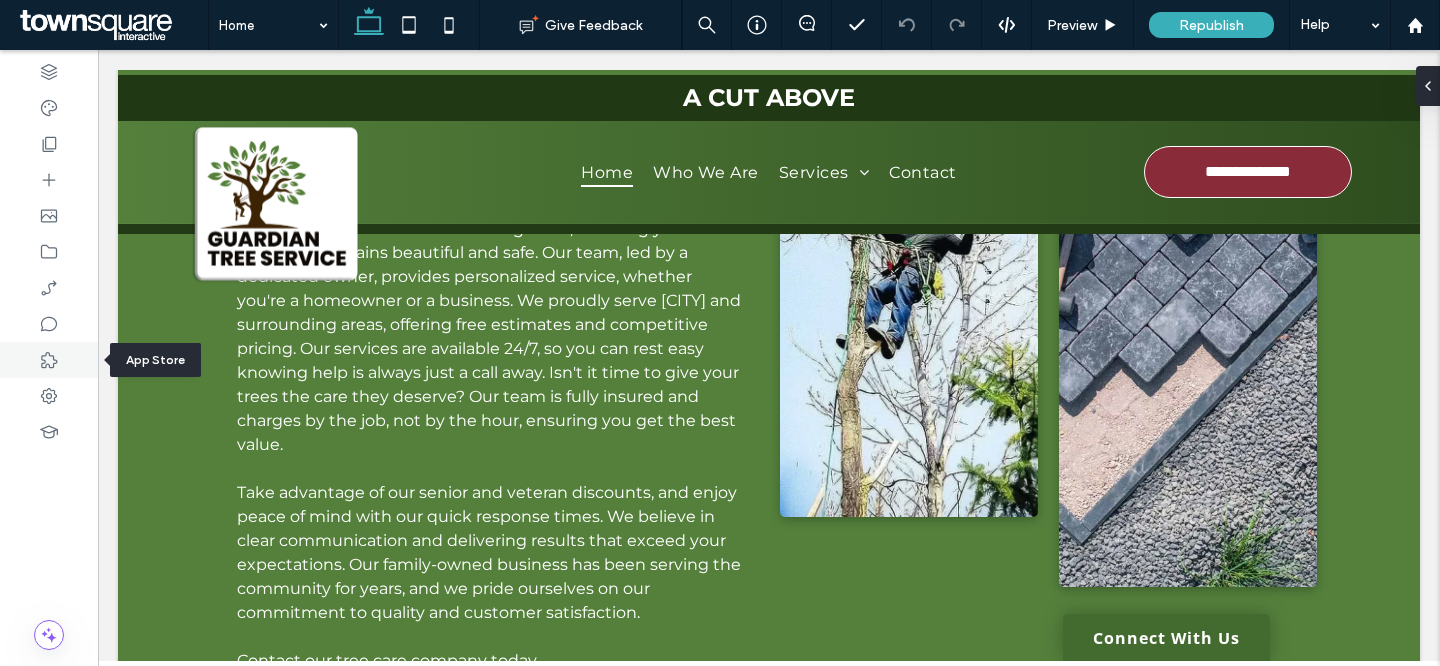 click 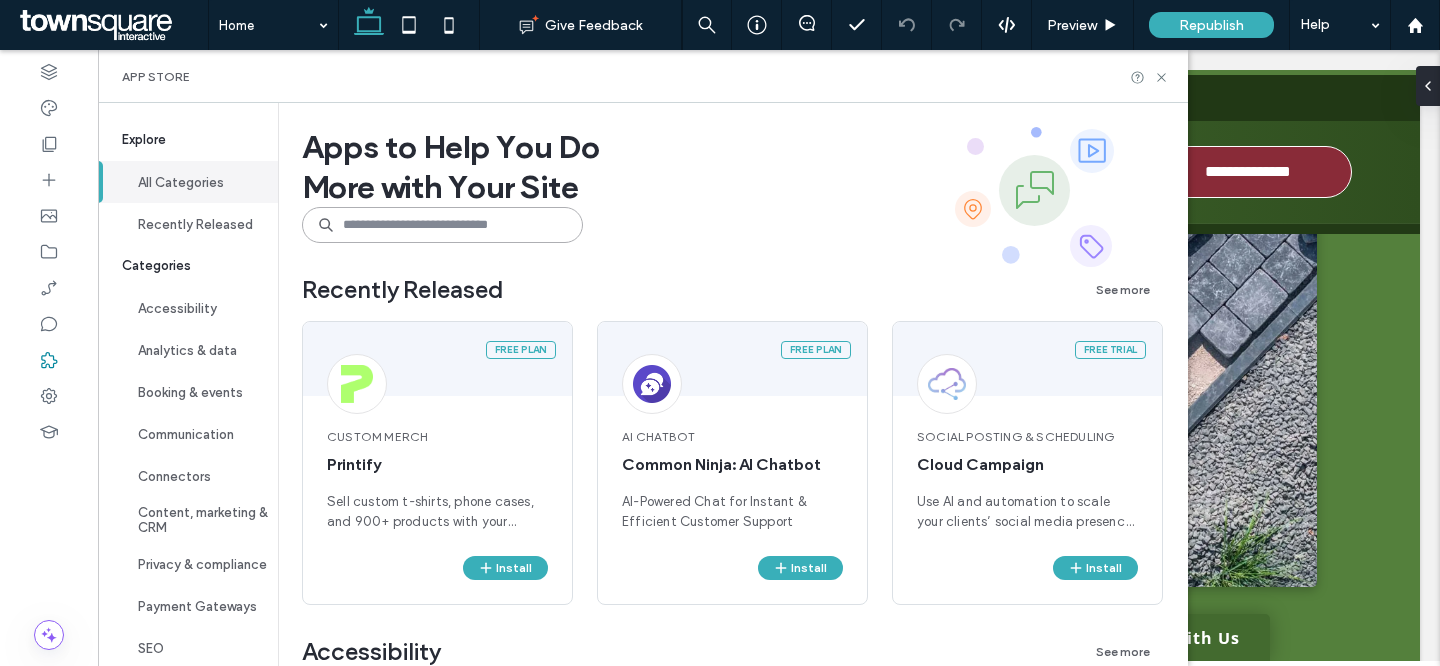 click at bounding box center [442, 225] 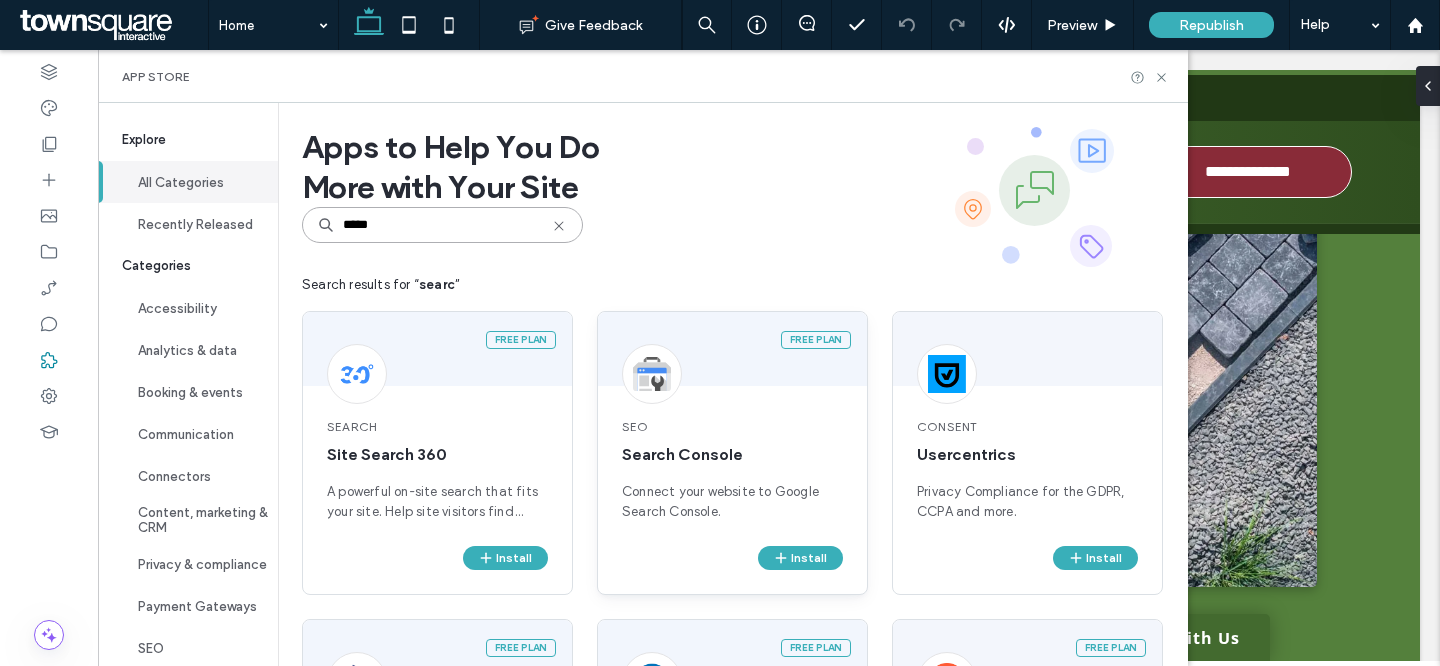scroll, scrollTop: 33, scrollLeft: 0, axis: vertical 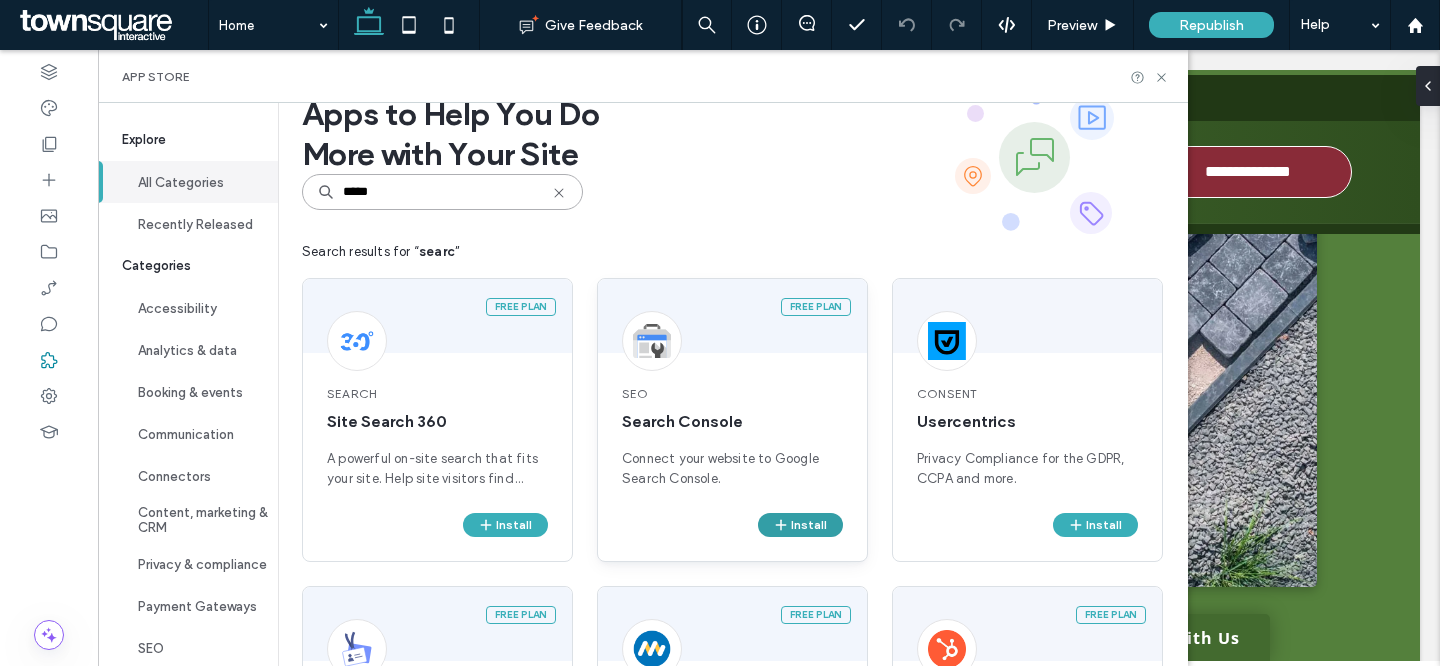 type on "*****" 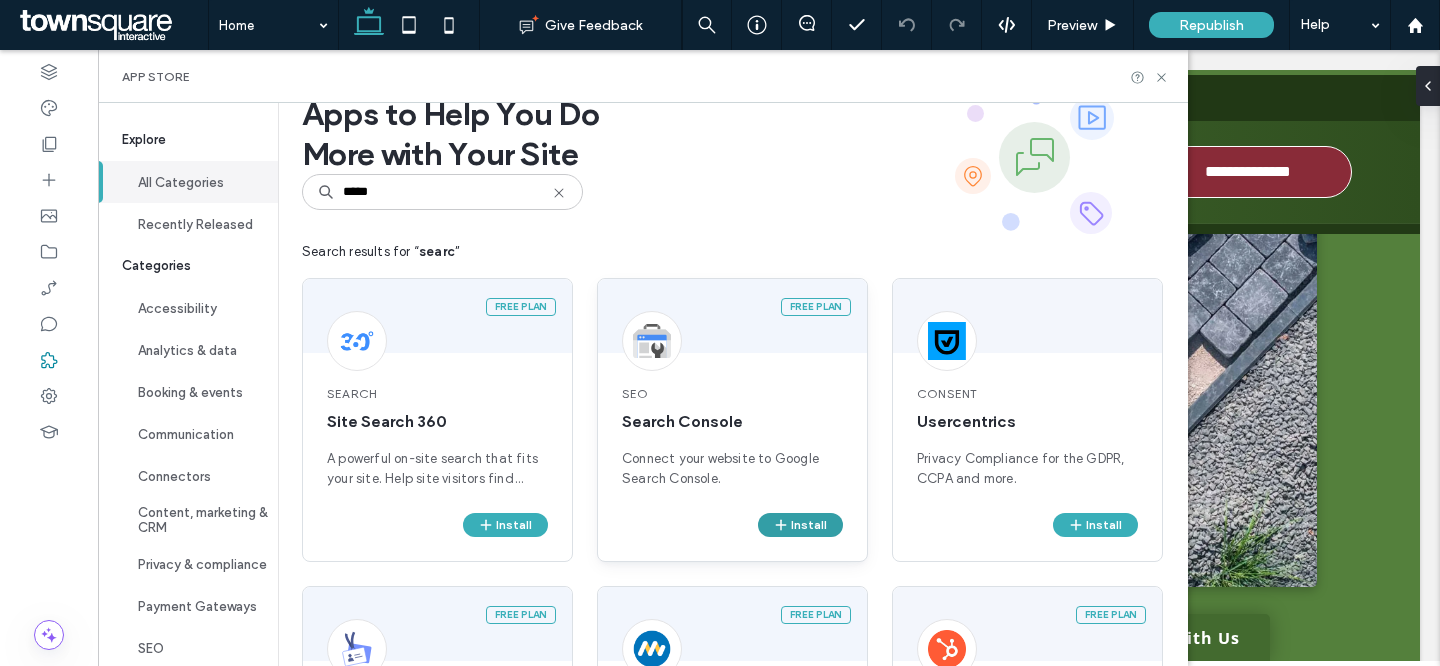 click on "Install" at bounding box center (800, 525) 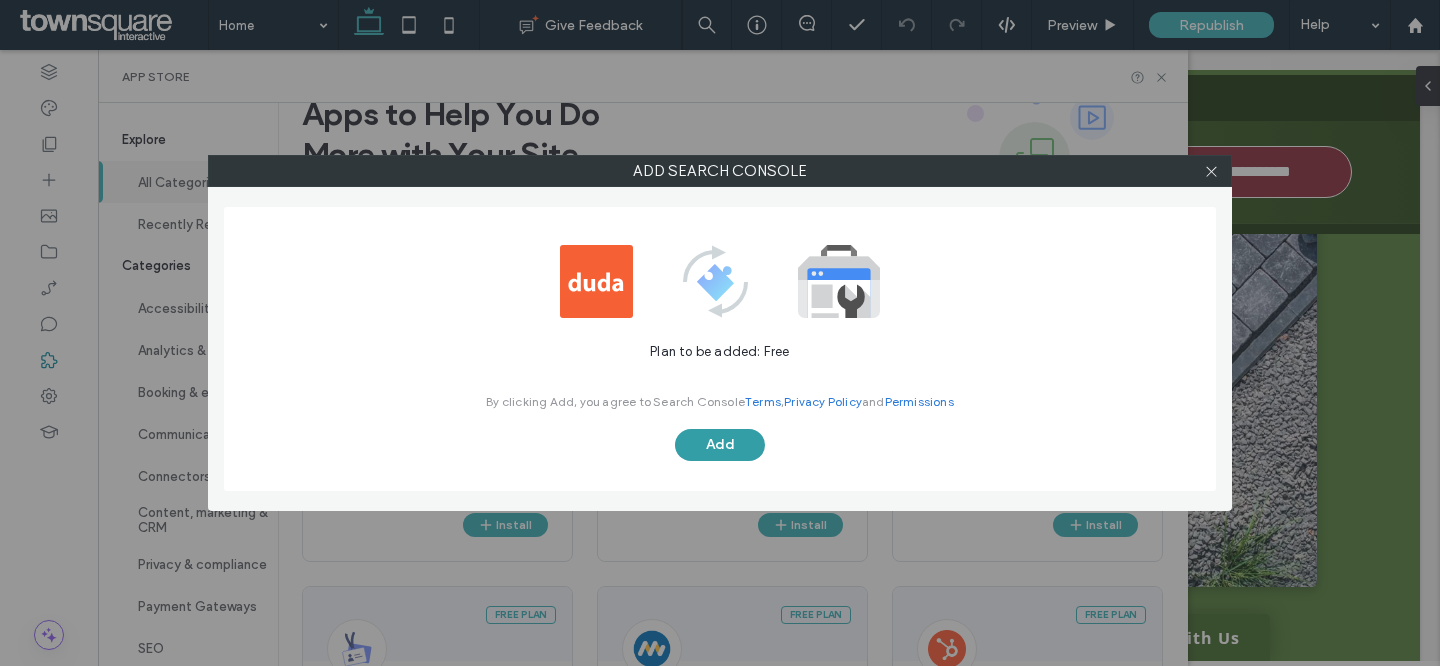 click on "Add" at bounding box center (720, 445) 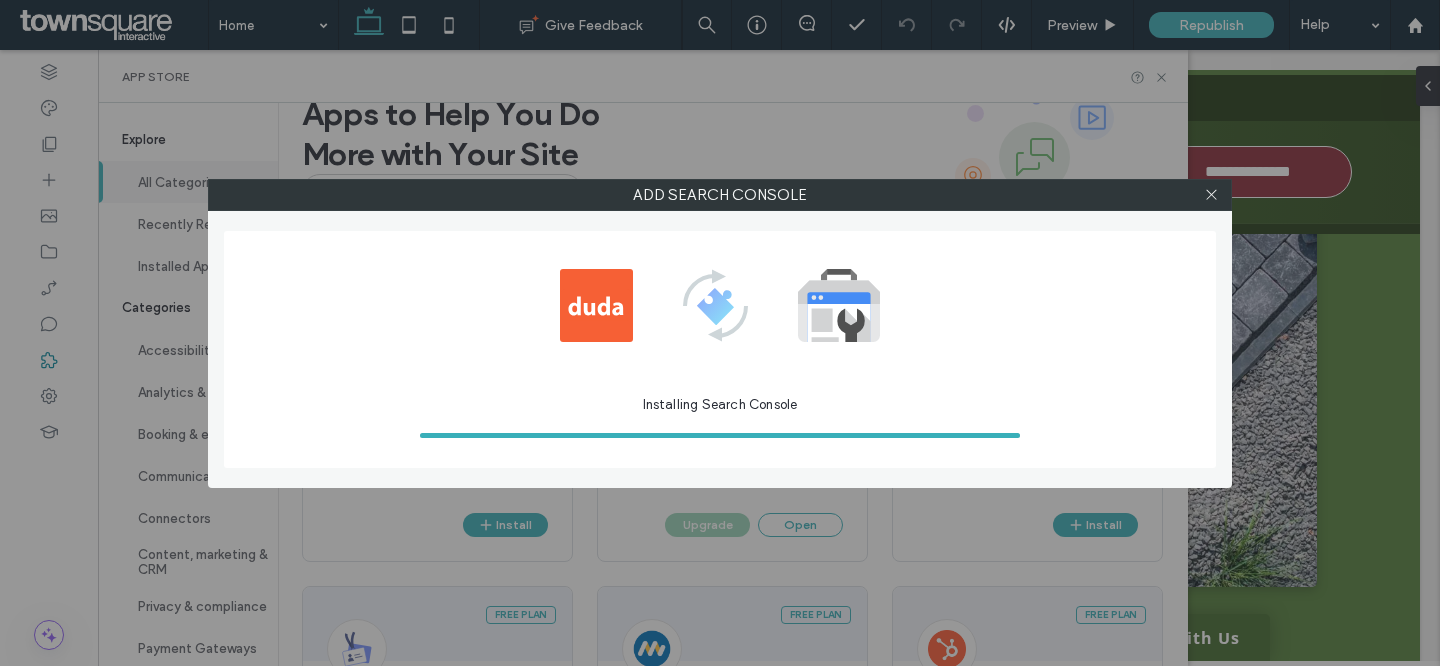scroll, scrollTop: 0, scrollLeft: 0, axis: both 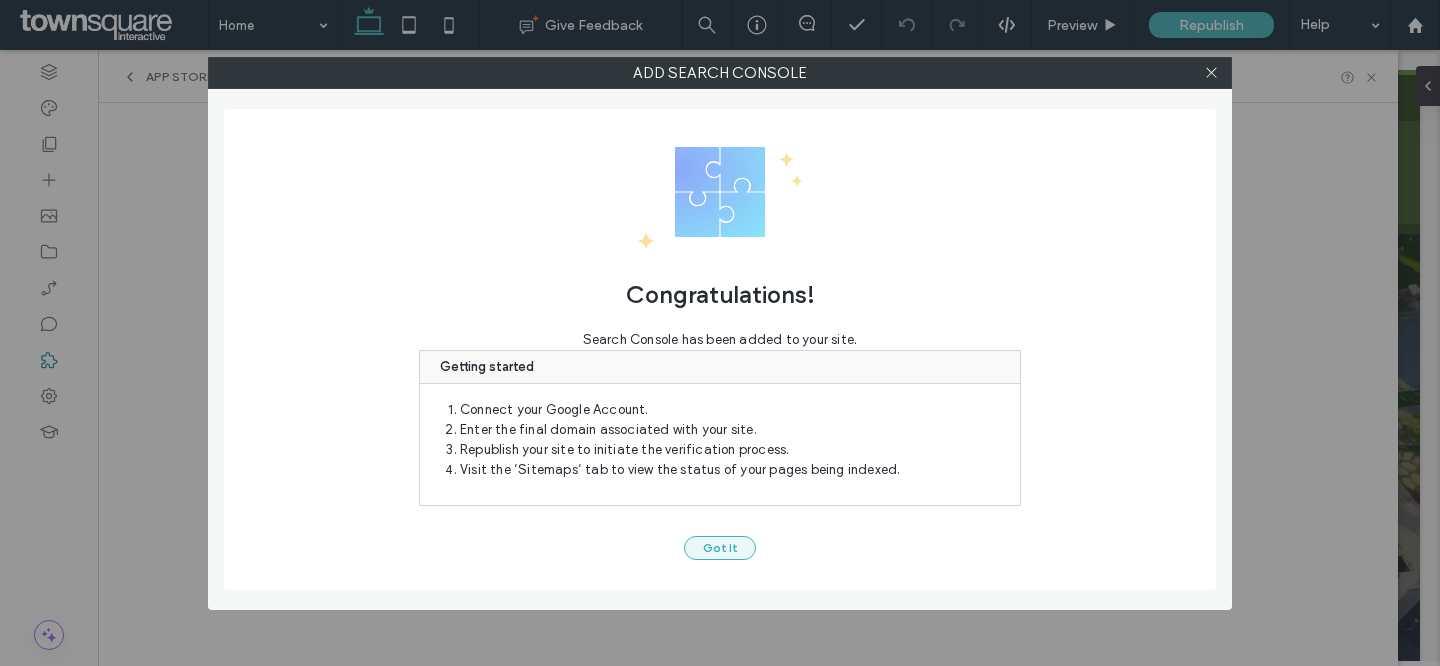 click on "Got It" at bounding box center [720, 548] 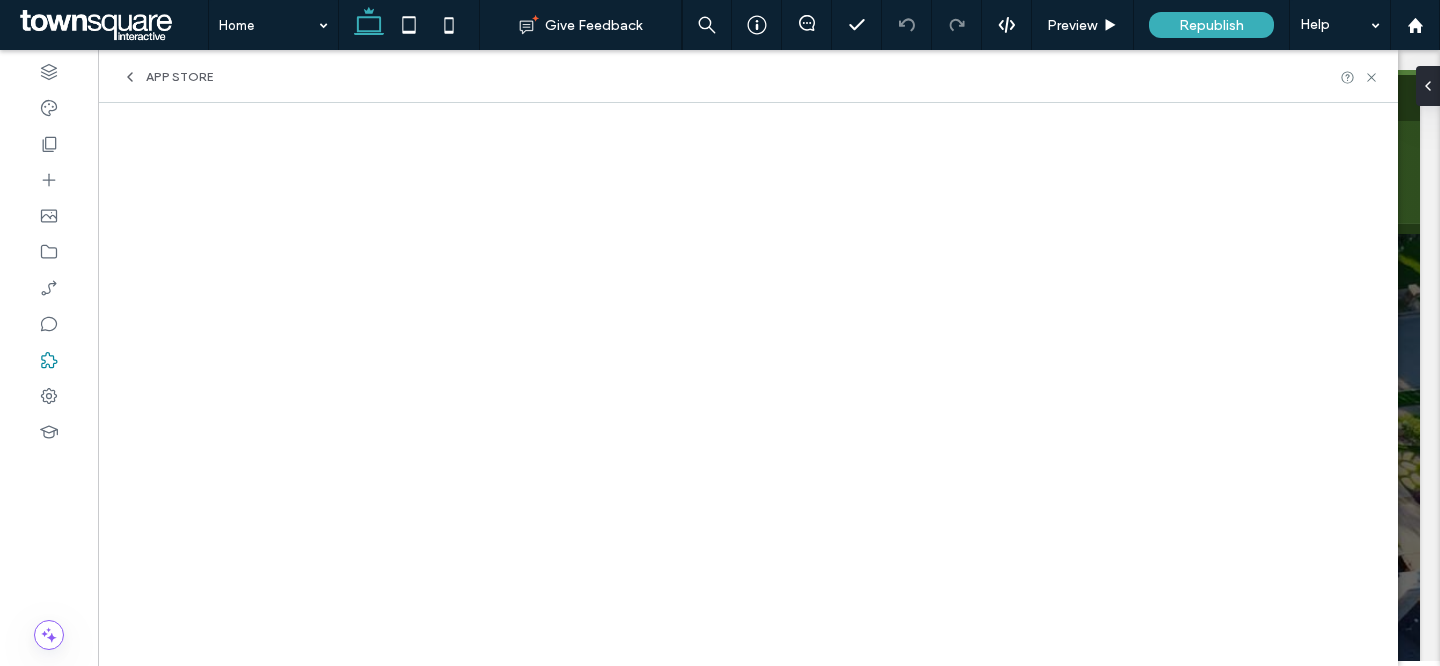 click on "App Store" at bounding box center (748, 76) 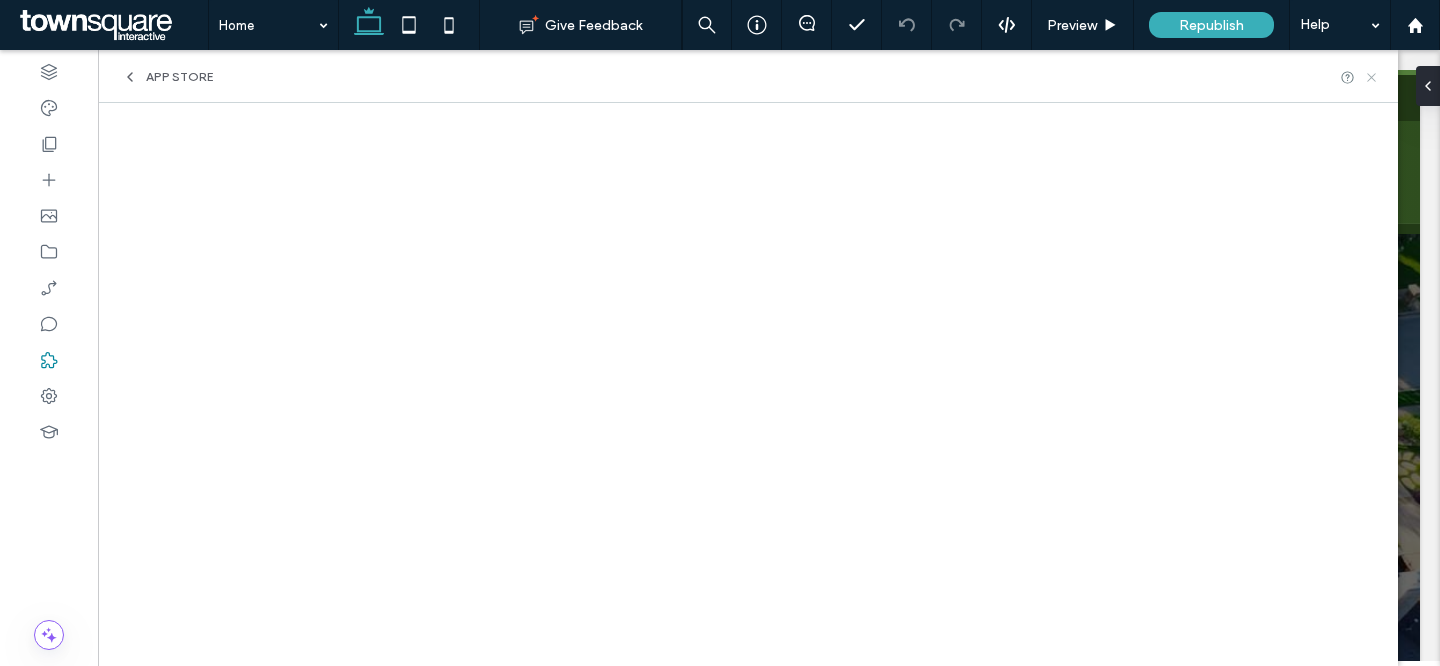 click 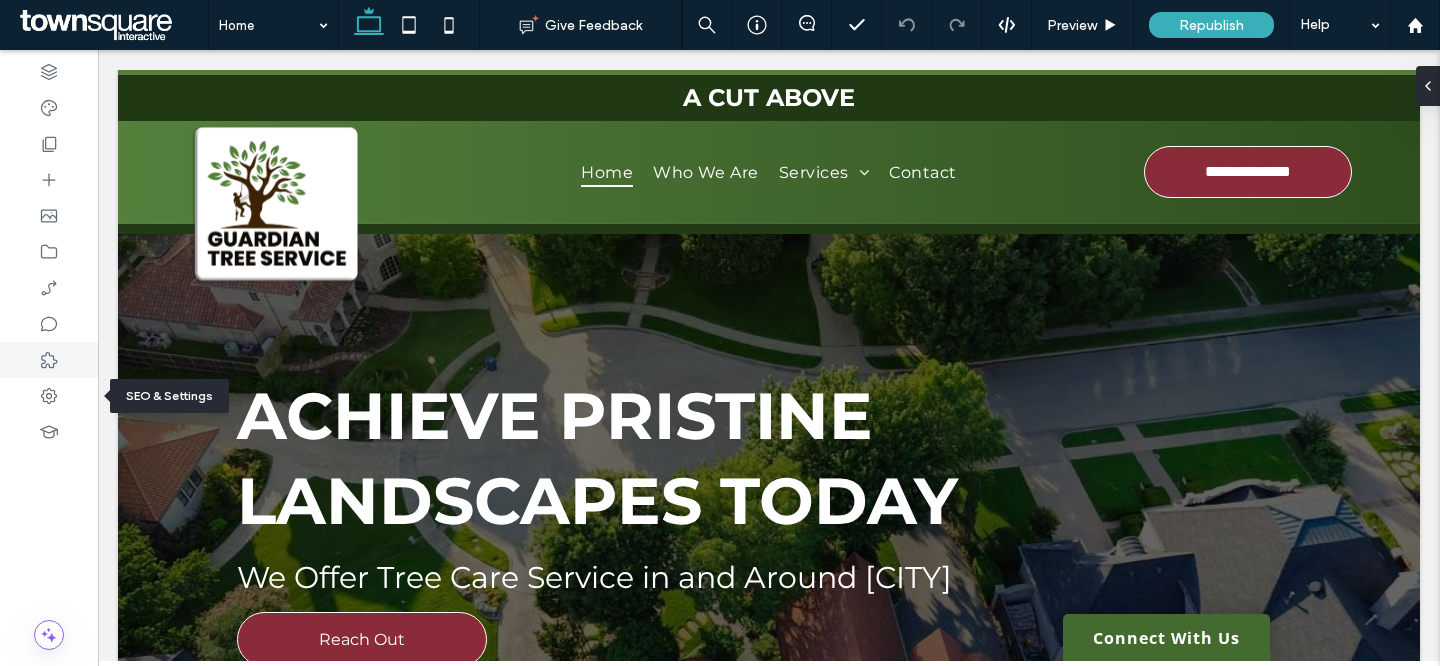 click 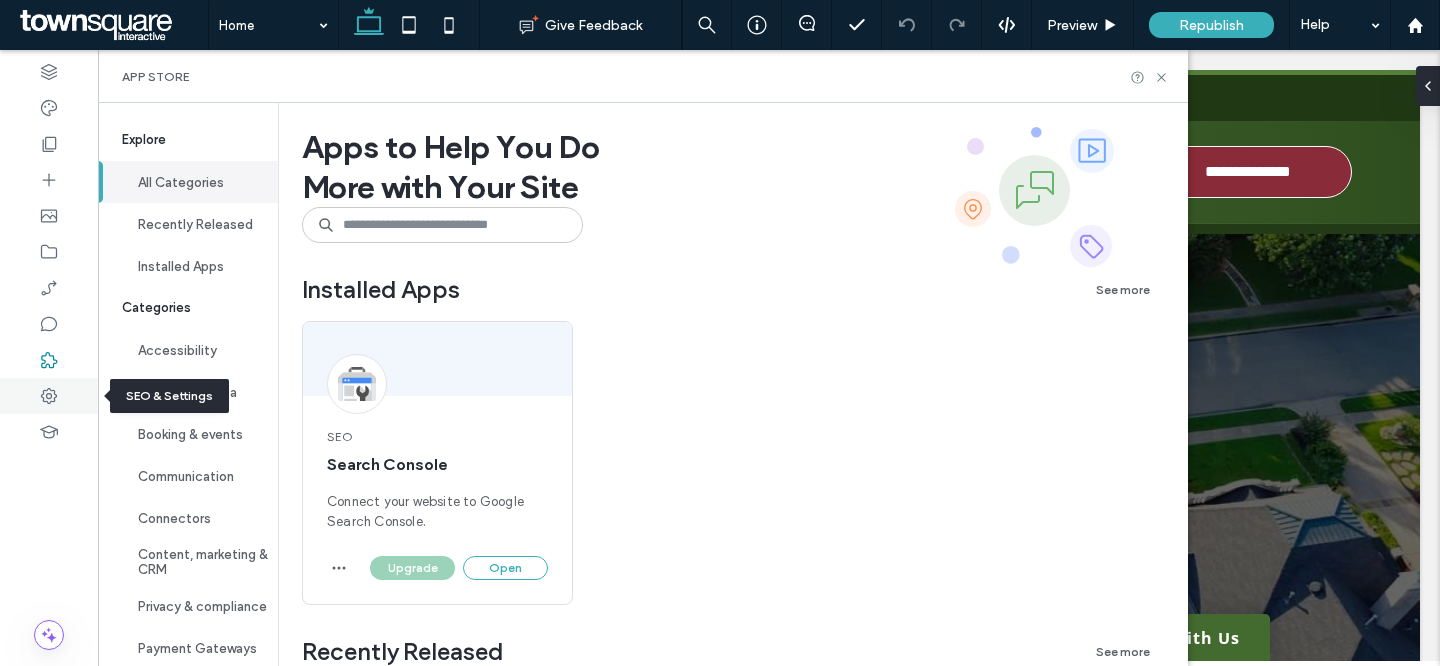 click 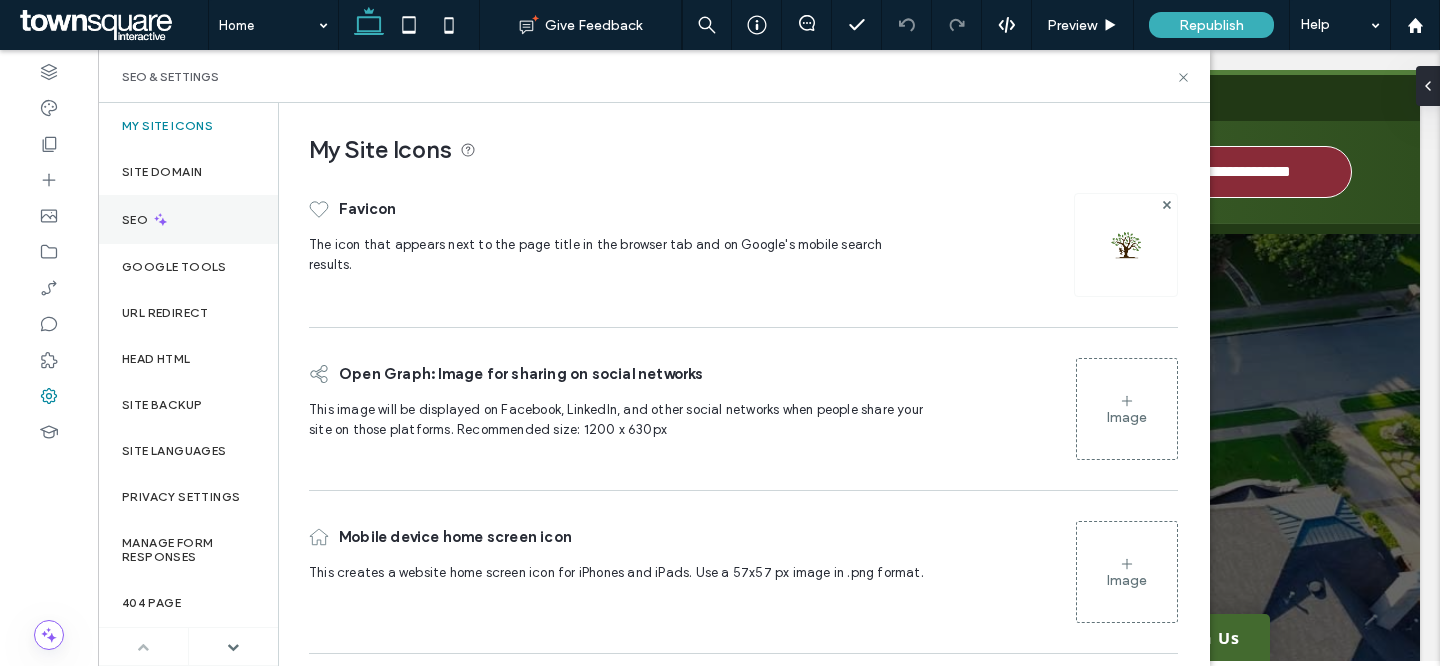 click on "SEO" at bounding box center [188, 219] 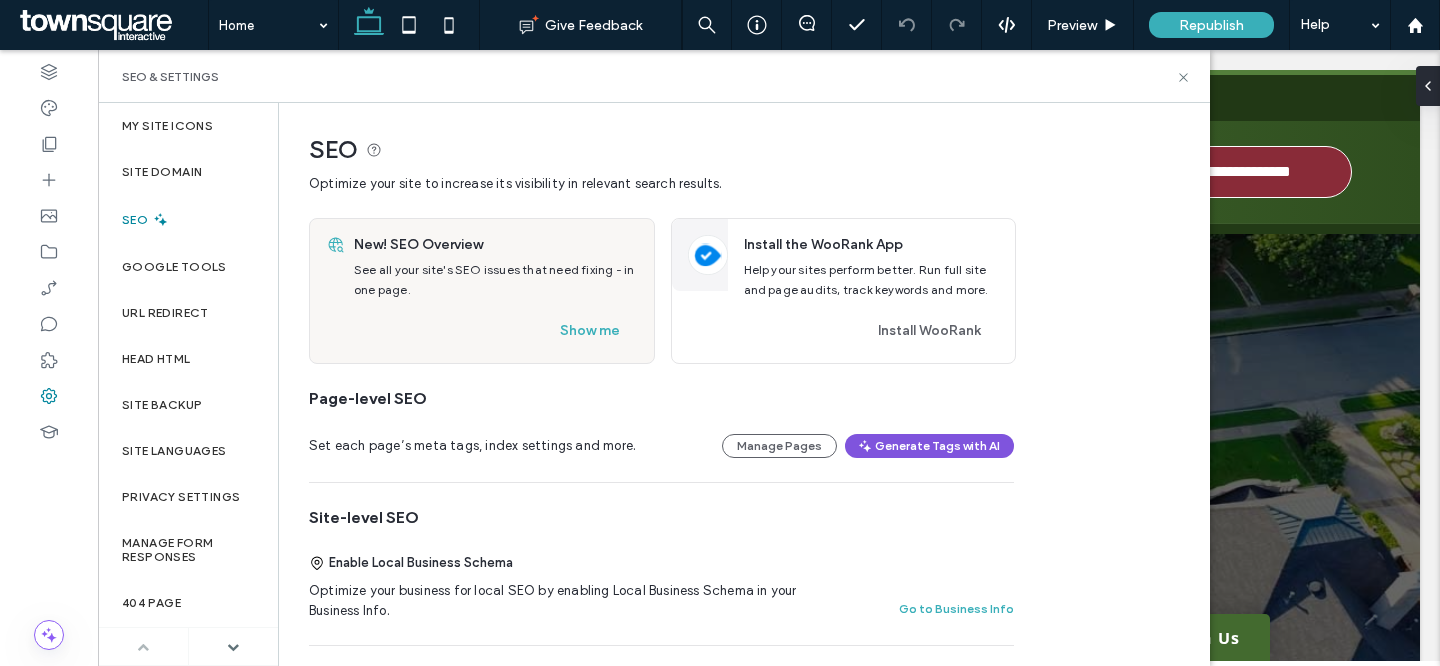 click on "Generate Tags with AI" at bounding box center [929, 446] 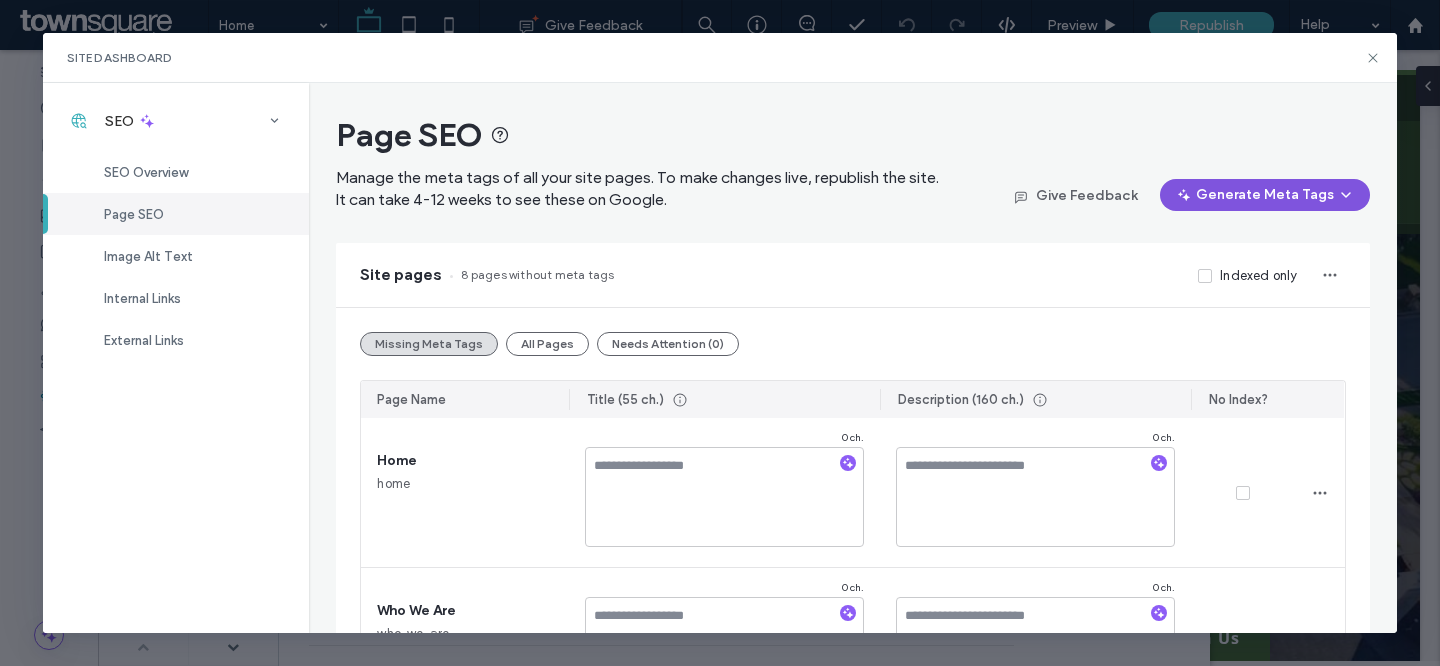 click on "Generate Meta Tags" at bounding box center (1265, 195) 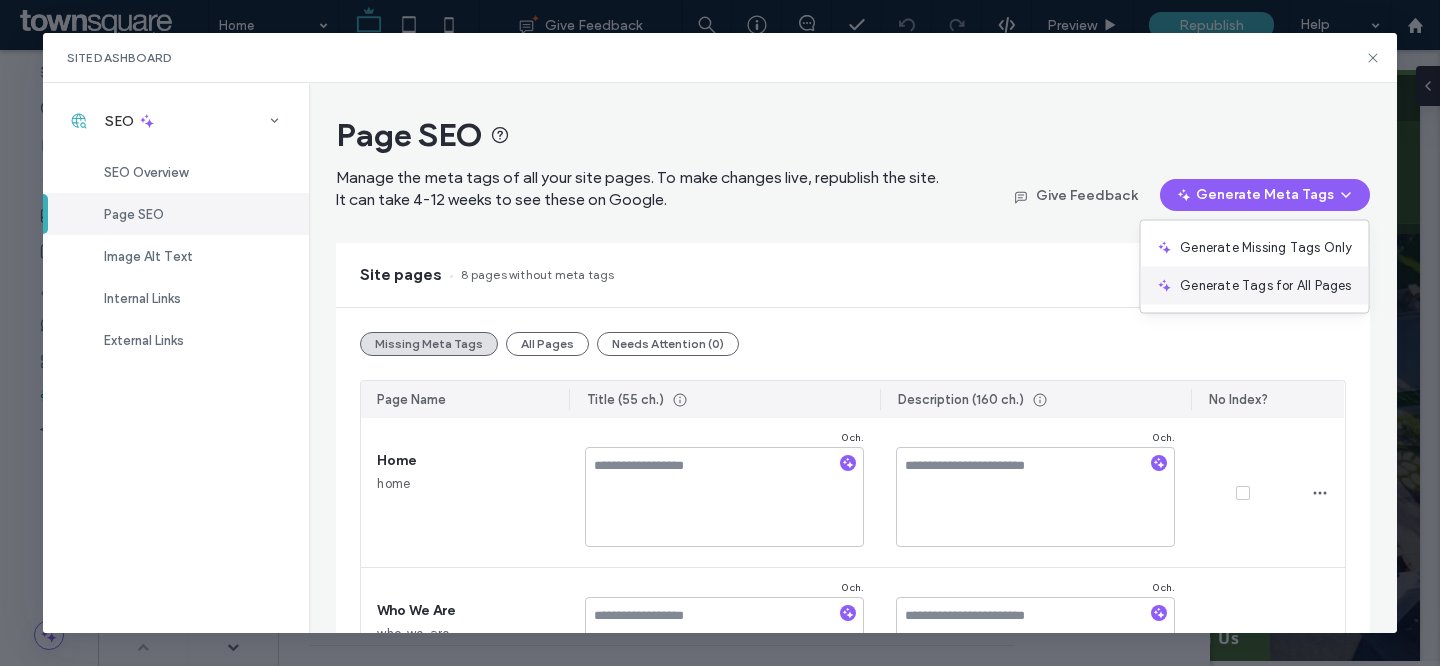 click on "Generate Tags for All Pages" at bounding box center [1265, 286] 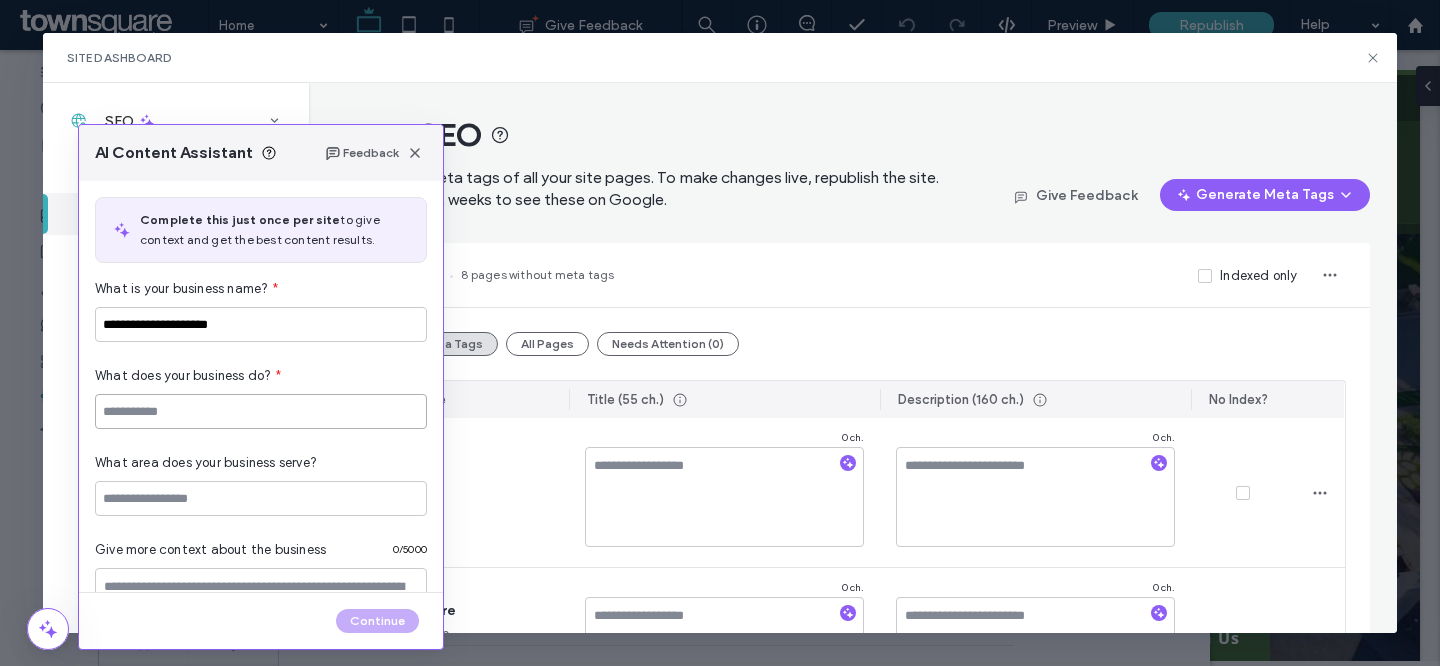 click at bounding box center (261, 411) 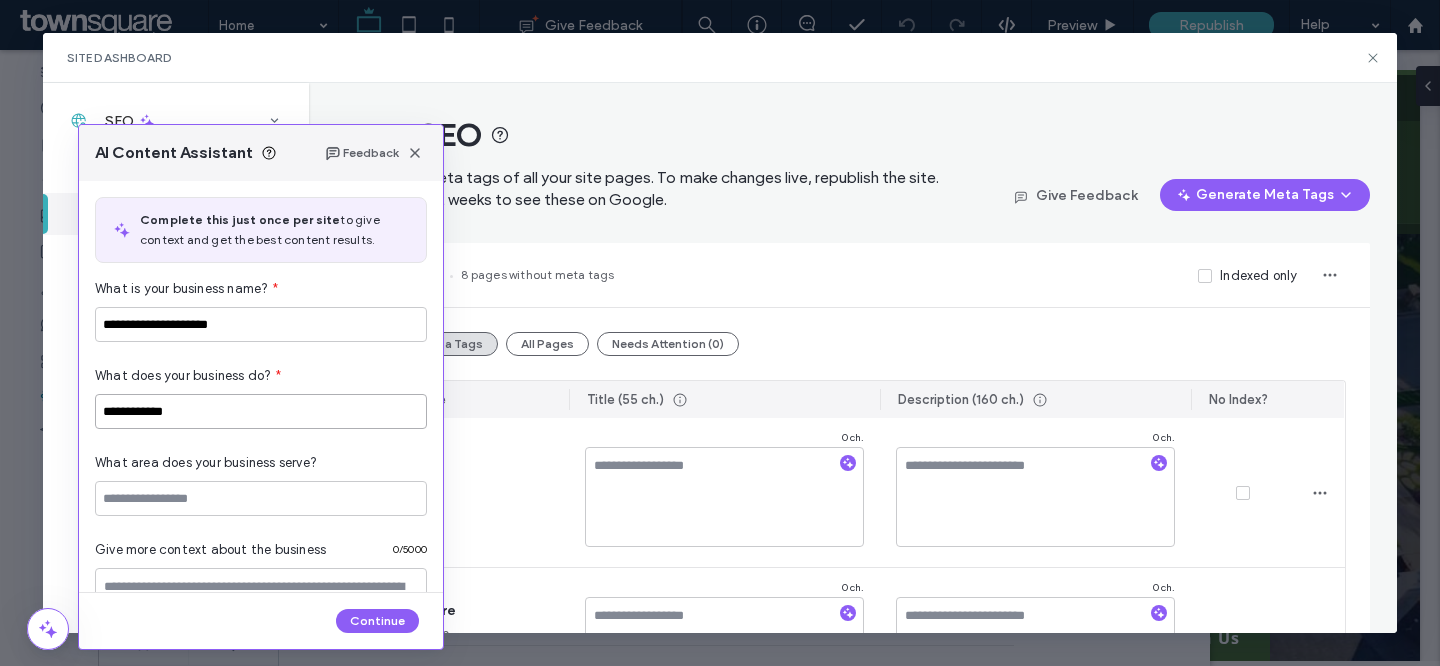 type on "**********" 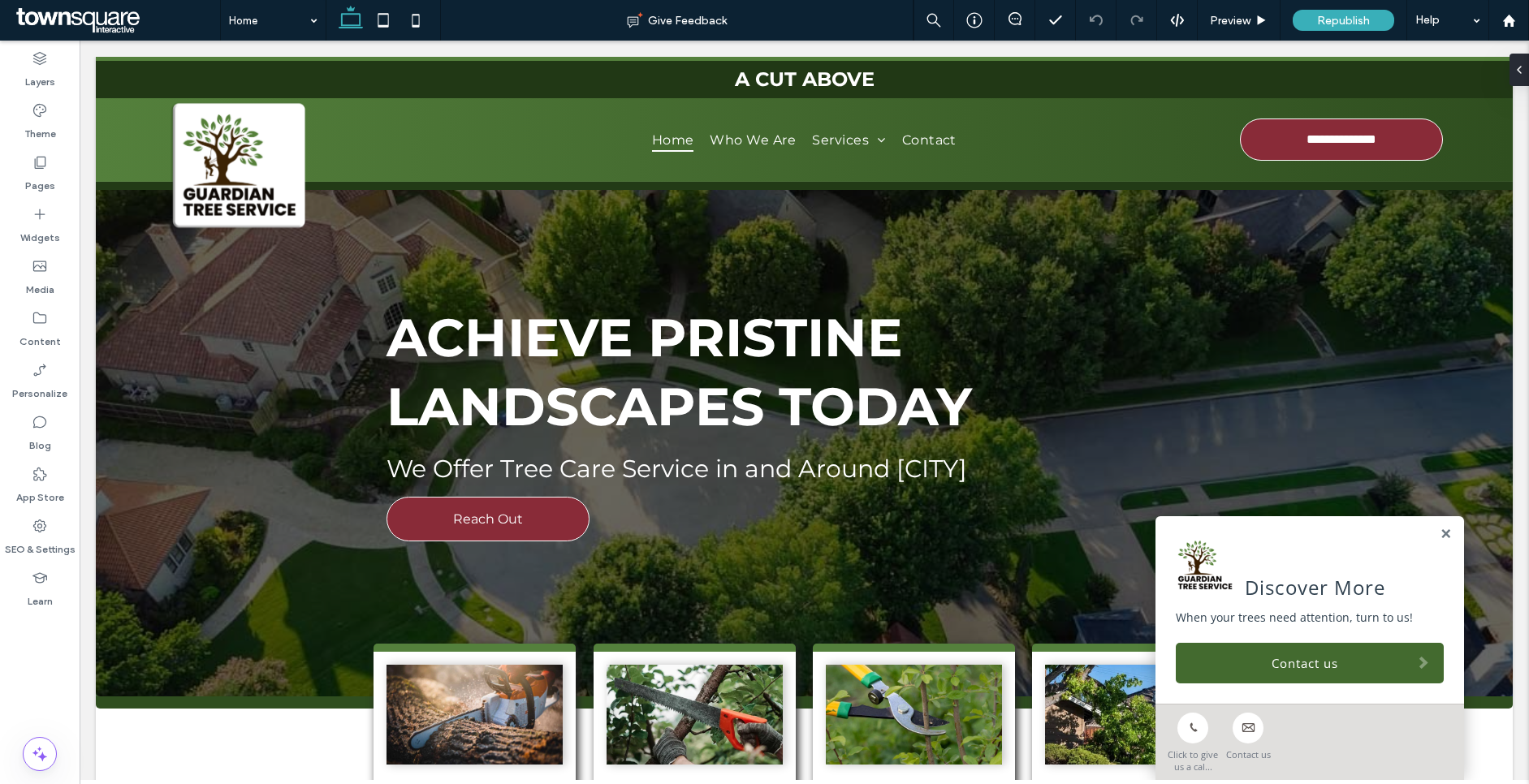 scroll, scrollTop: 0, scrollLeft: 0, axis: both 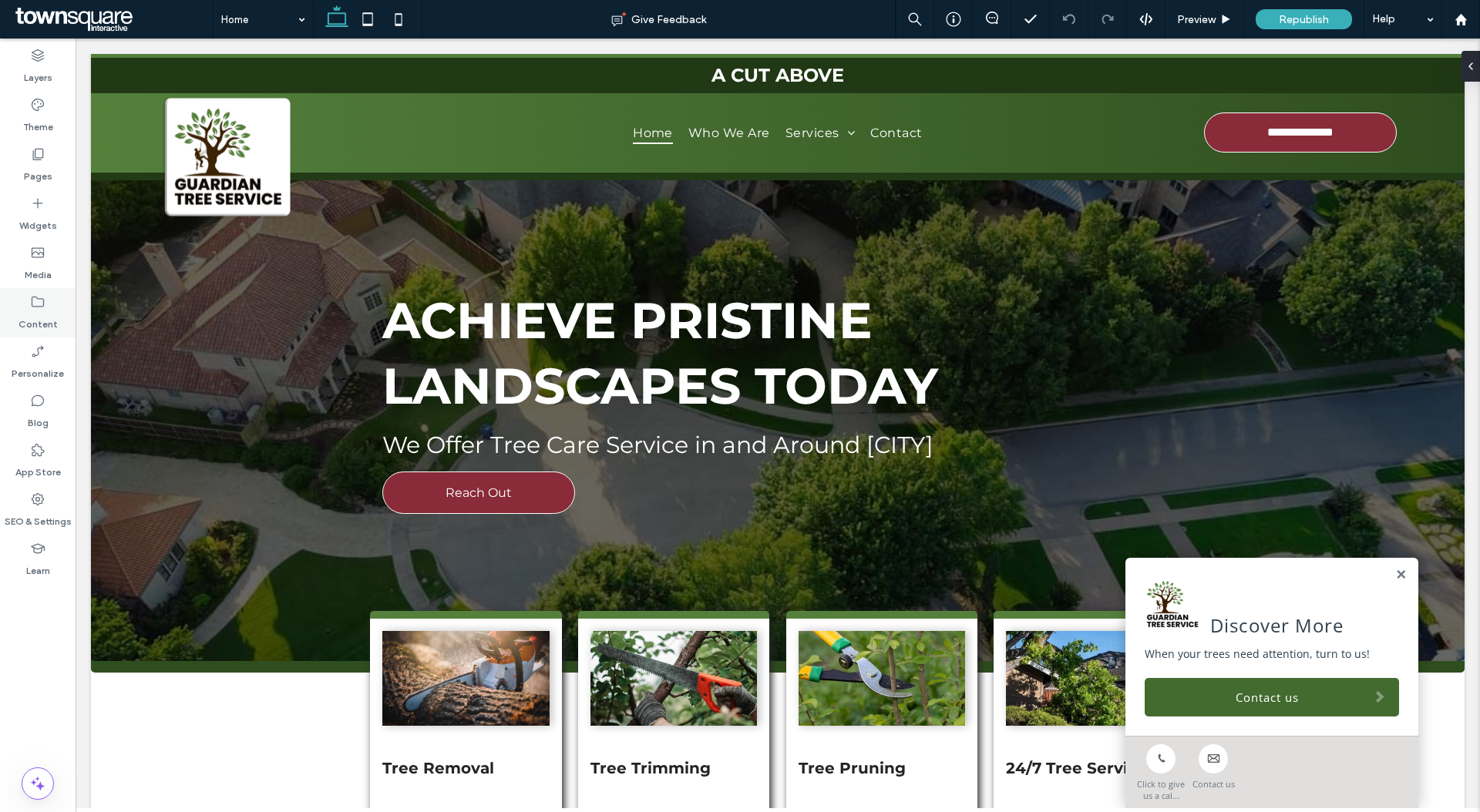 click 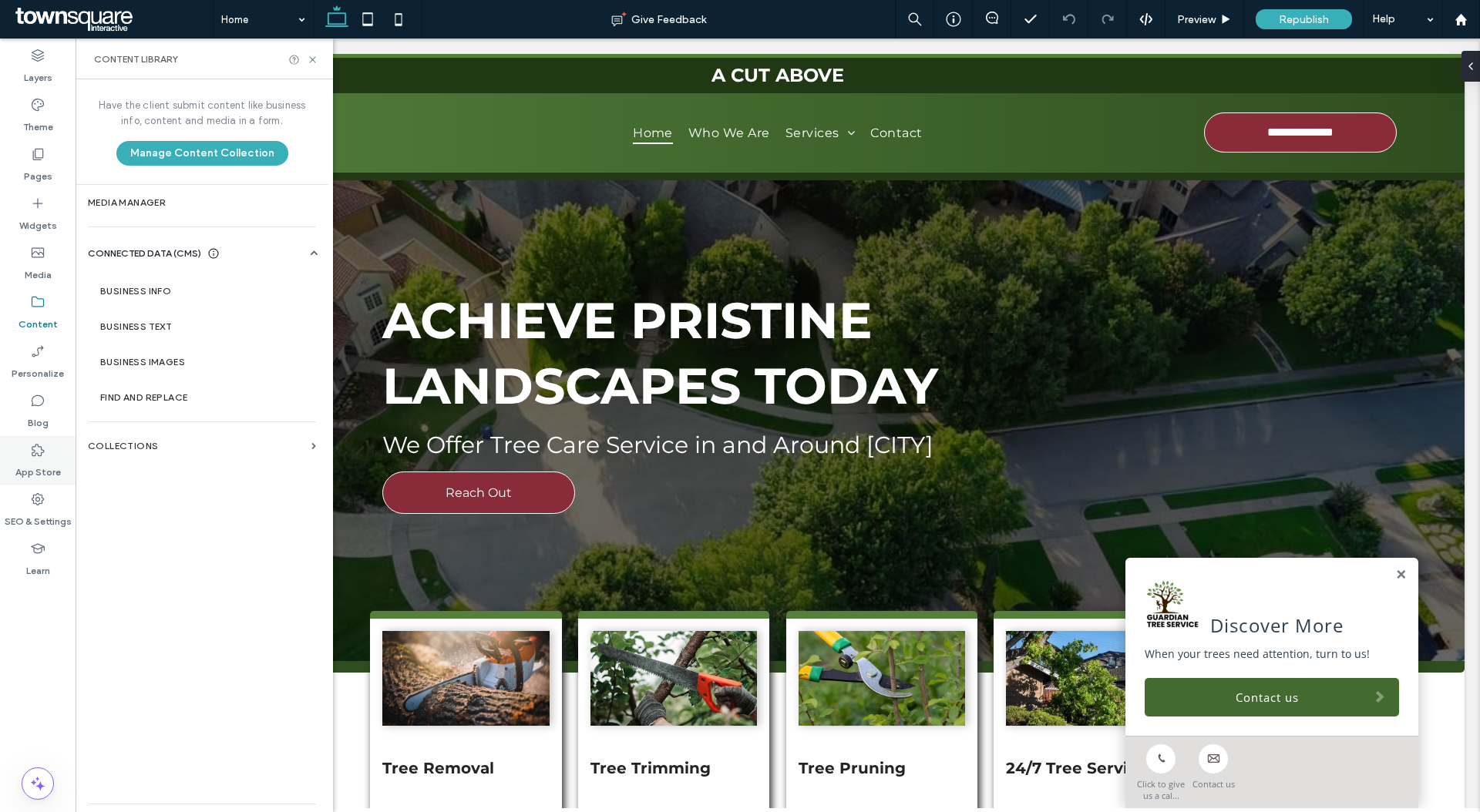 click 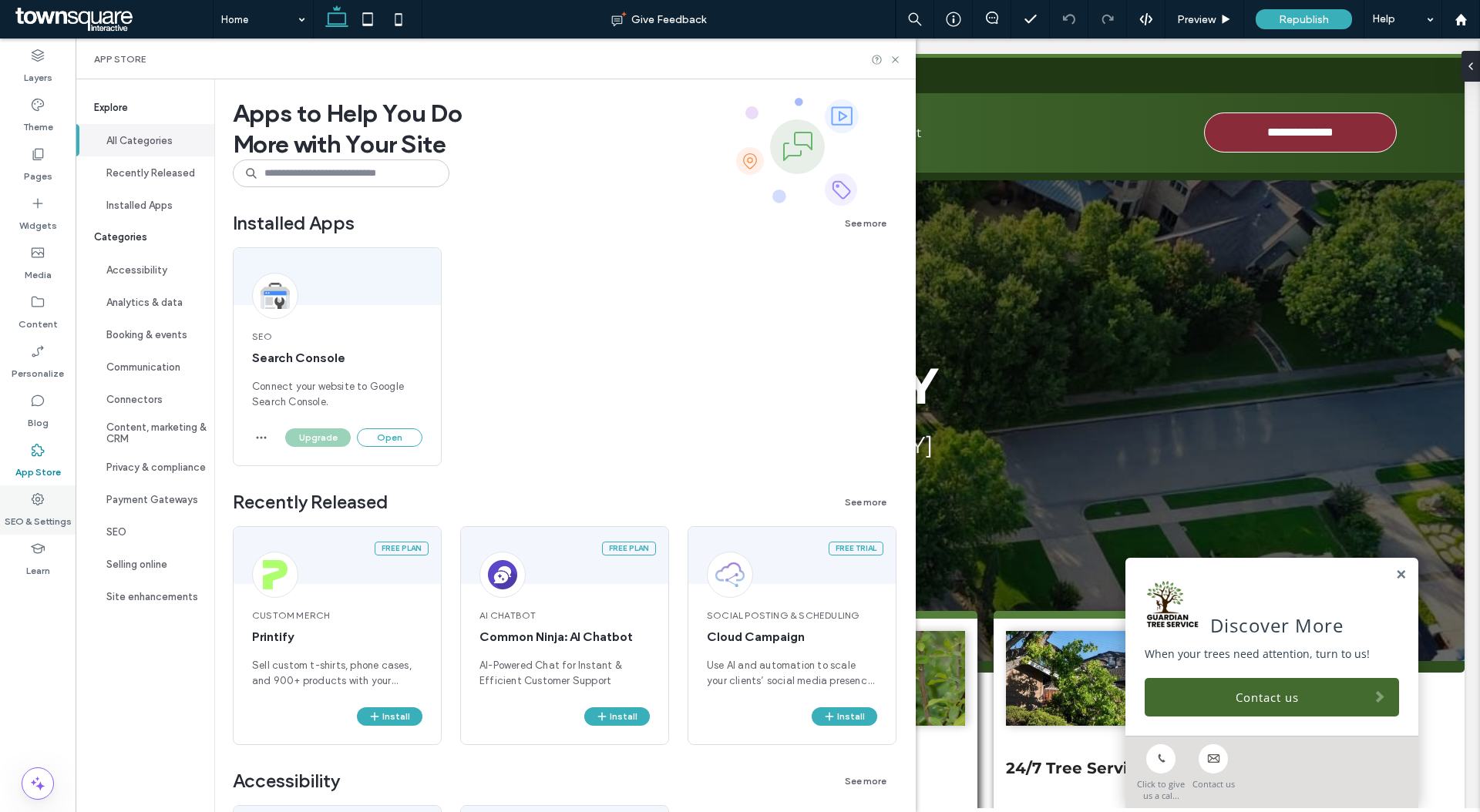click on "SEO & Settings" at bounding box center [38, 518] 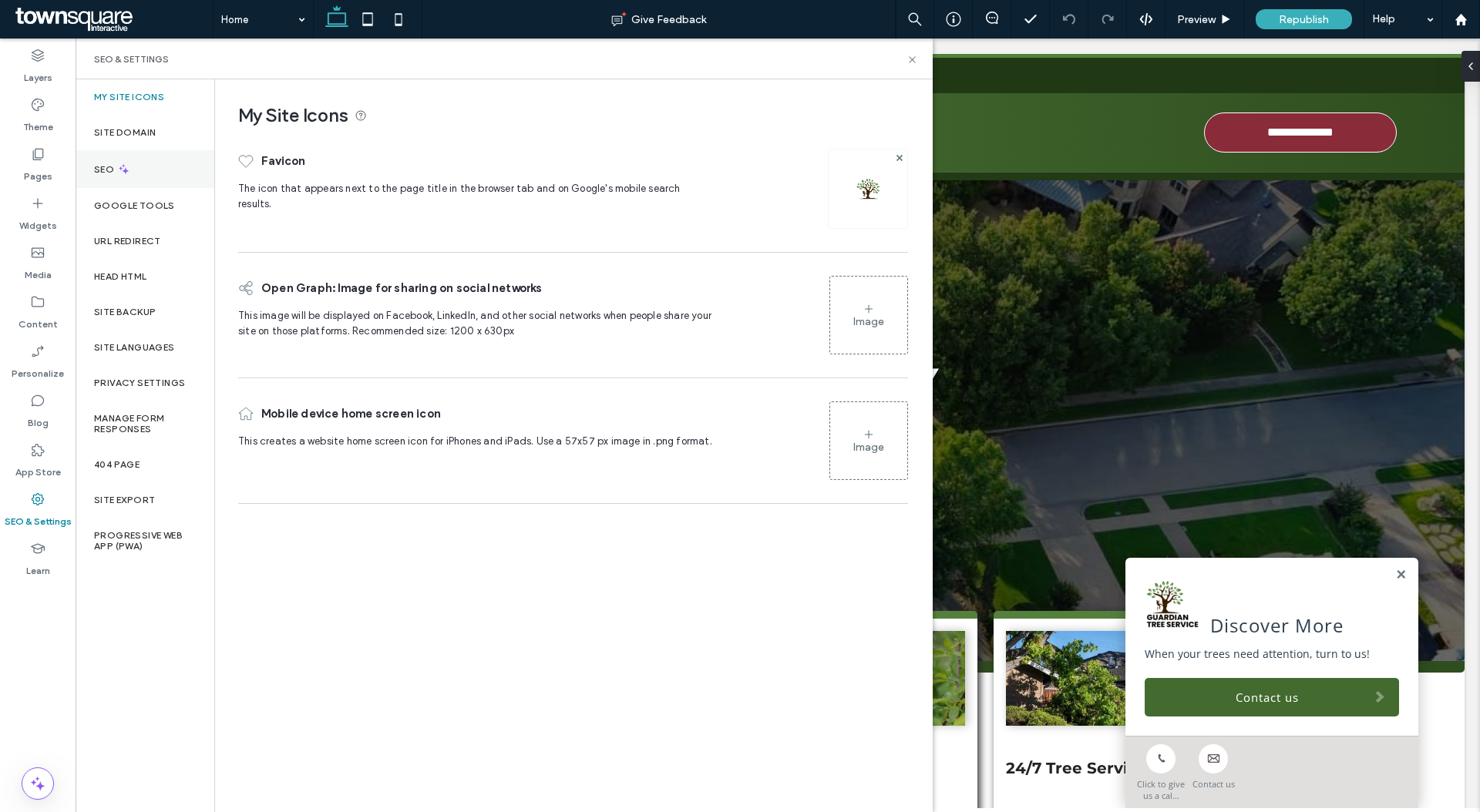 click on "SEO" at bounding box center (145, 169) 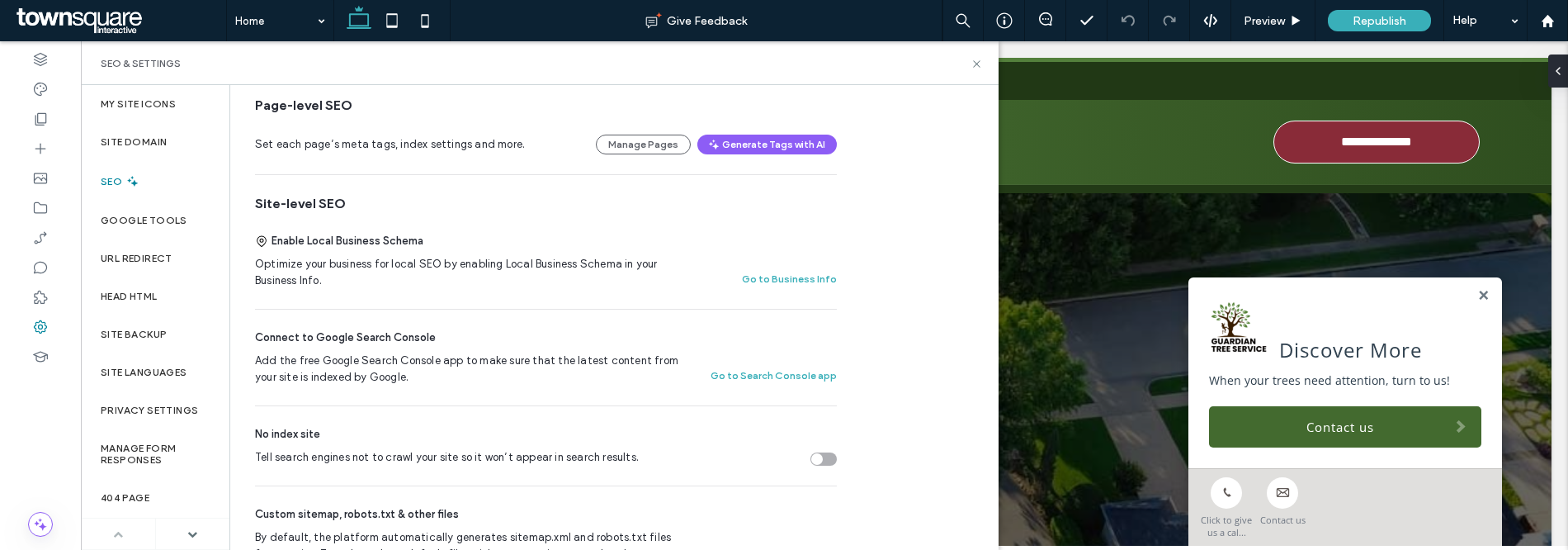scroll, scrollTop: 204, scrollLeft: 0, axis: vertical 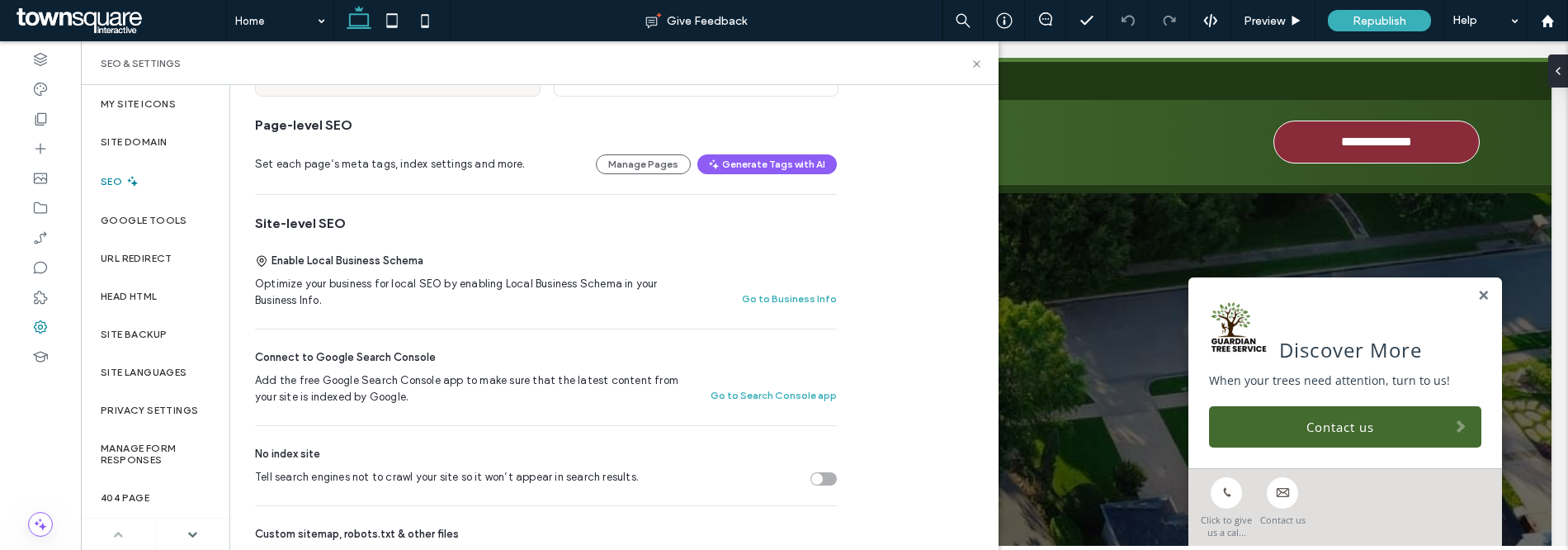 click on "Set each page’s meta tags, index settings and more. Manage Pages Generate Tags with AI" at bounding box center [545, 164] 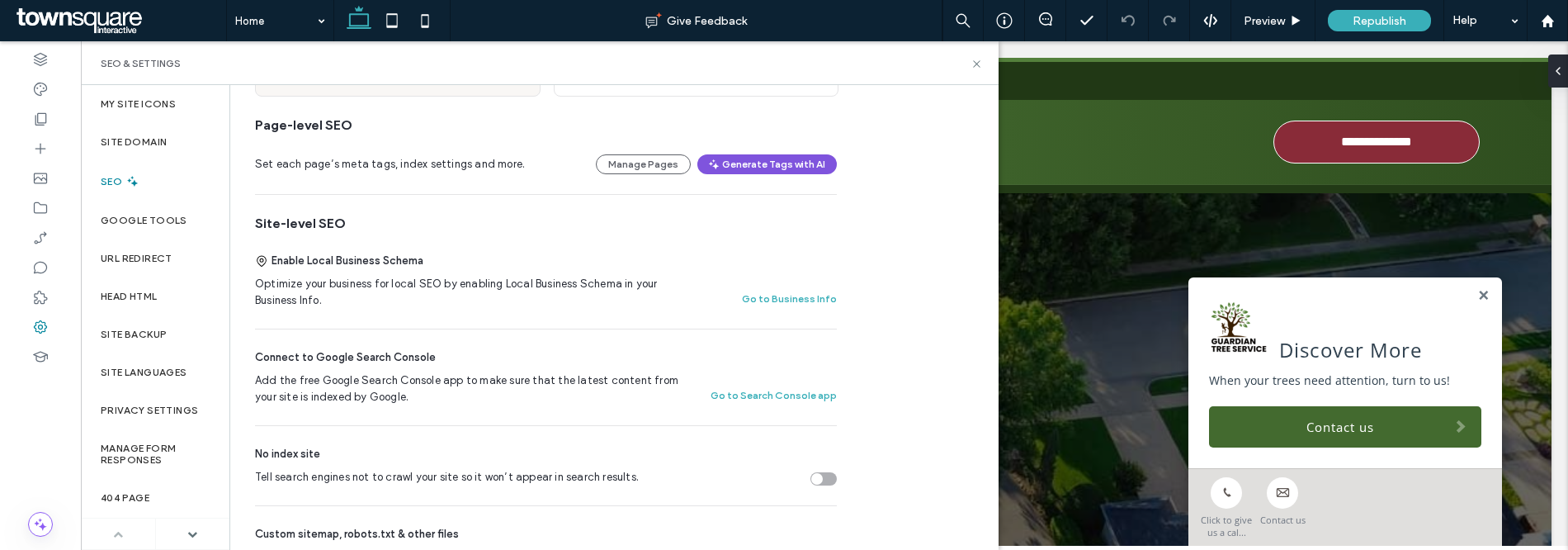 click on "Generate Tags with AI" at bounding box center (767, 164) 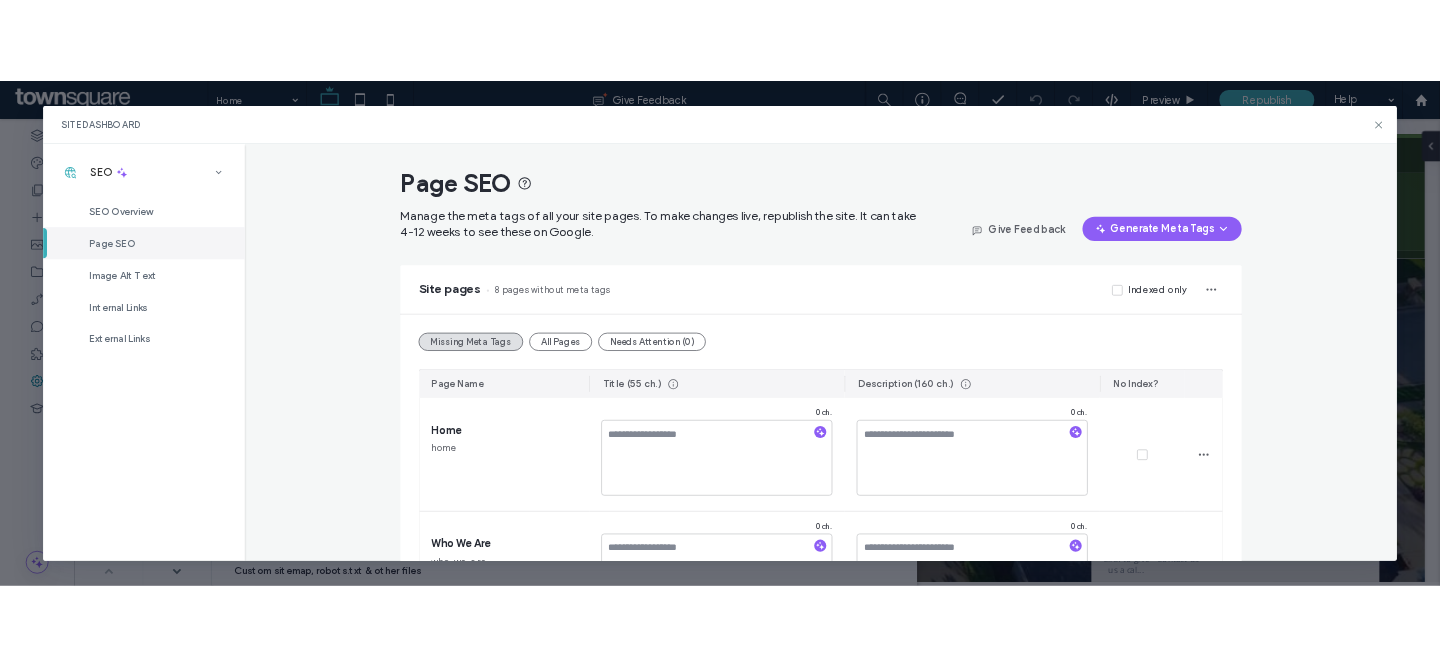 scroll, scrollTop: 23, scrollLeft: 0, axis: vertical 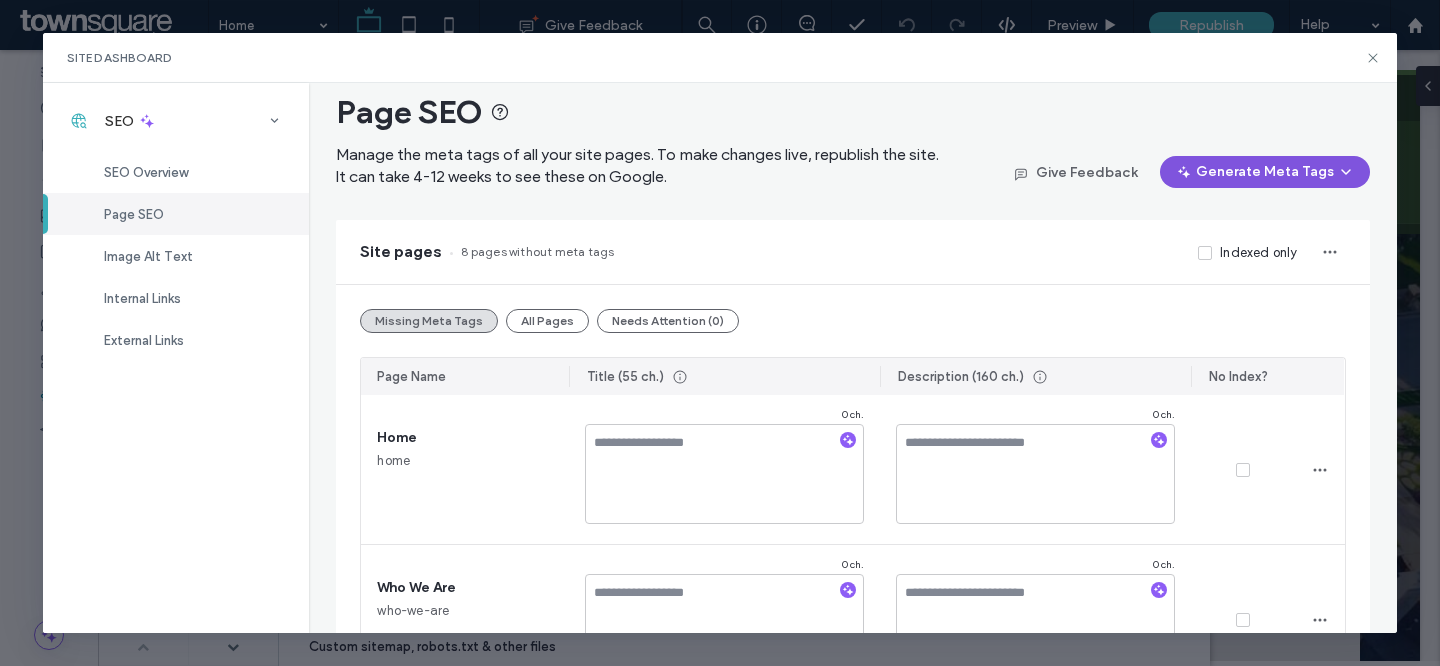 click on "Generate Meta Tags" at bounding box center (1265, 172) 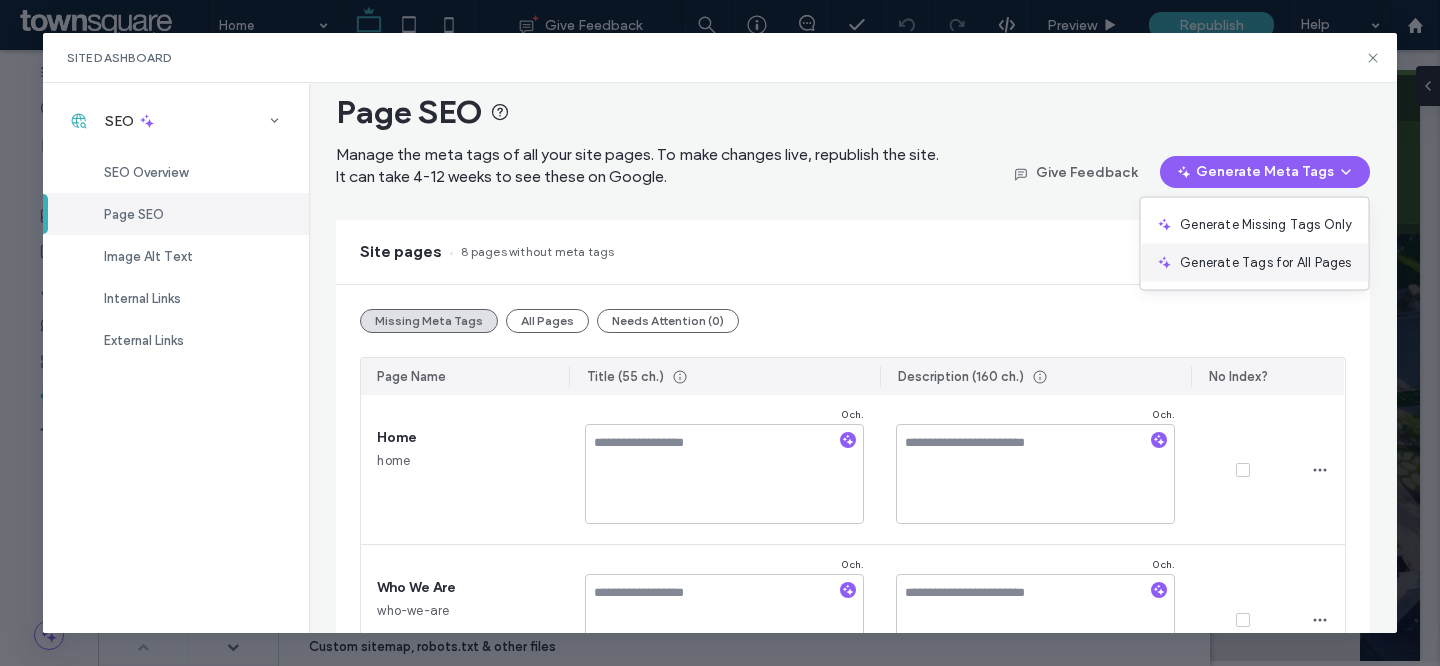 click on "Generate Tags for All Pages" at bounding box center [1254, 263] 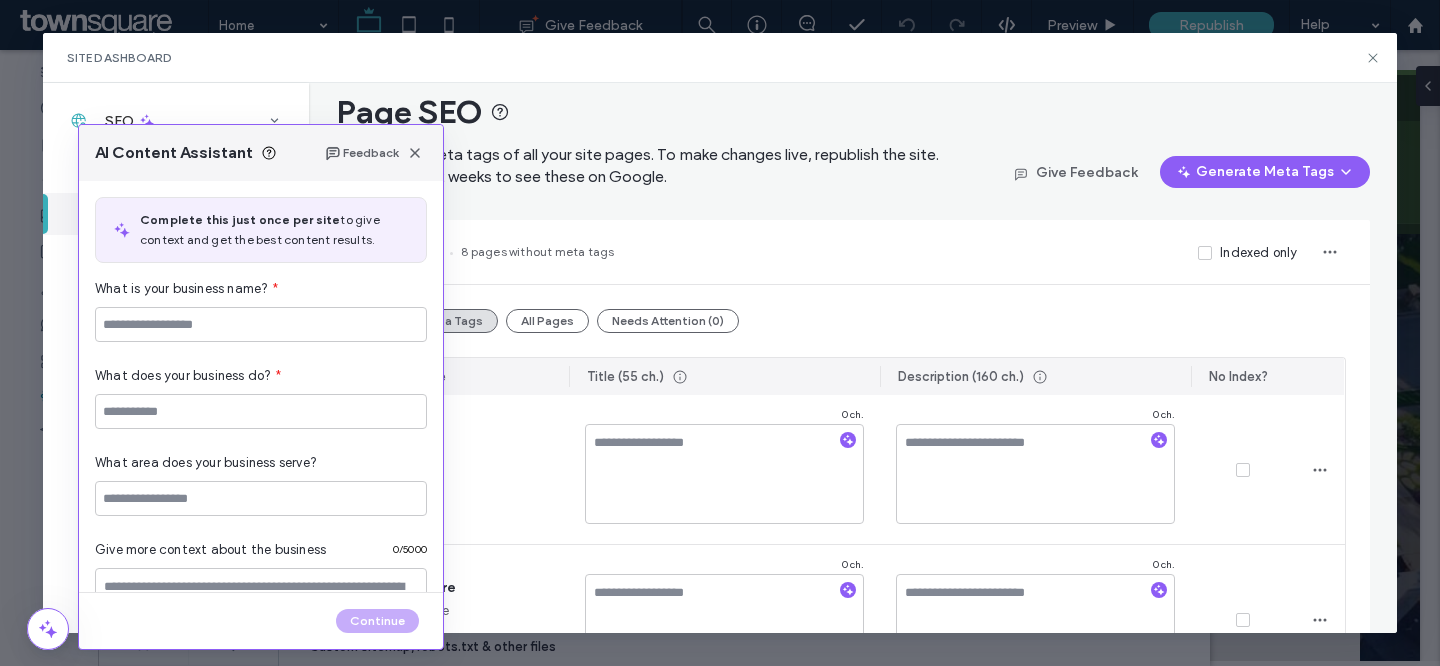 type on "**********" 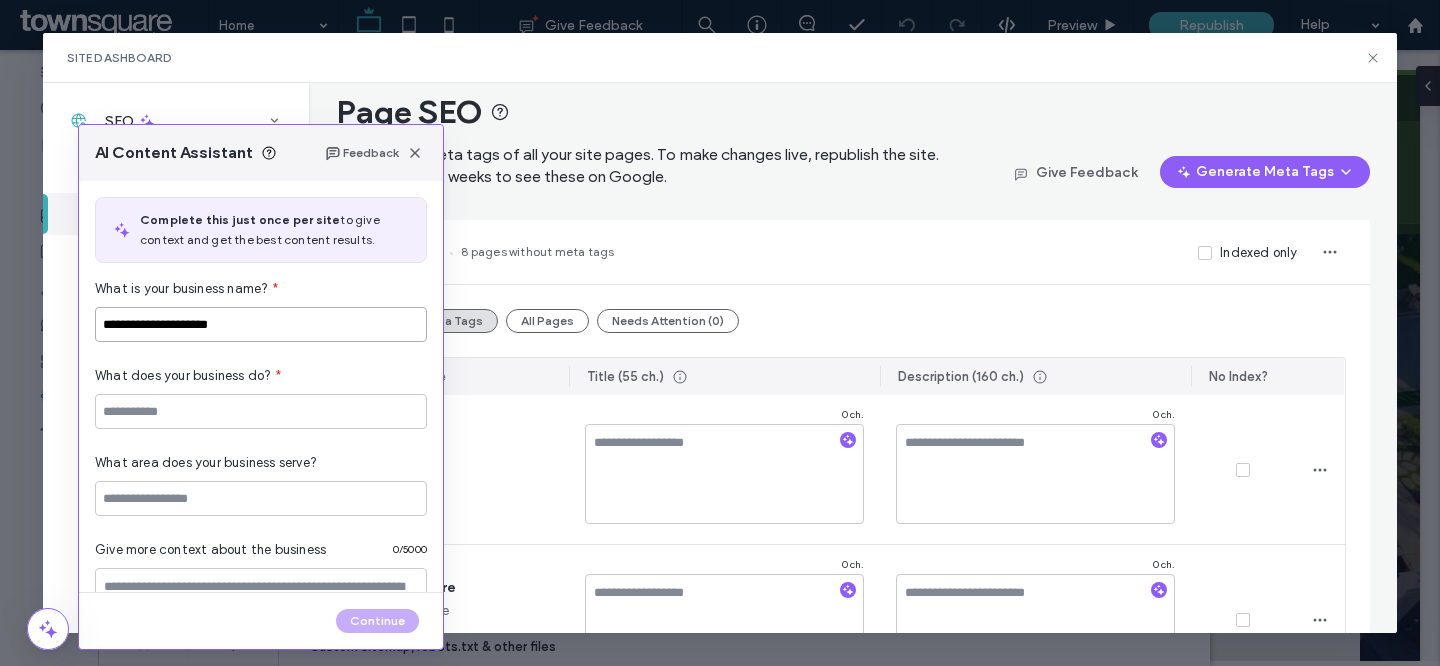 click on "**********" at bounding box center (261, 324) 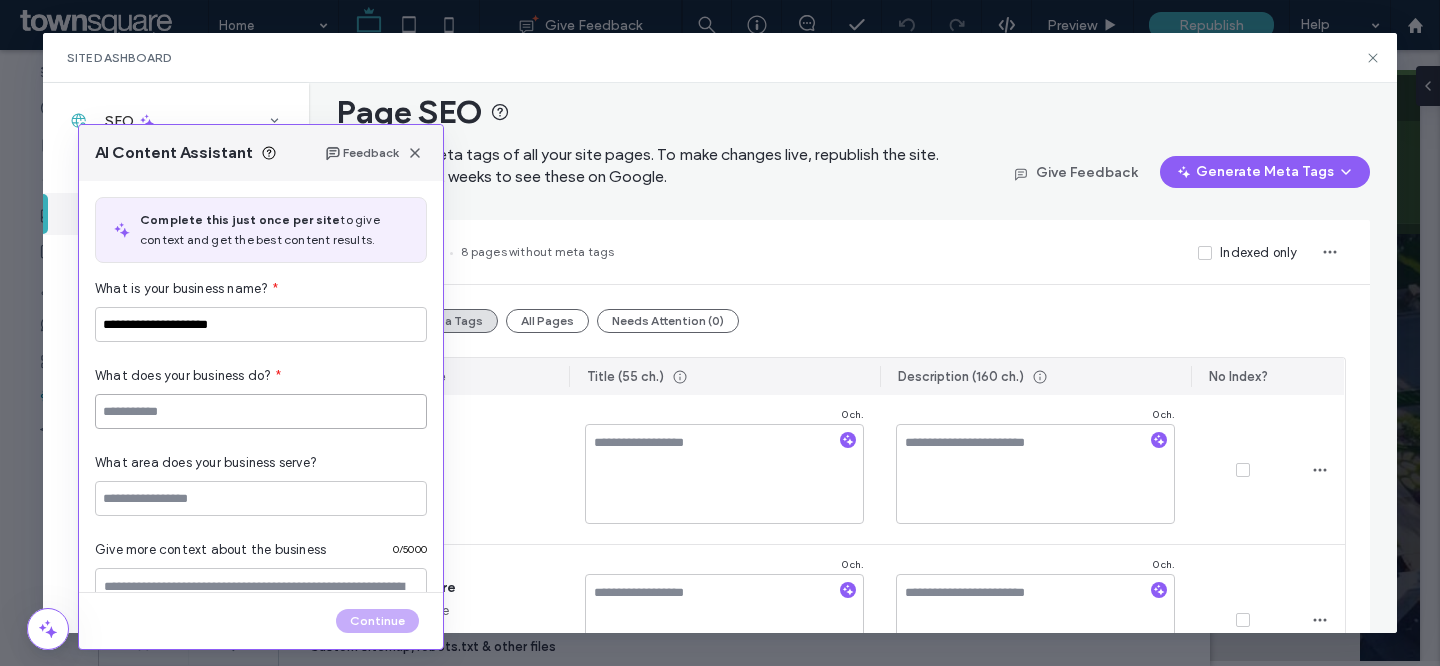 click at bounding box center (261, 411) 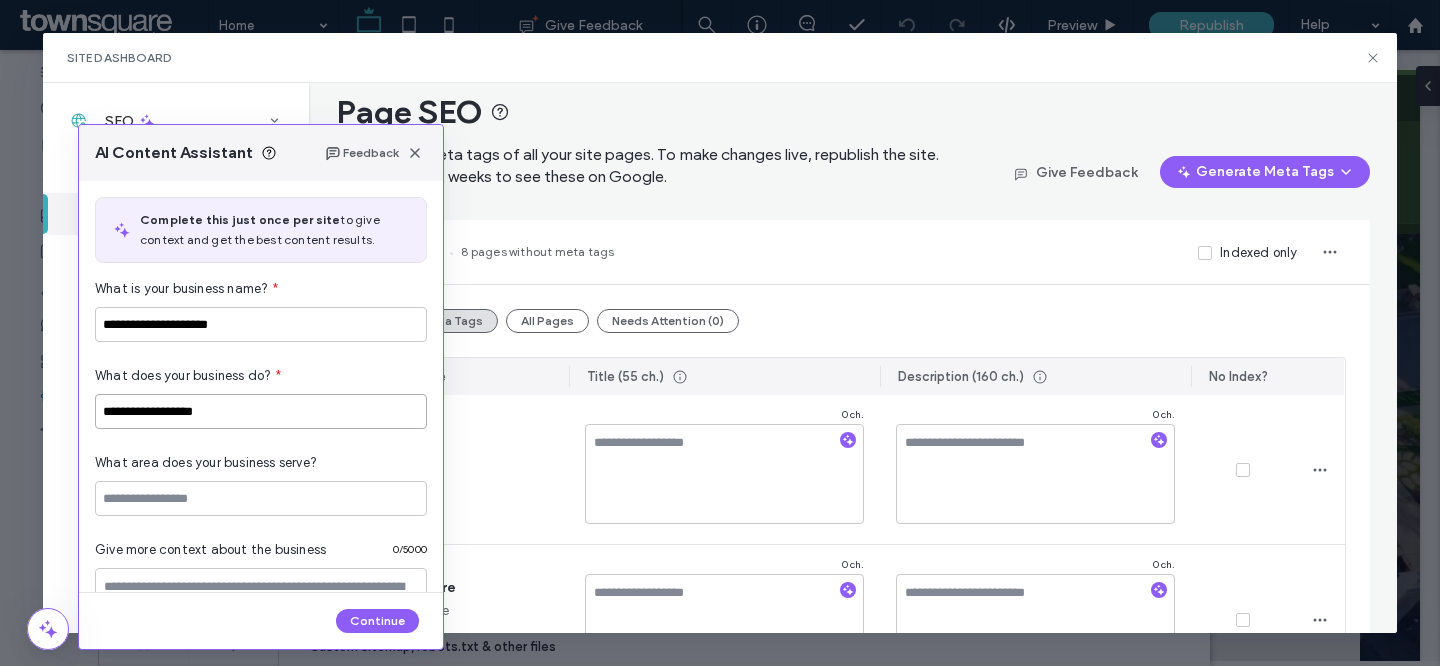 type on "**********" 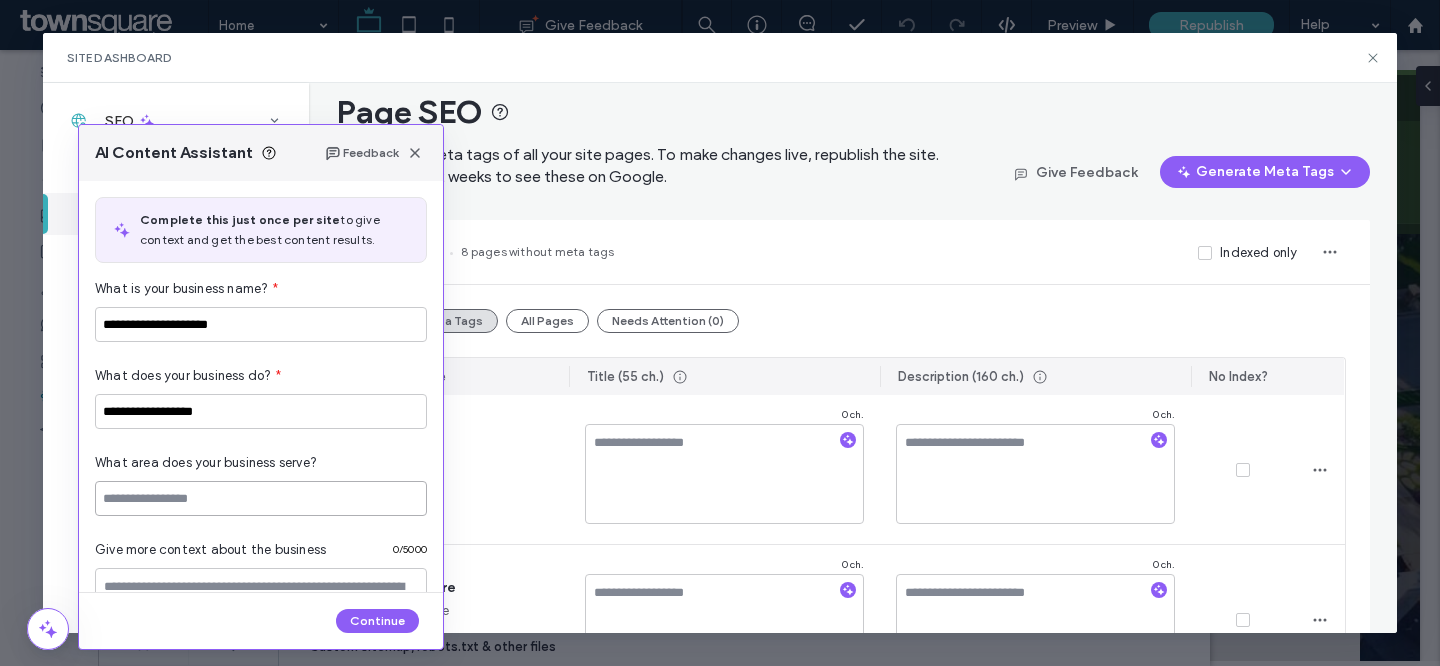 click at bounding box center (261, 498) 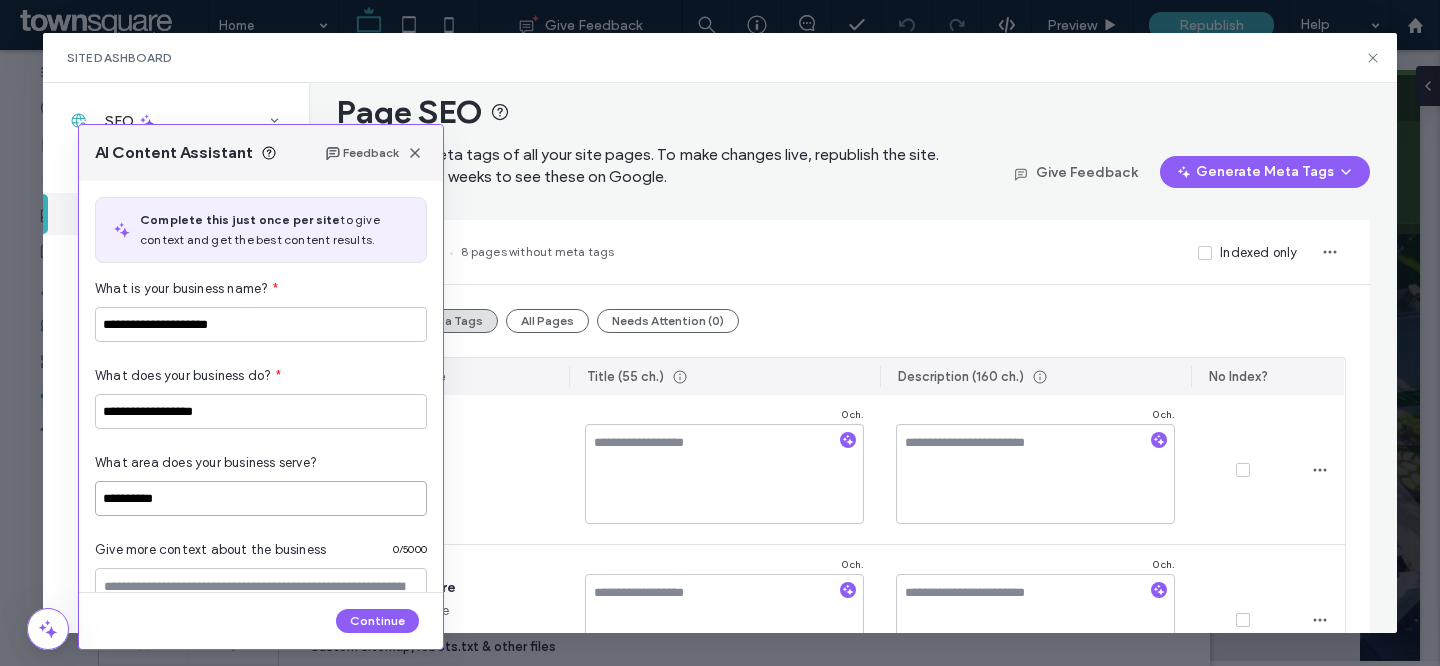 click on "**********" at bounding box center (261, 498) 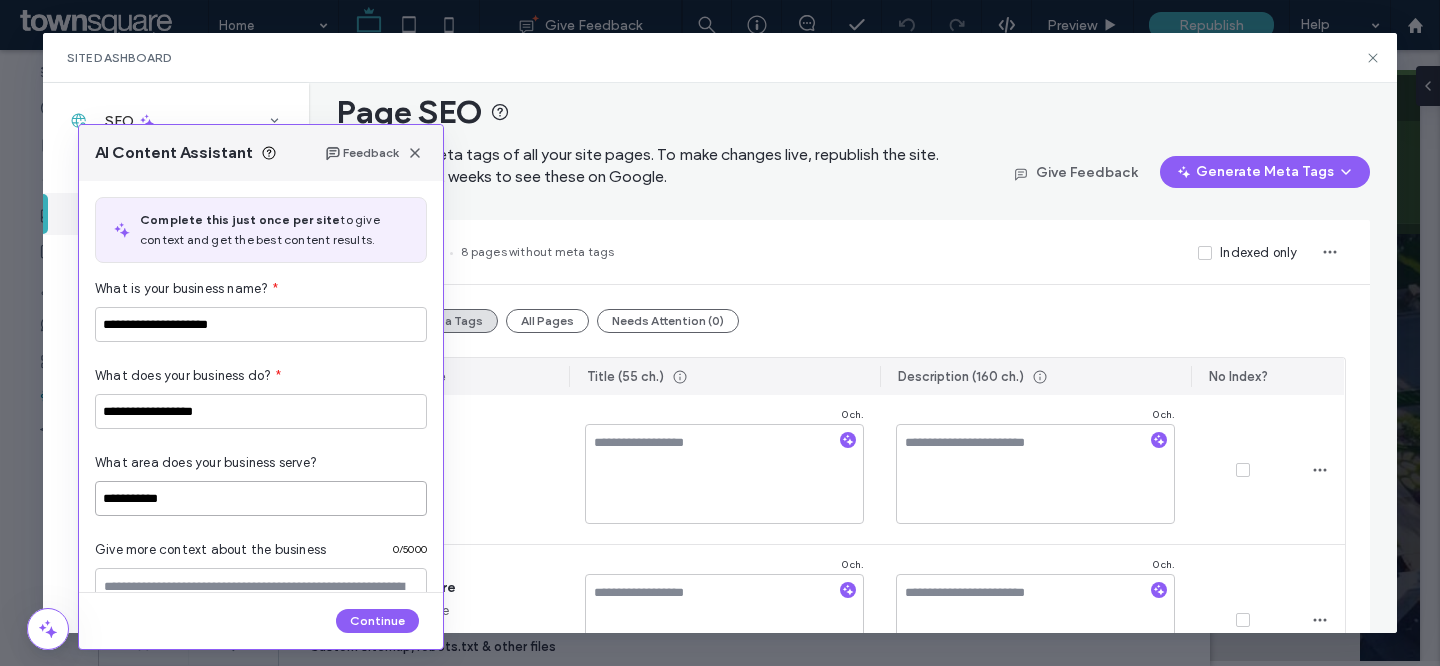 paste on "**********" 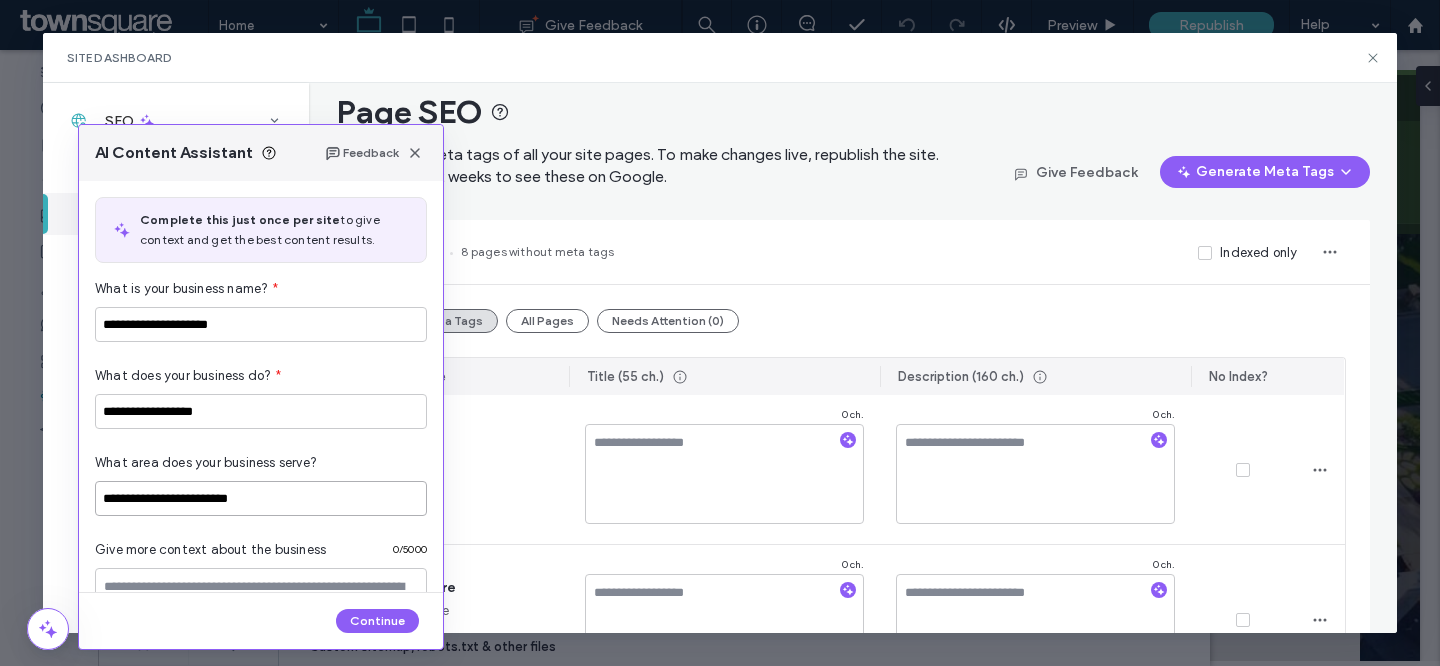 click on "**********" at bounding box center [261, 498] 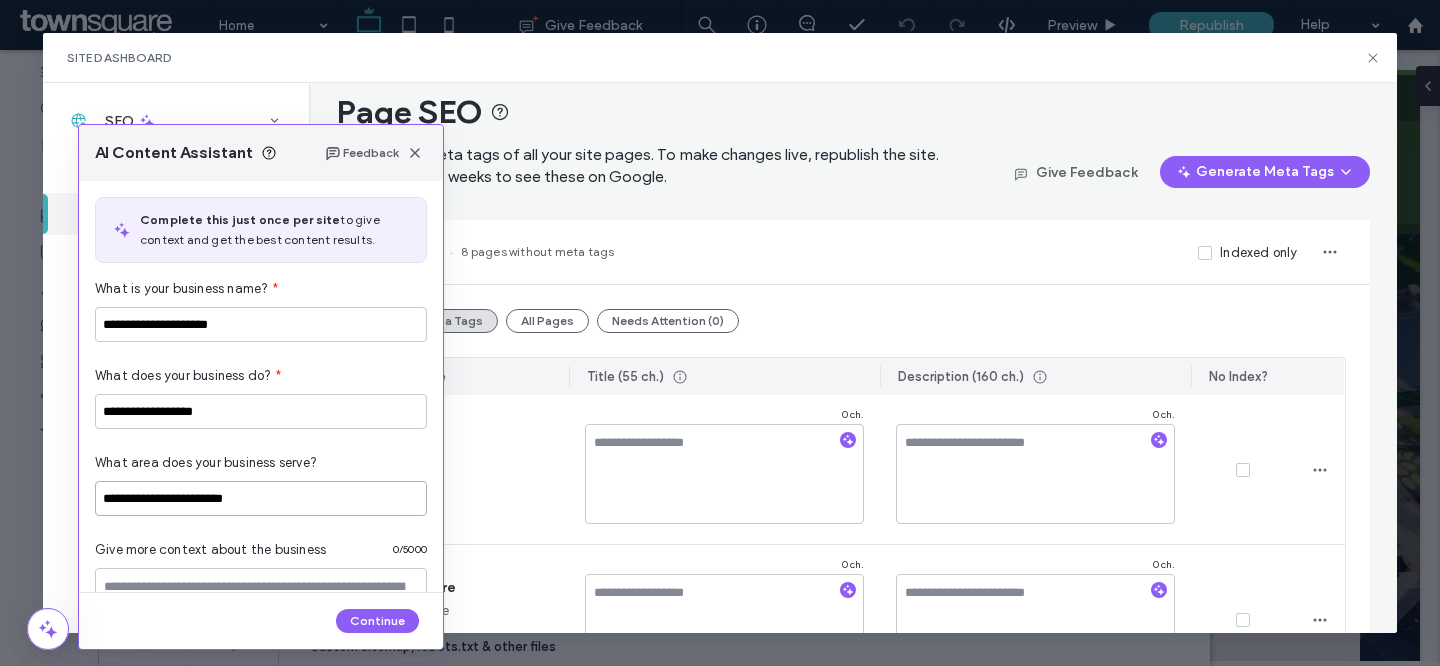 click on "**********" at bounding box center (261, 498) 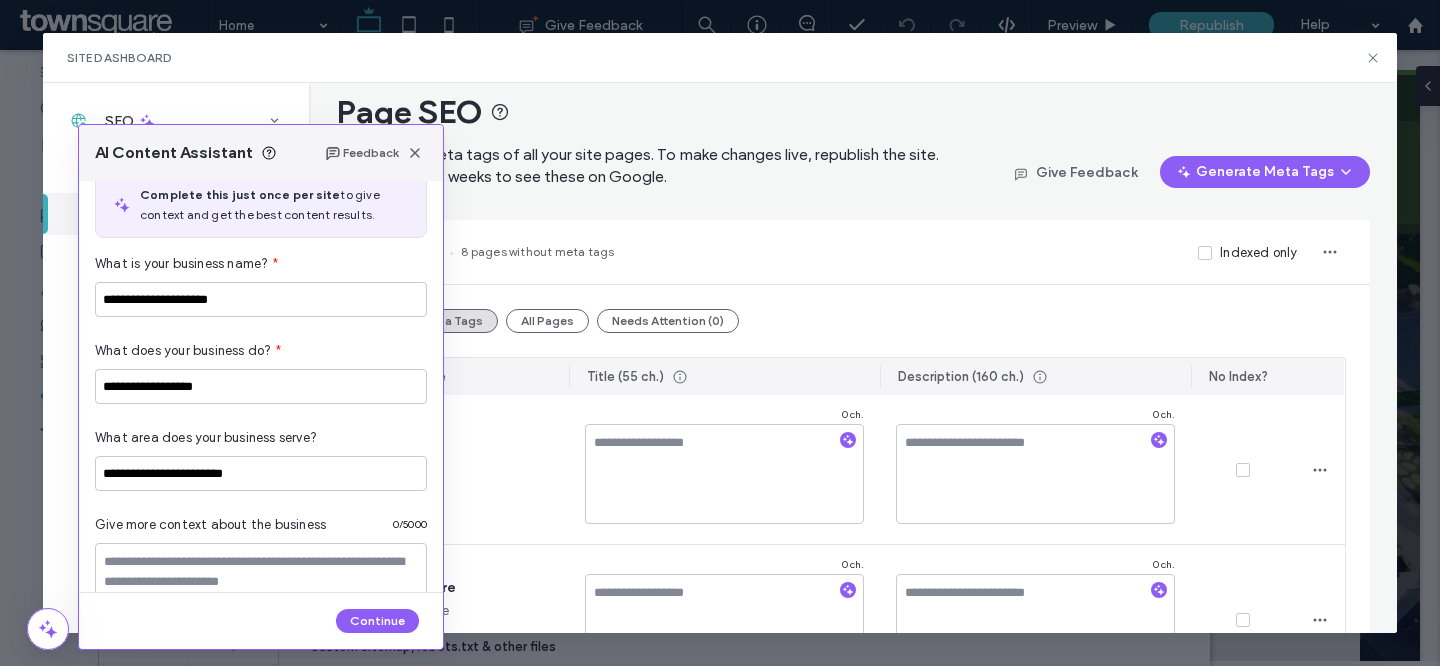 scroll, scrollTop: 30, scrollLeft: 0, axis: vertical 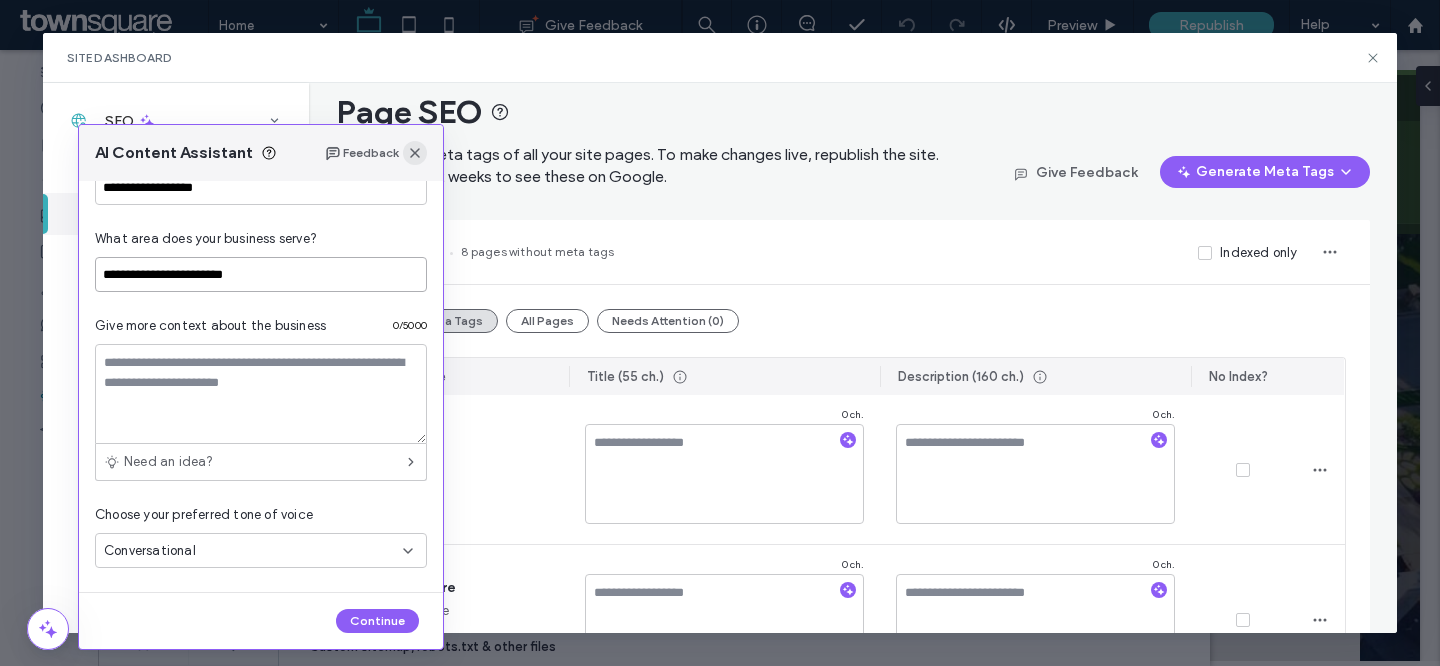click 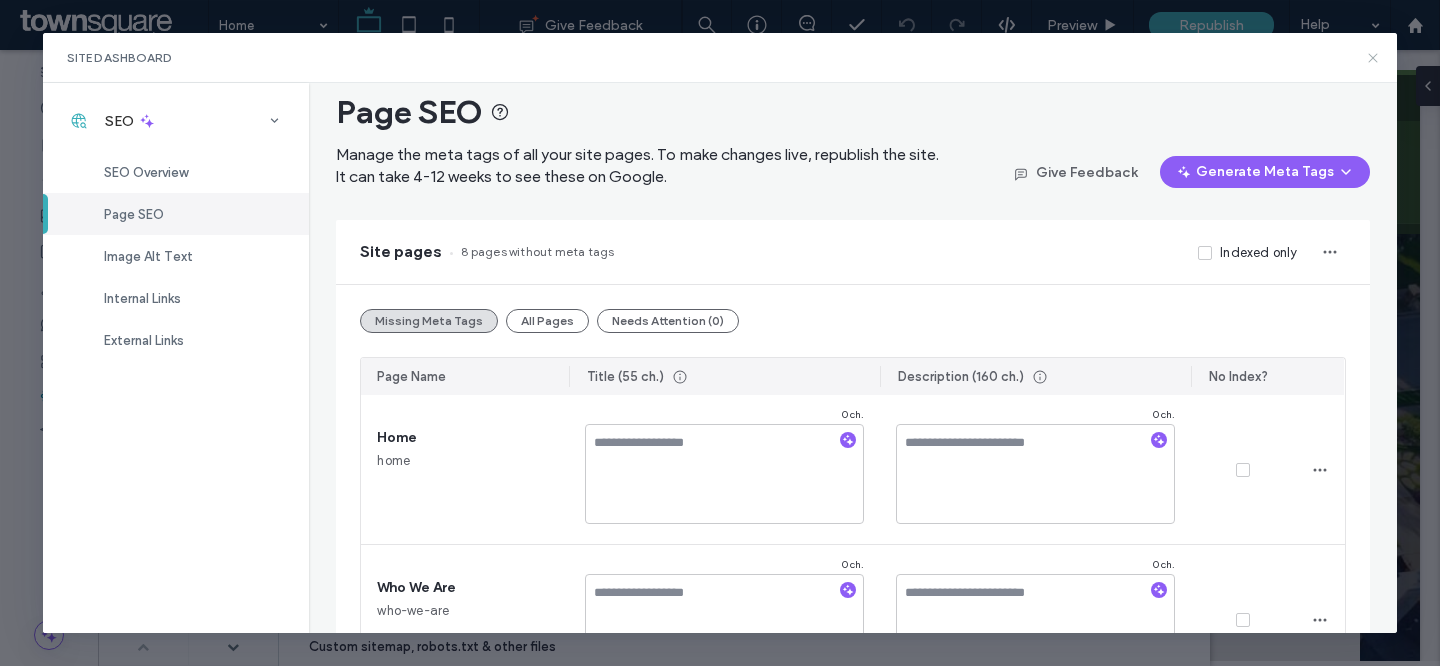 click 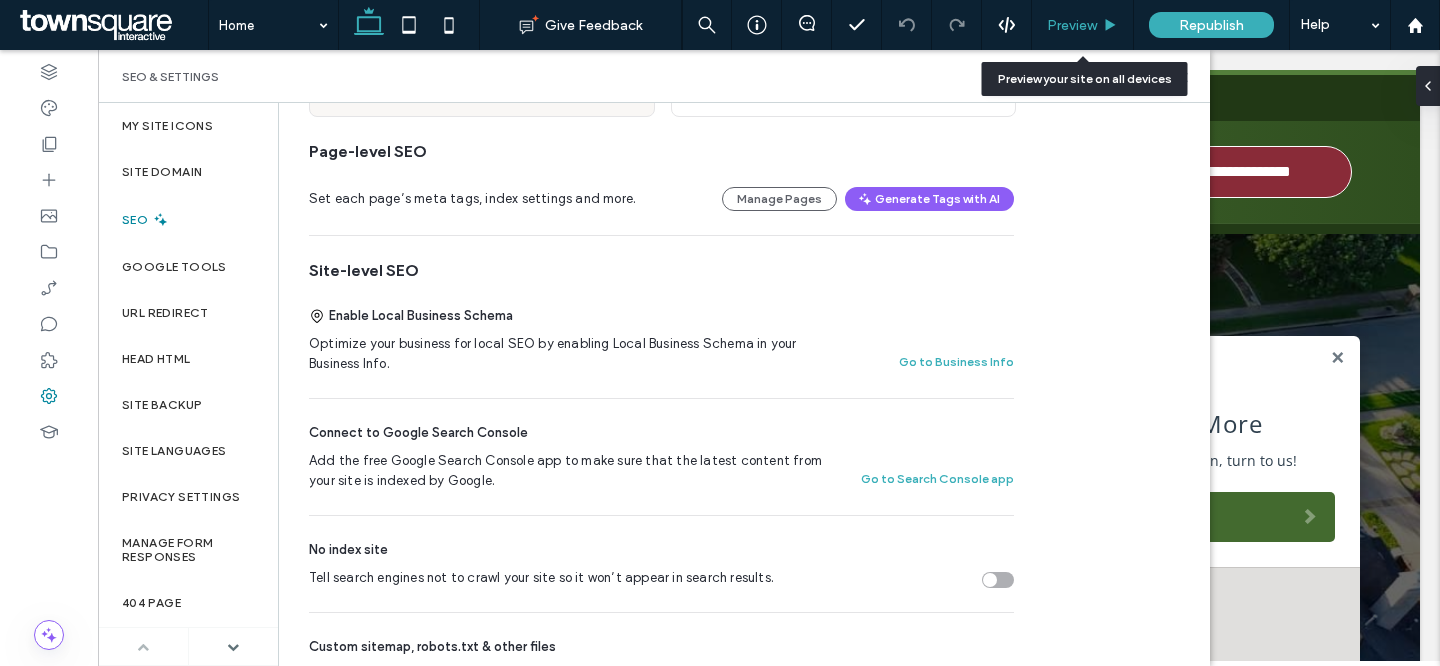 click on "Preview" at bounding box center [1072, 25] 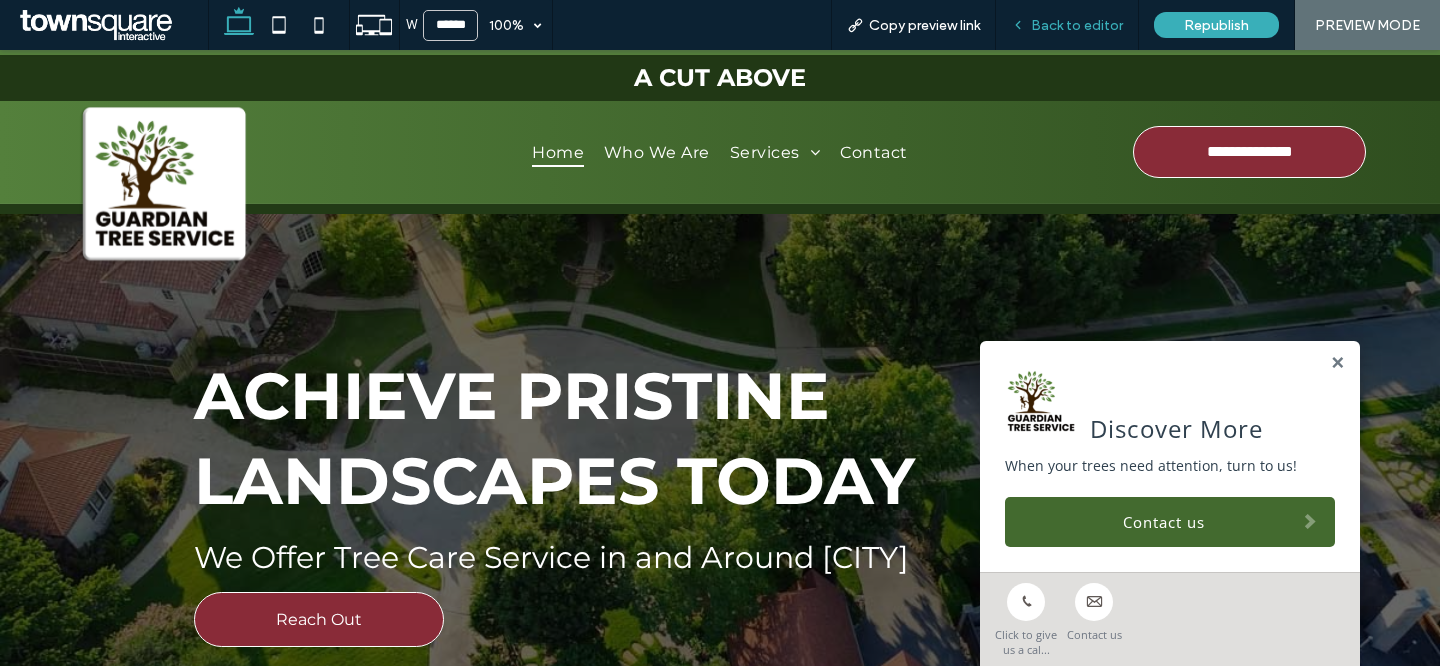 click on "Back to editor" at bounding box center (1067, 25) 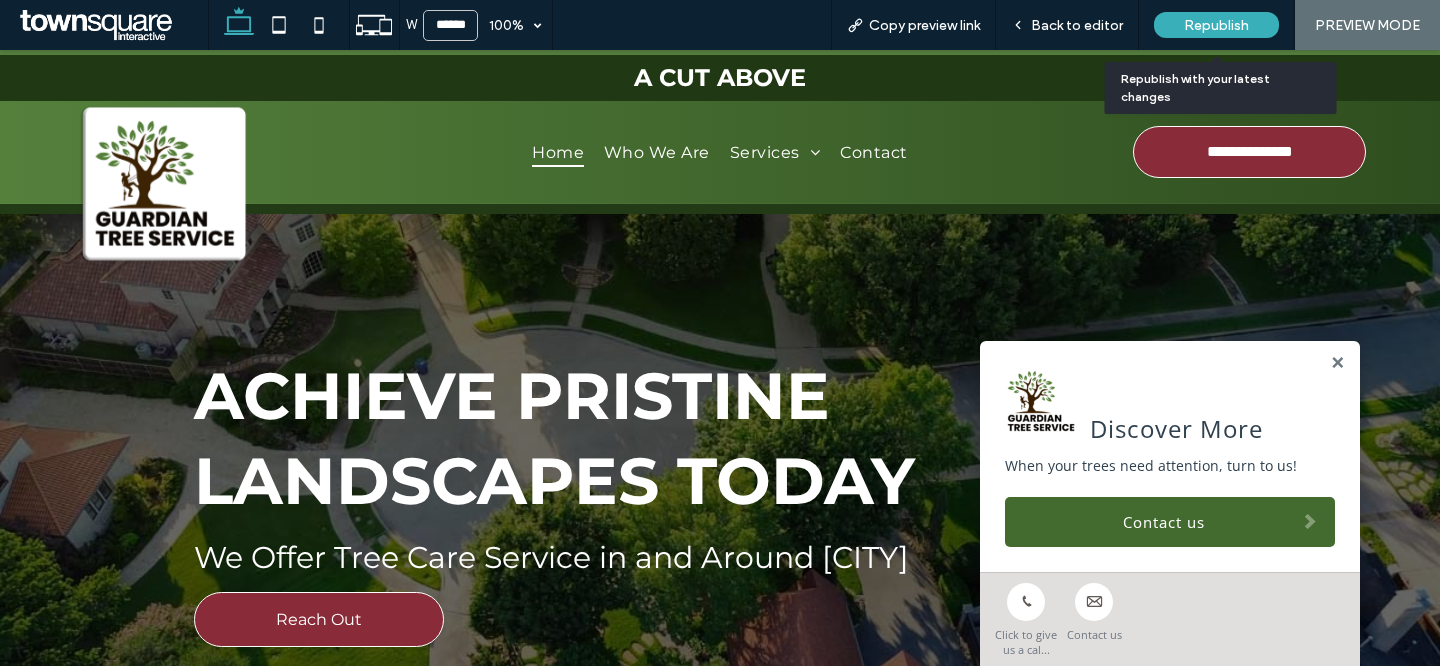 click on "Republish" at bounding box center (1216, 25) 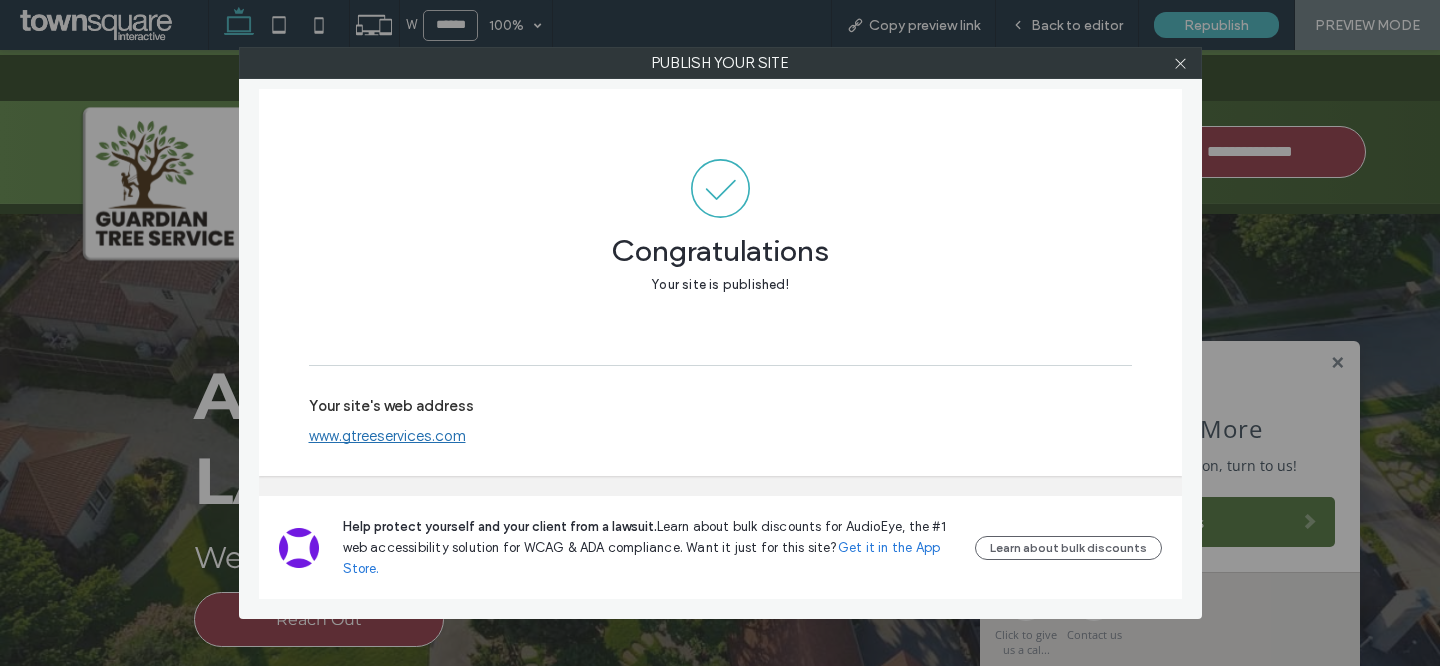 click on "www.gtreeservices.com" at bounding box center (387, 436) 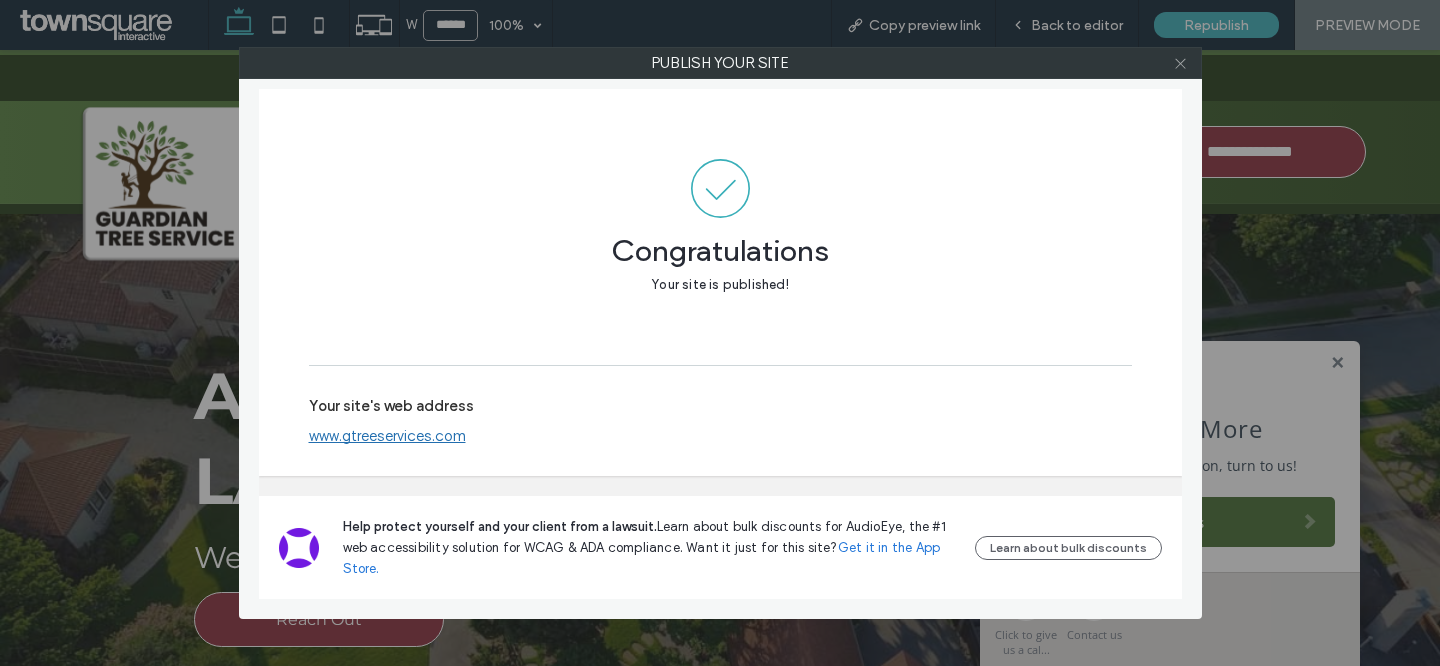 click 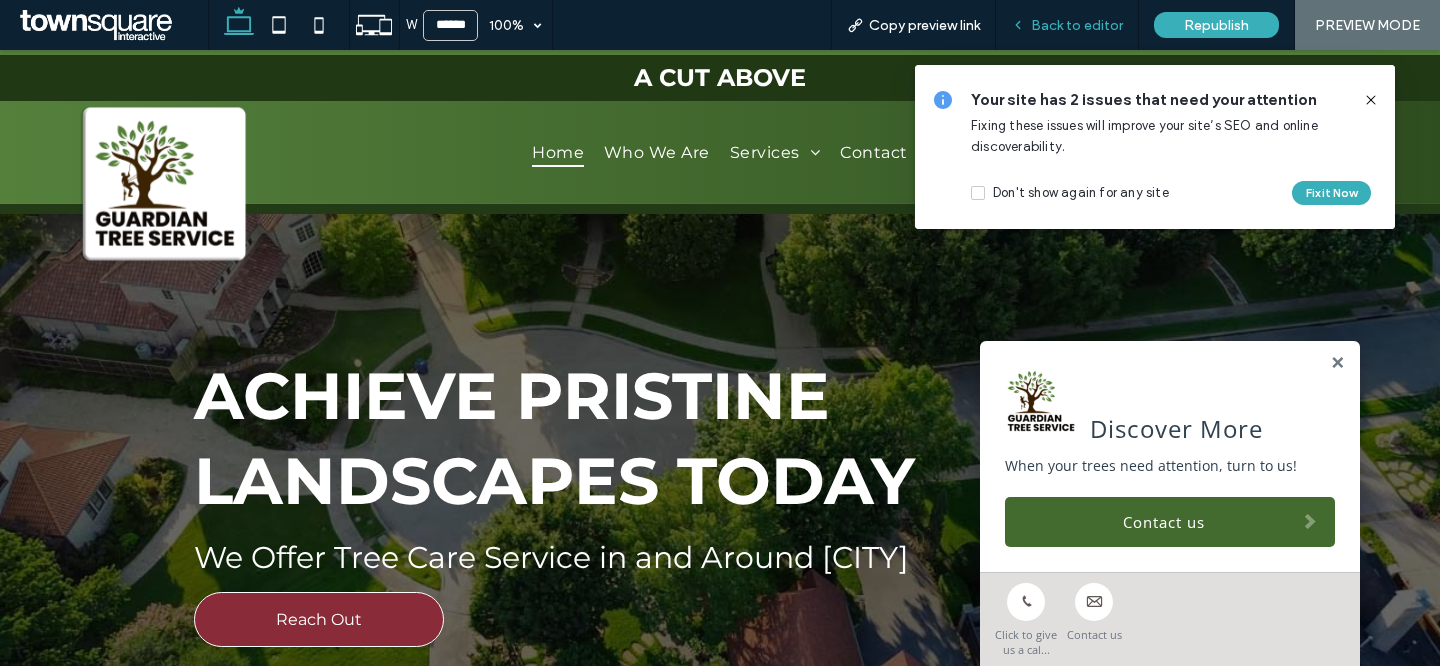 click on "Back to editor" at bounding box center [1067, 25] 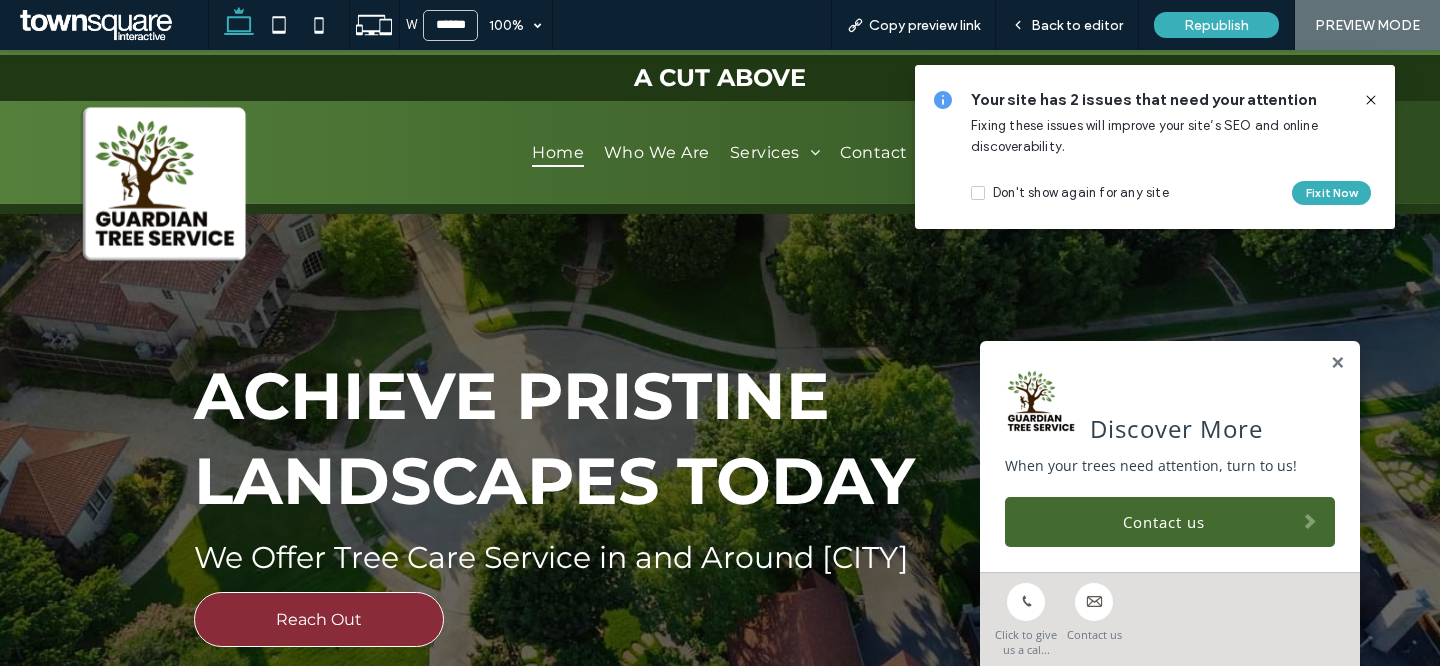 click 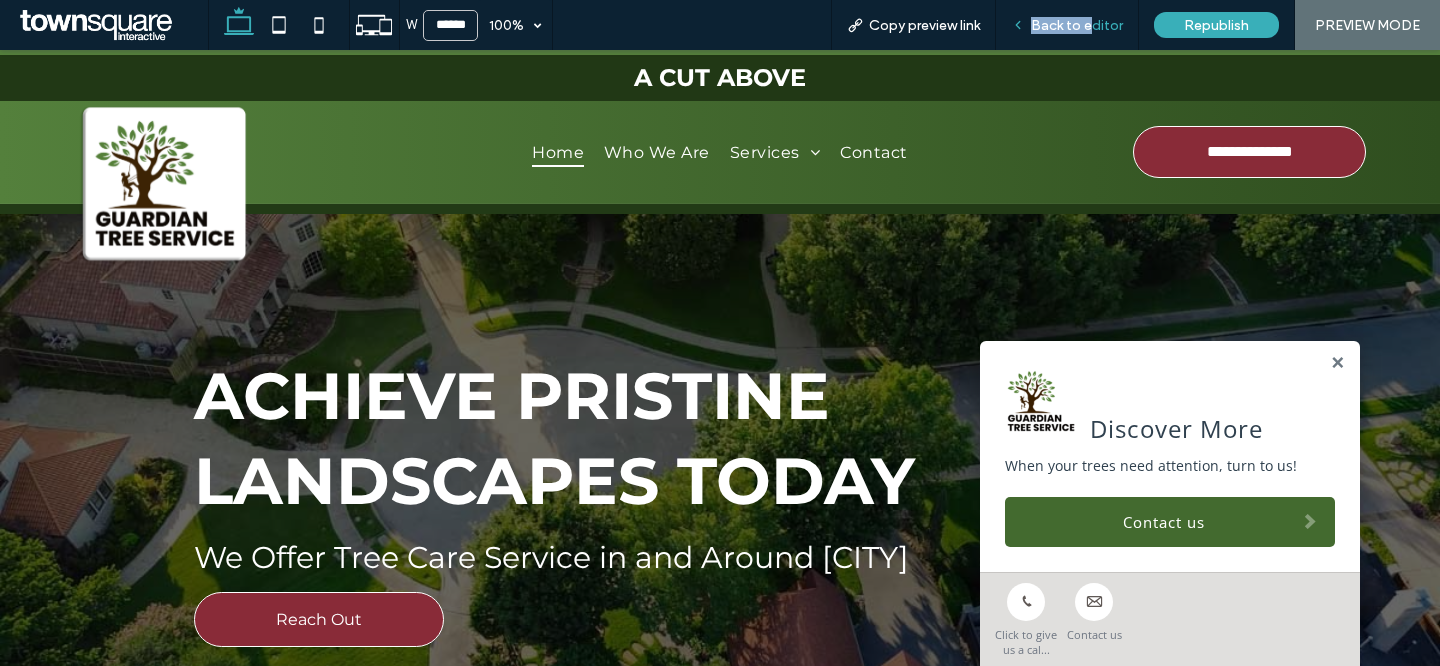 click on "Back to editor" at bounding box center [1077, 25] 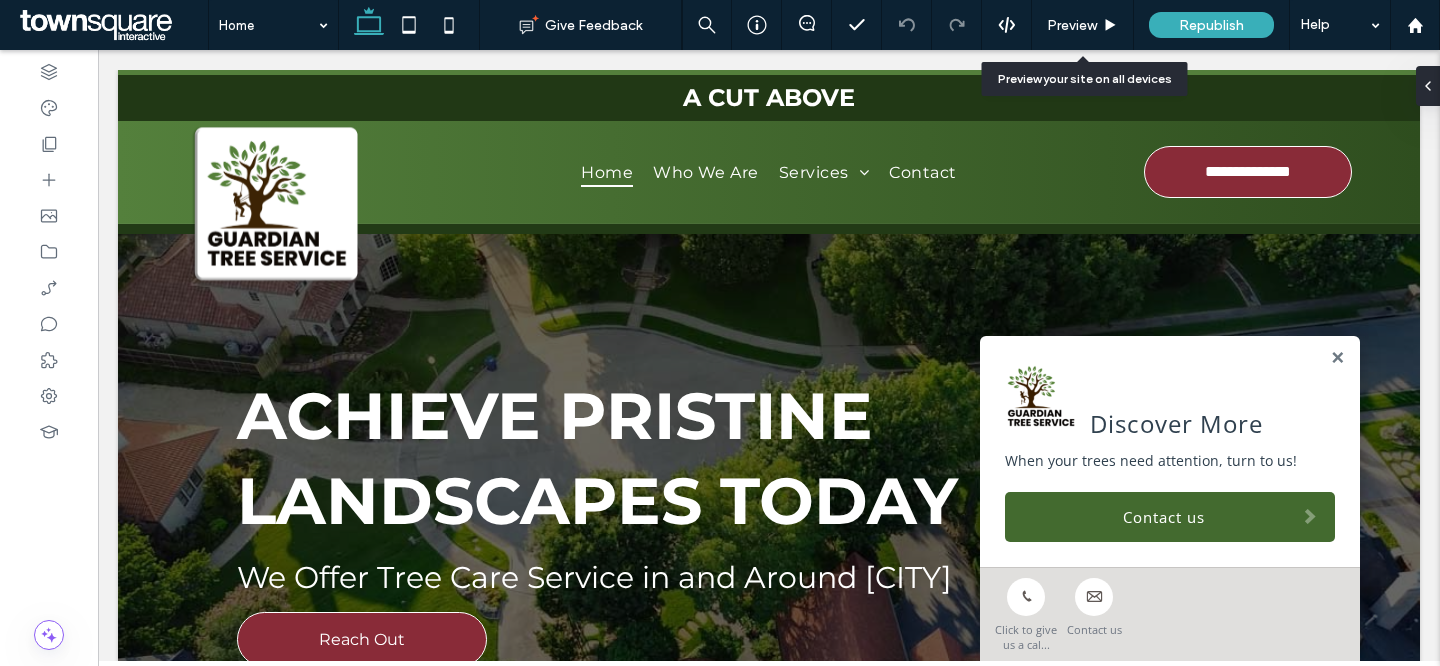 click on "Preview" at bounding box center [1072, 25] 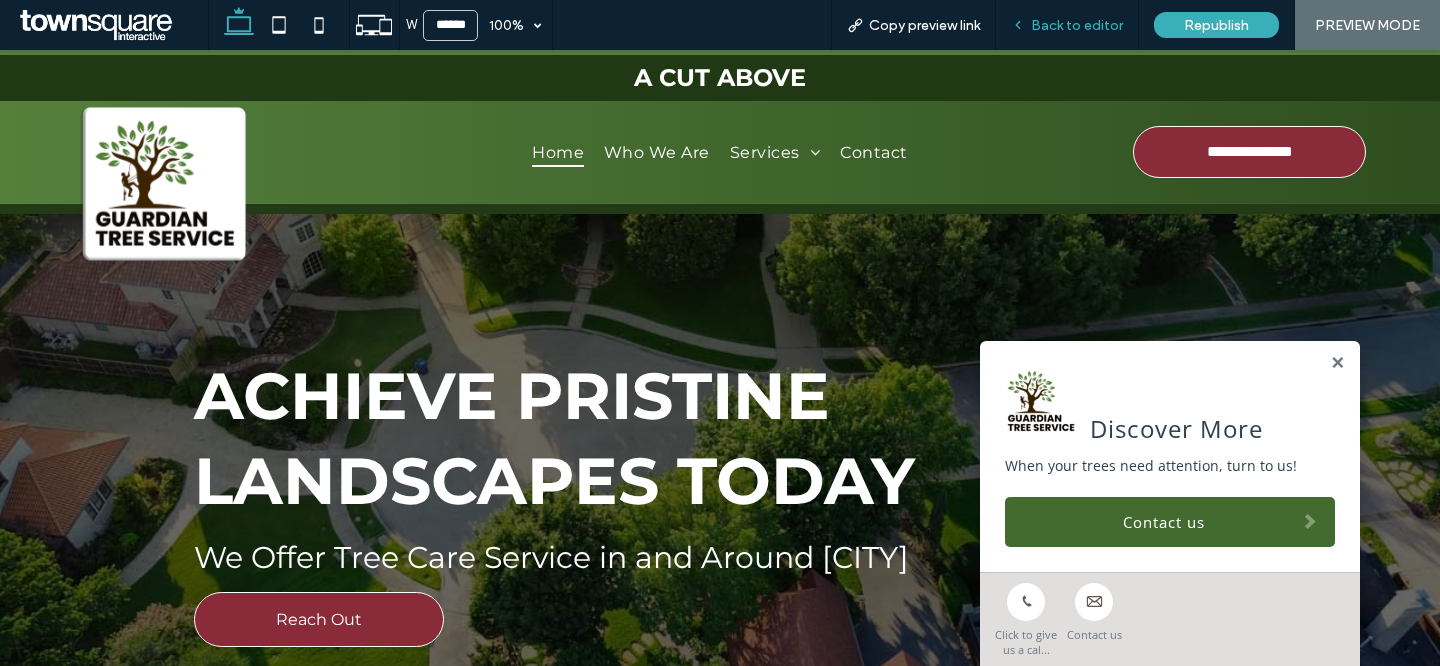 click on "Back to editor" at bounding box center (1077, 25) 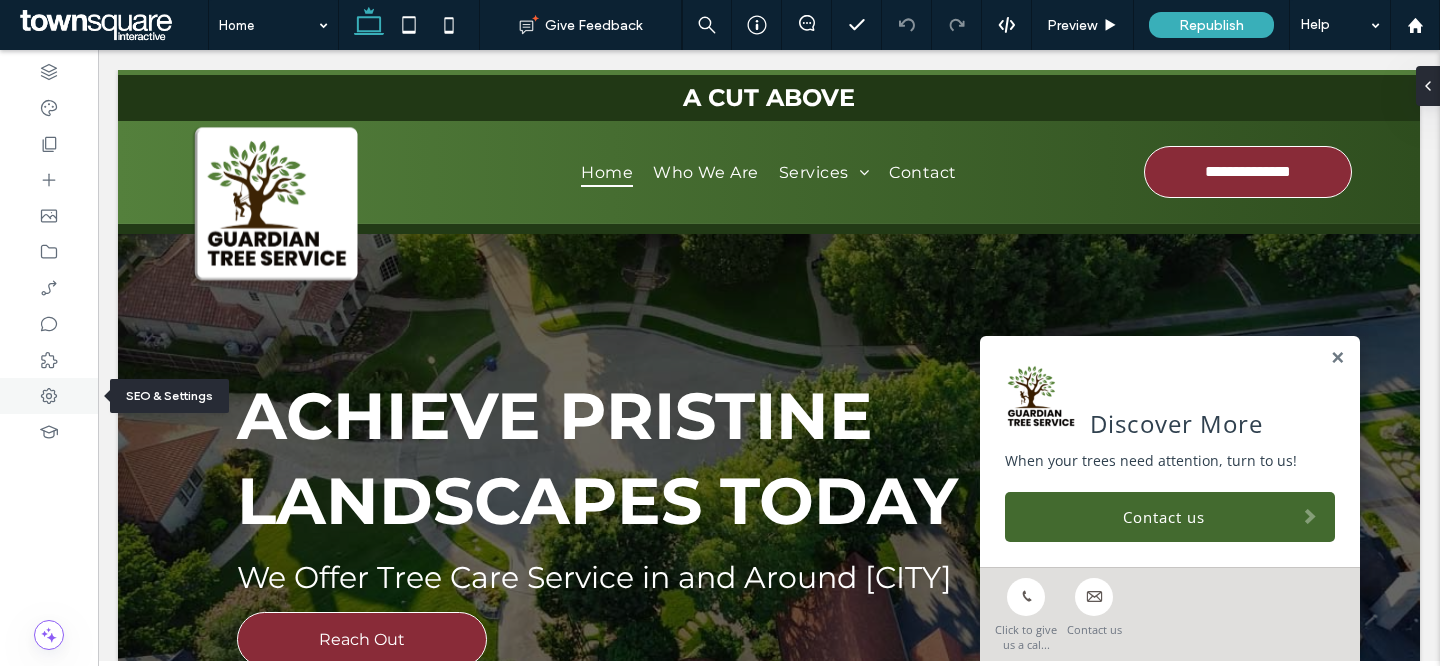 click at bounding box center [49, 396] 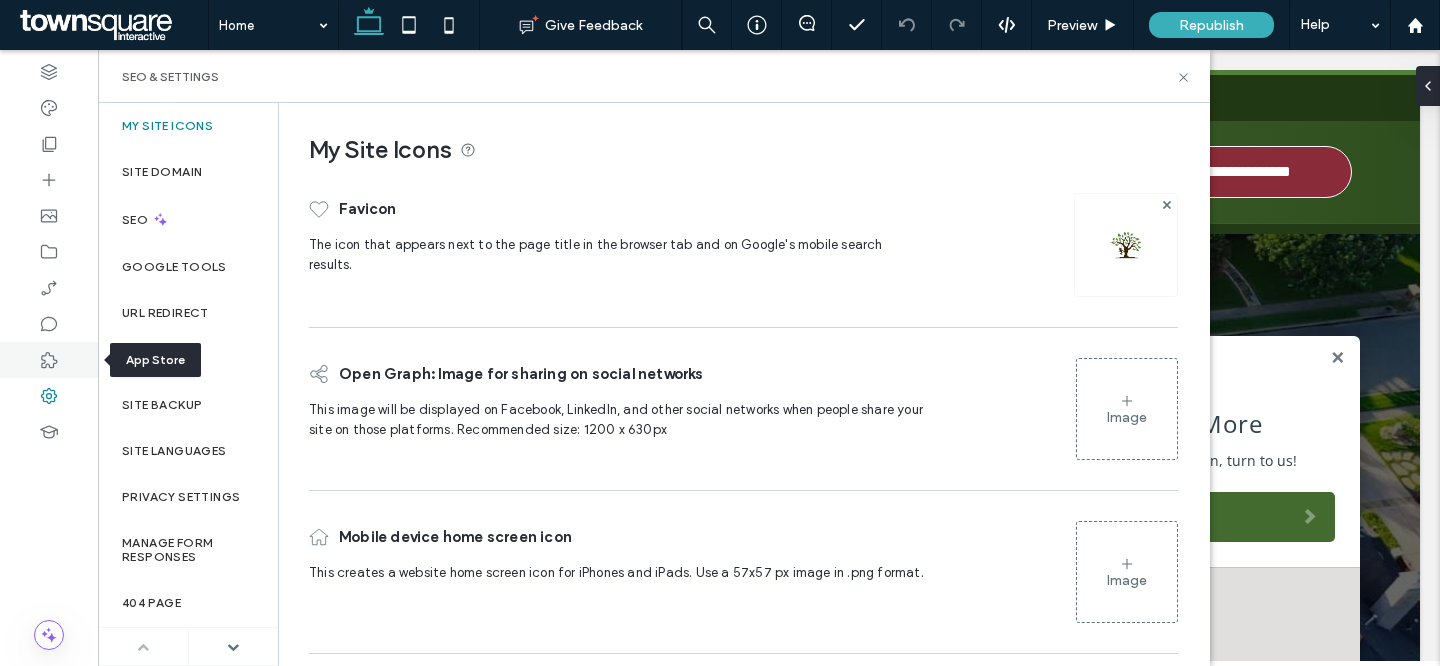 click at bounding box center (49, 360) 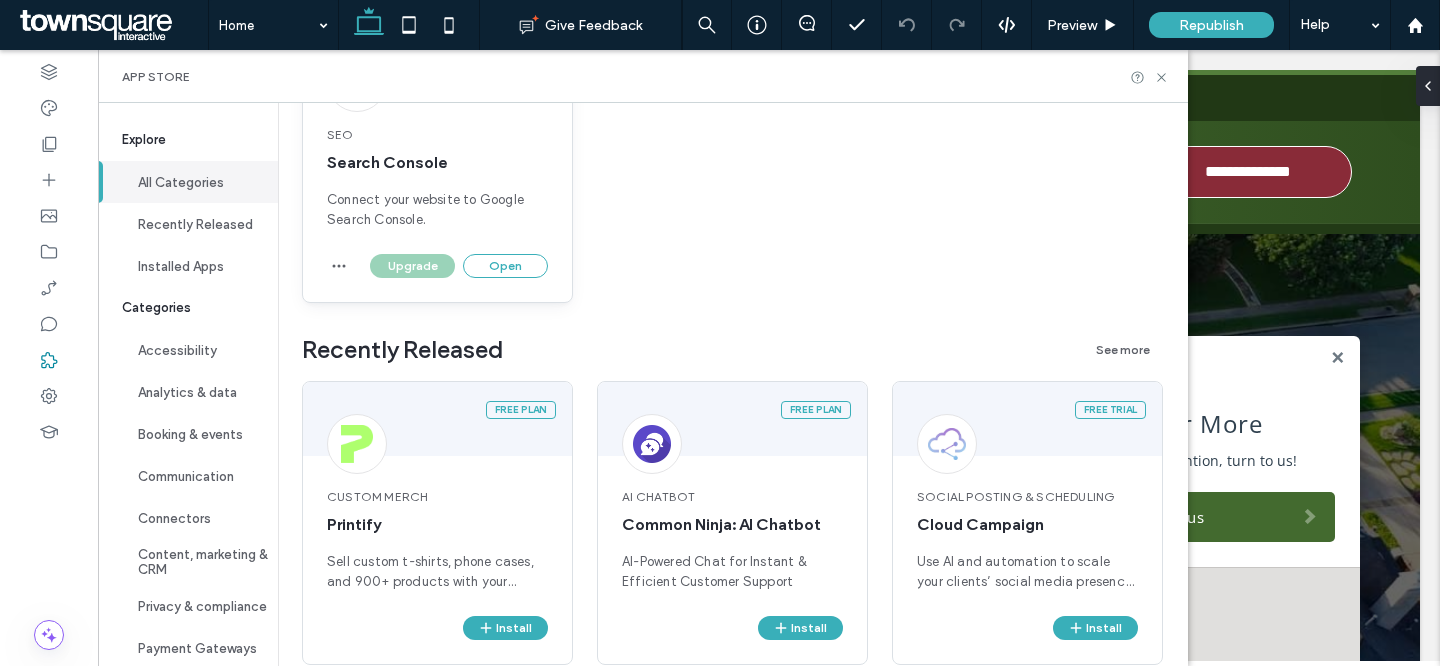 scroll, scrollTop: 175, scrollLeft: 0, axis: vertical 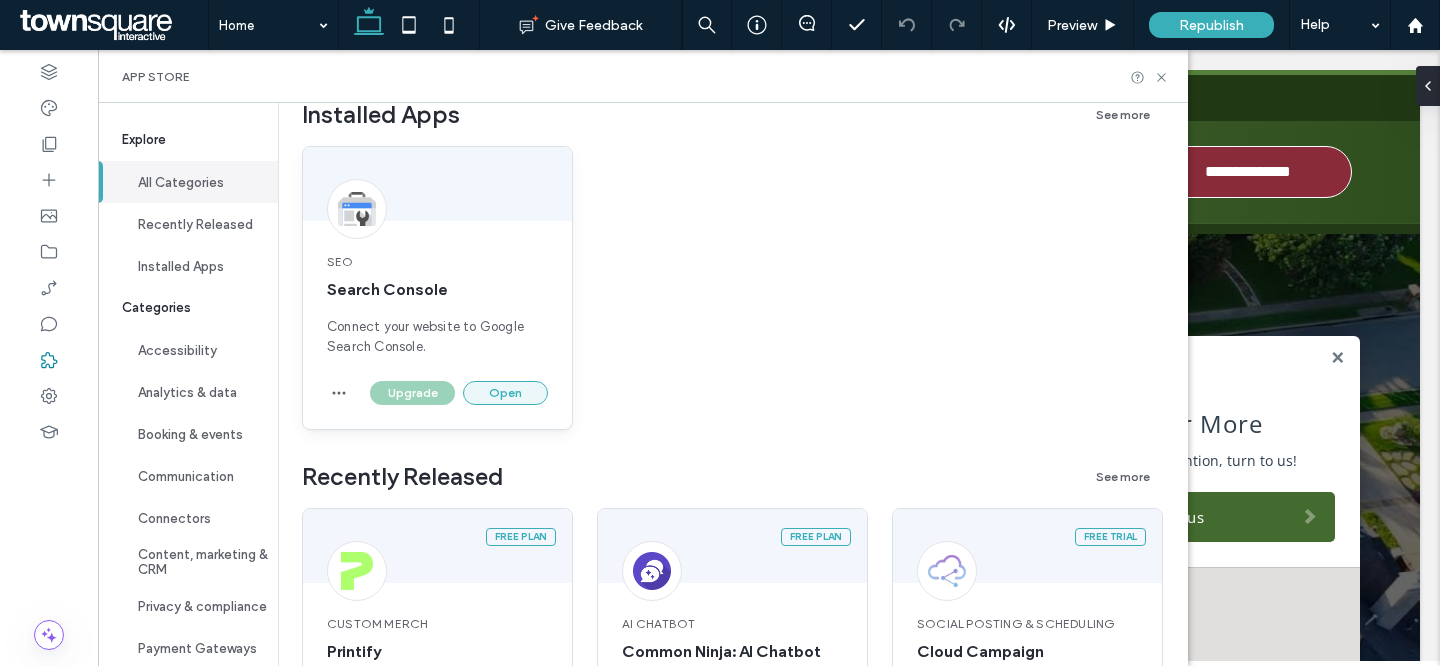 click on "Open" at bounding box center (505, 393) 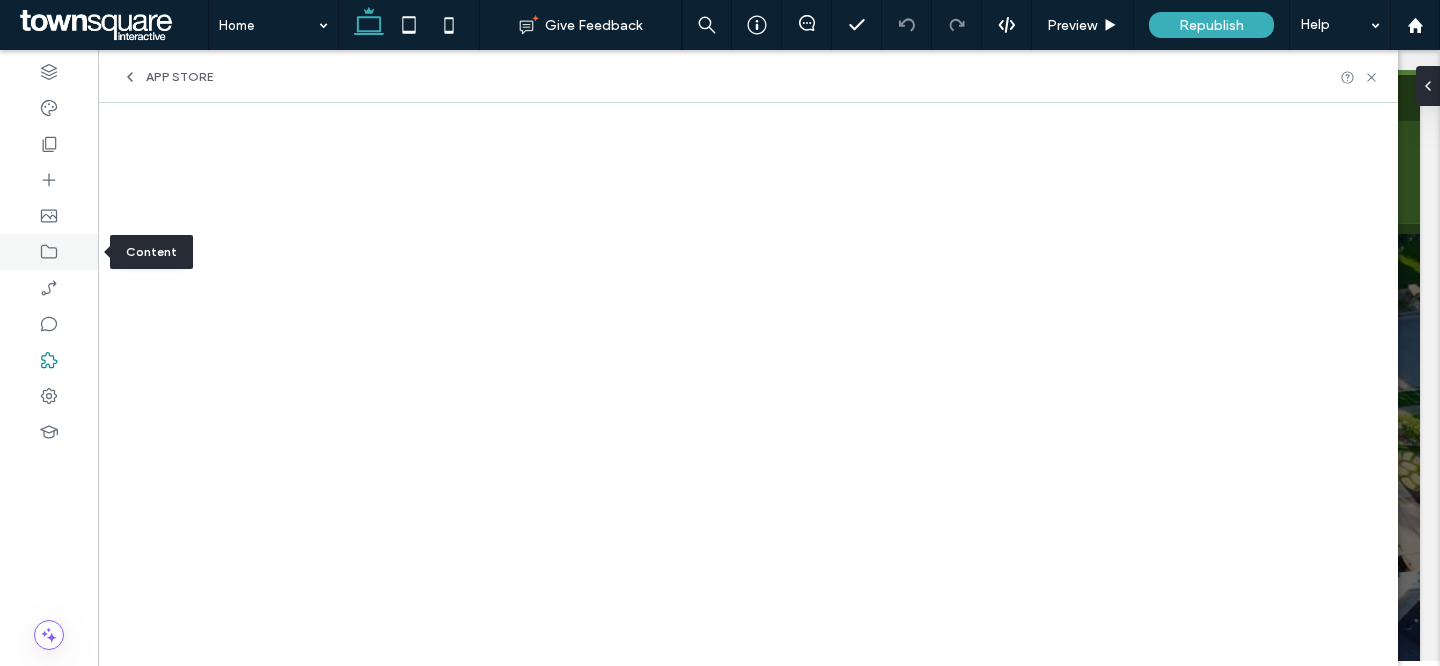 click at bounding box center [49, 252] 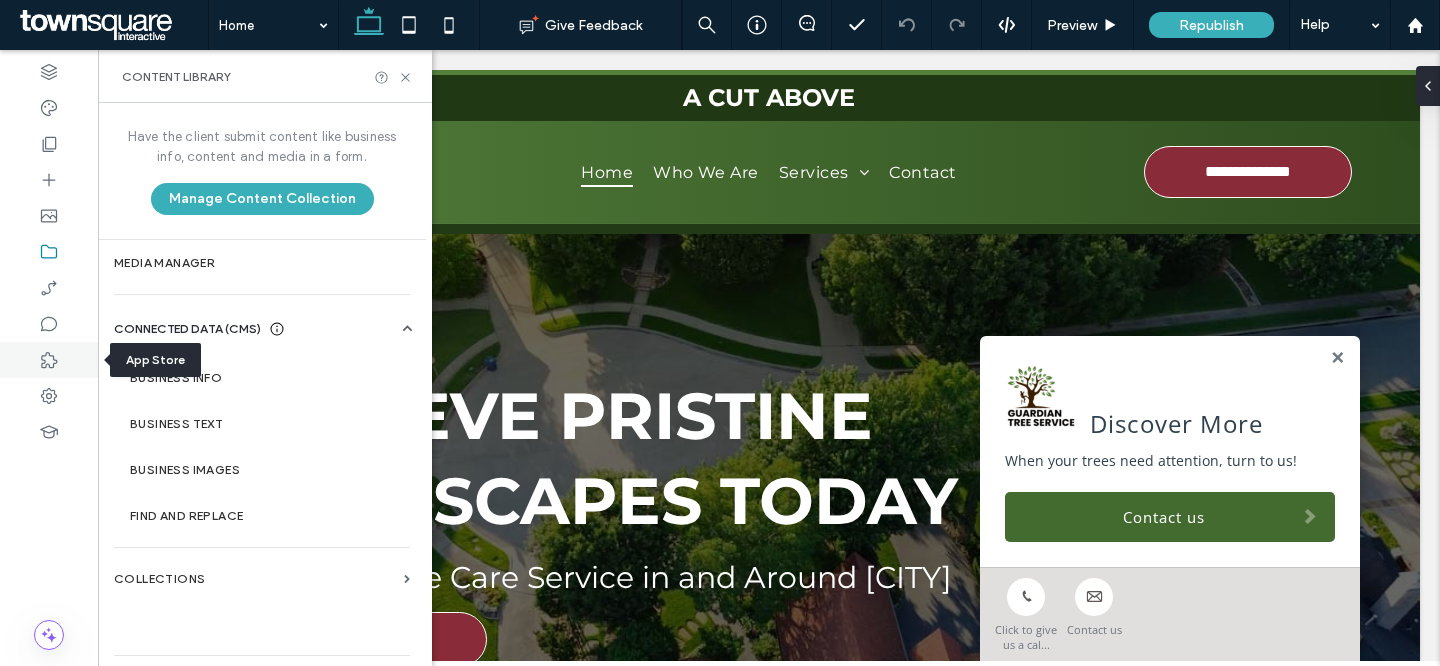 click at bounding box center (49, 360) 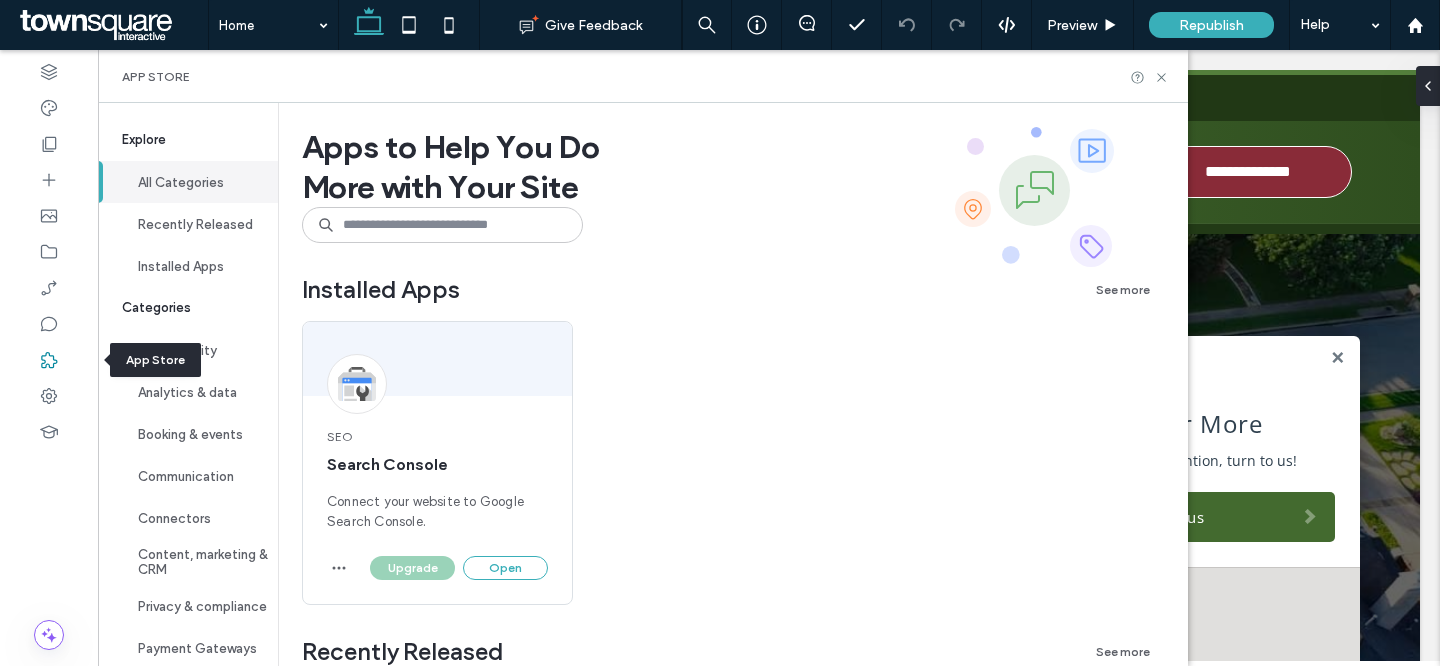 click 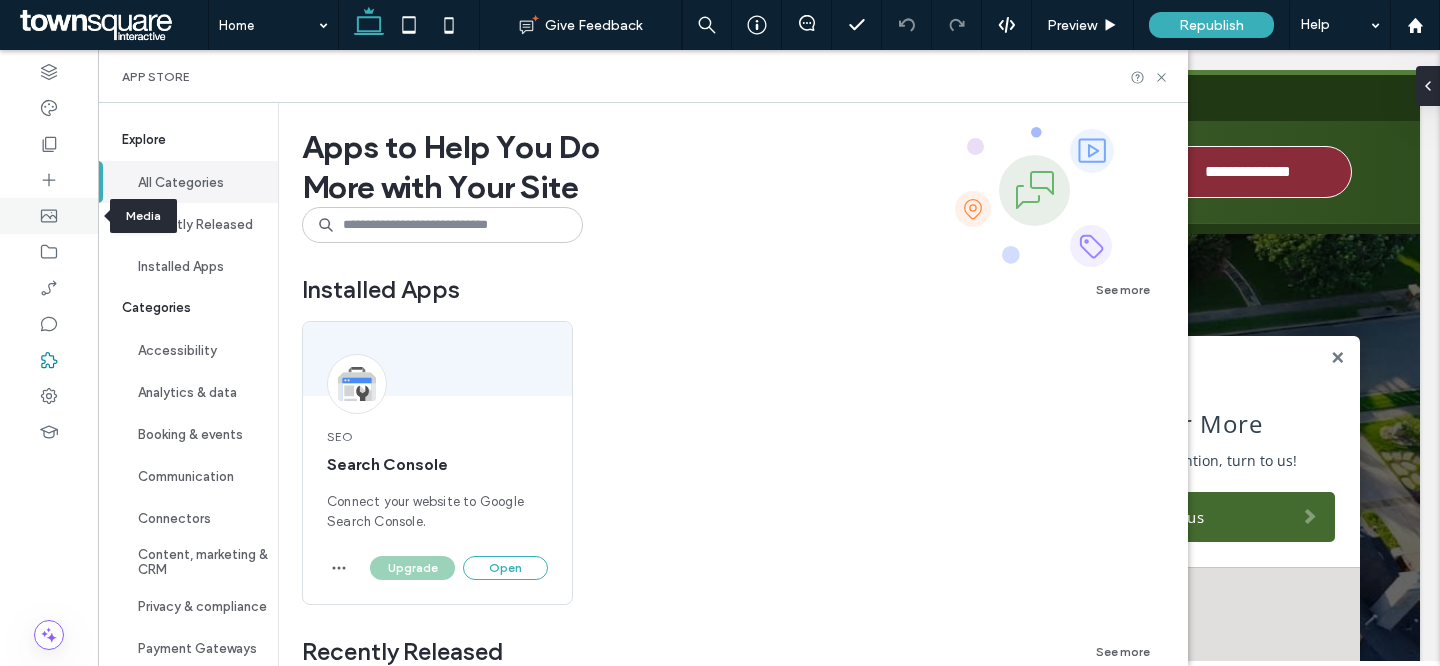 click at bounding box center [49, 216] 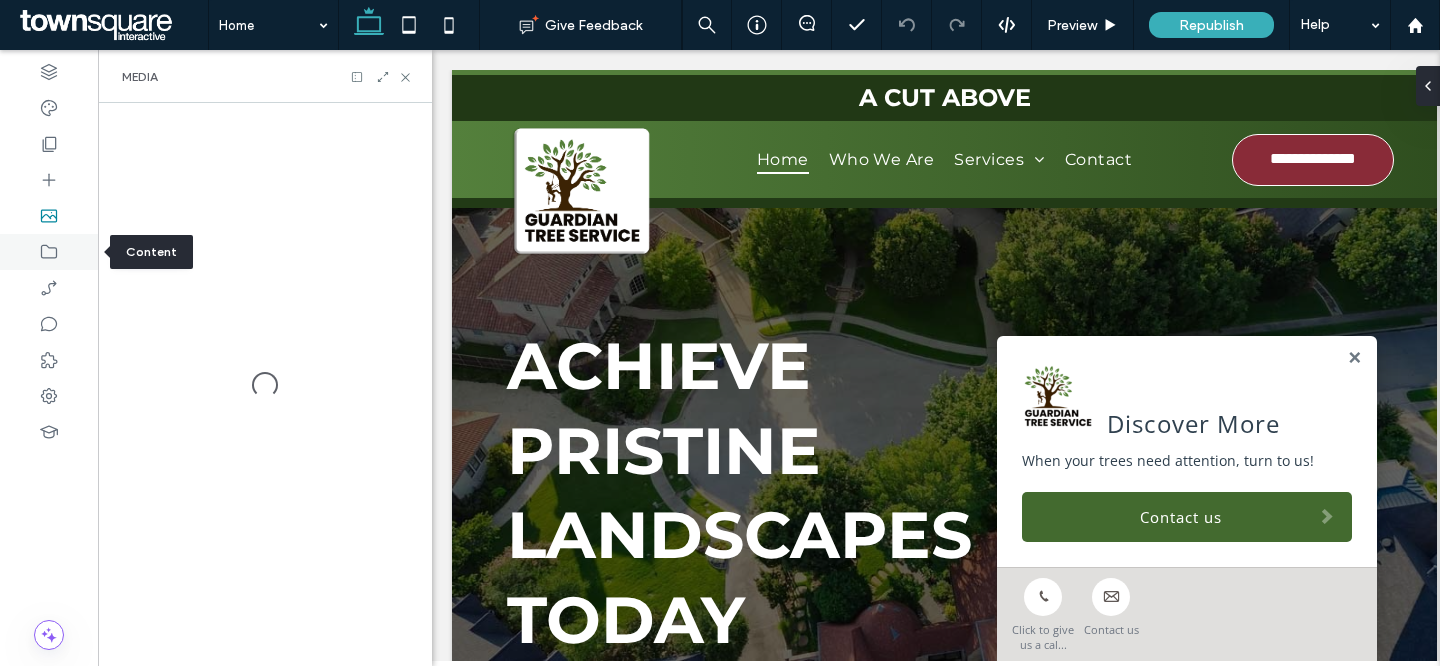 click at bounding box center (49, 252) 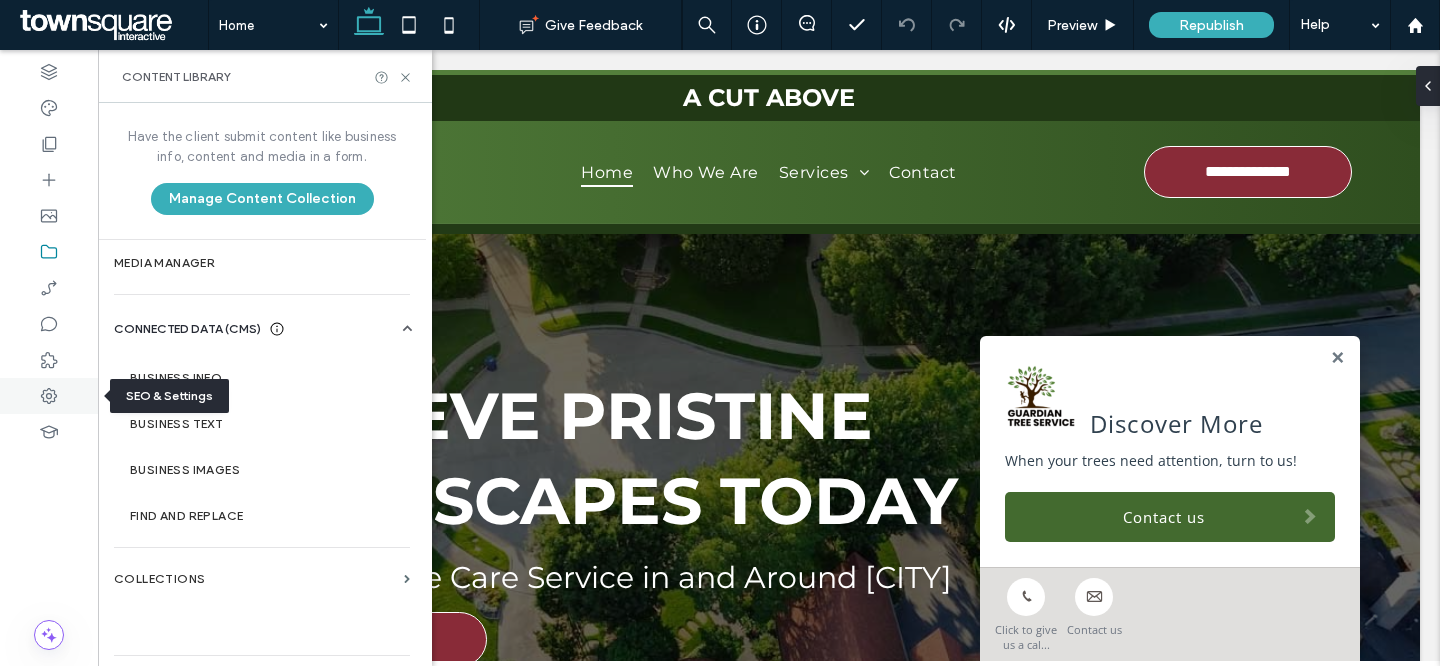 click 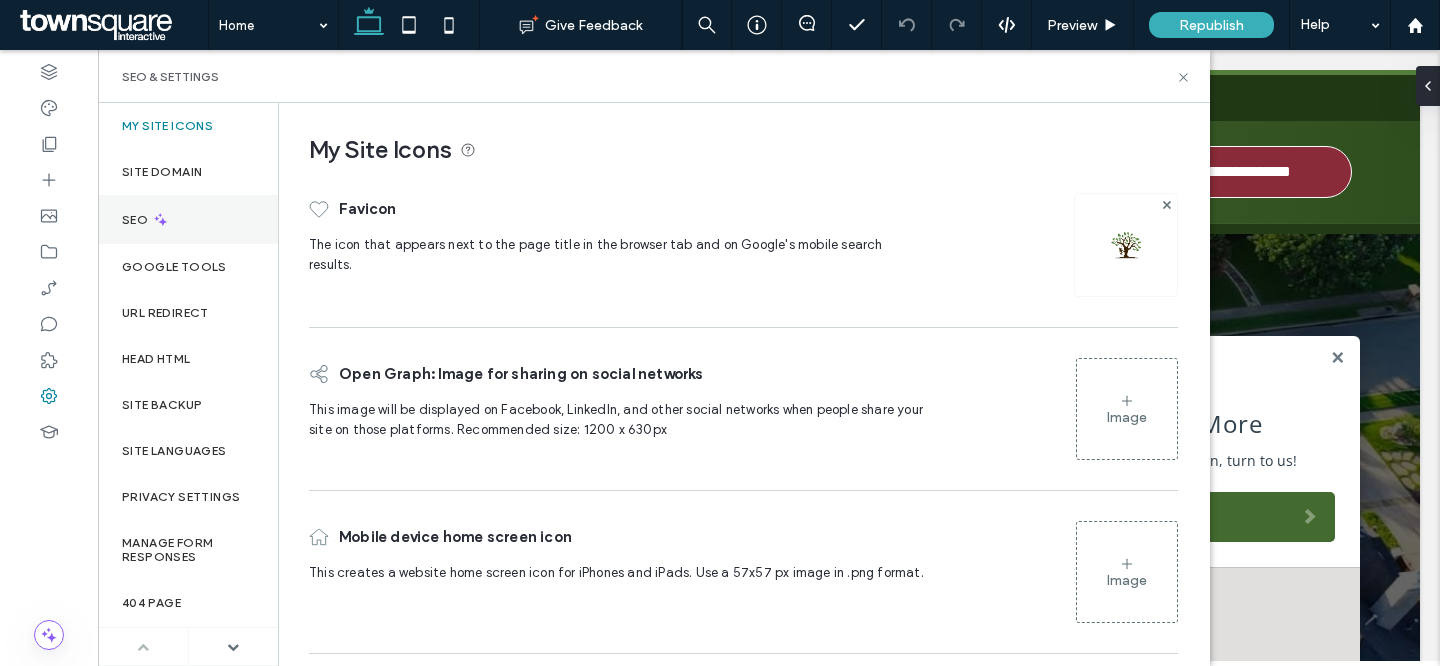 click on "SEO" at bounding box center (188, 219) 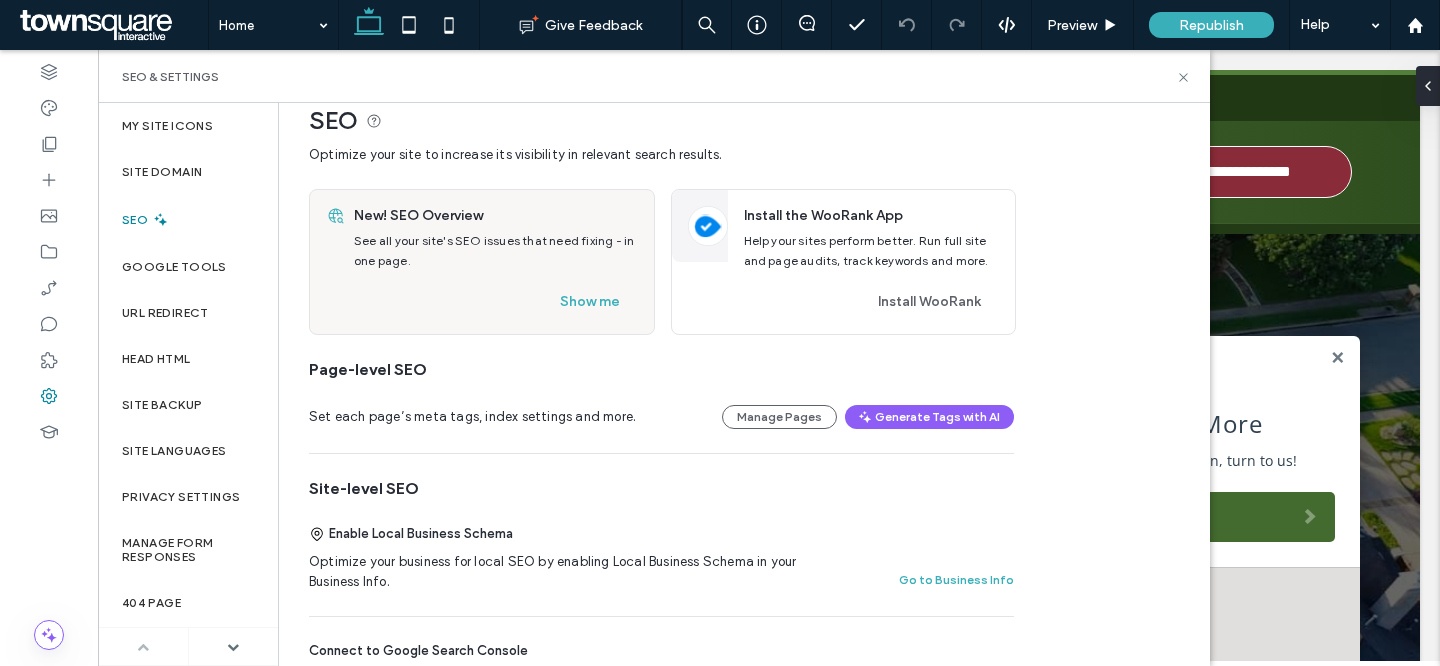 scroll, scrollTop: 53, scrollLeft: 0, axis: vertical 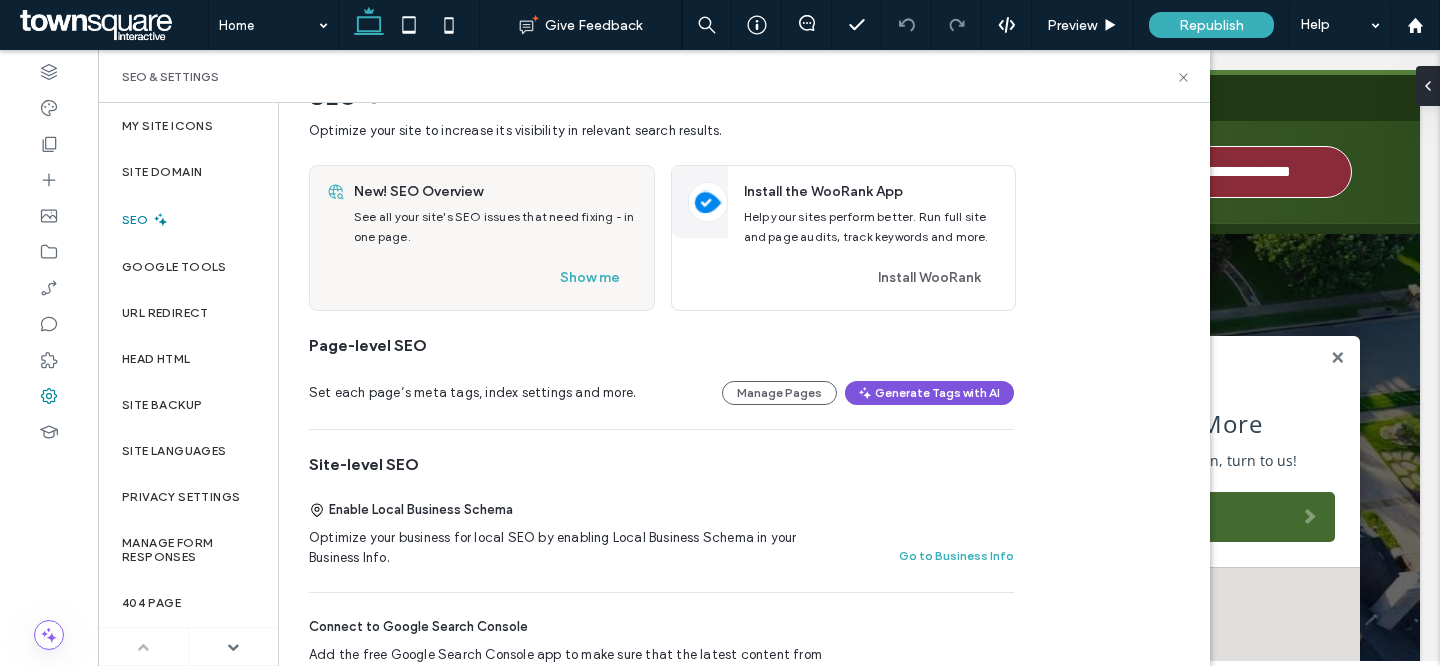click on "Generate Tags with AI" at bounding box center [929, 393] 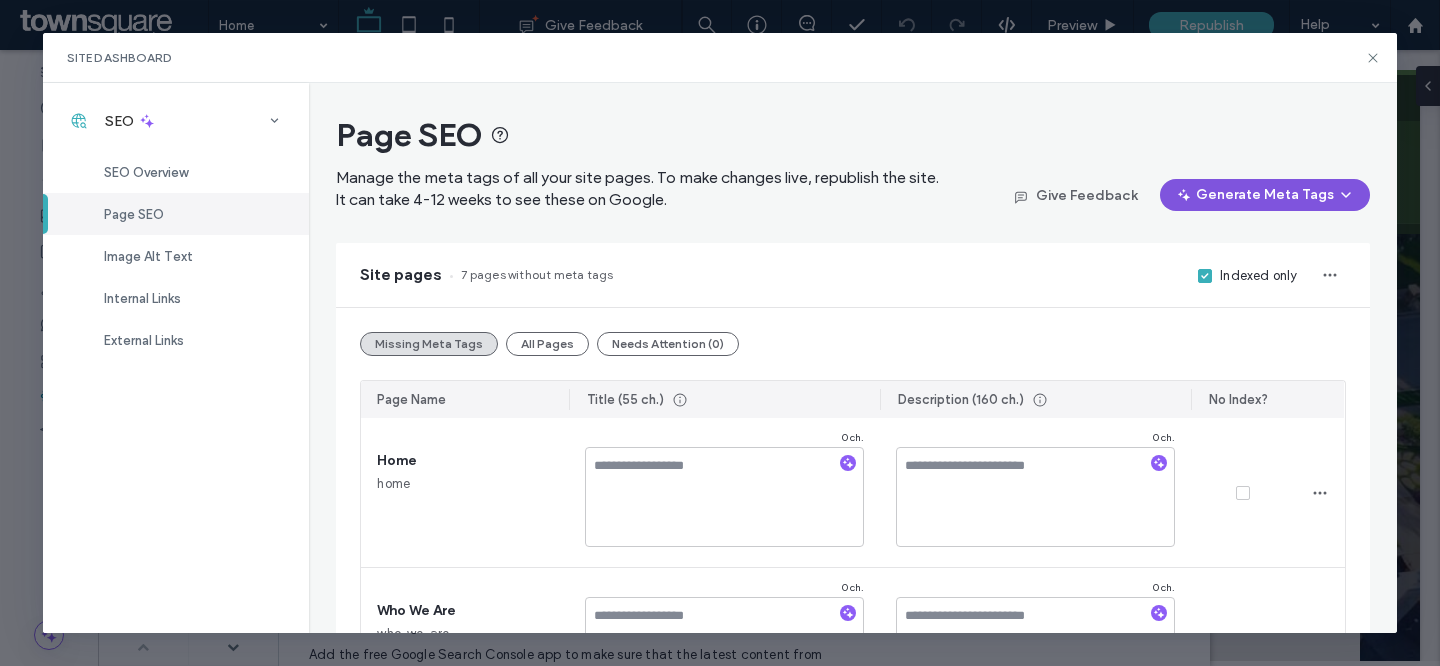click on "Generate Meta Tags" at bounding box center (1265, 195) 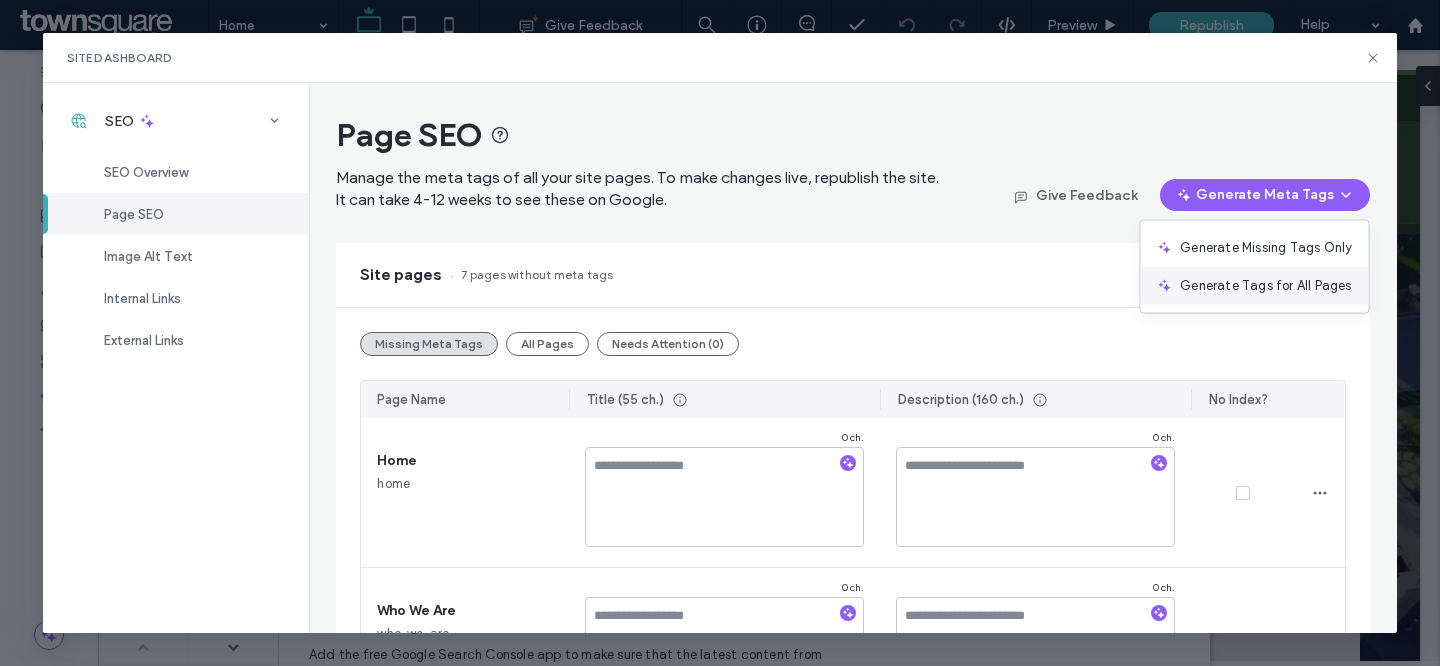 click on "Generate Tags for All Pages" at bounding box center [1254, 286] 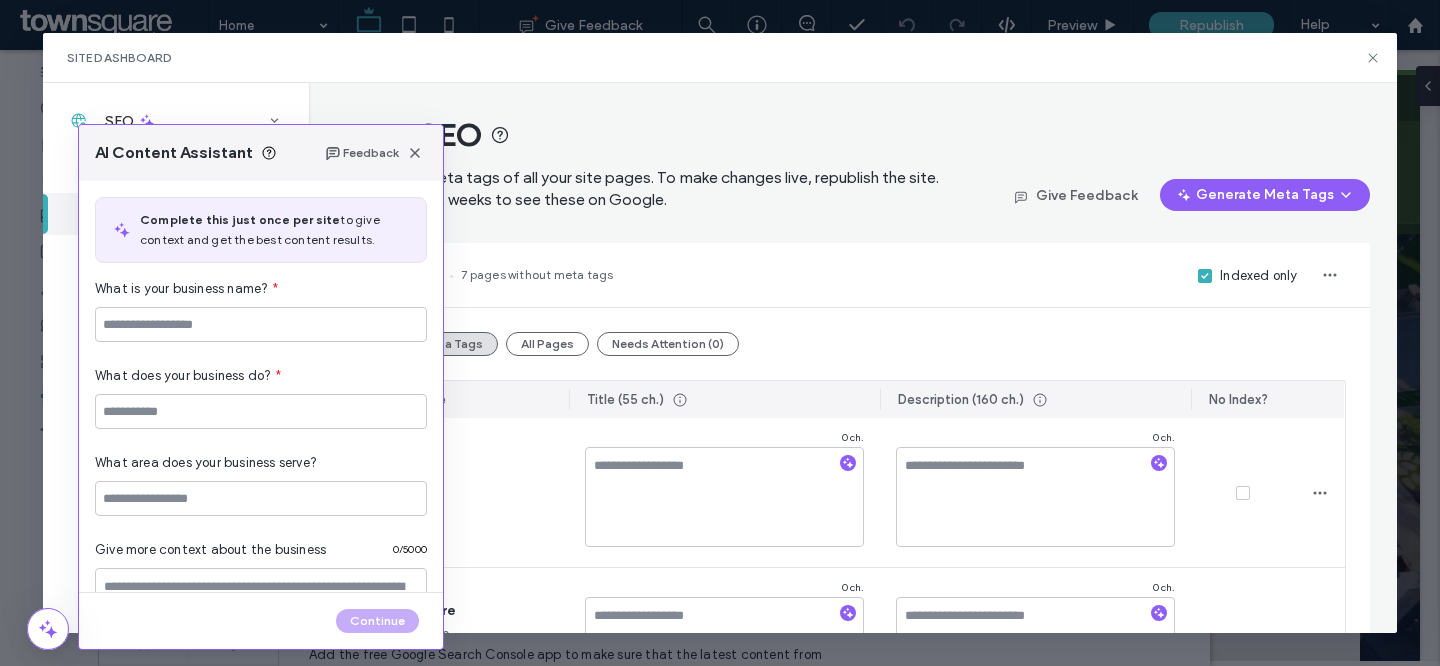 type on "**********" 